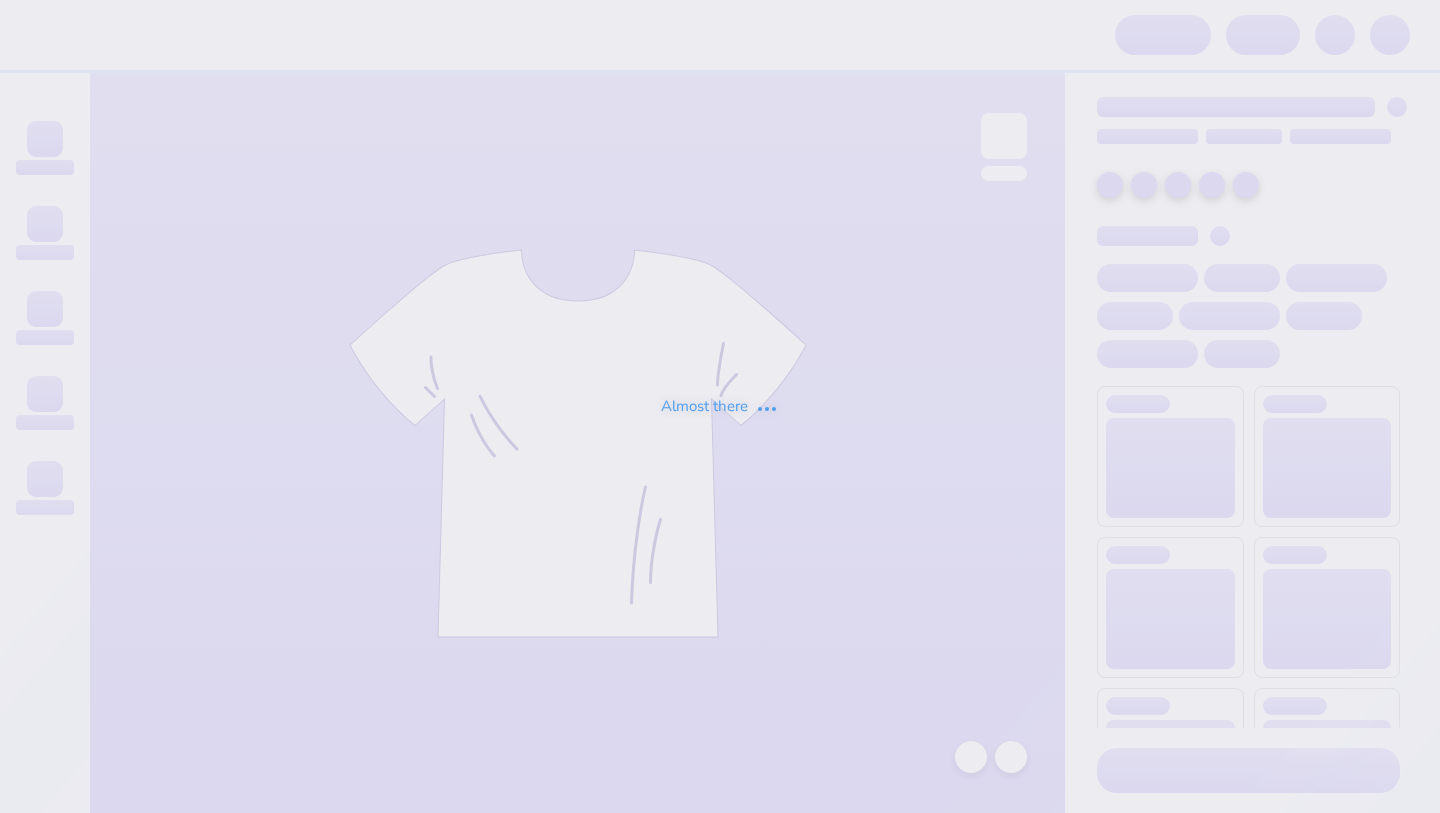 scroll, scrollTop: 0, scrollLeft: 0, axis: both 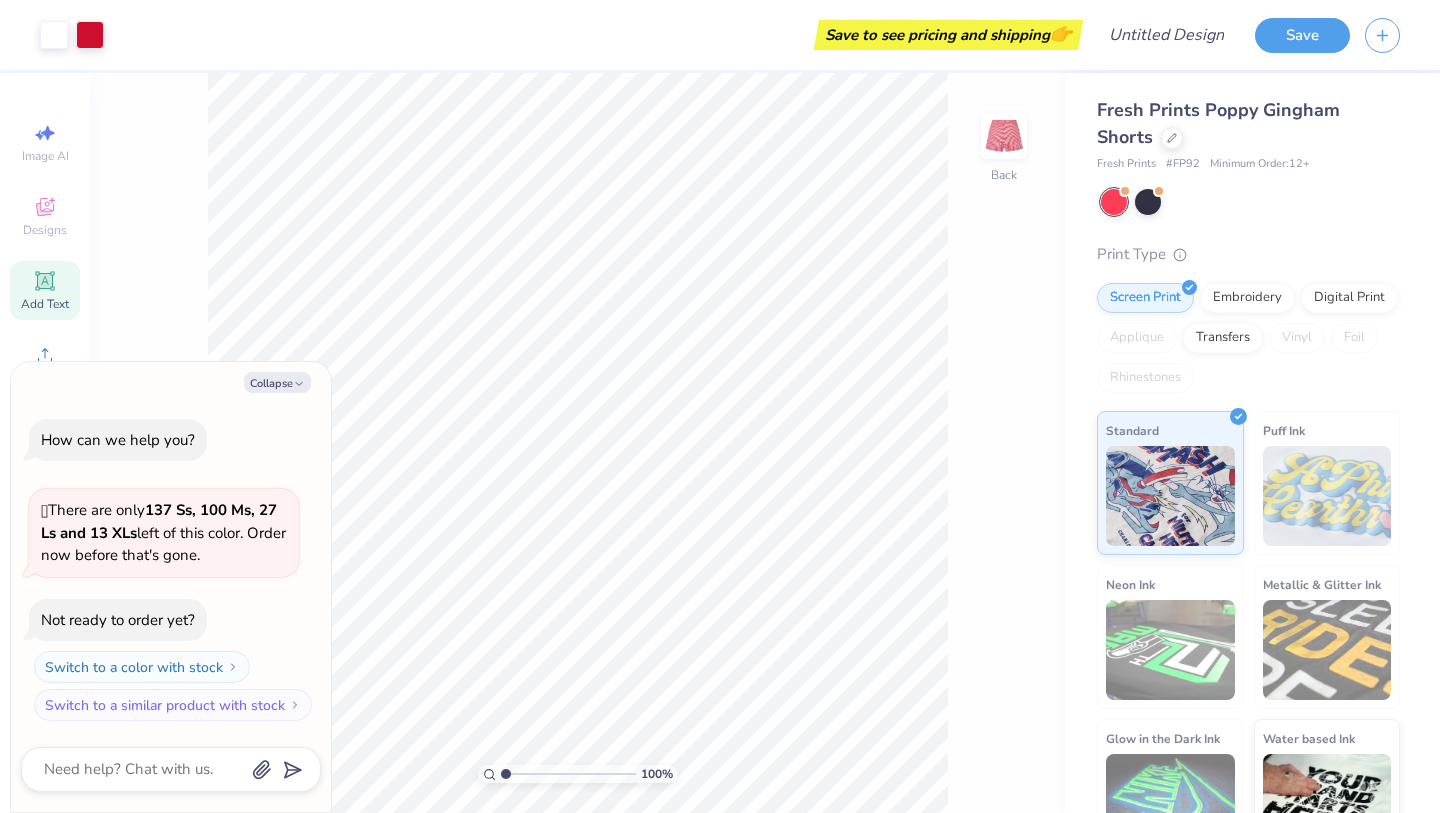 click on "Add Text" at bounding box center [45, 290] 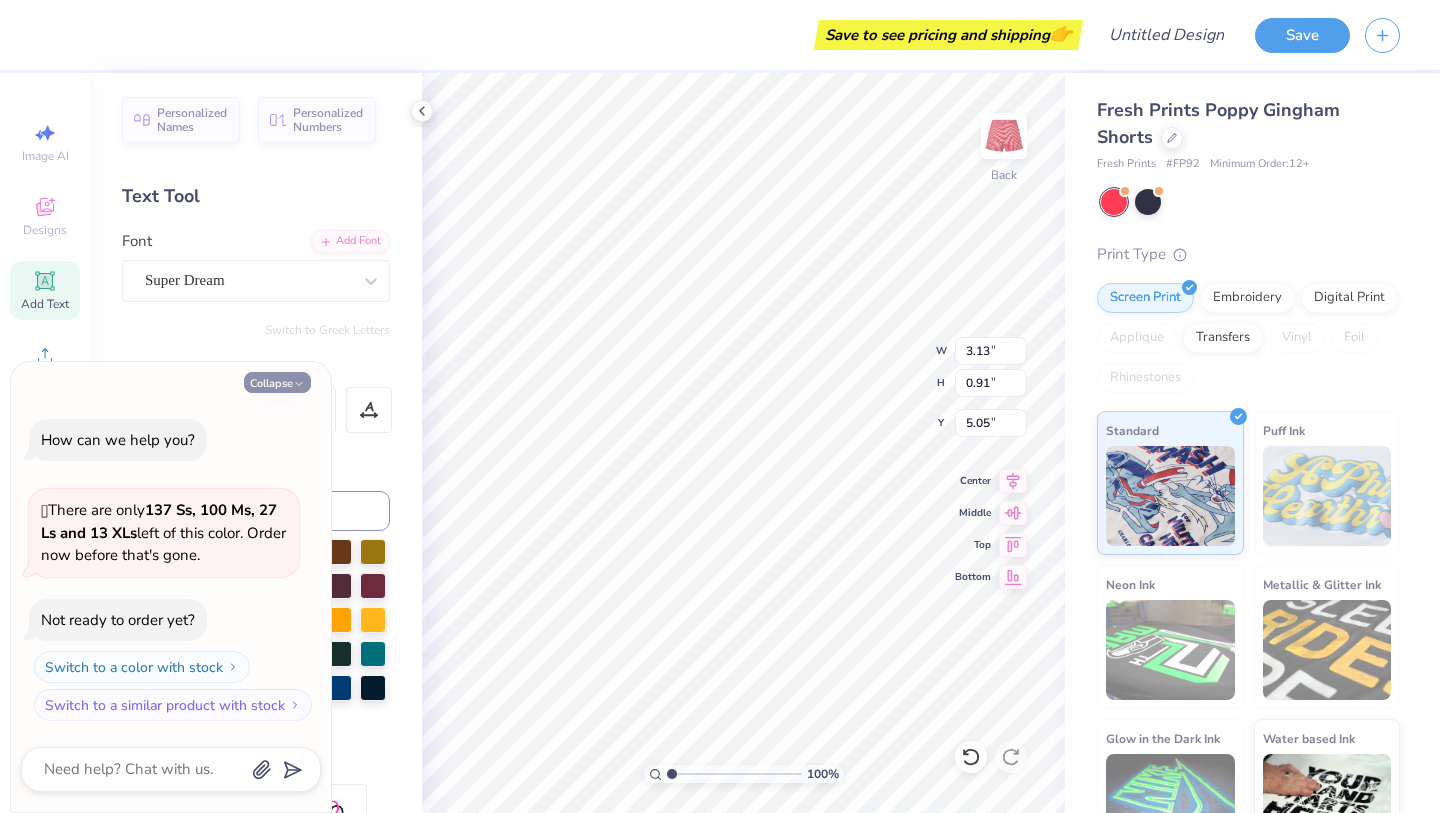 click on "Collapse" at bounding box center [277, 382] 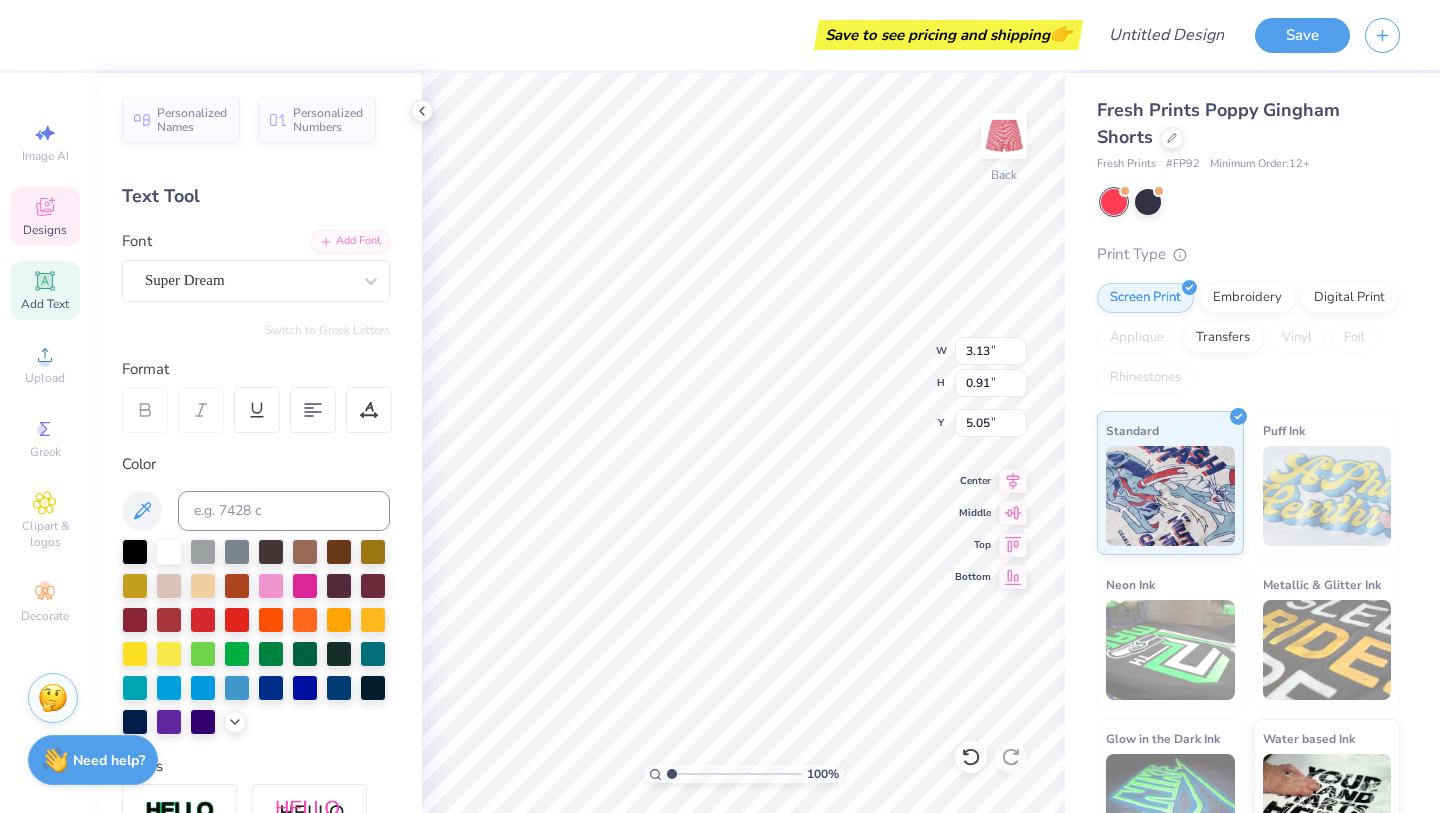 click on "Designs" at bounding box center [45, 216] 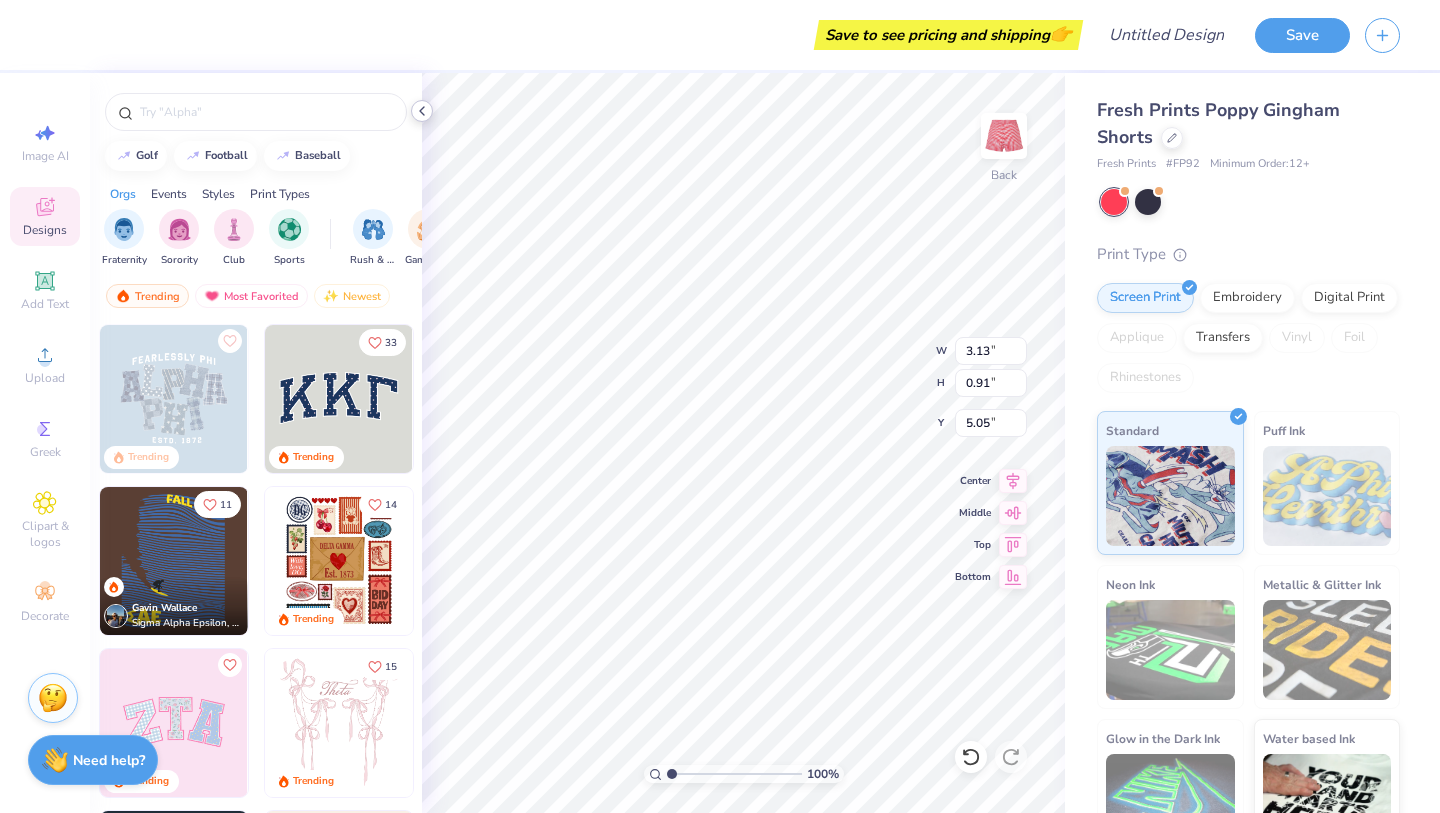 click 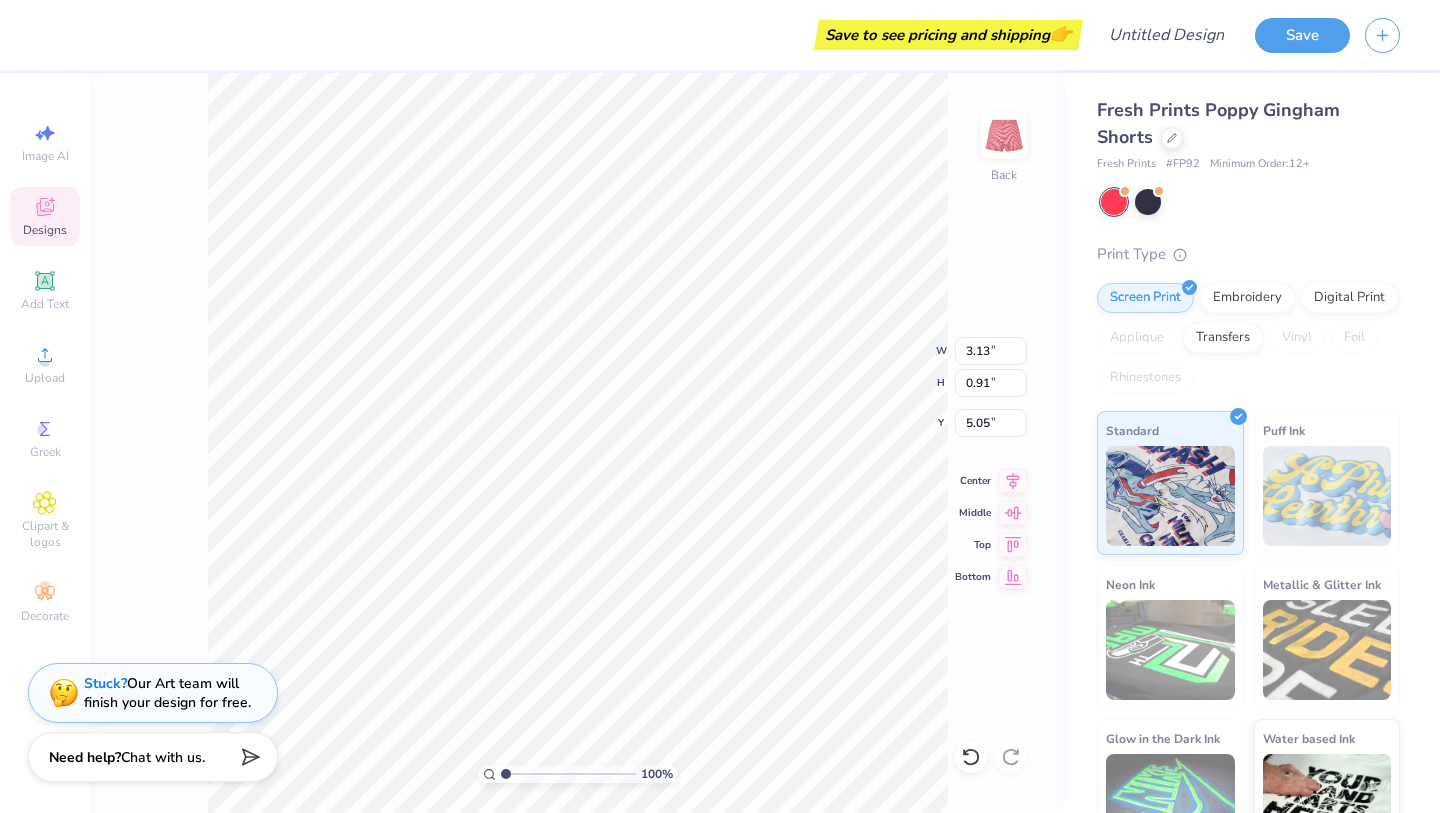 click on "Chat with us." at bounding box center [163, 757] 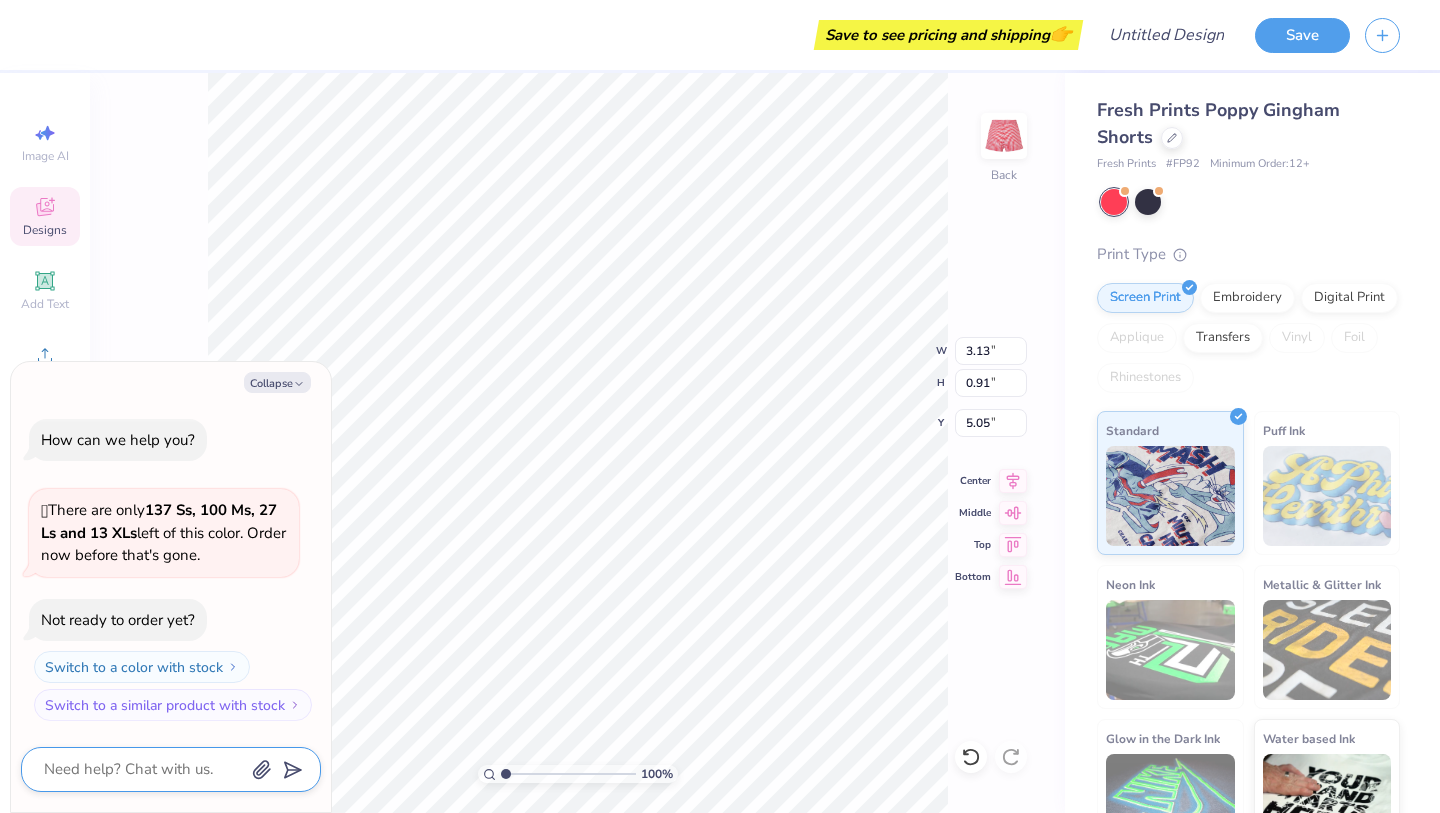 click at bounding box center [143, 769] 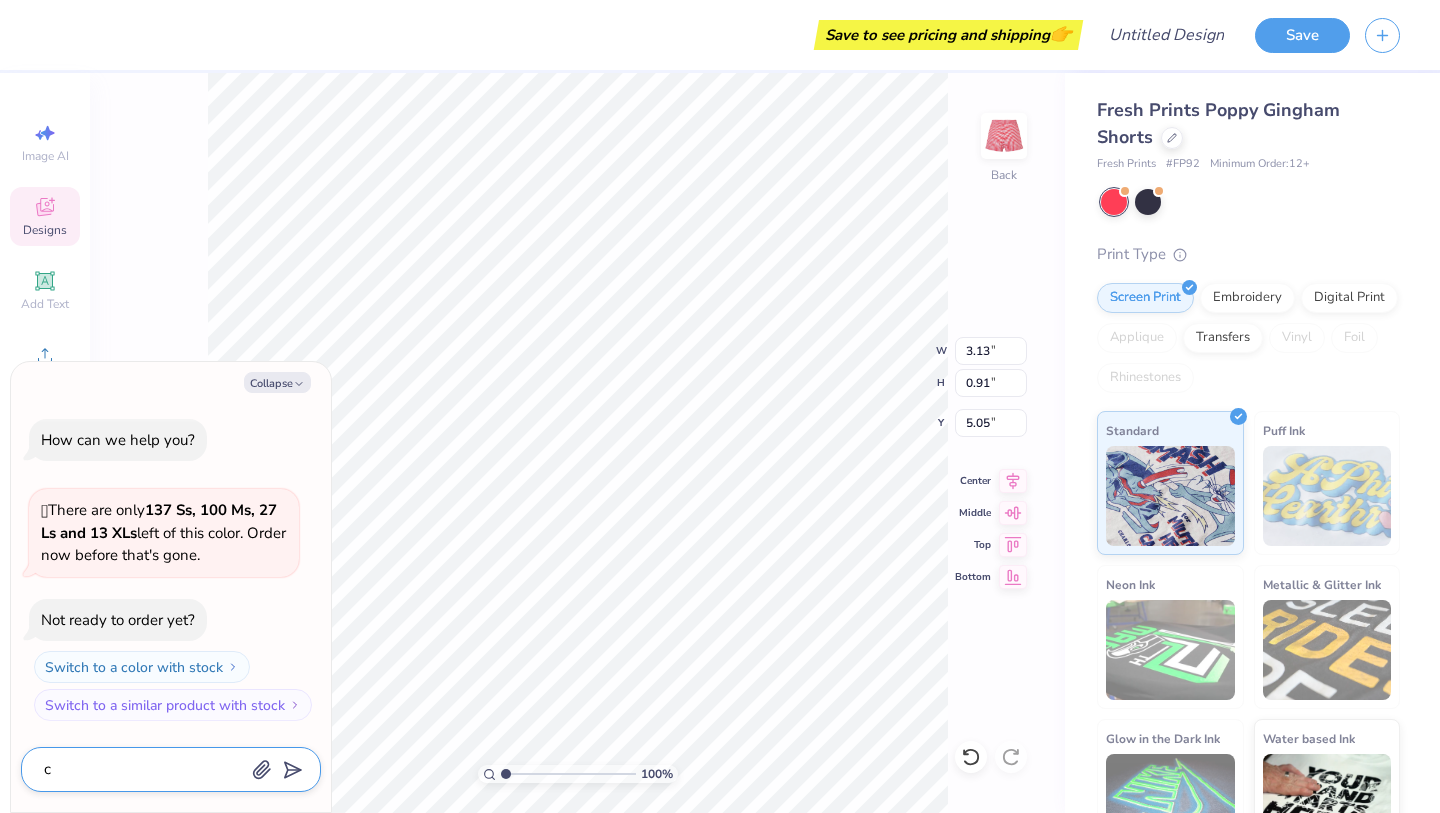 type on "x" 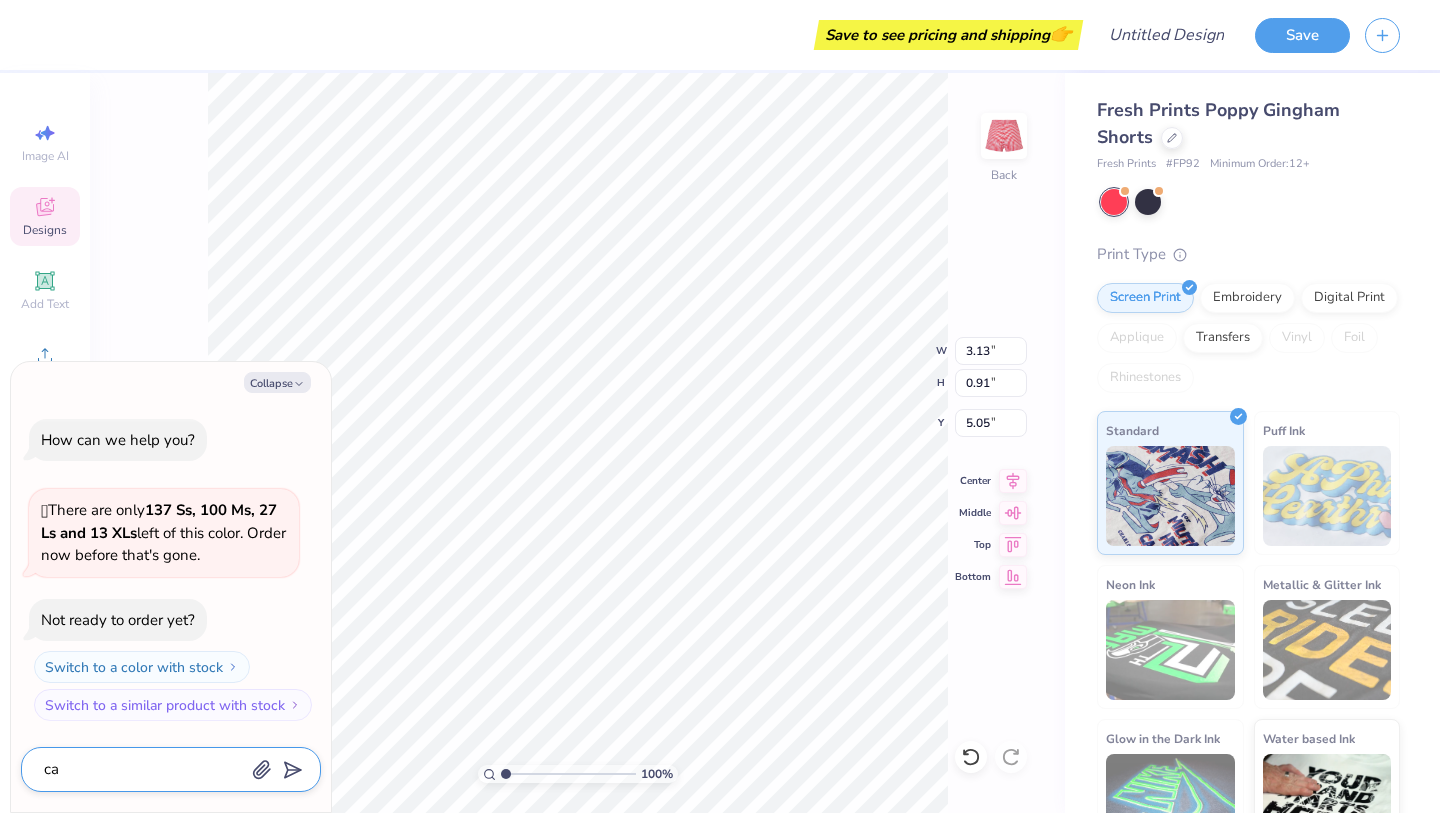 type on "x" 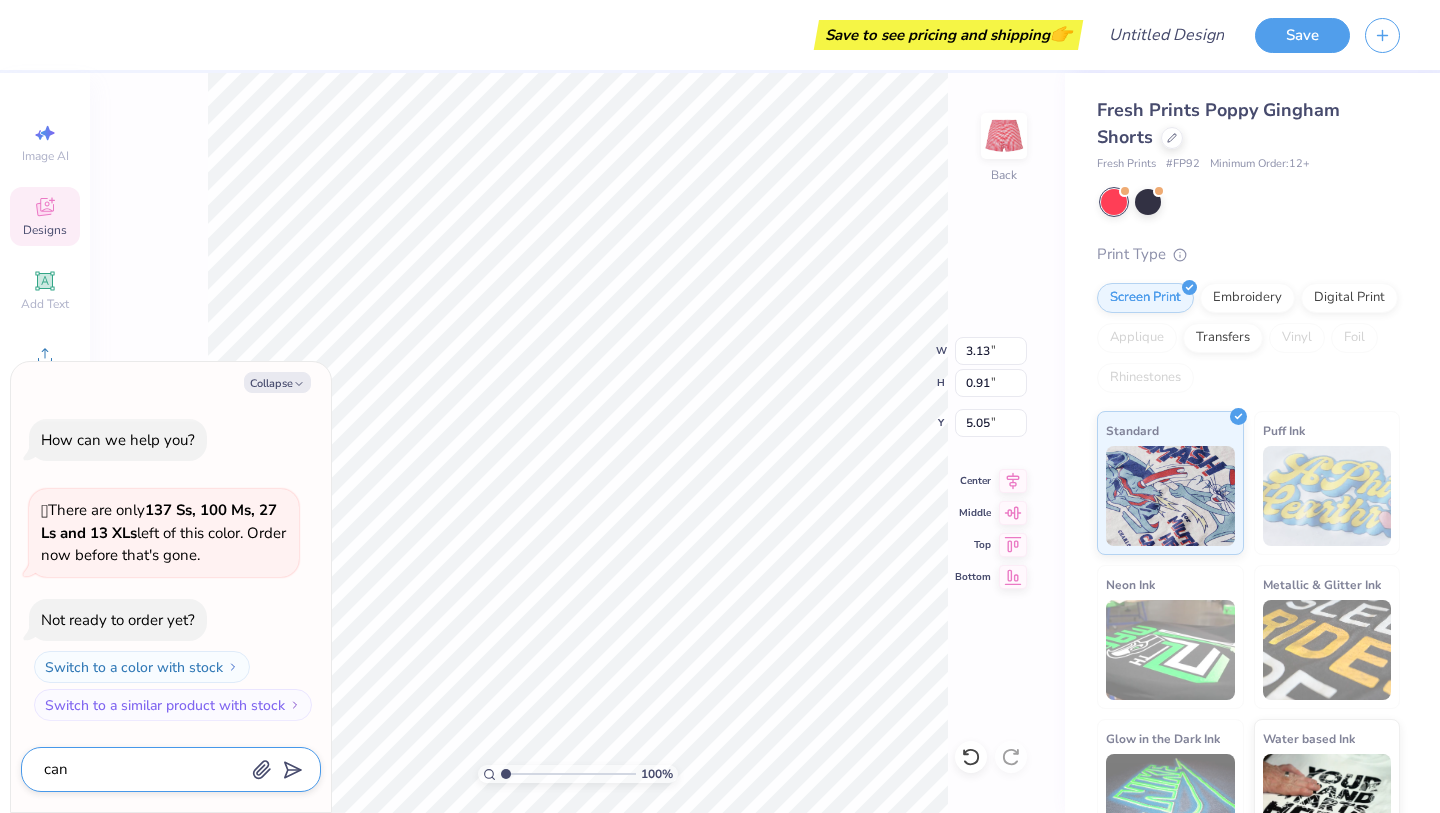 type on "x" 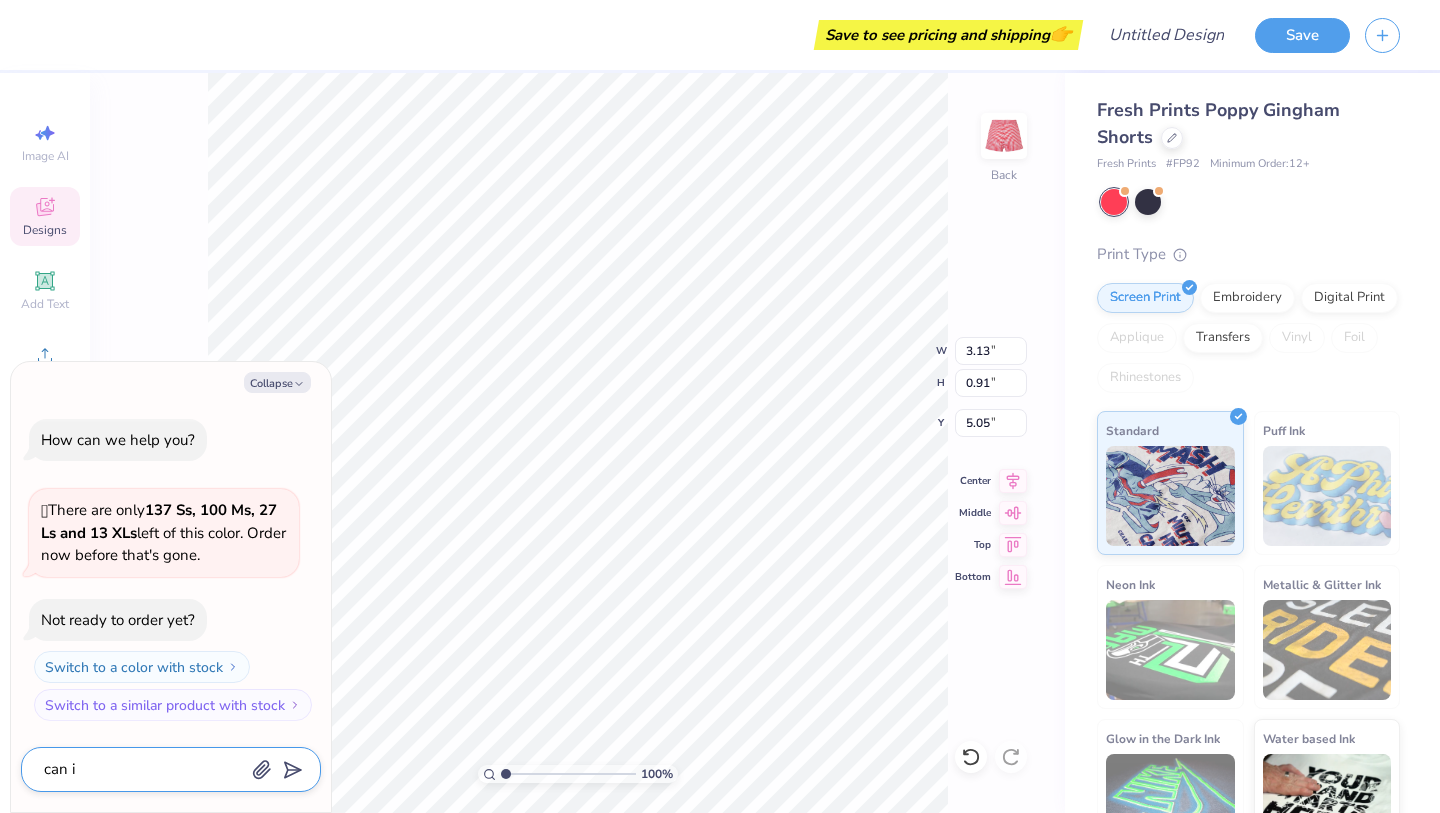 type on "x" 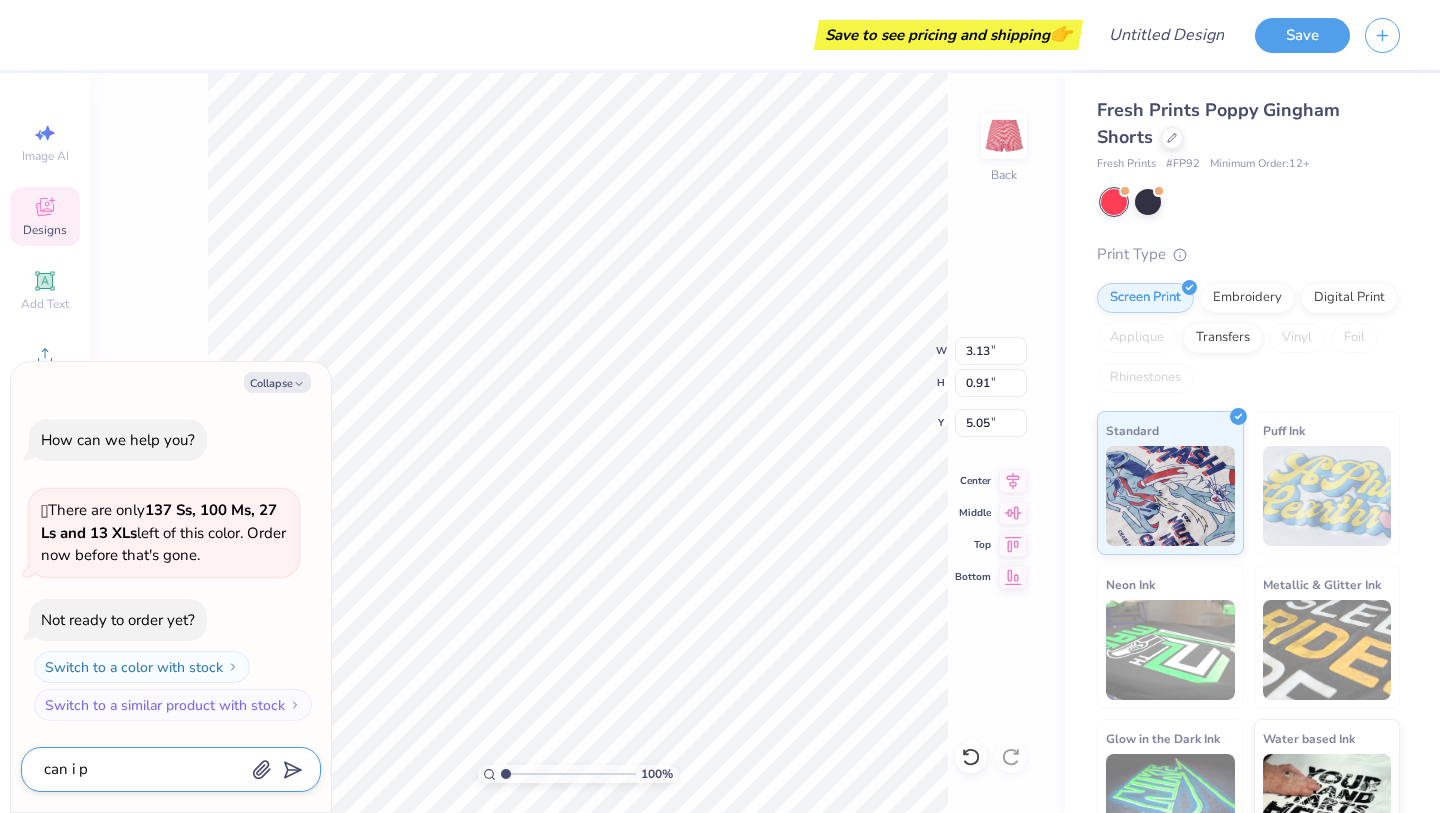 type on "x" 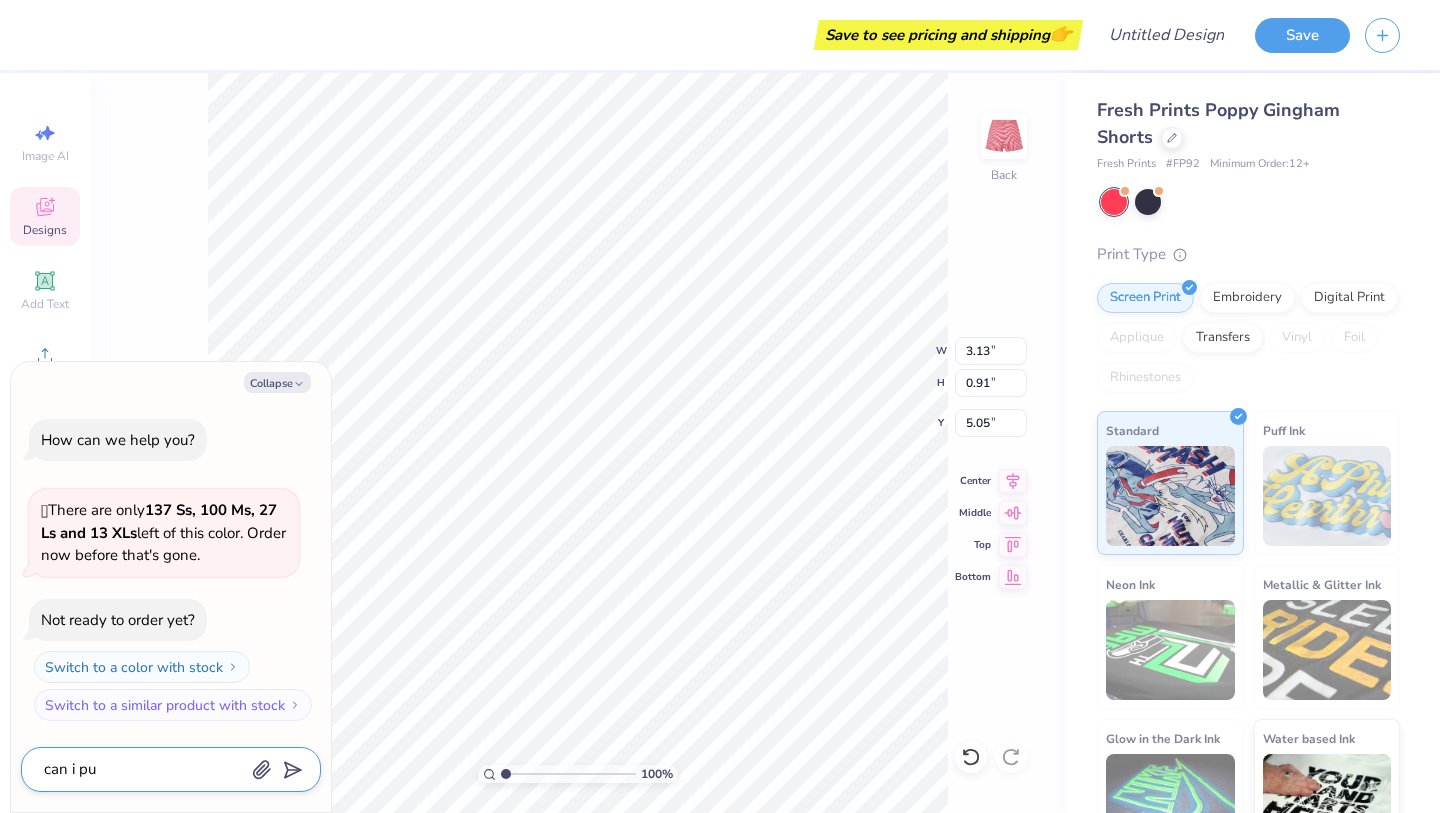 type on "x" 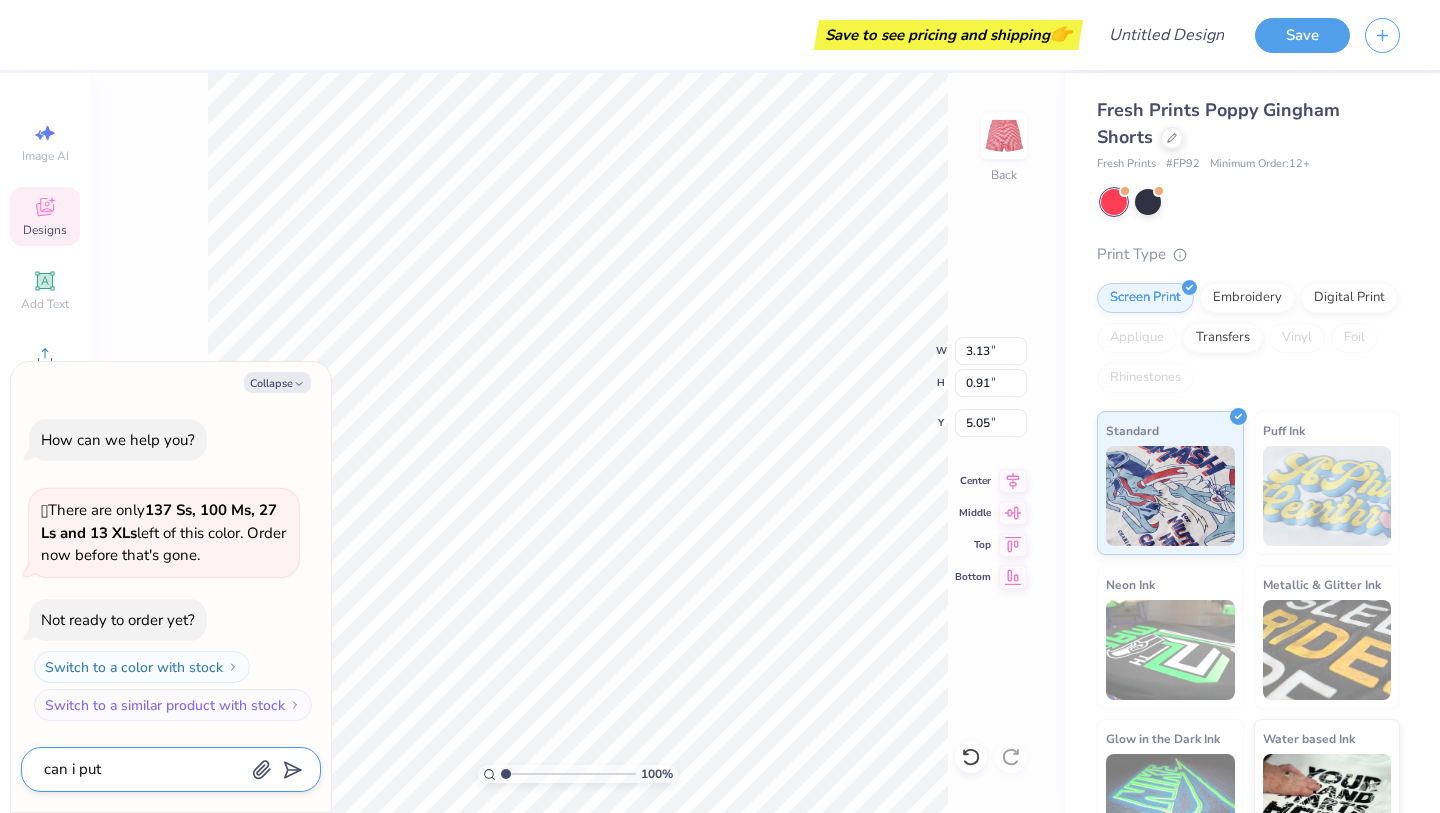 type on "x" 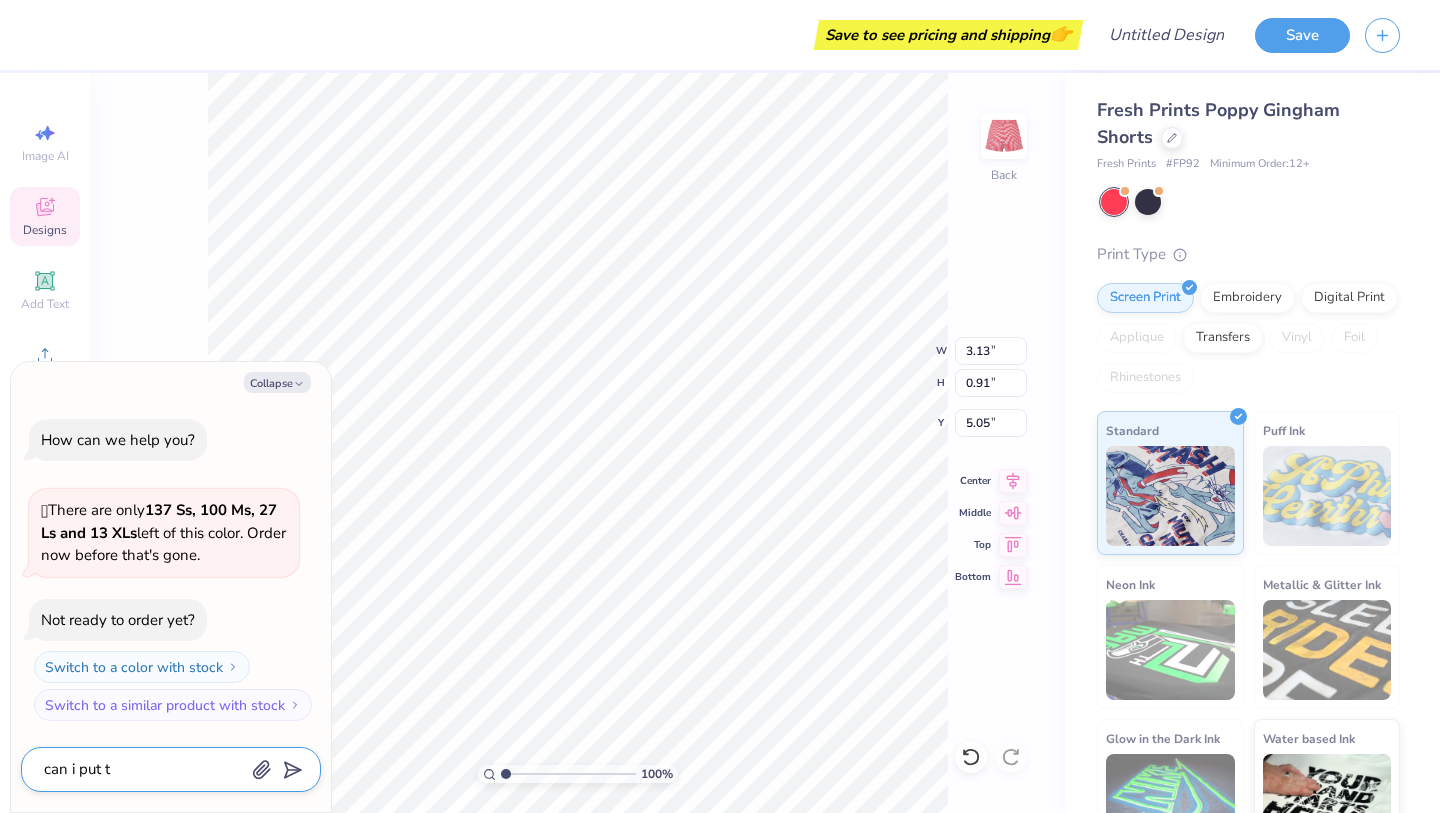 type on "x" 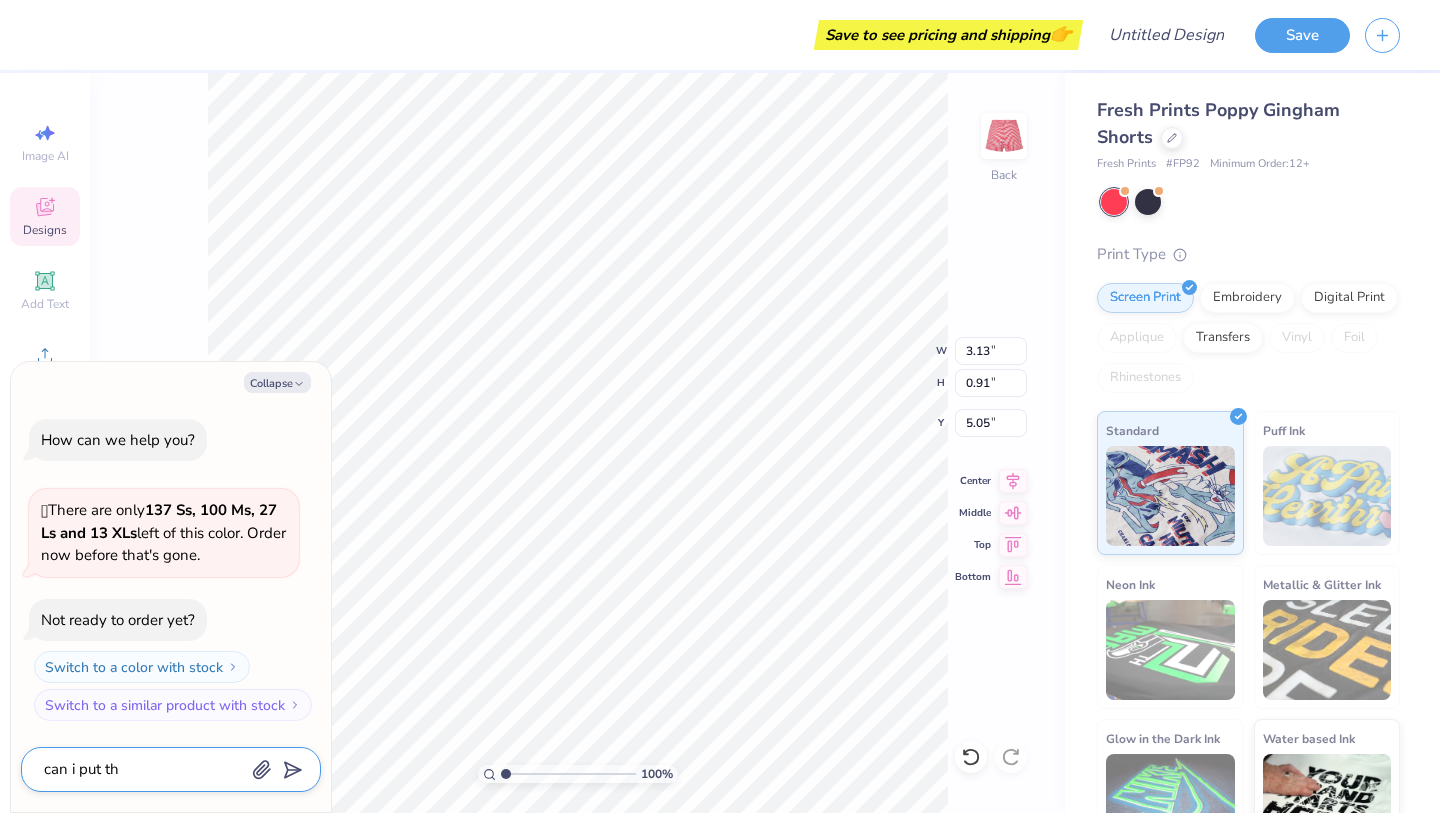 type on "x" 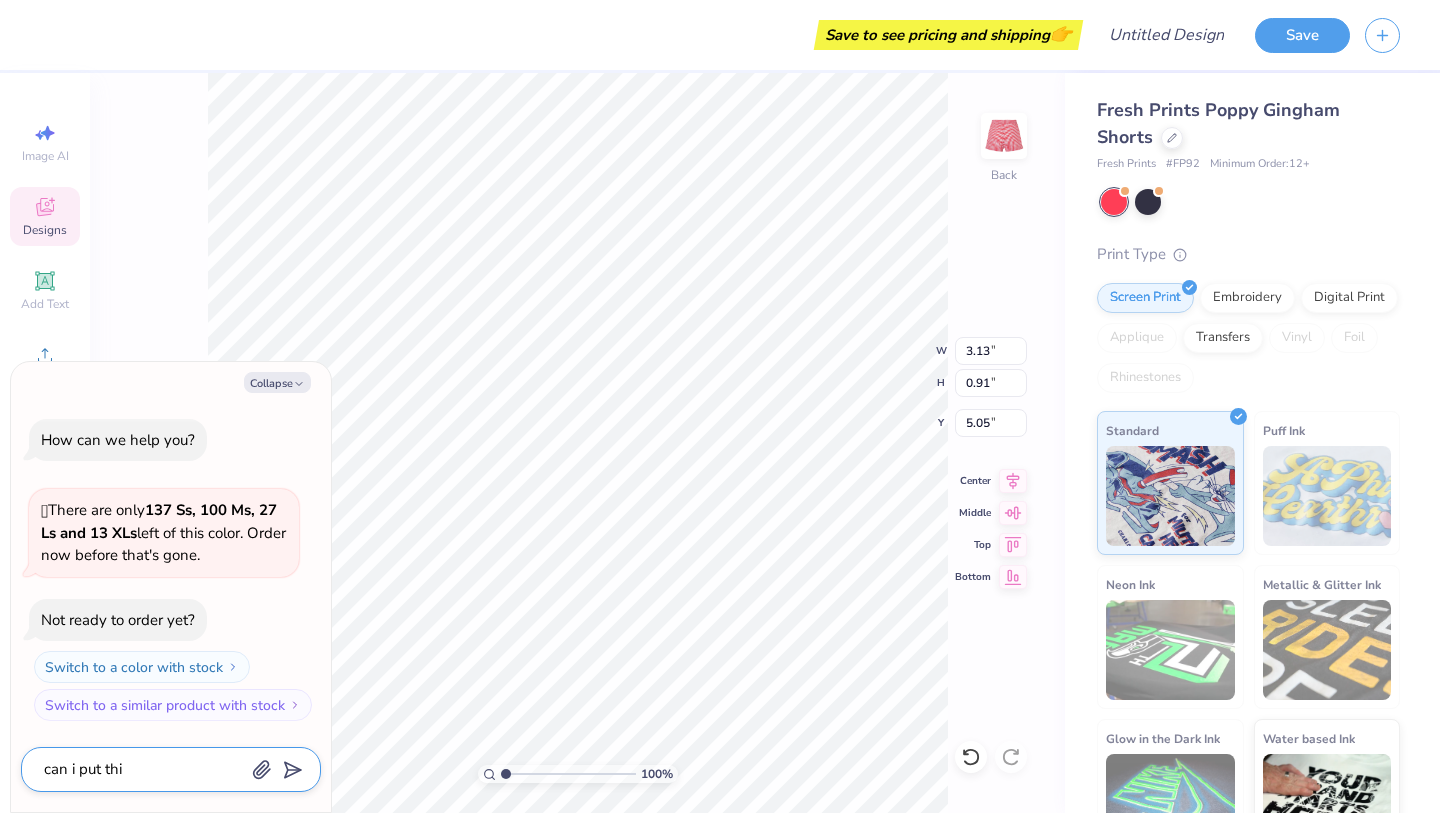 type on "x" 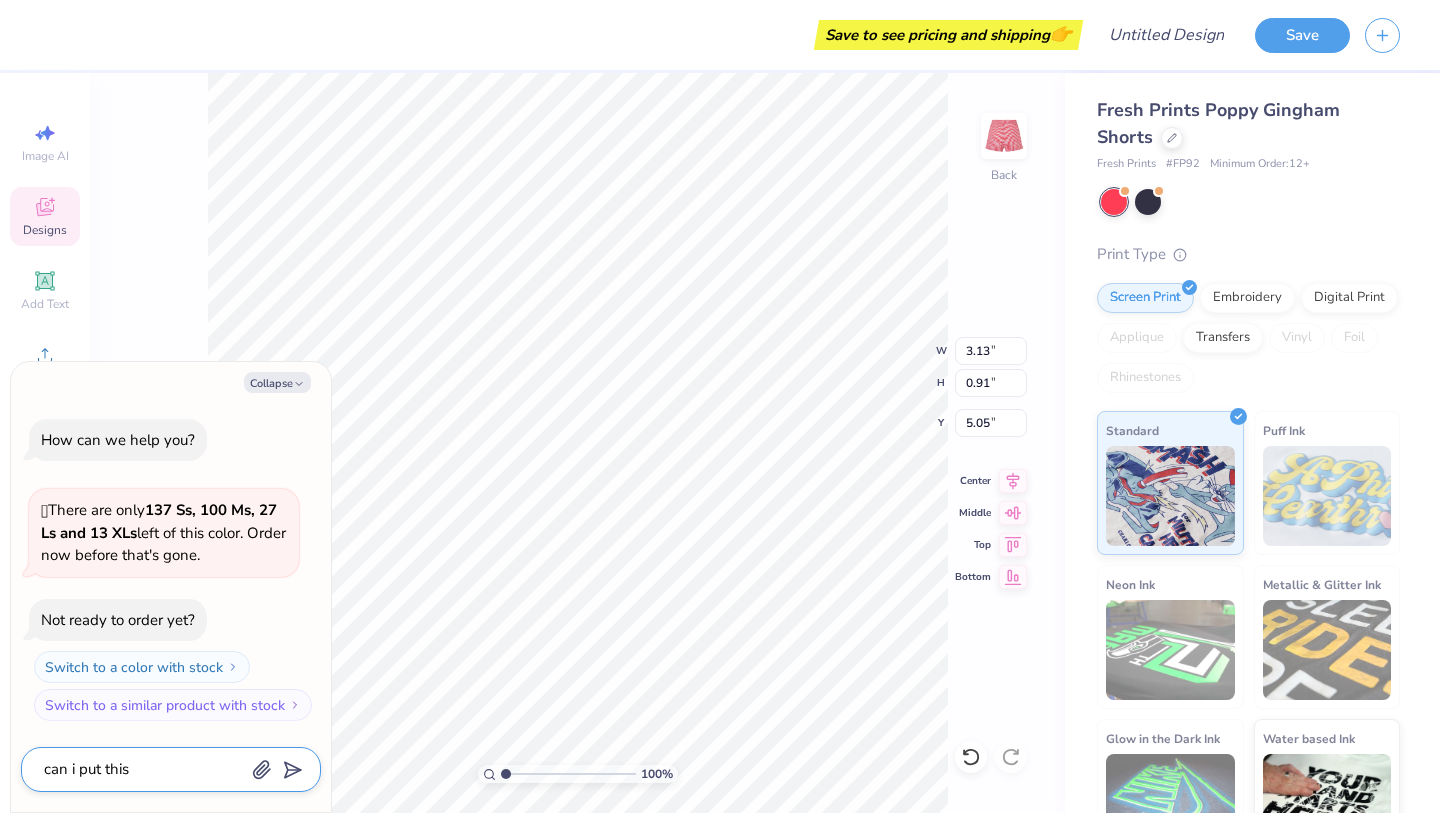 type on "x" 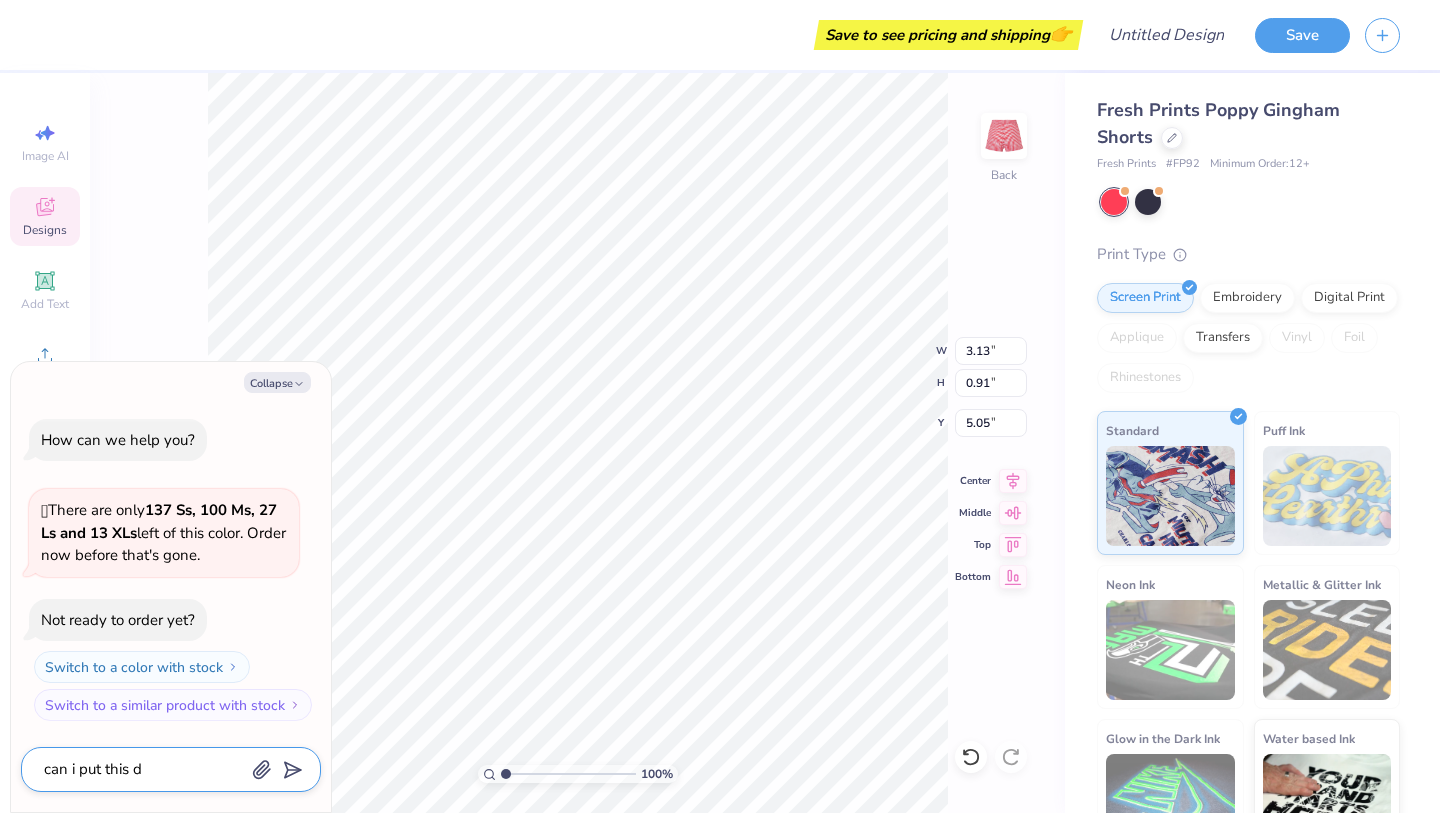 type on "x" 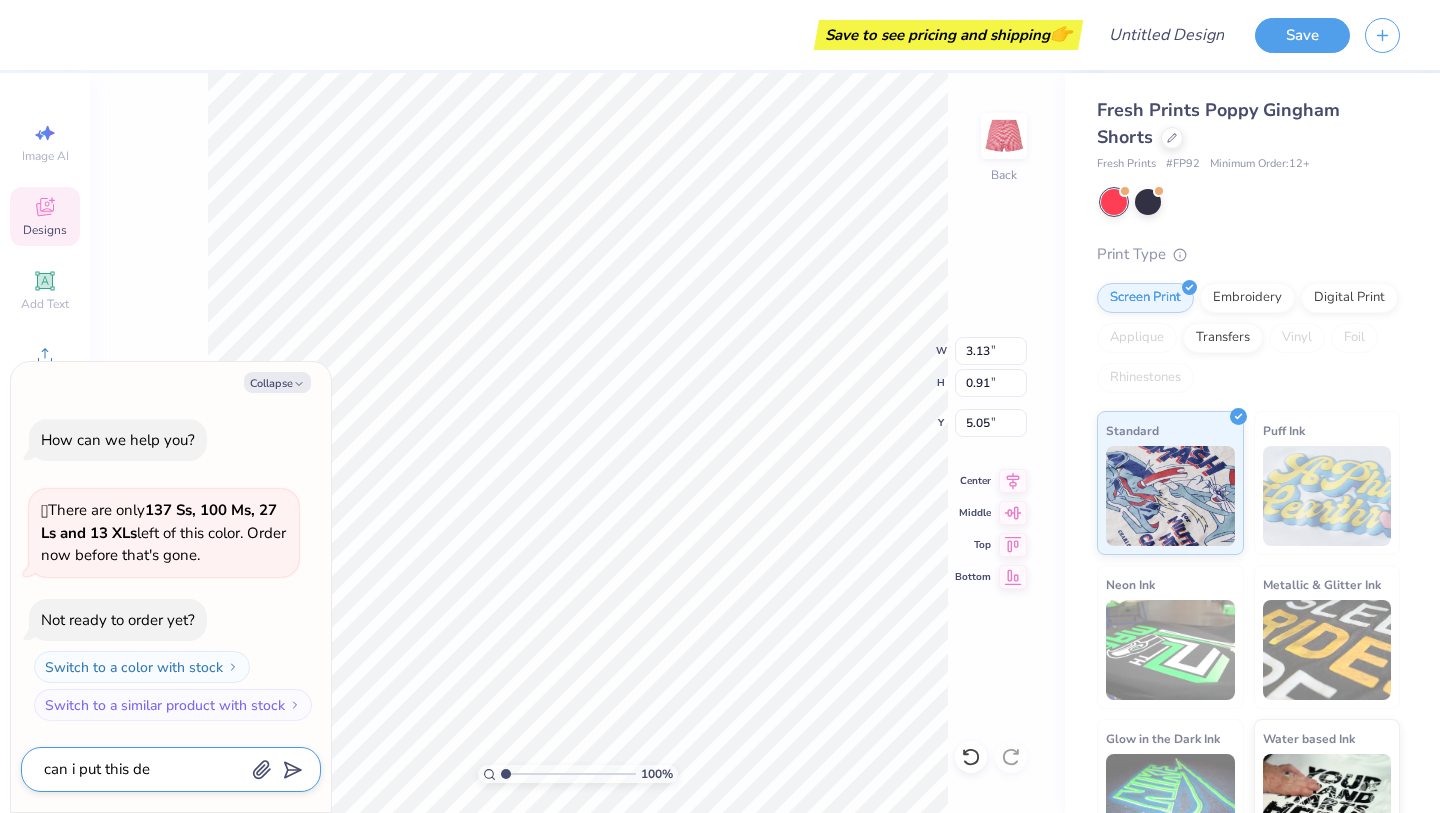 type on "x" 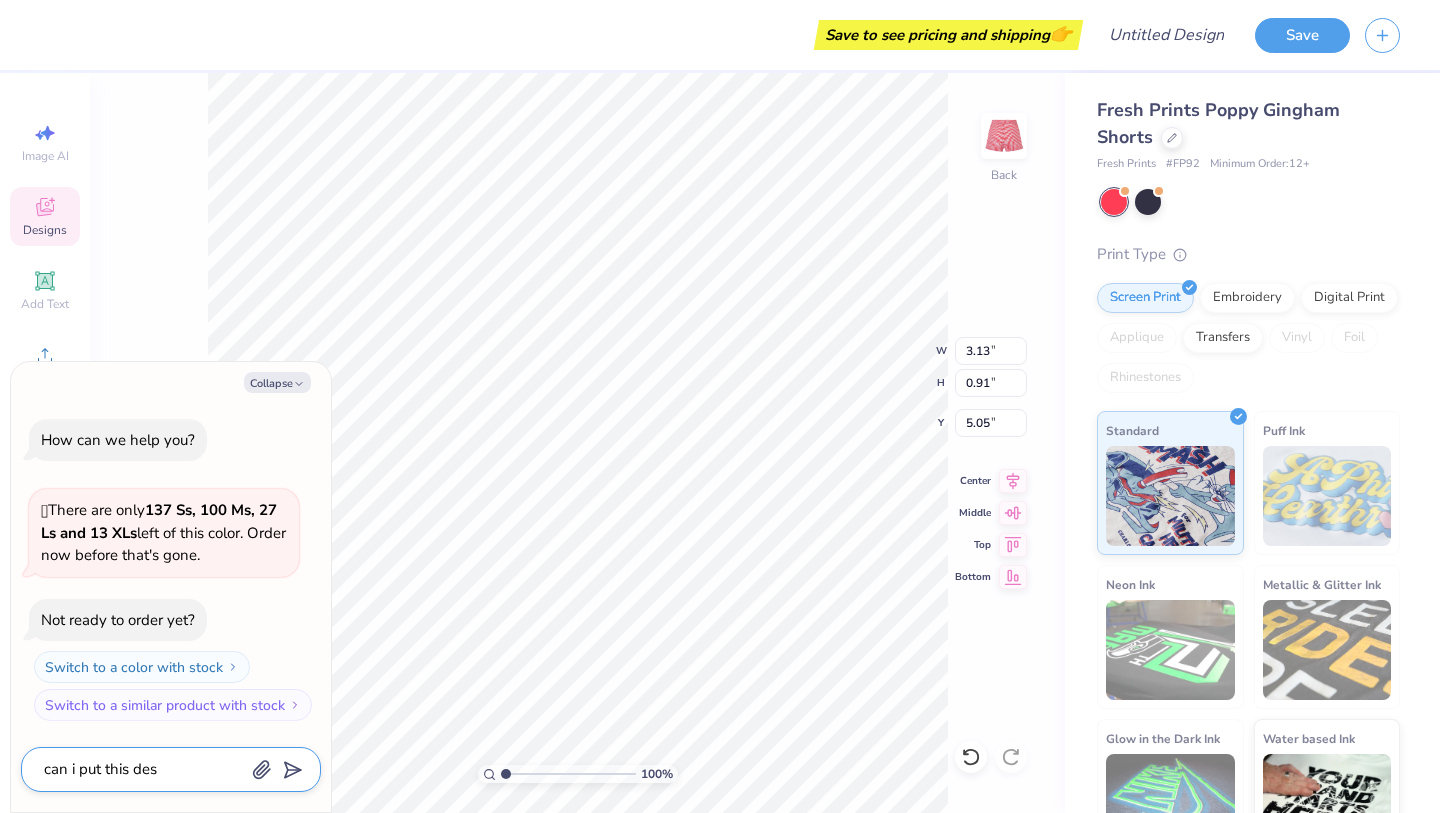 type on "x" 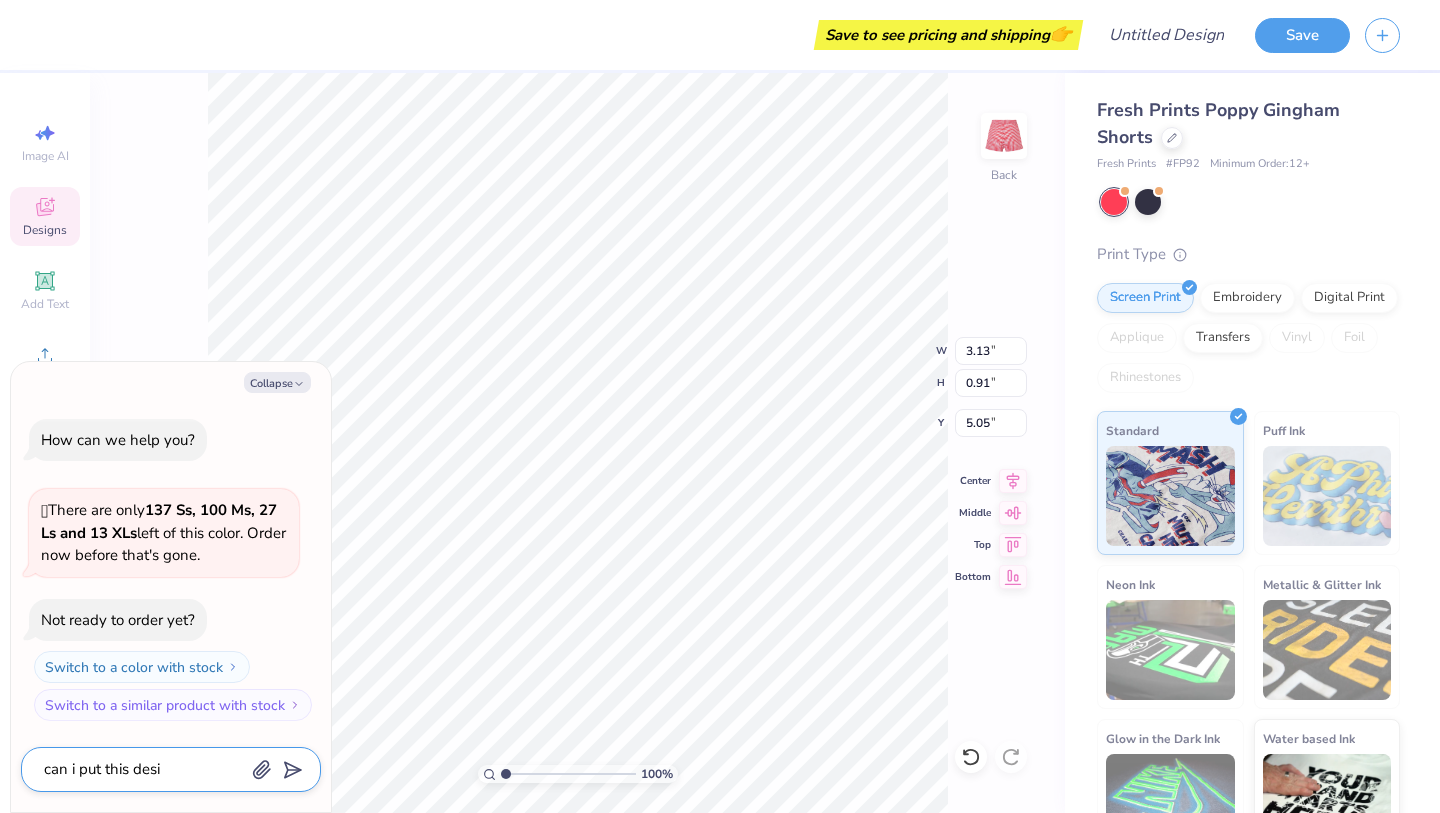 type on "x" 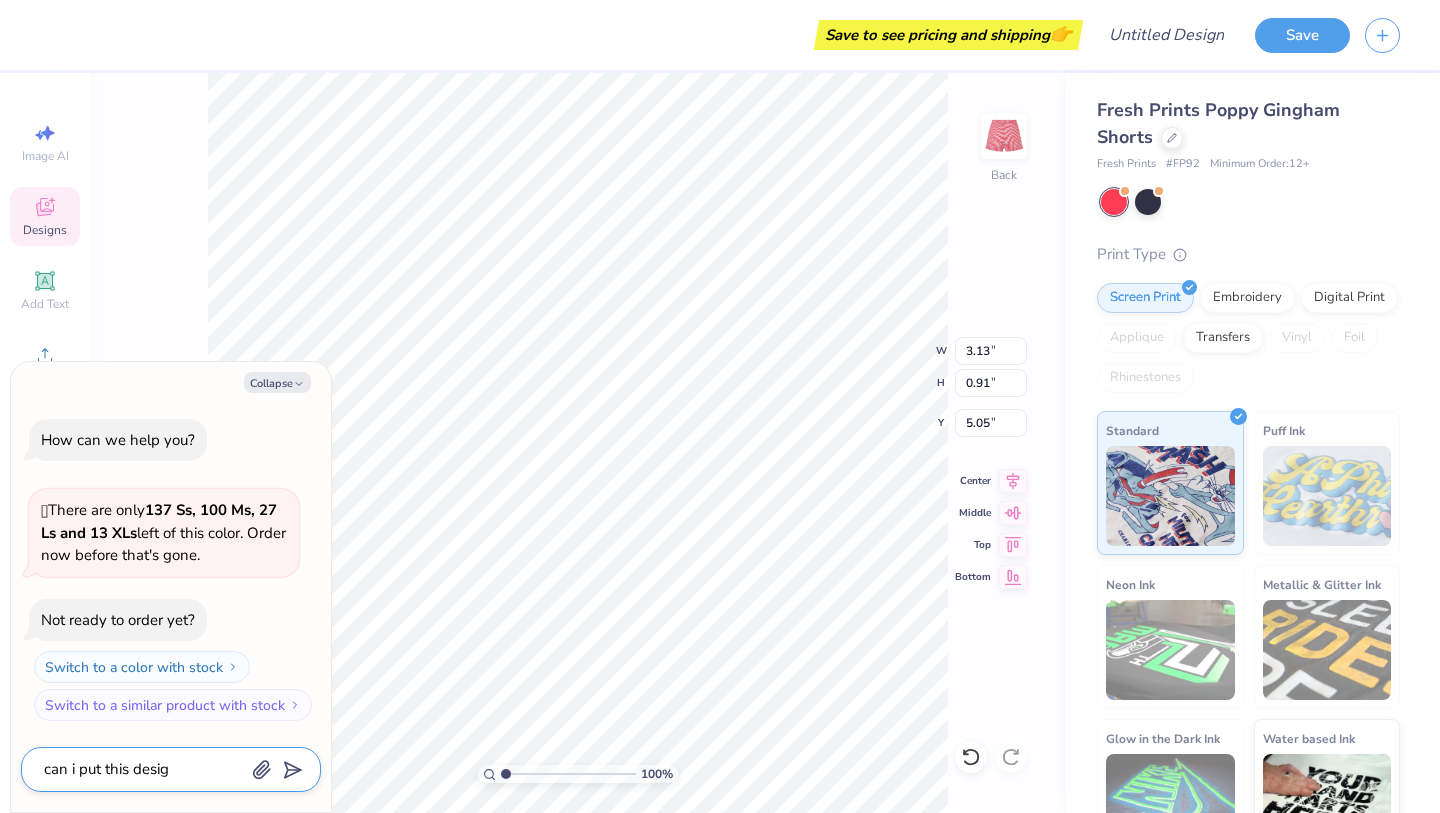 type on "x" 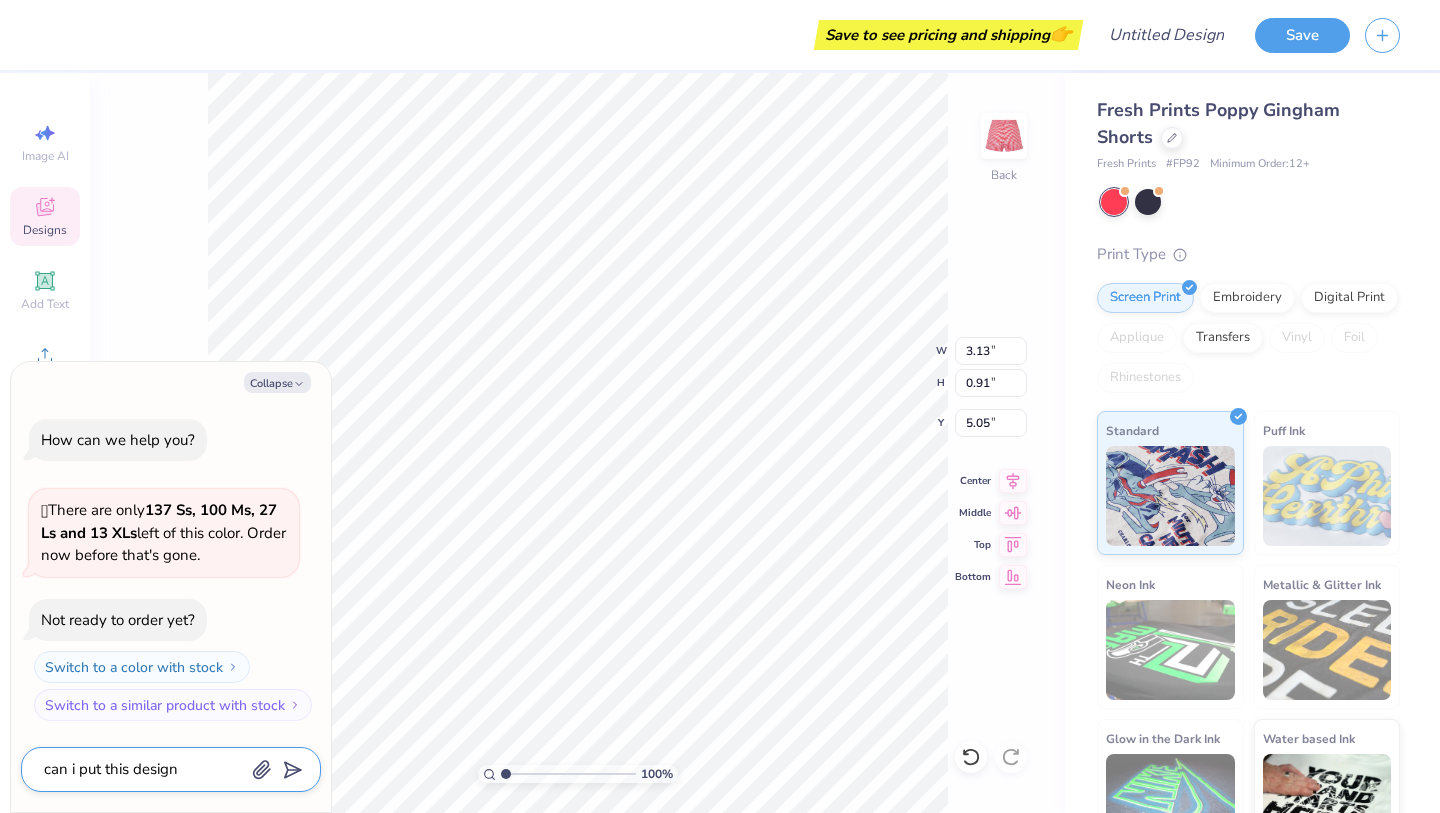 type on "x" 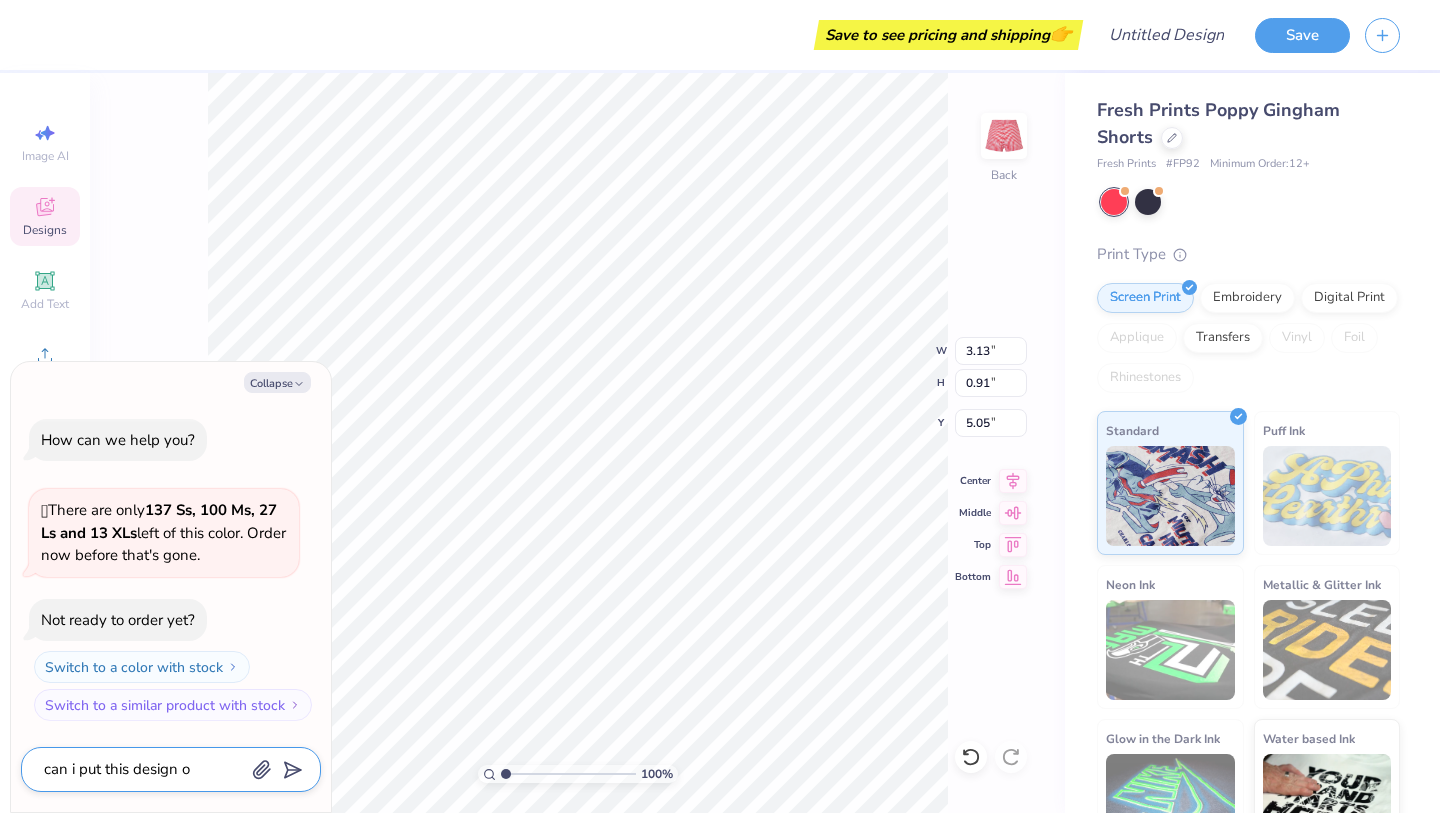 type on "x" 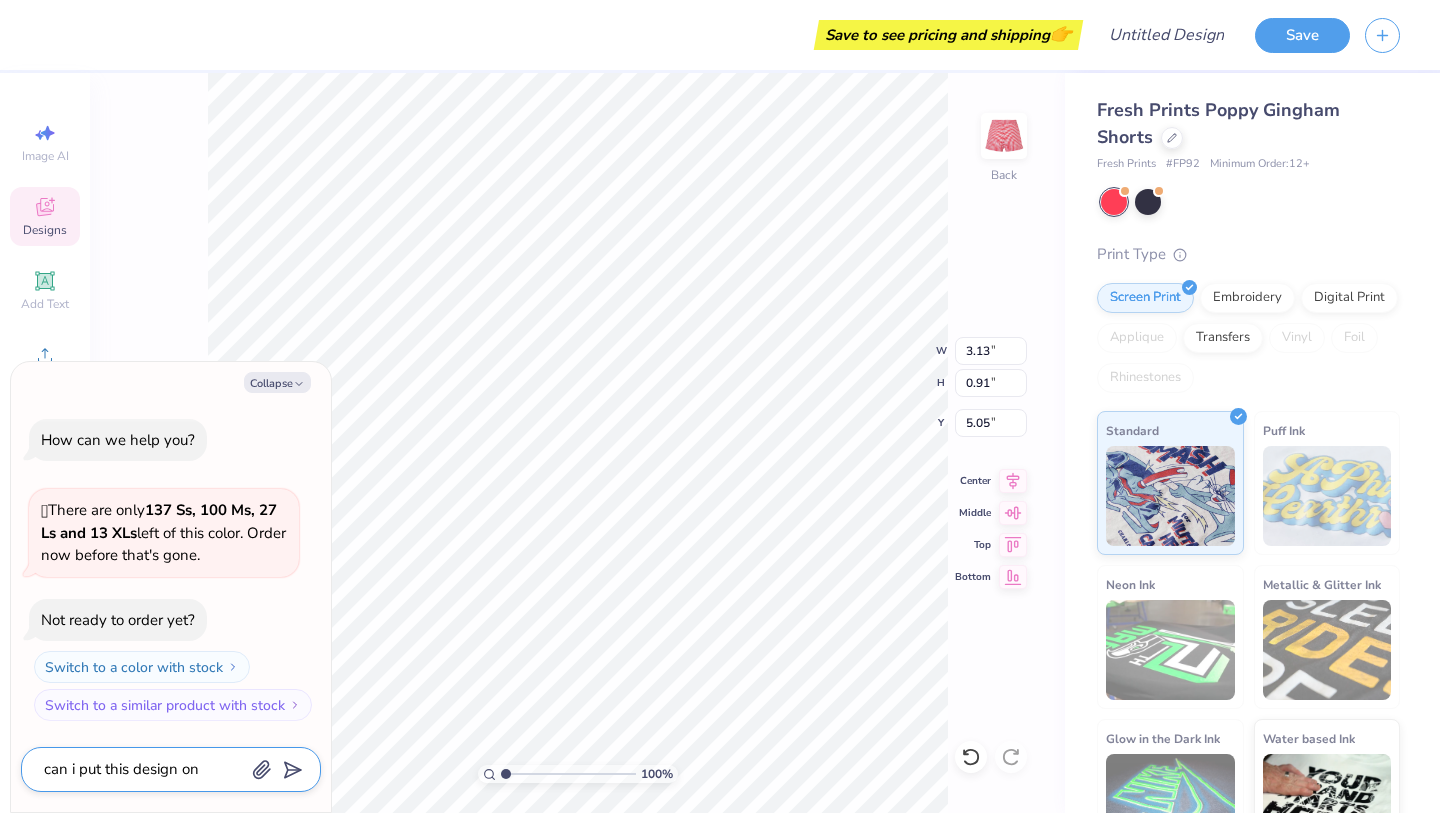 type on "x" 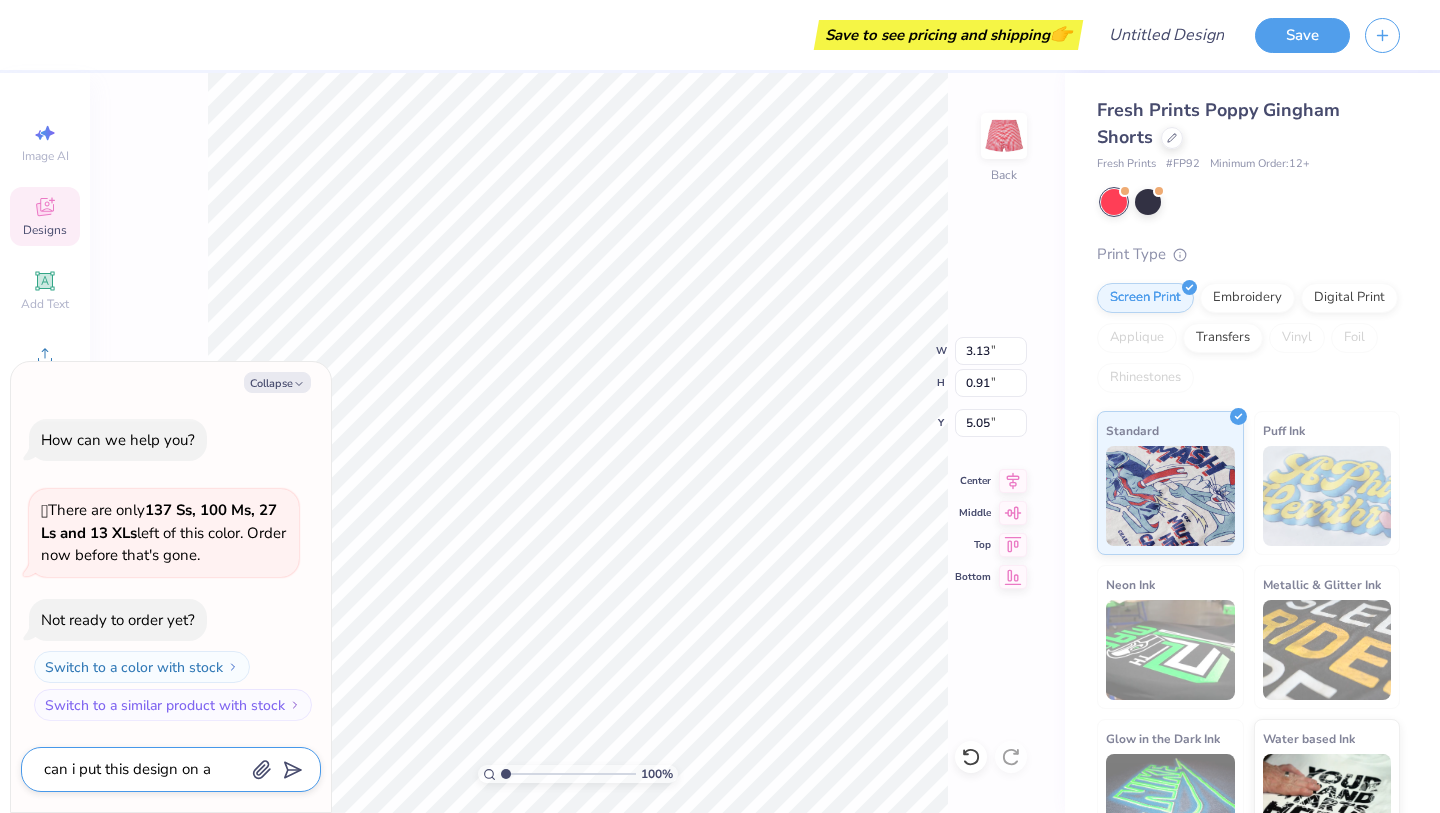 type on "x" 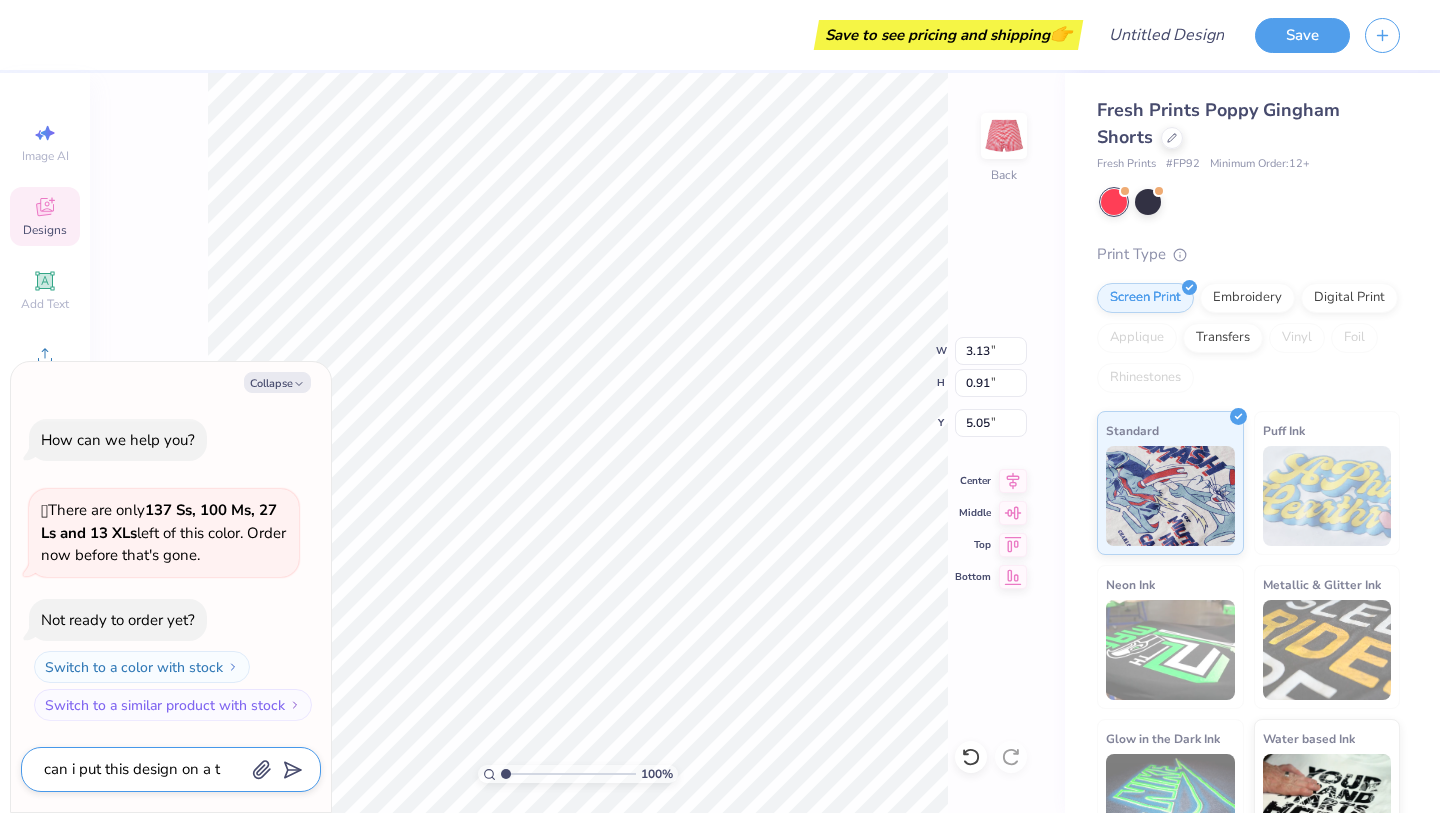 type on "x" 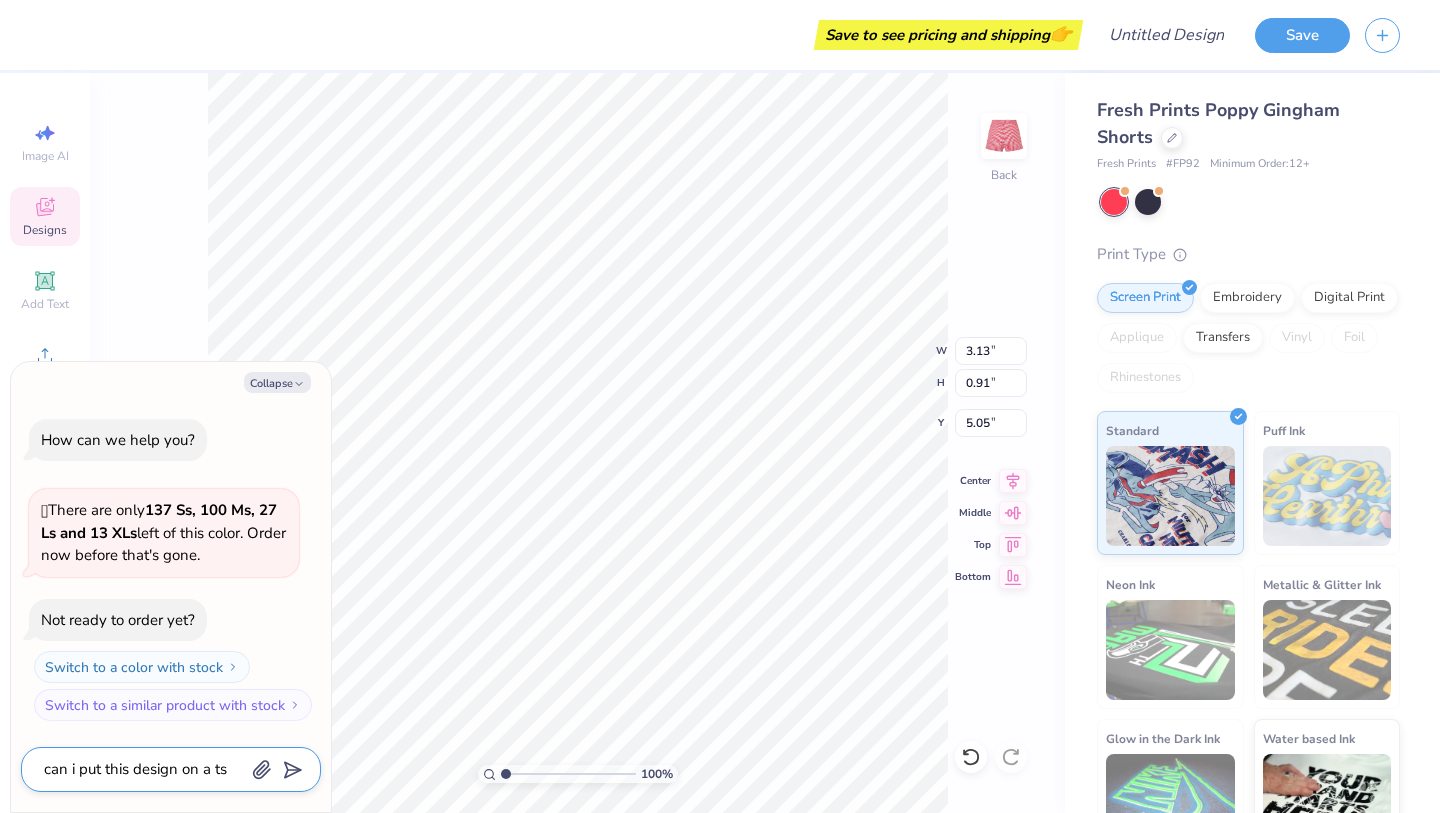 type on "can i put this design on a tsh" 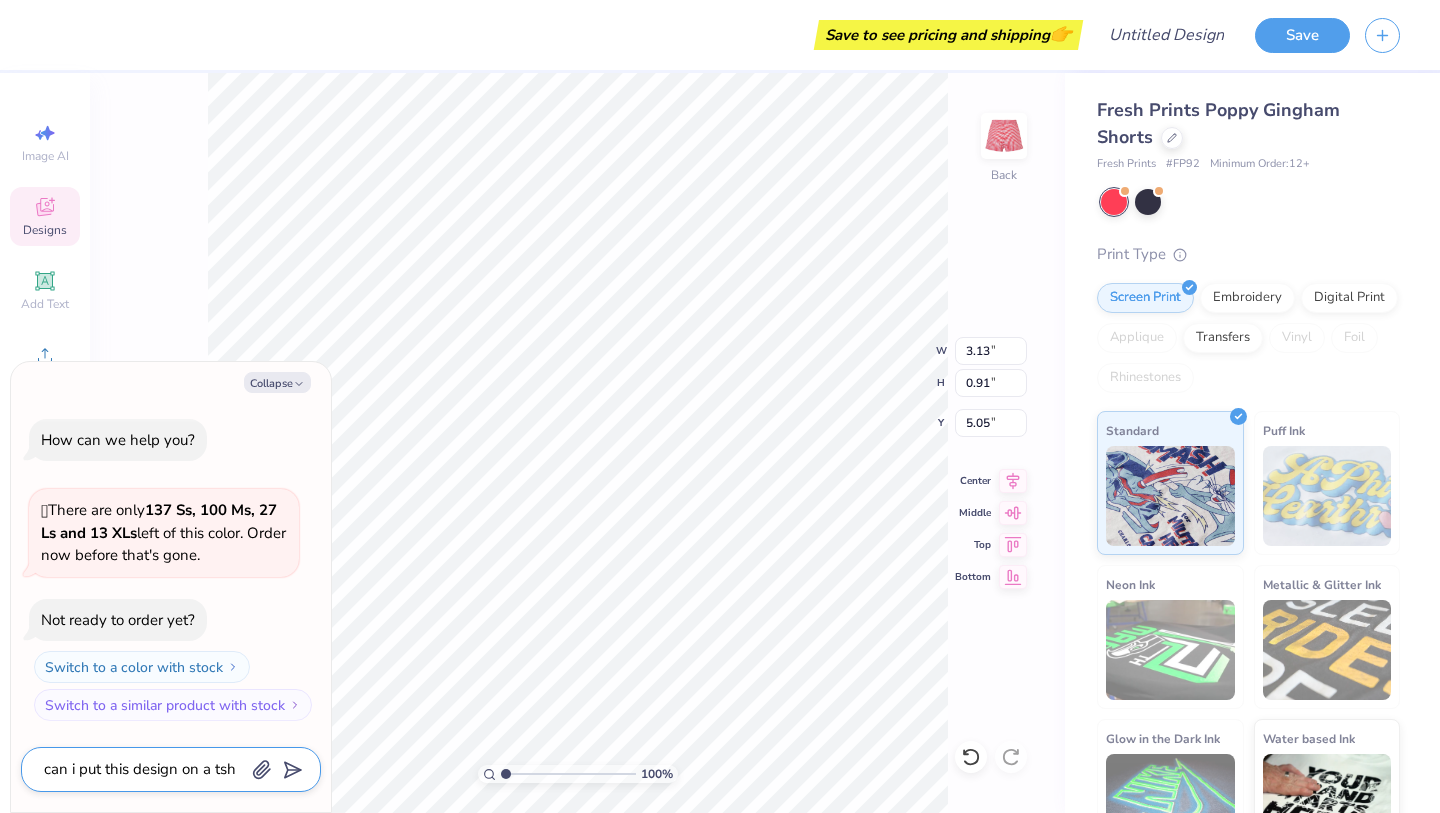 type on "x" 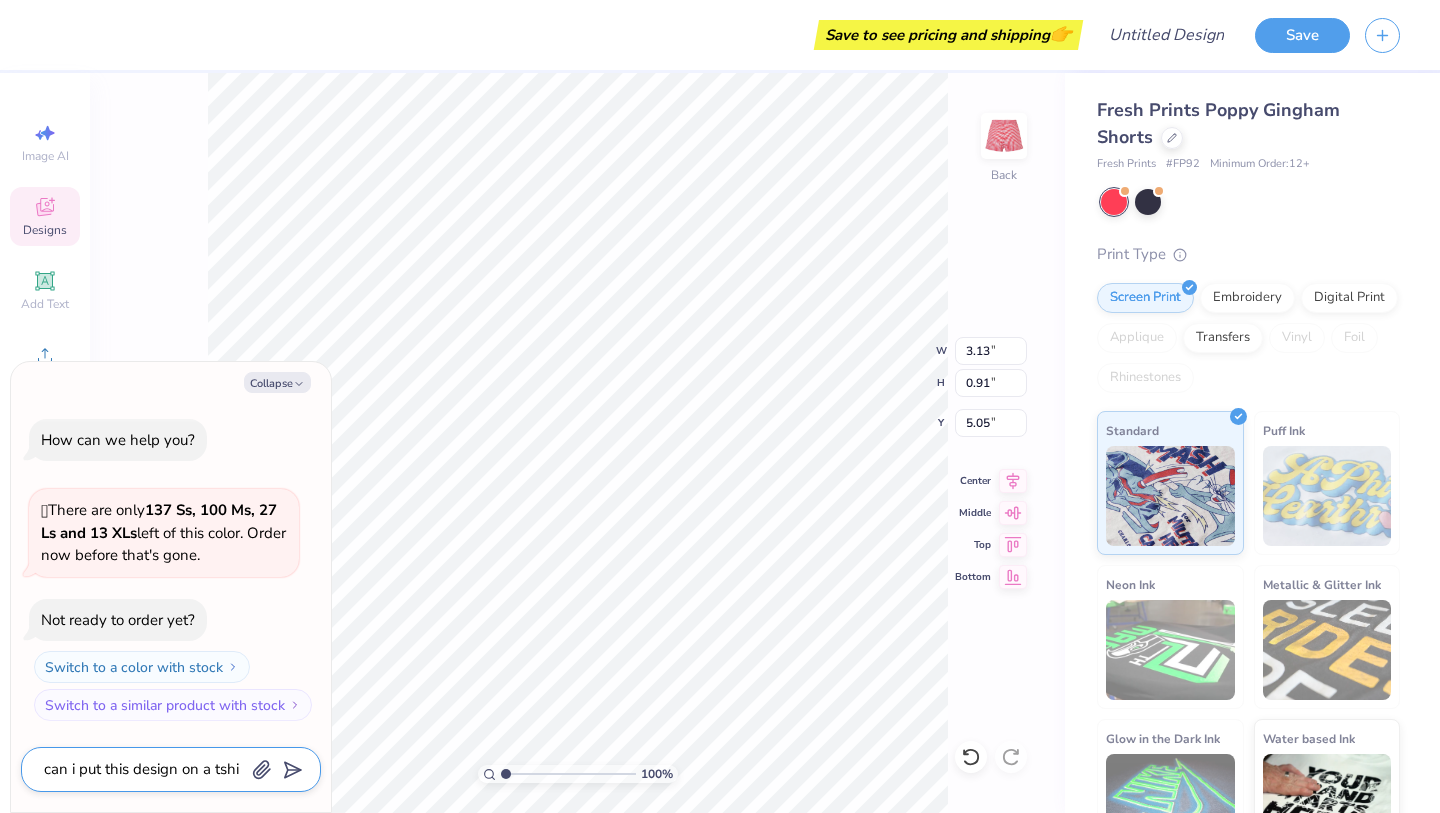 type on "x" 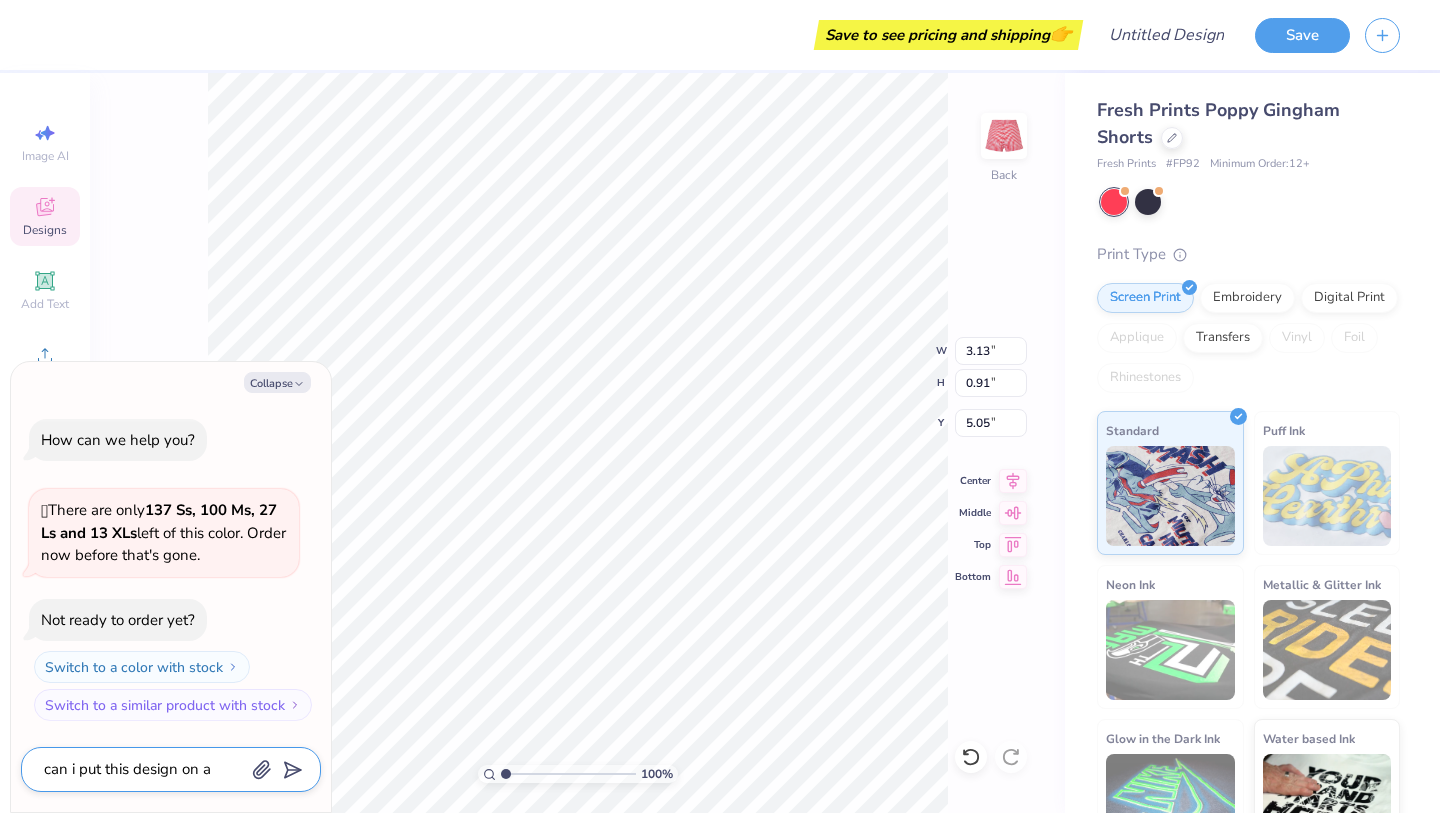 type on "x" 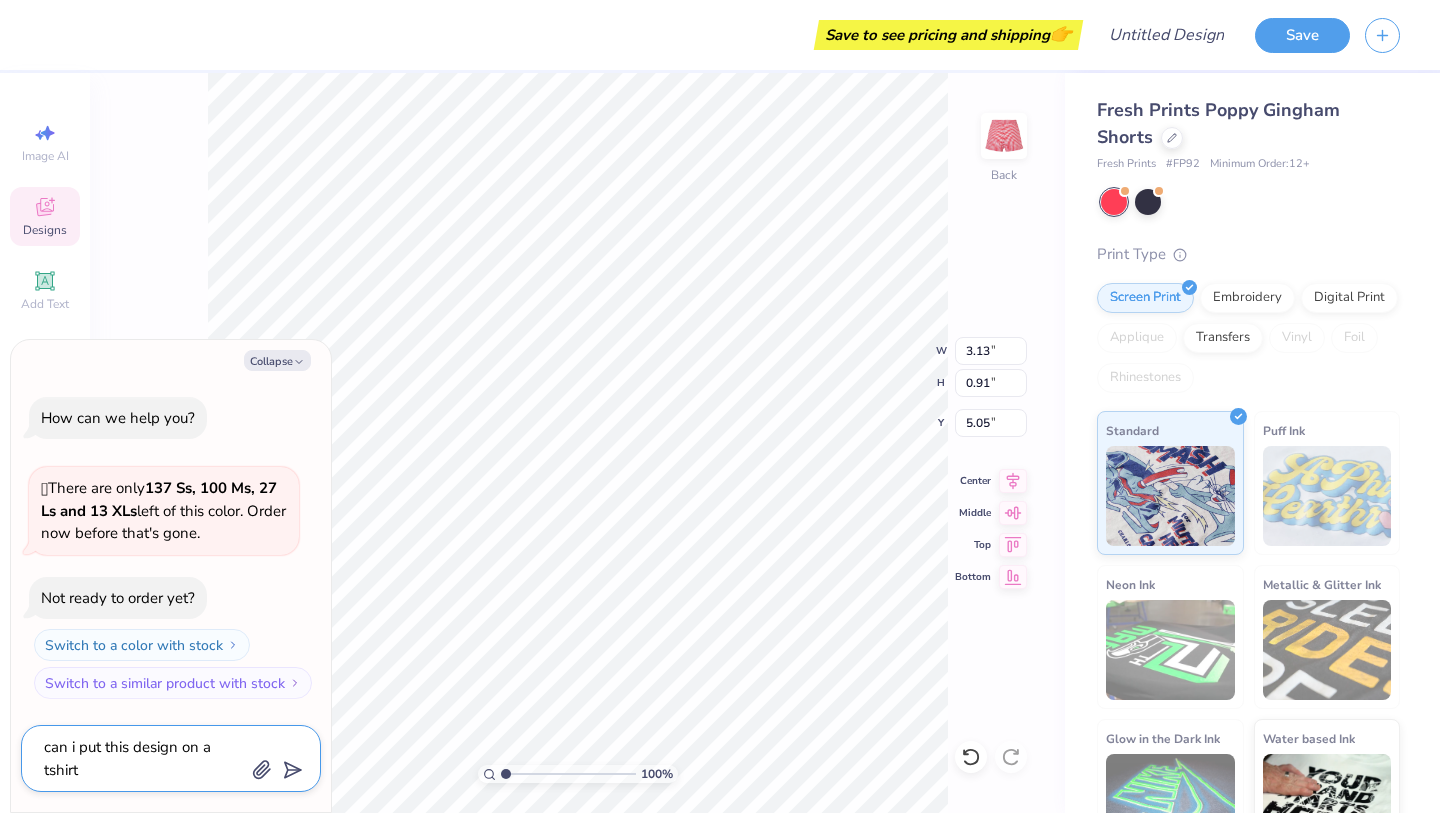type on "can i put this design on a tshirt" 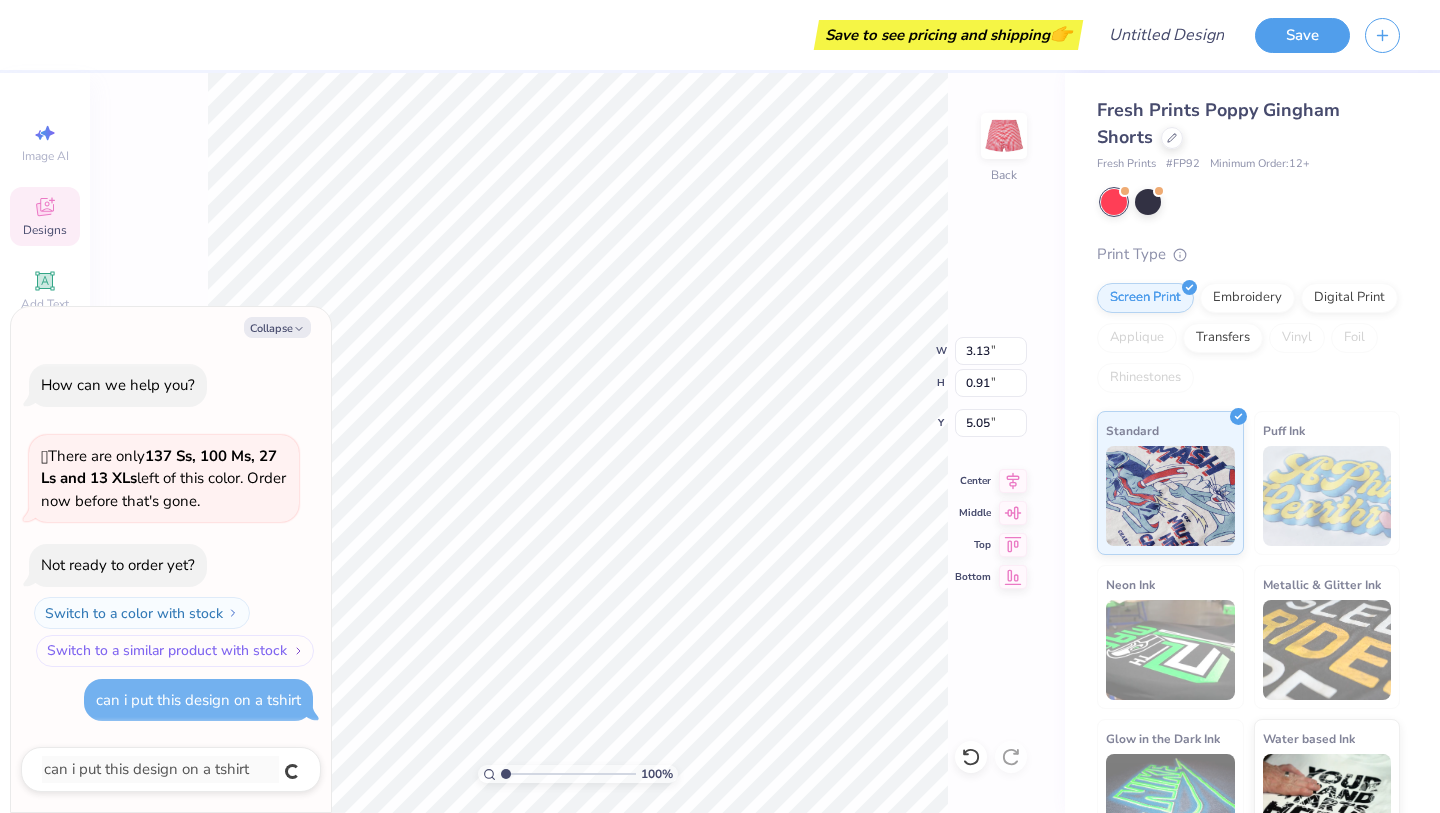 type on "x" 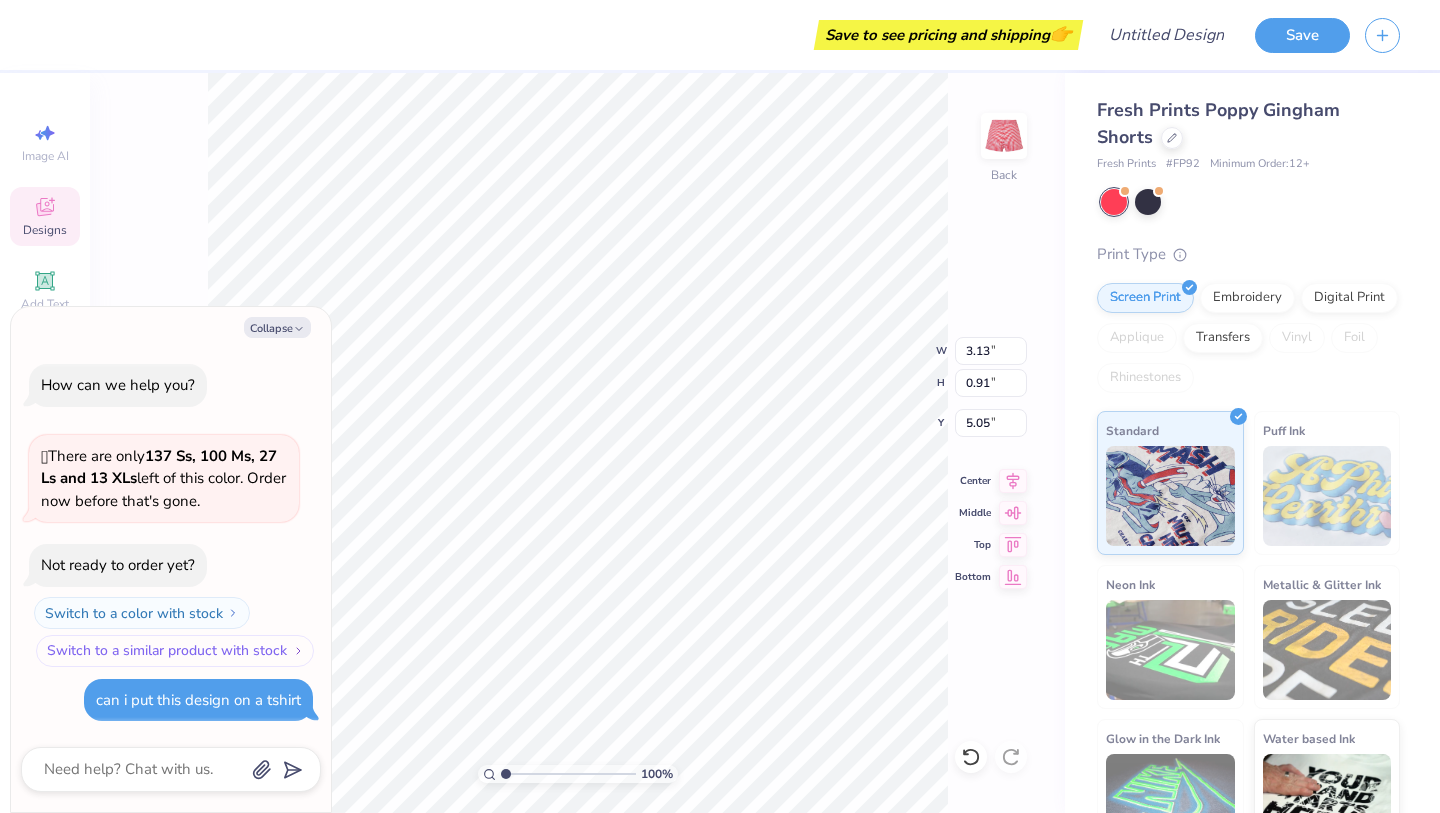 click on "Switch to a similar product with stock" at bounding box center (175, 651) 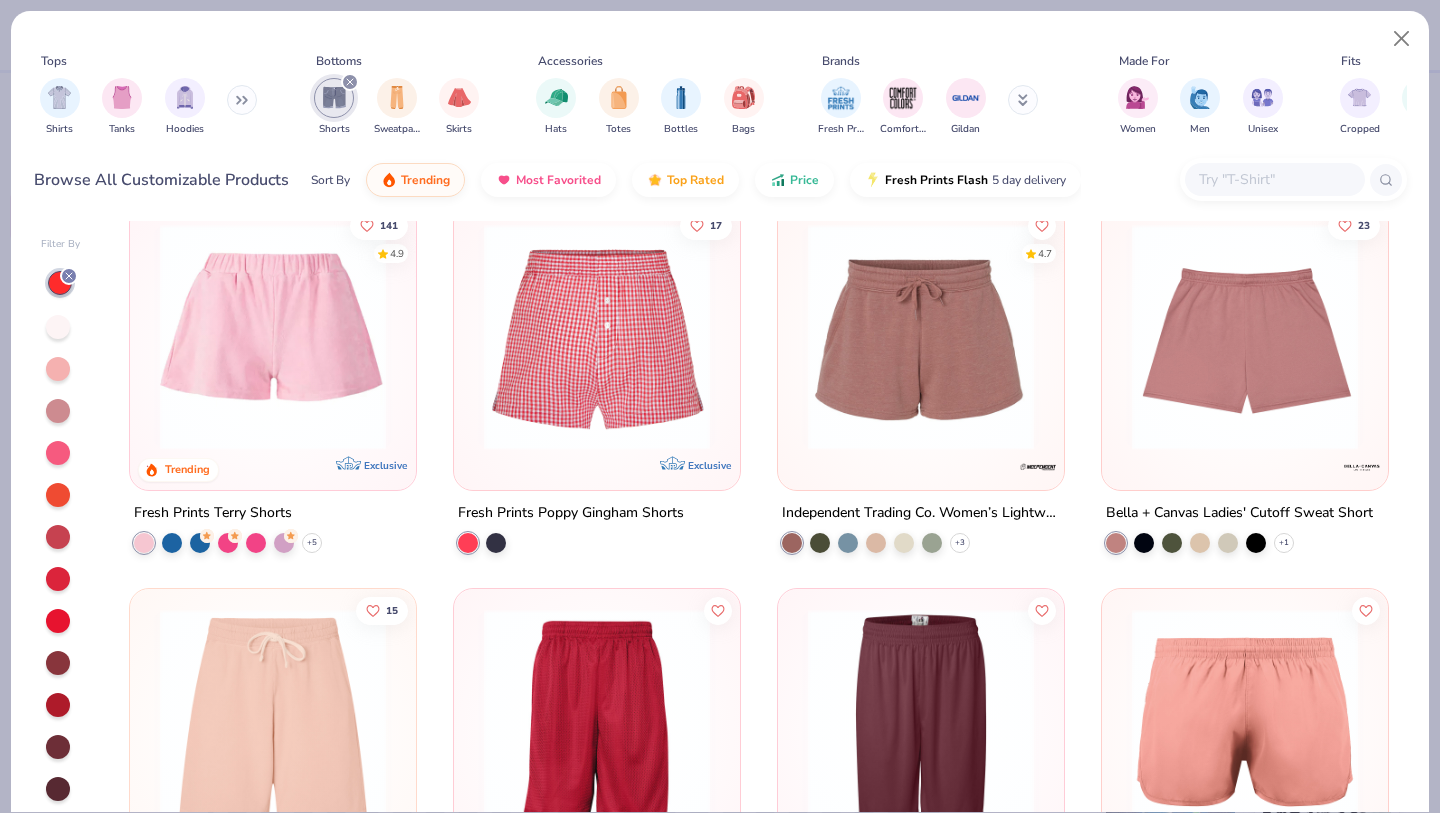 scroll, scrollTop: 0, scrollLeft: 0, axis: both 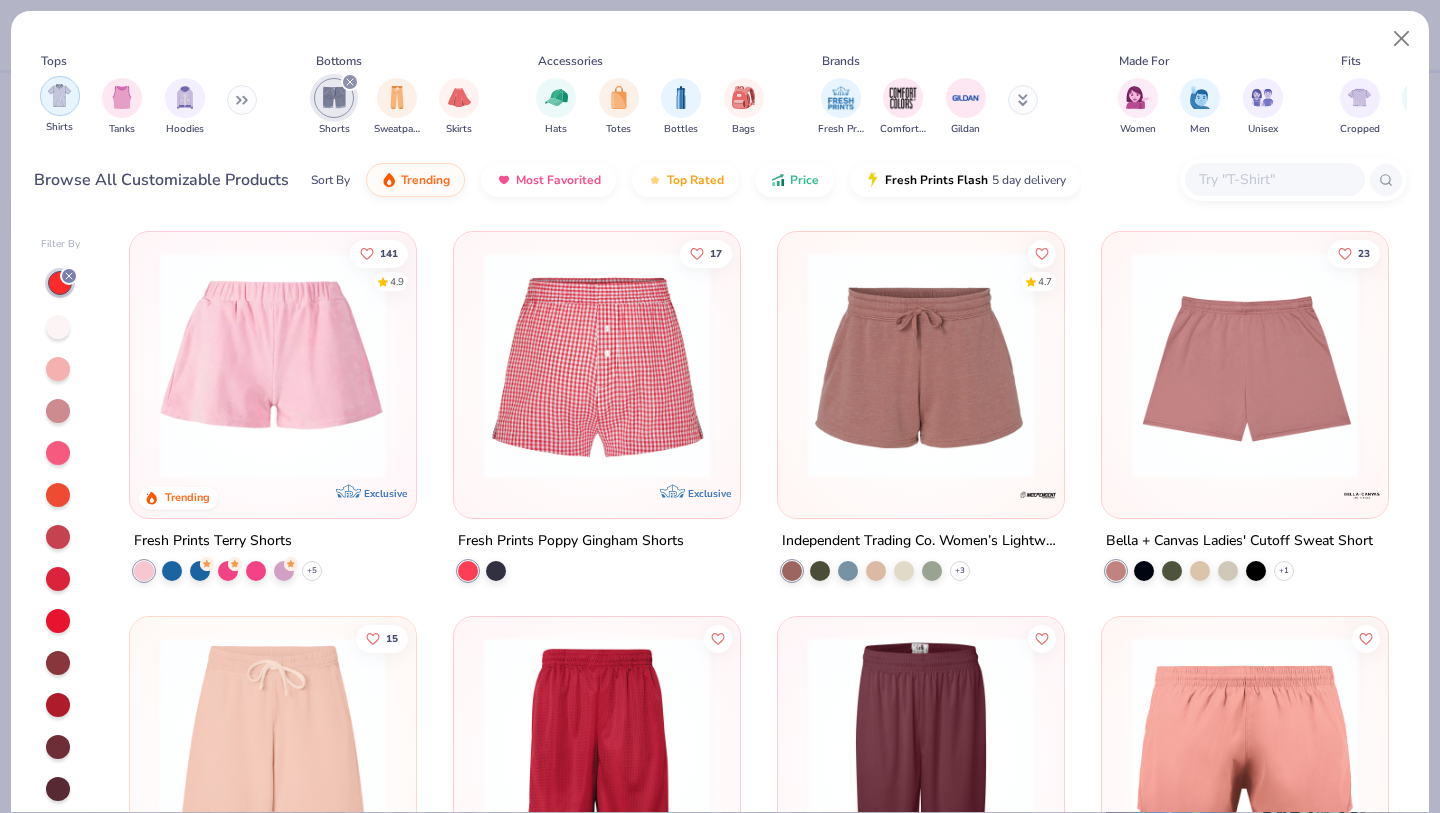 click at bounding box center (60, 96) 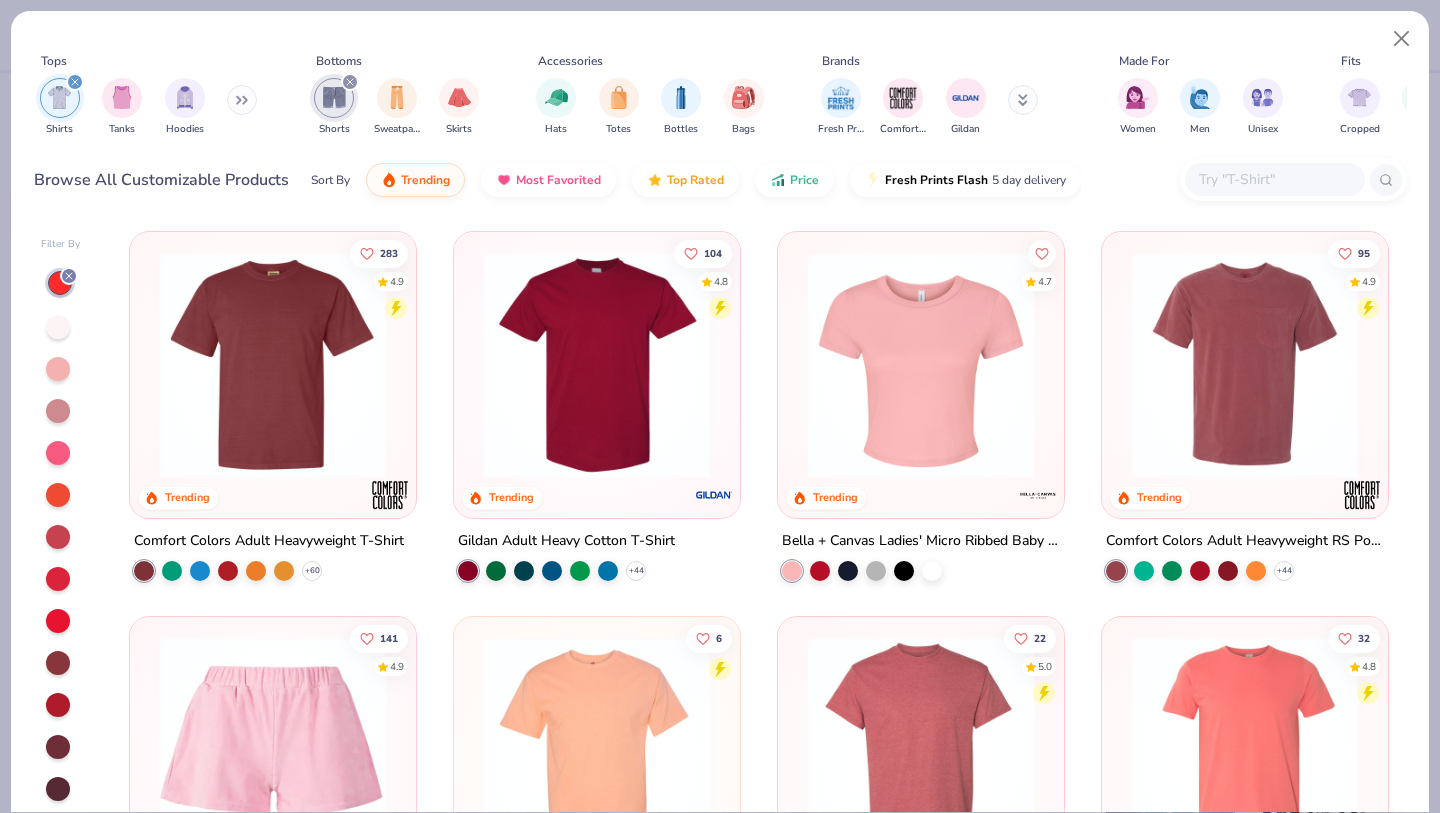 click at bounding box center [273, 365] 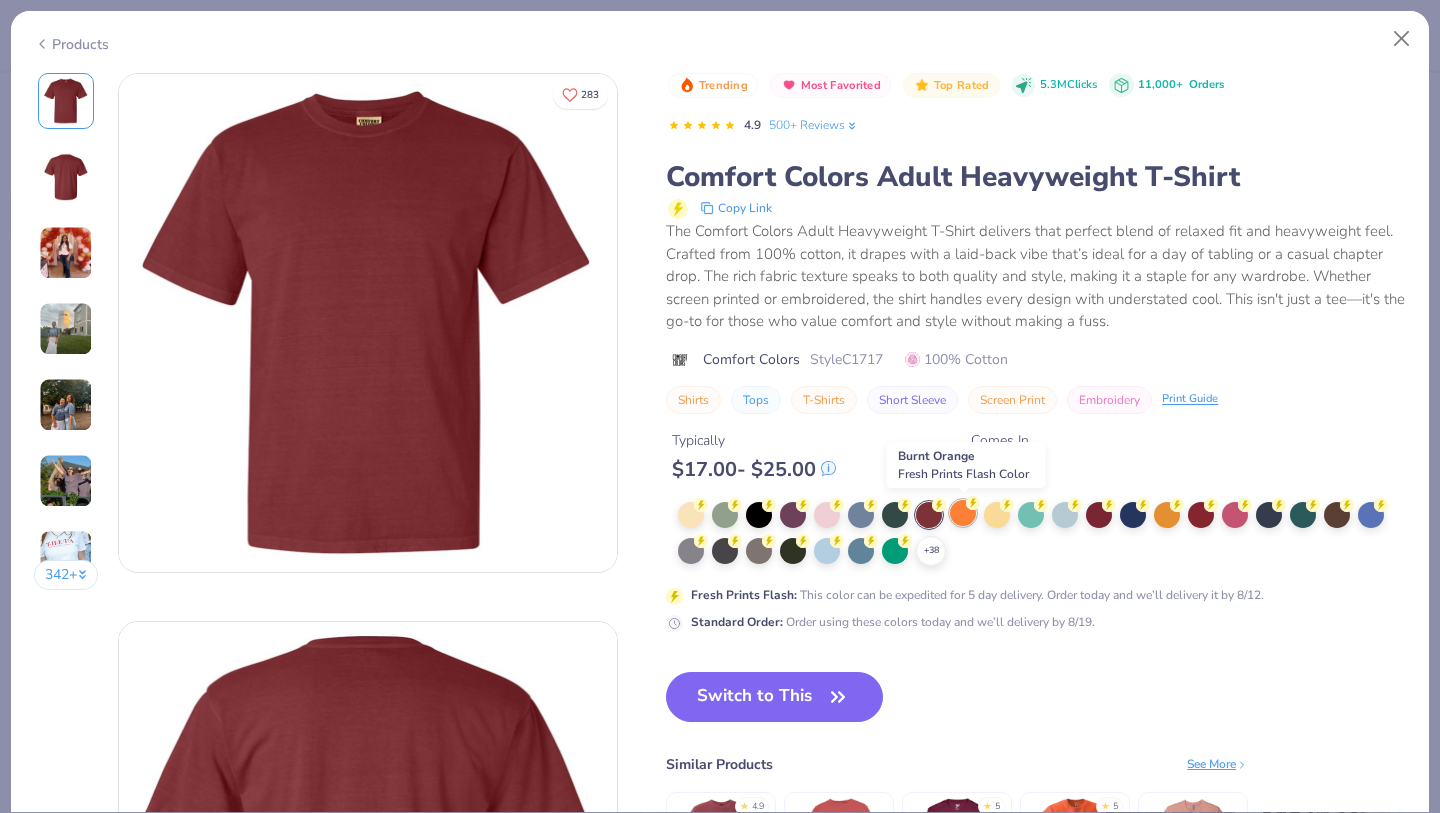 click at bounding box center (963, 513) 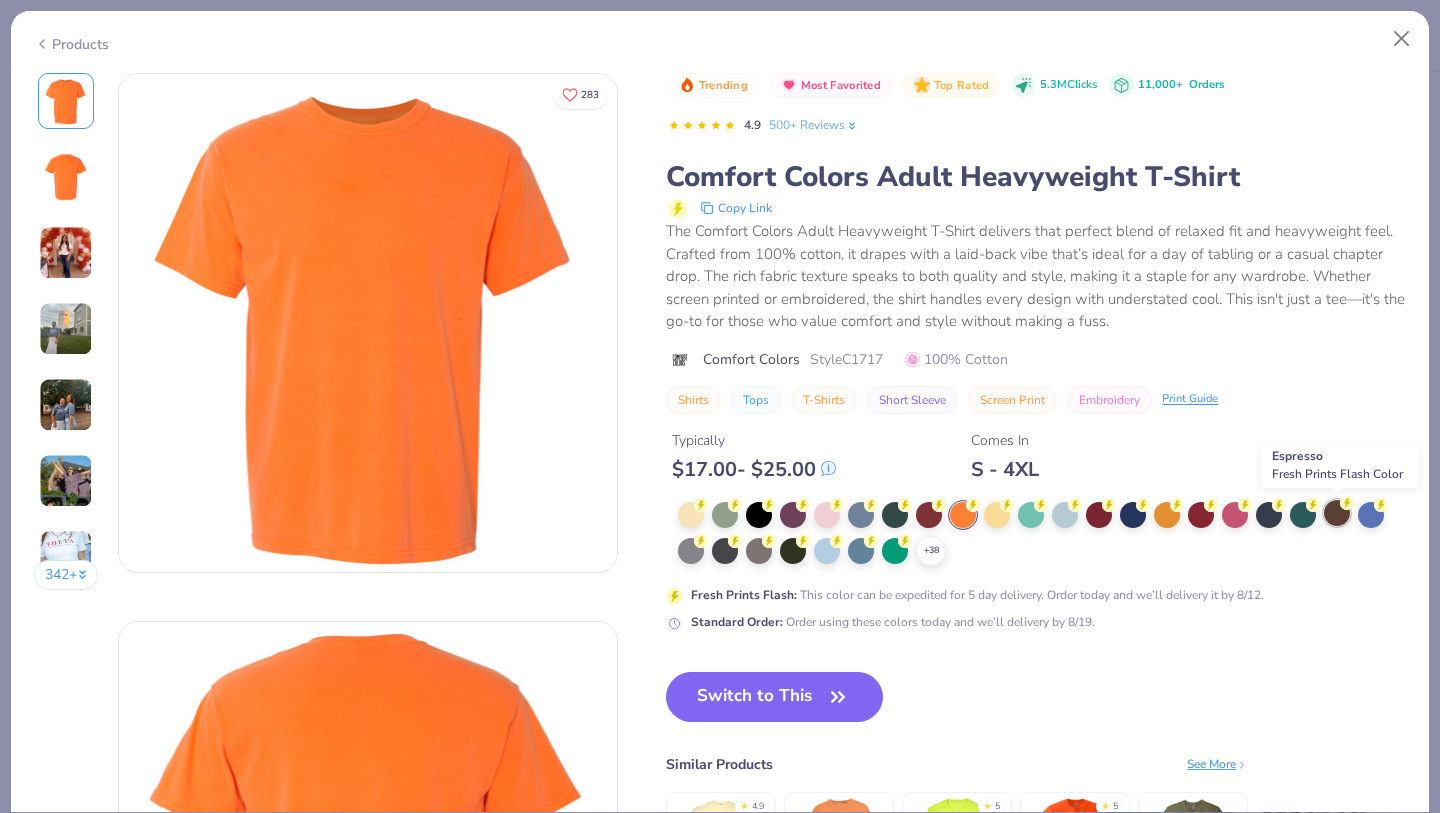 click at bounding box center (1337, 513) 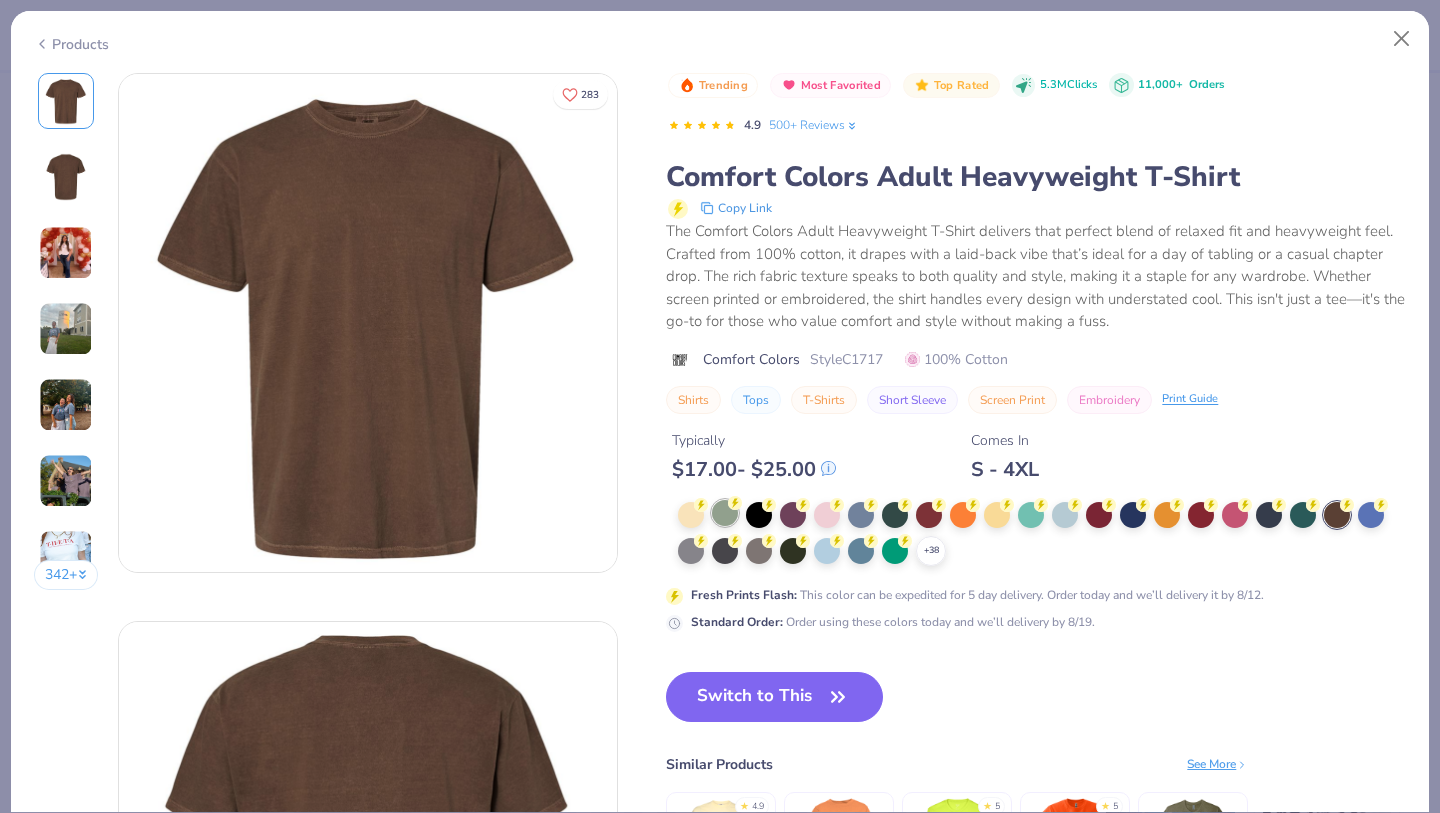 click at bounding box center [725, 513] 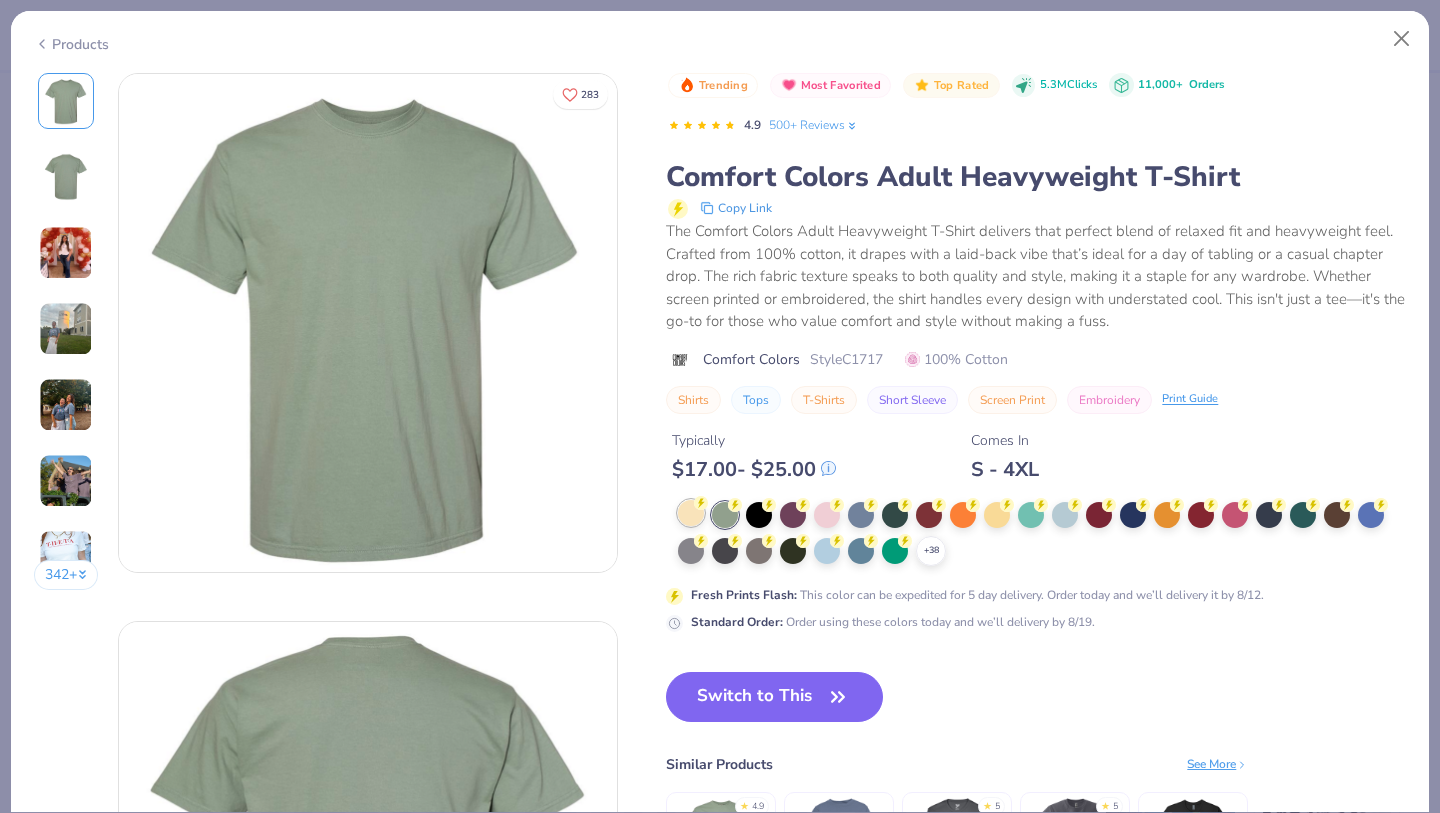 click at bounding box center (691, 513) 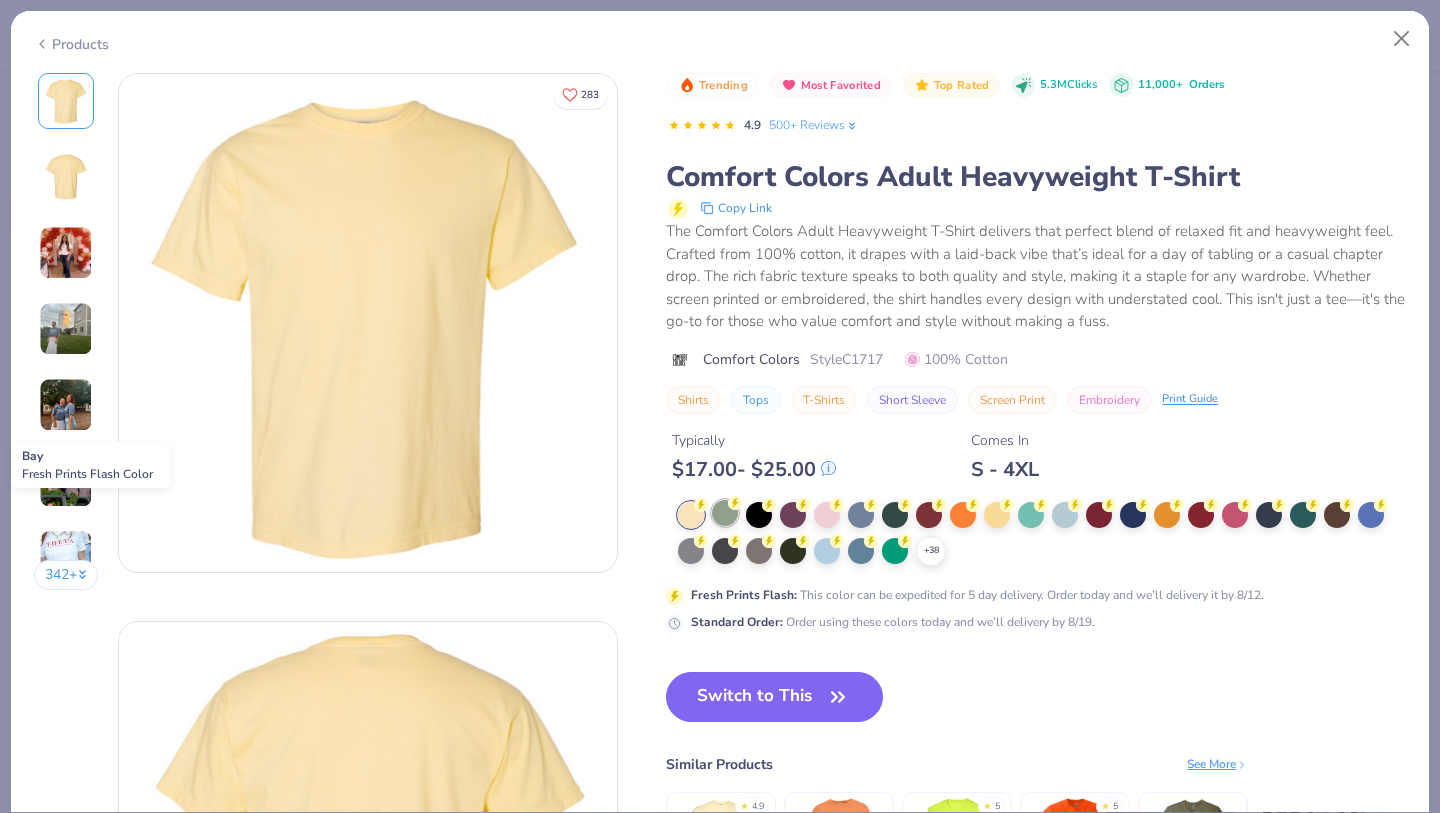 click at bounding box center (725, 513) 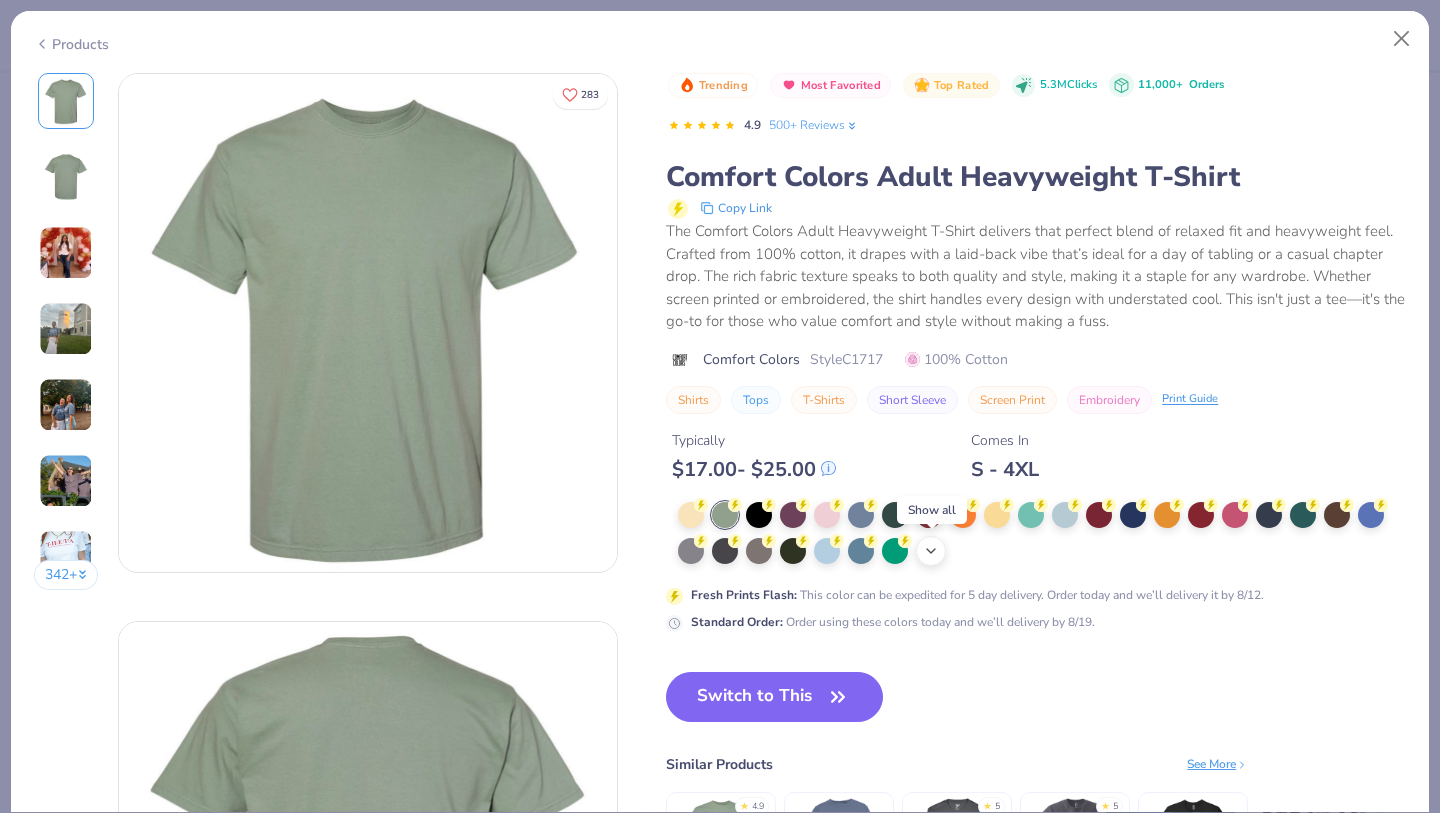 click 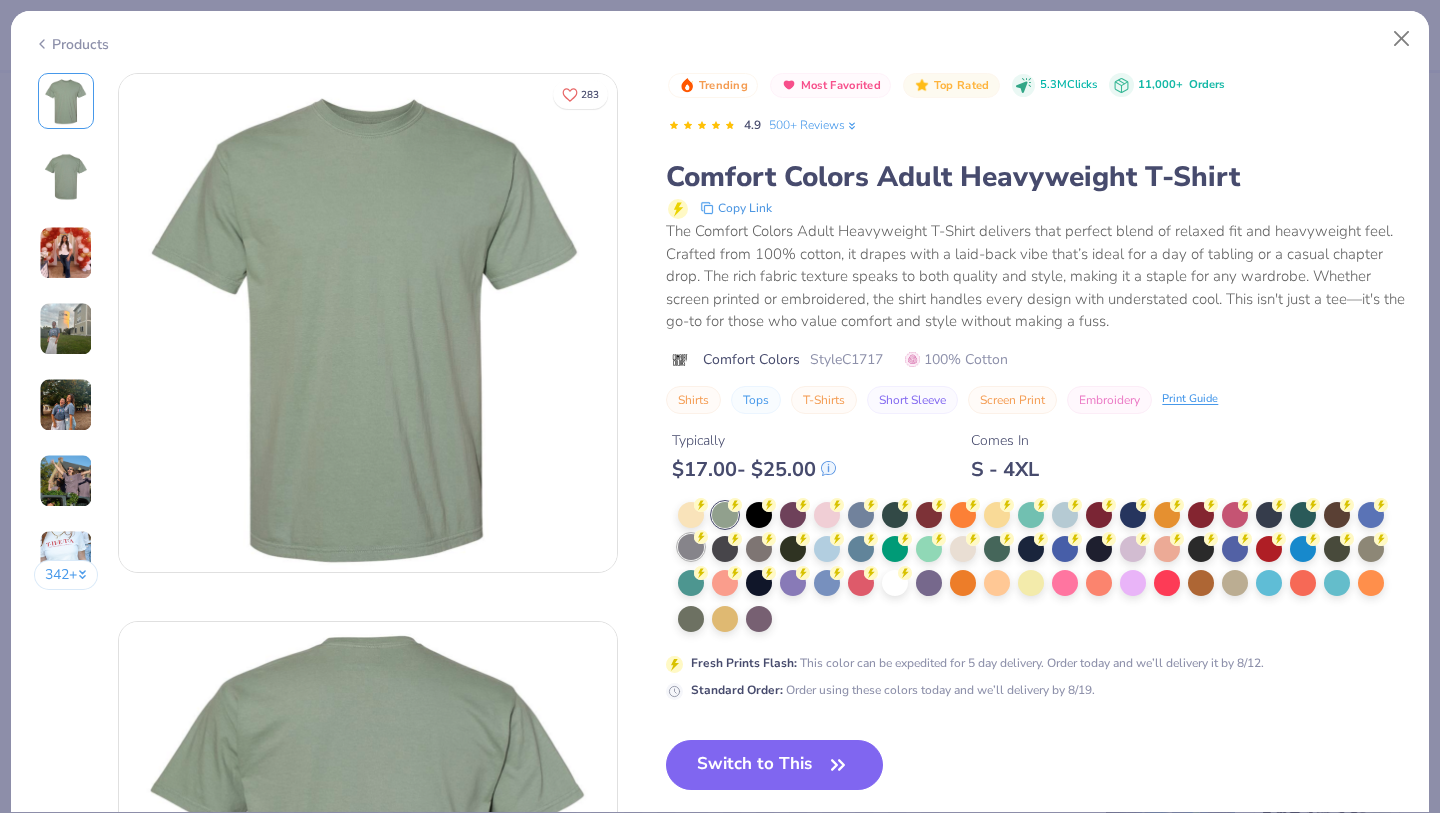 click at bounding box center (691, 547) 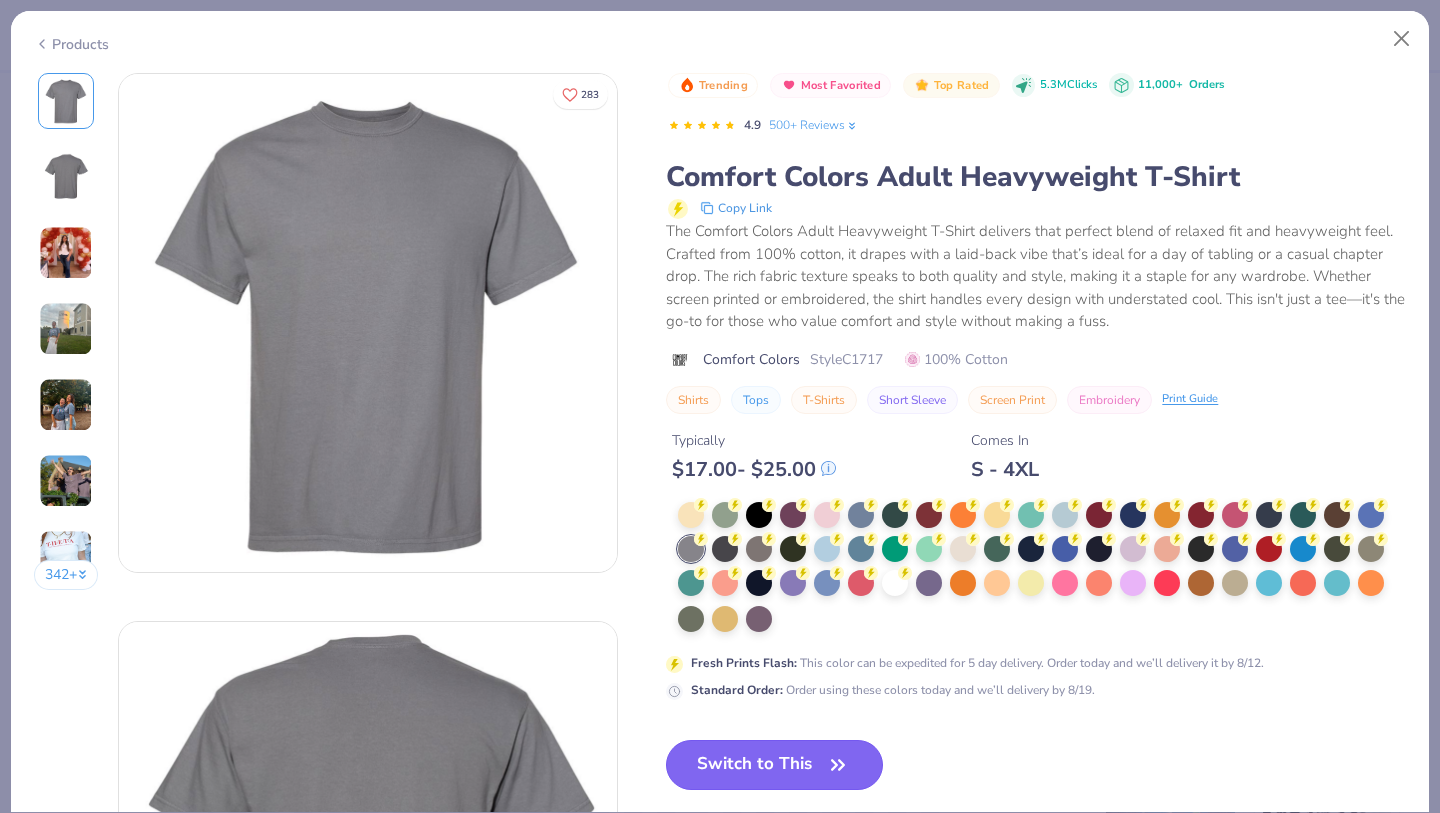 click on "Switch to This" at bounding box center (774, 765) 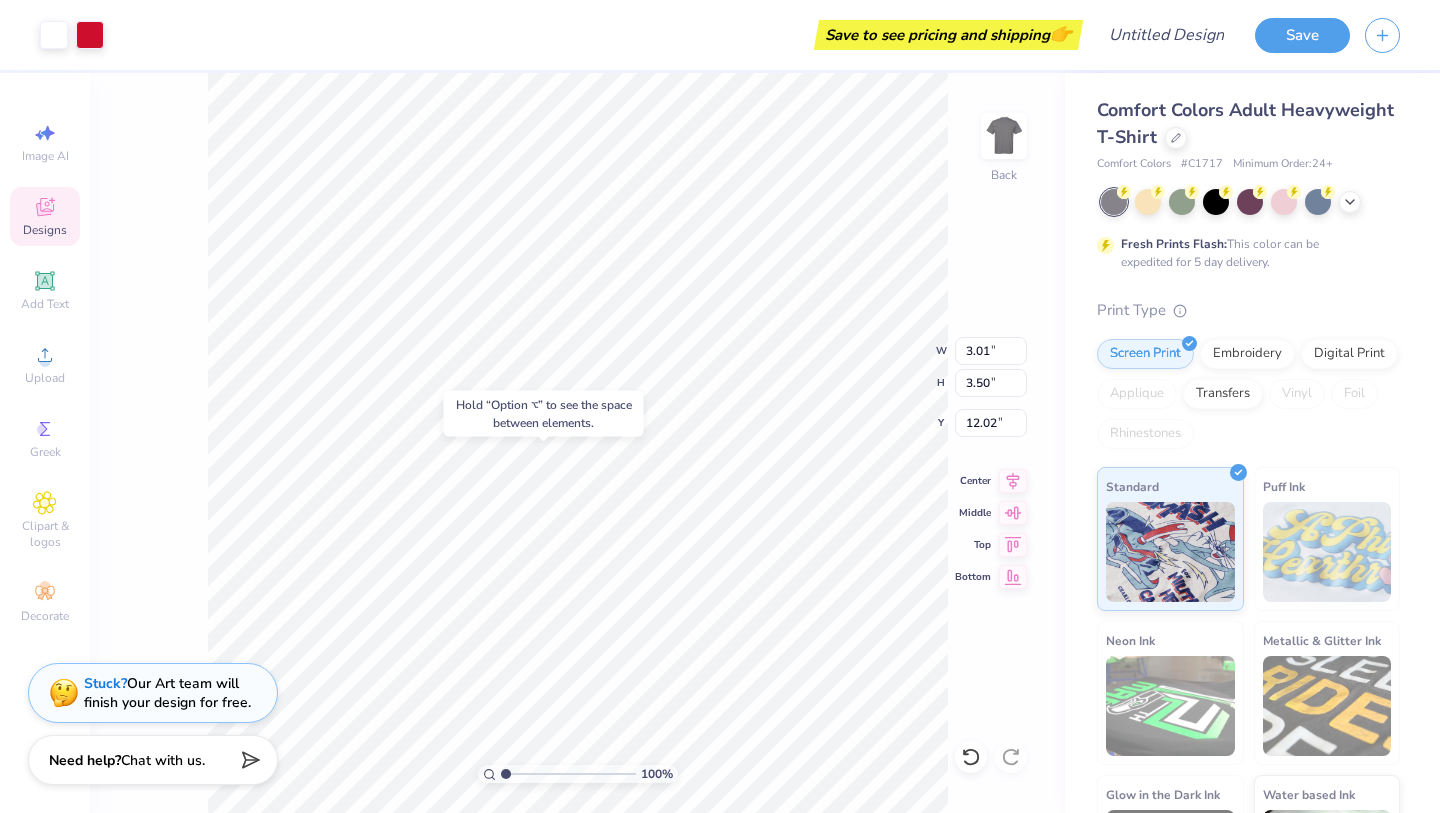 type on "12.02" 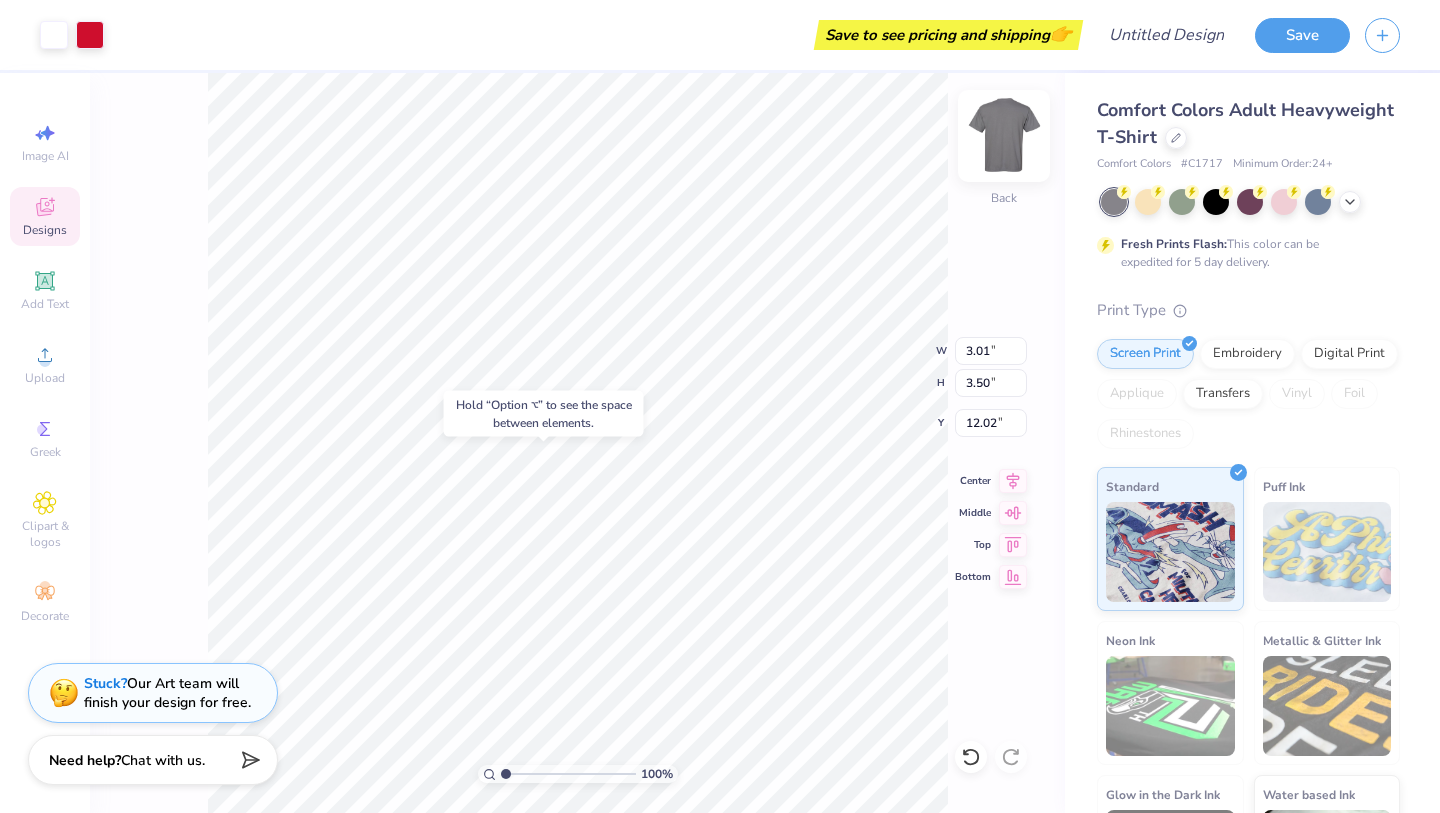 click at bounding box center (1004, 136) 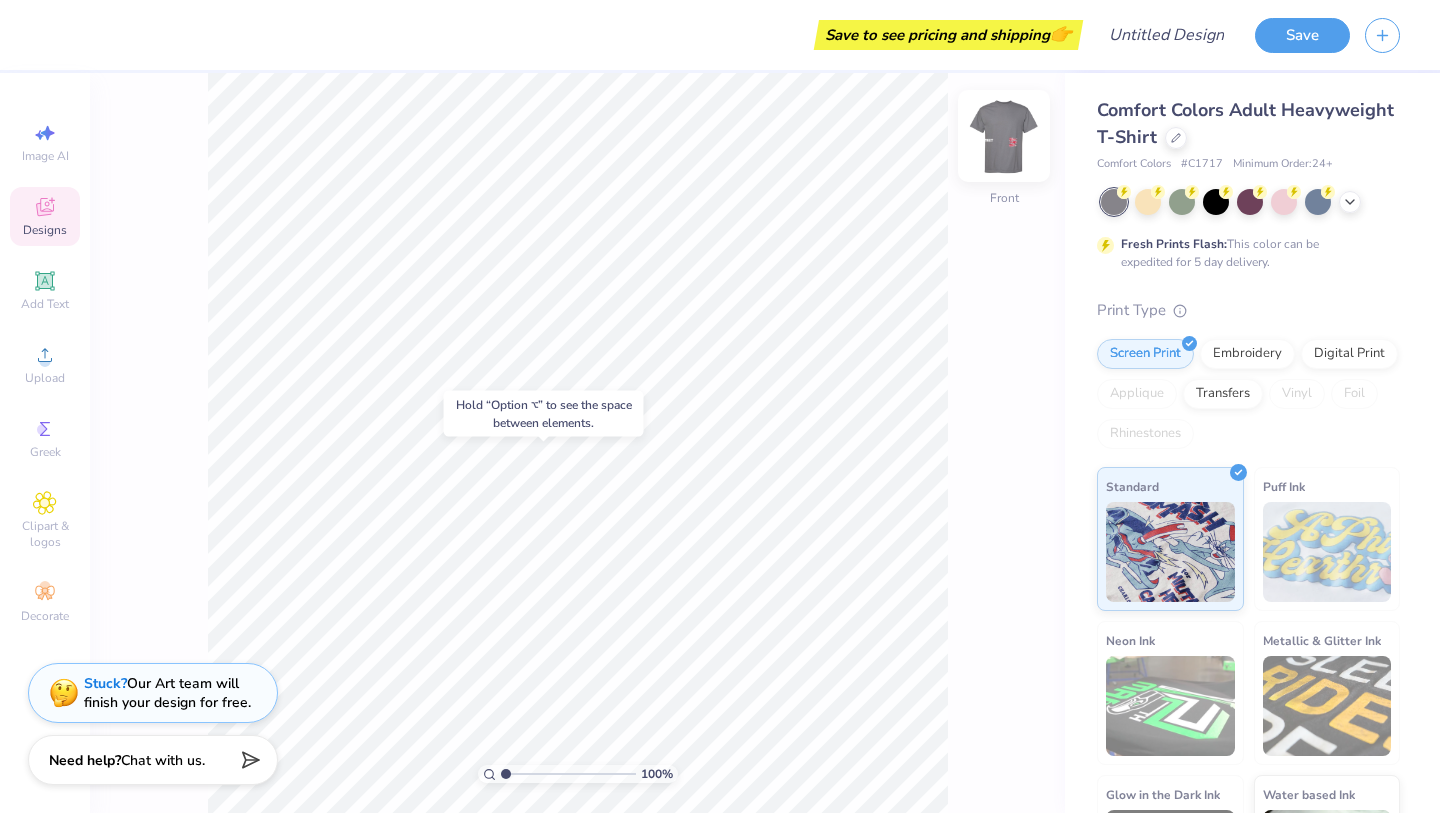 click at bounding box center (1004, 136) 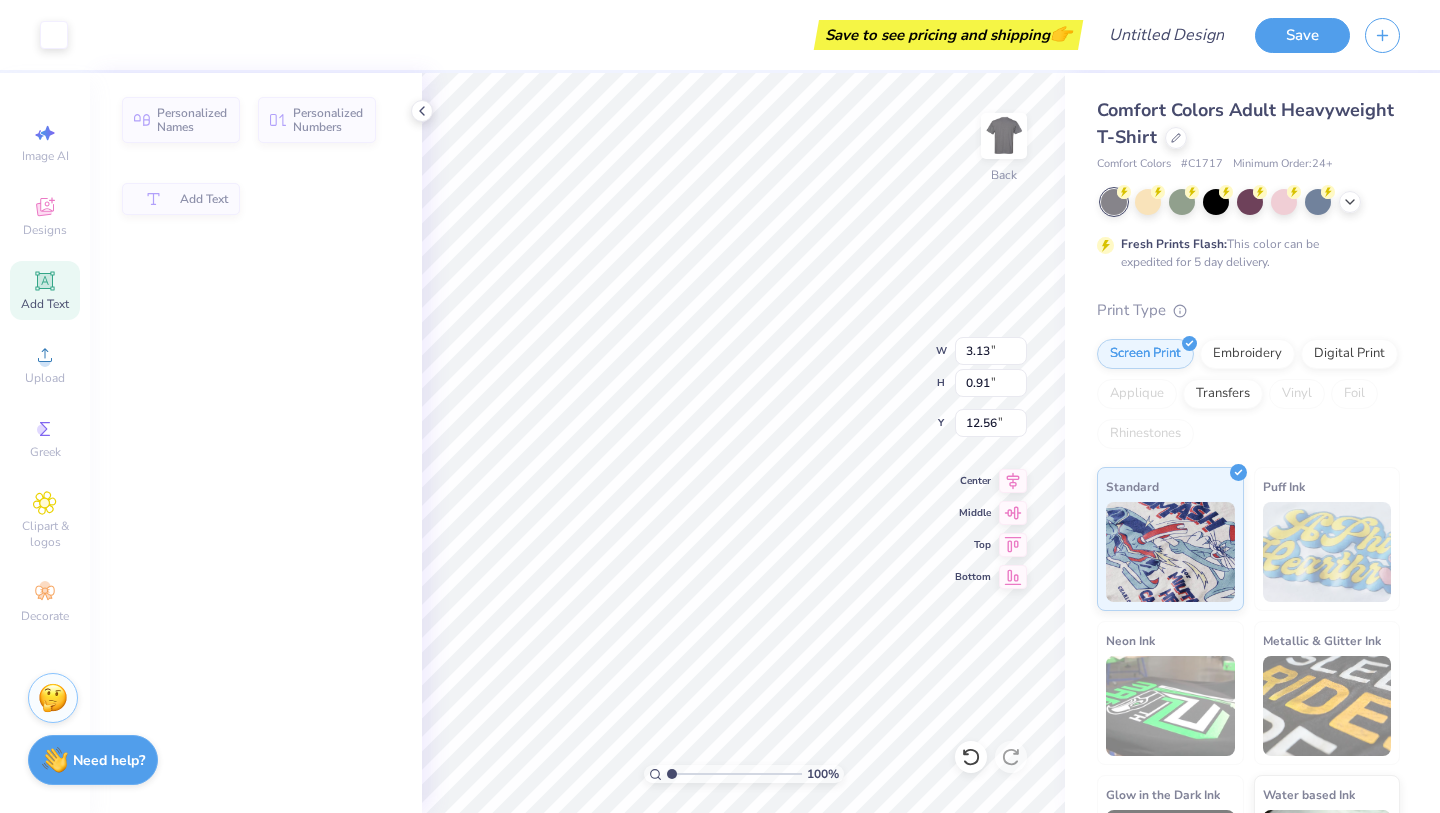 type on "3.13" 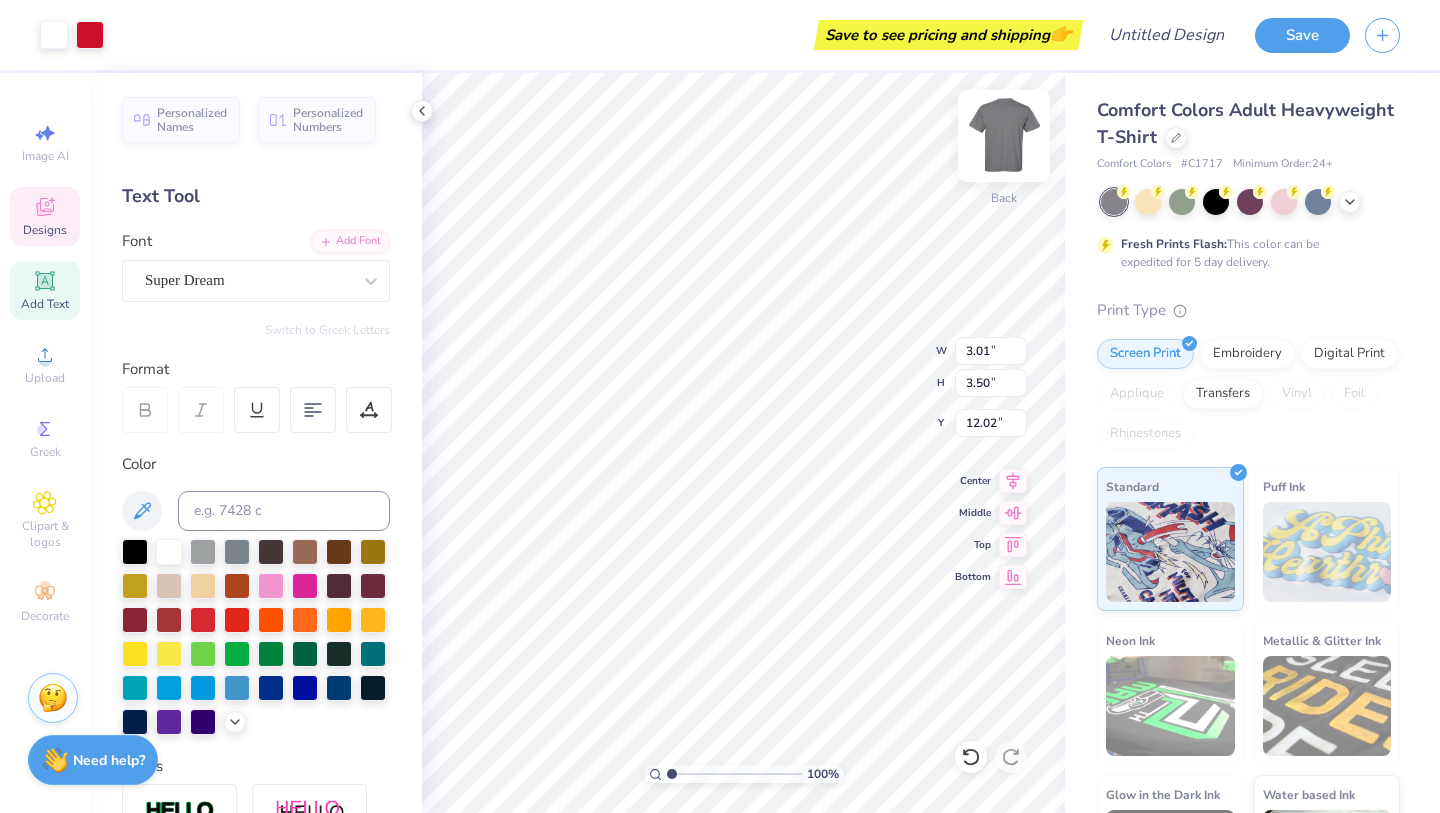click at bounding box center (1004, 136) 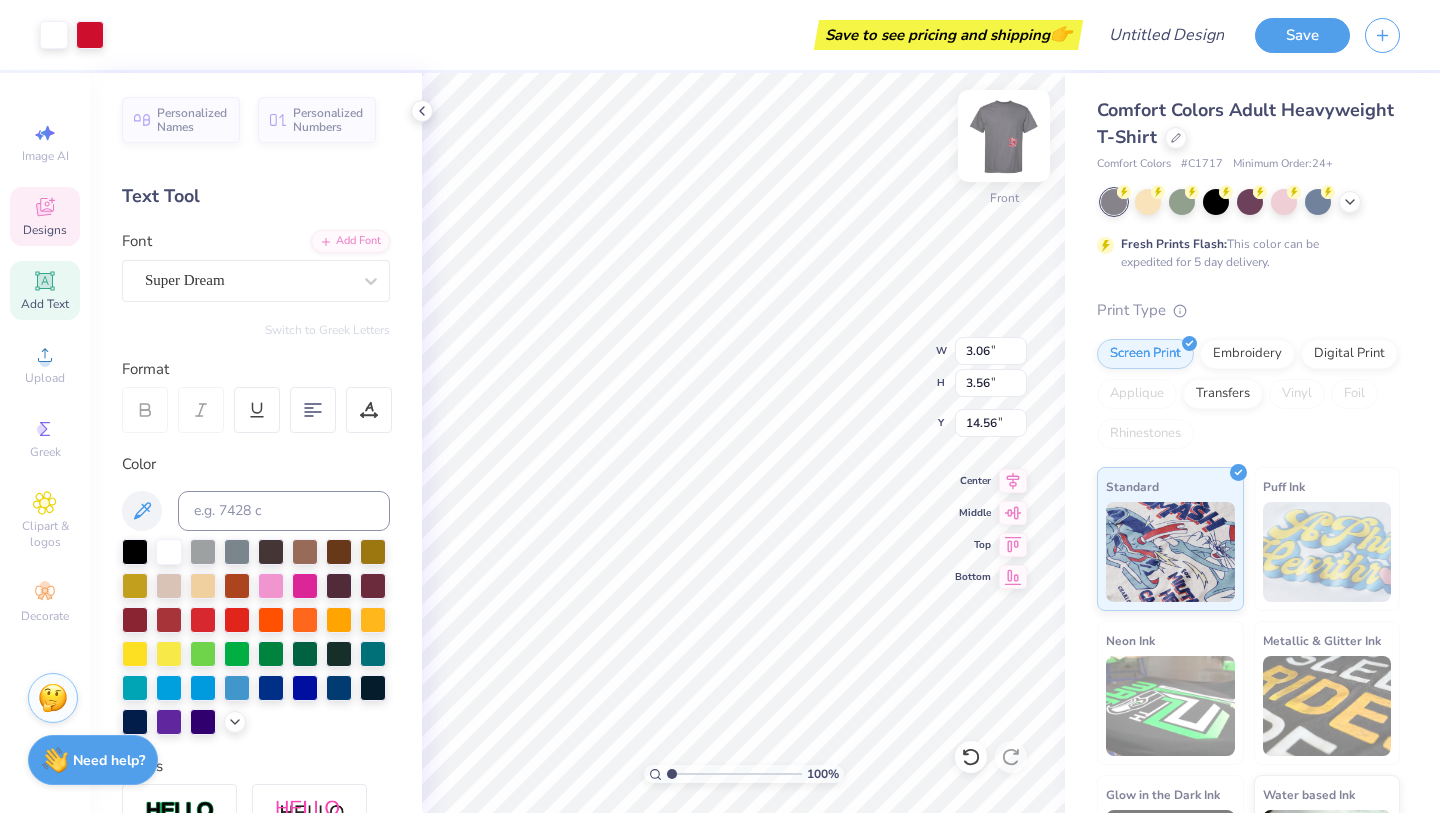 type on "9.96" 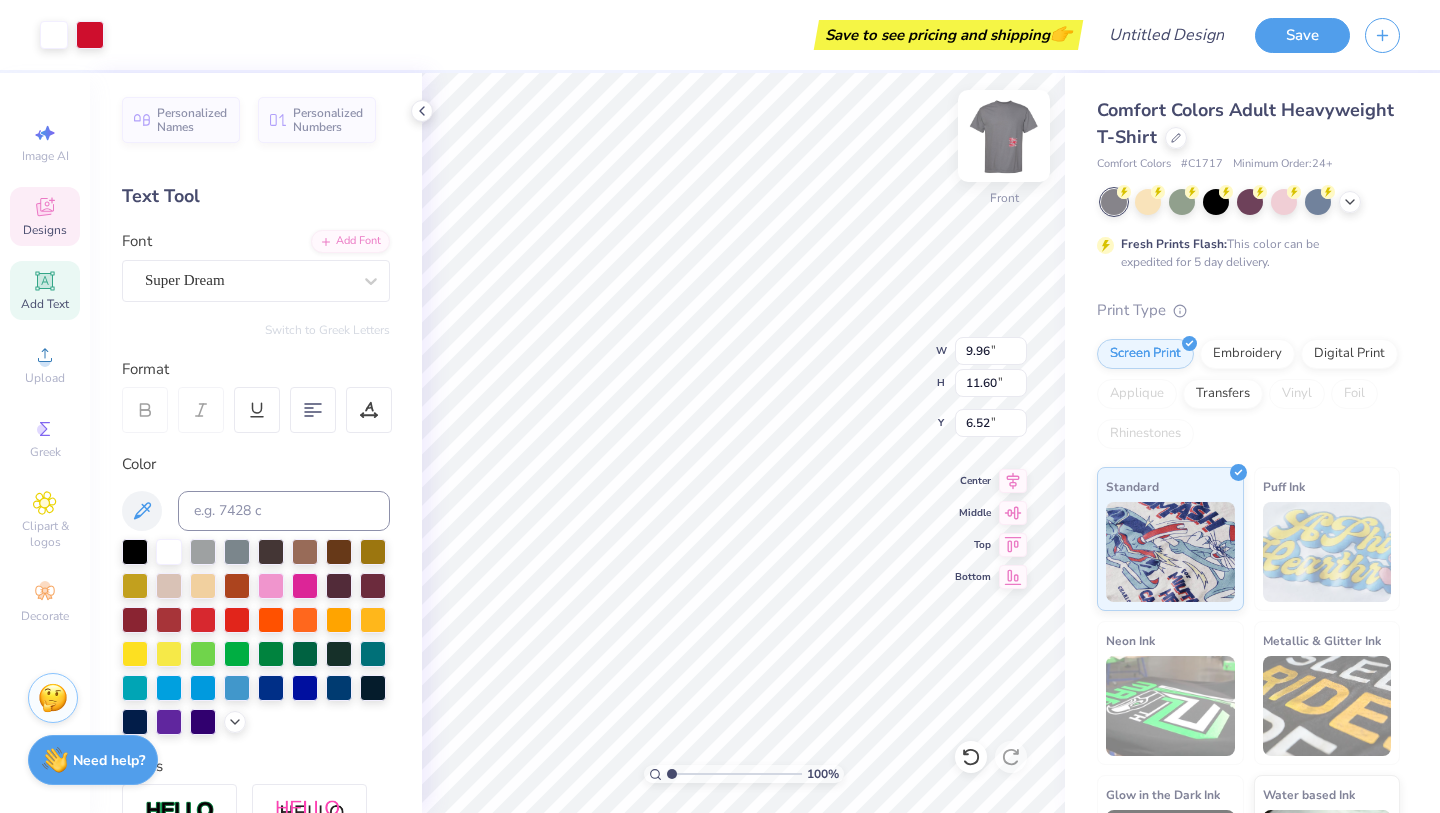 type on "3.98" 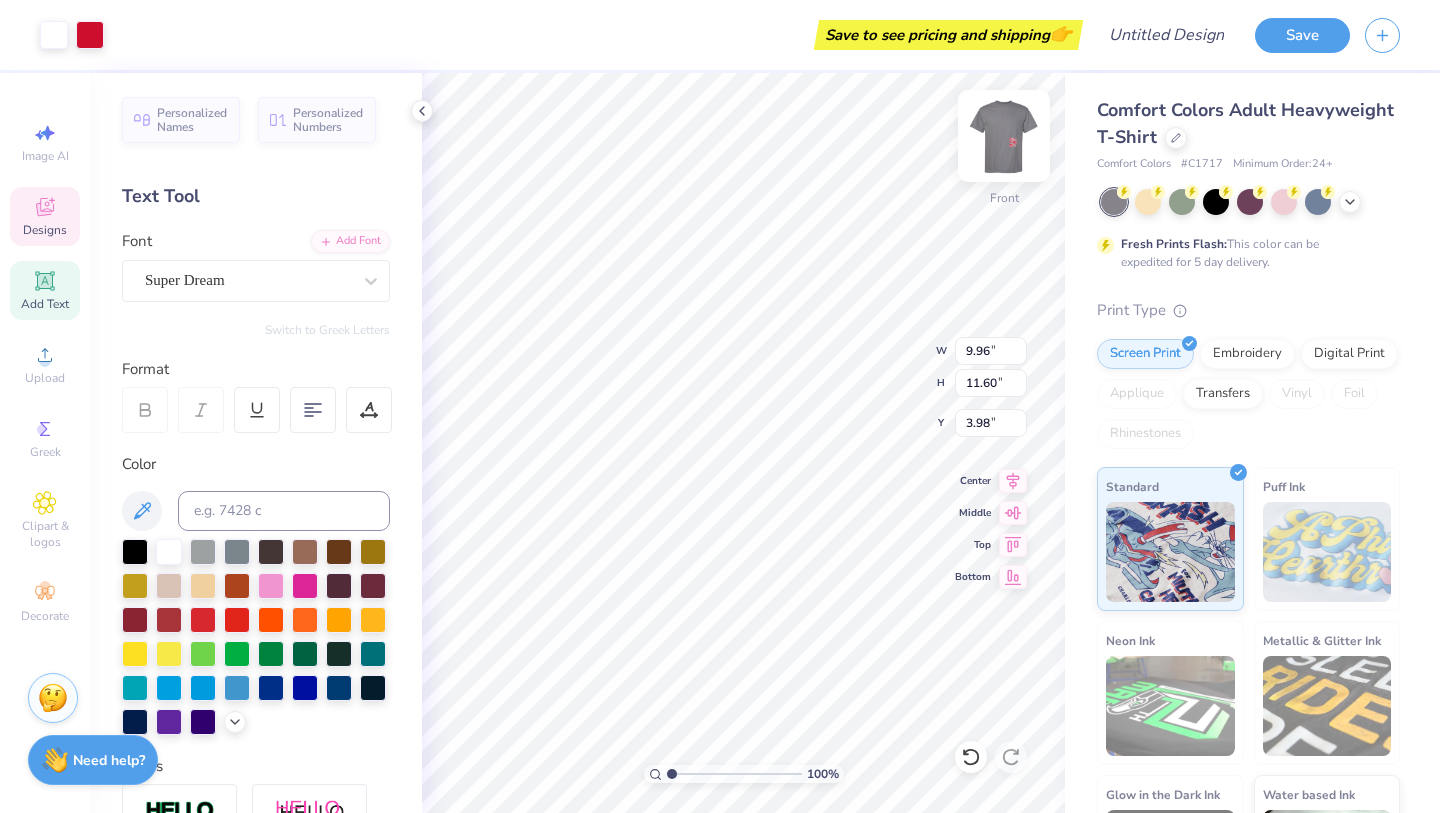 click at bounding box center (1004, 136) 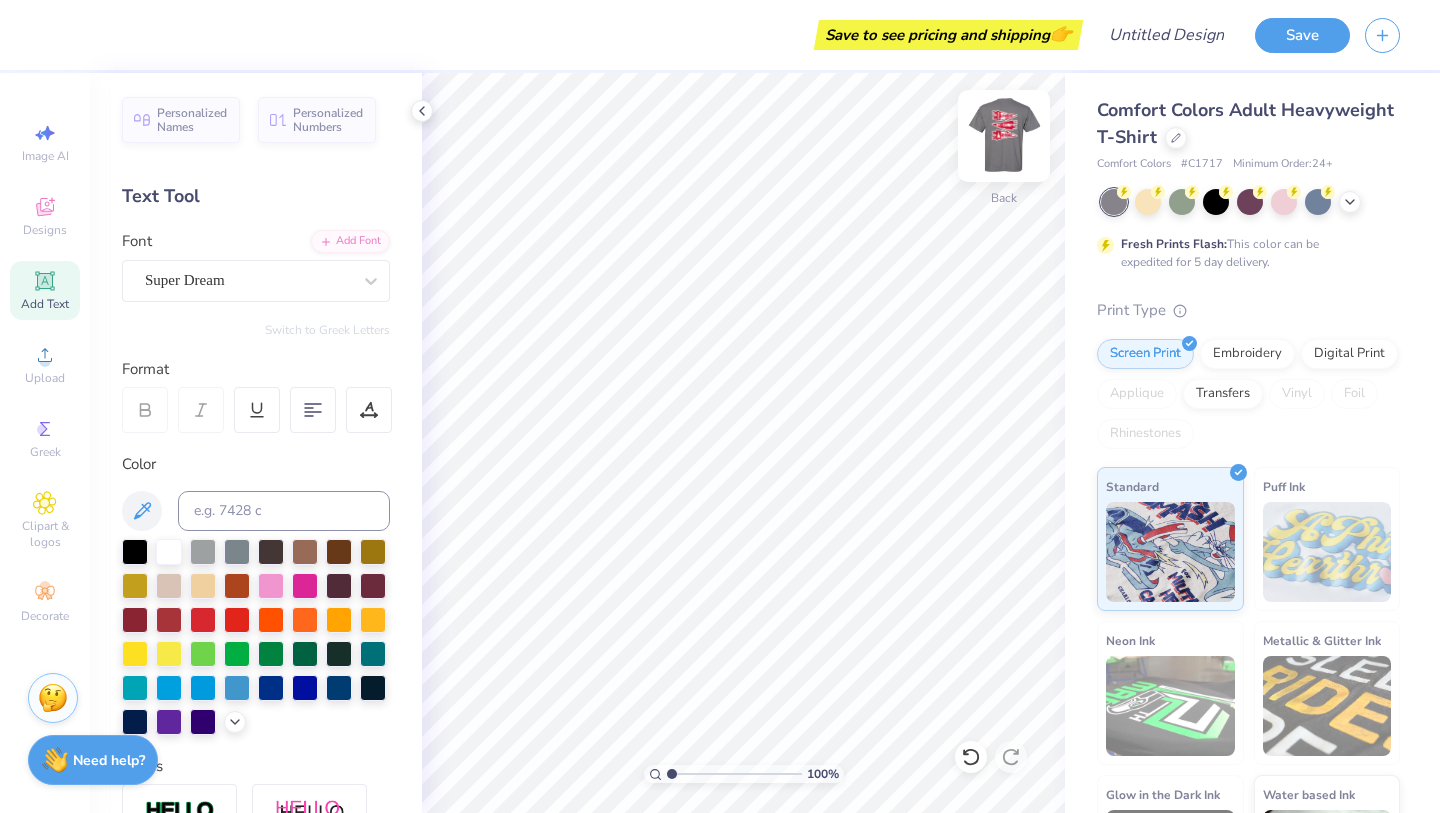 click at bounding box center (1004, 136) 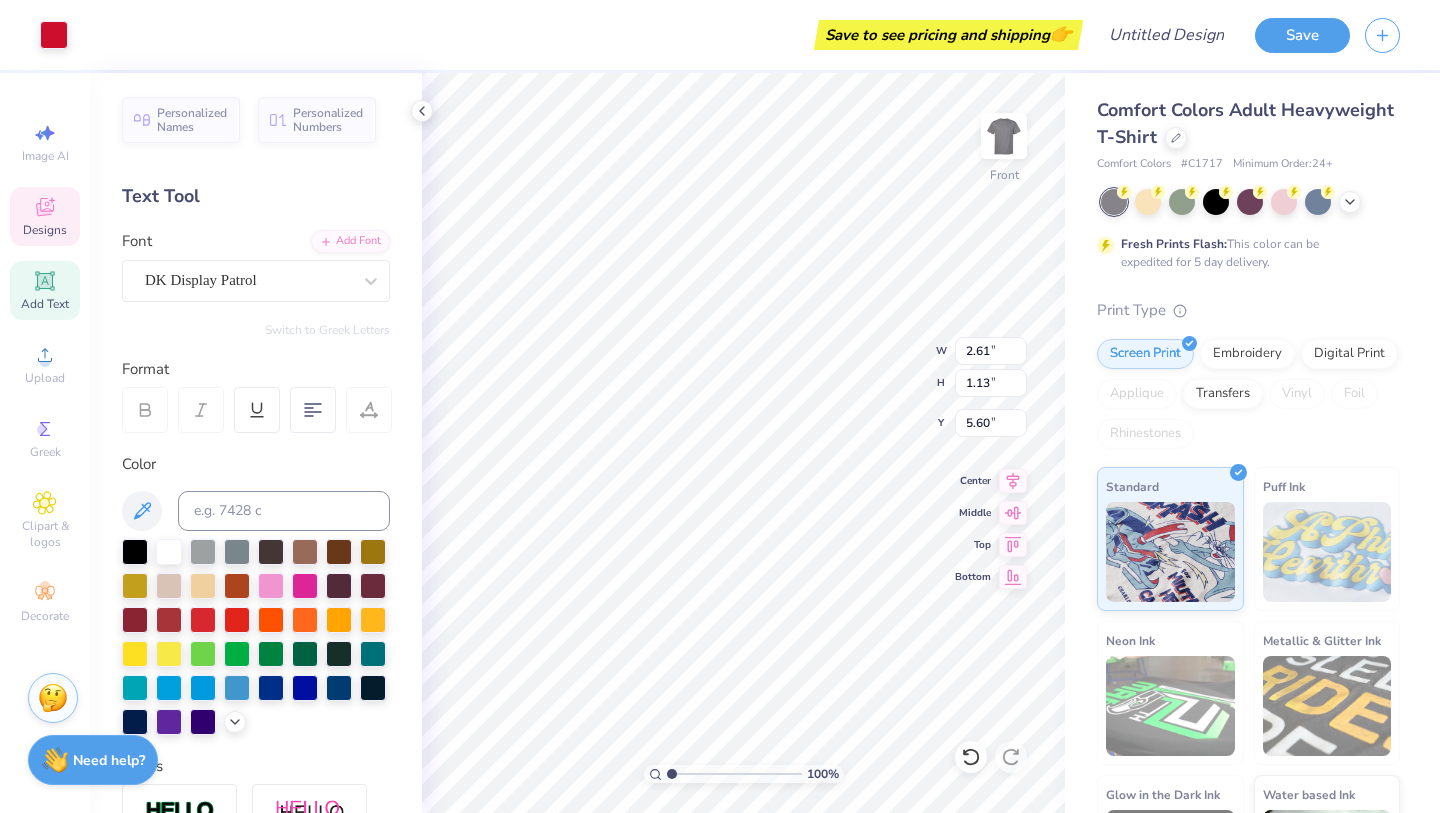 type on "2.61" 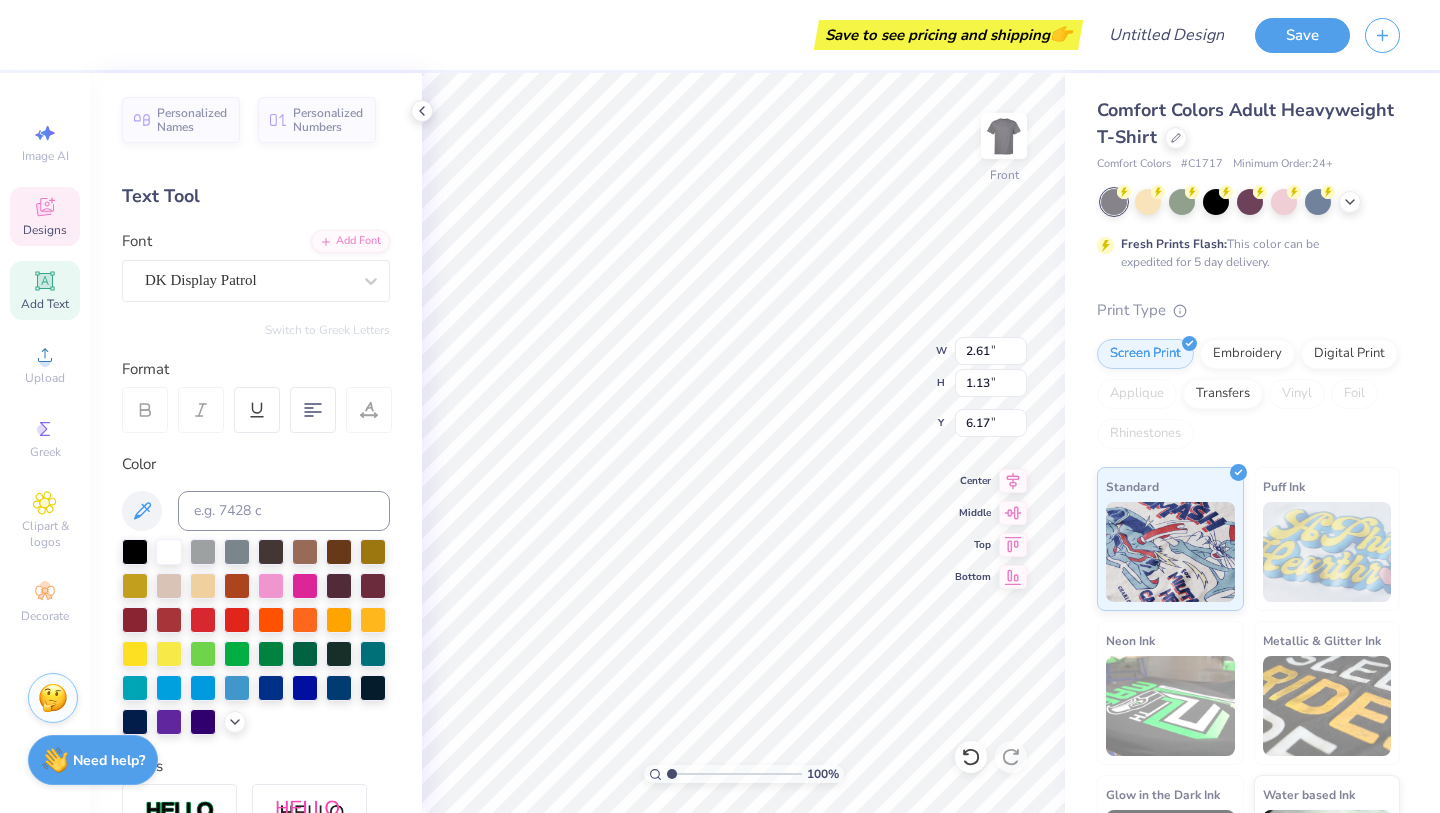 type on "5.68" 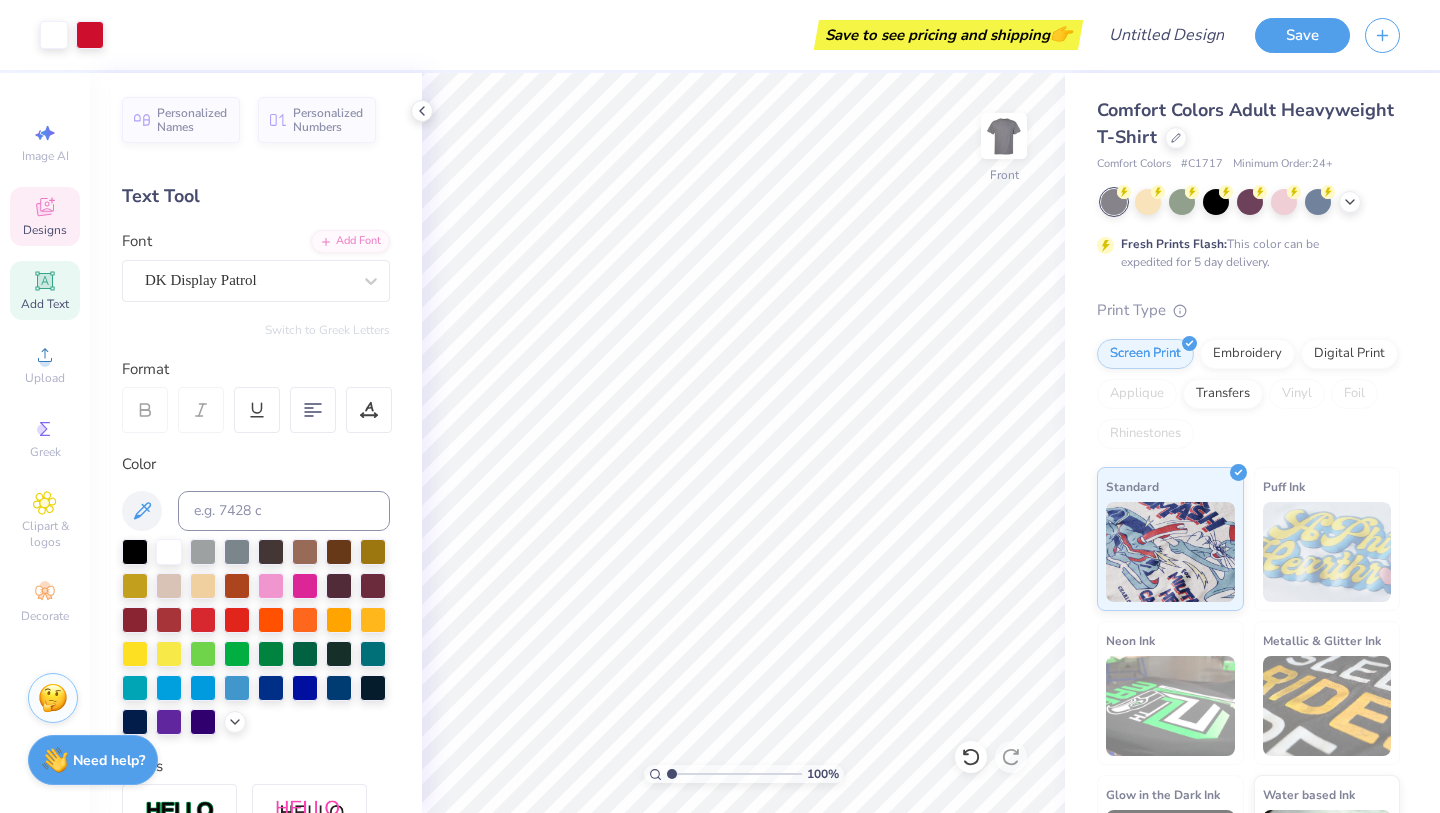 click 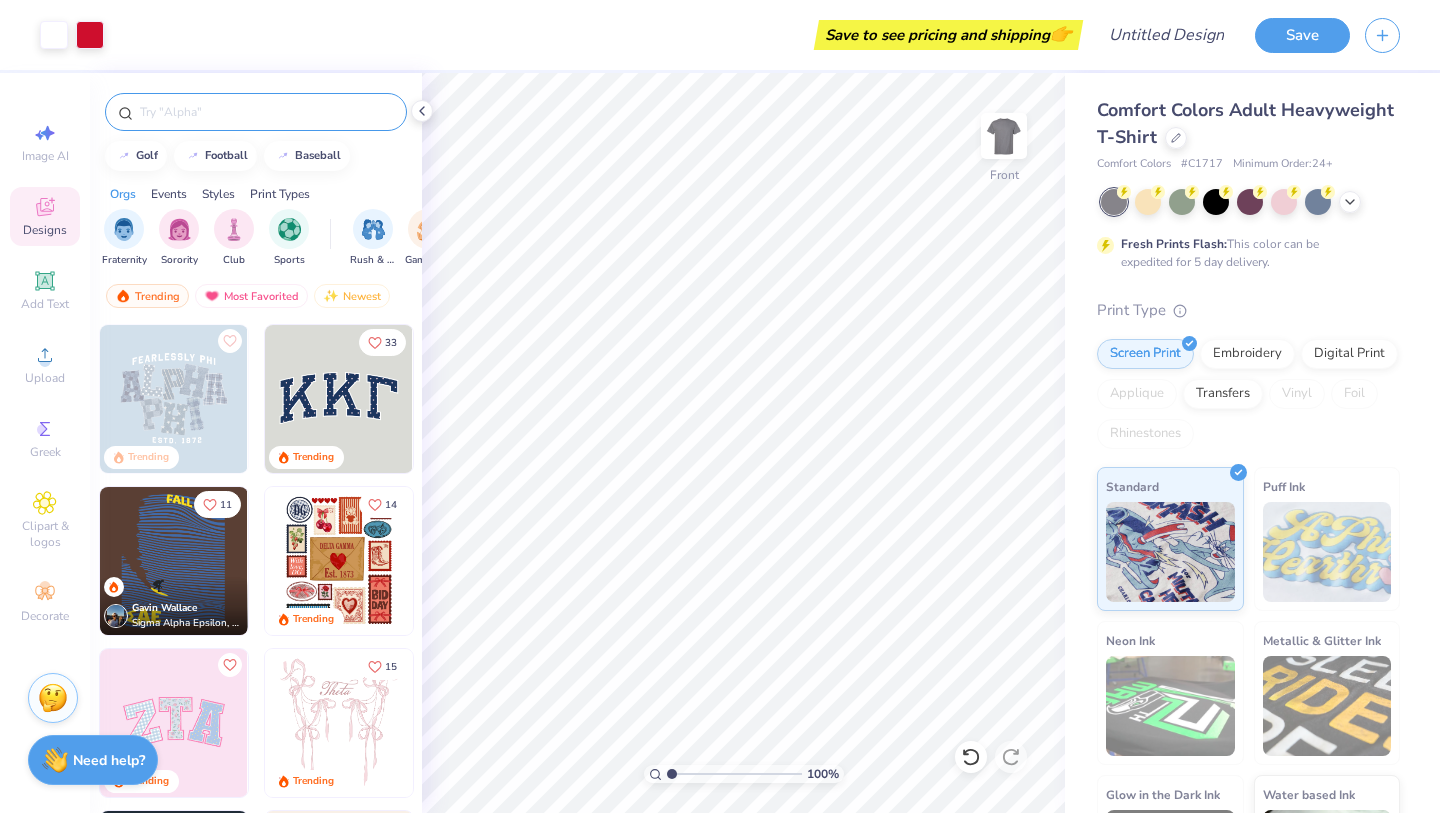 click at bounding box center (266, 112) 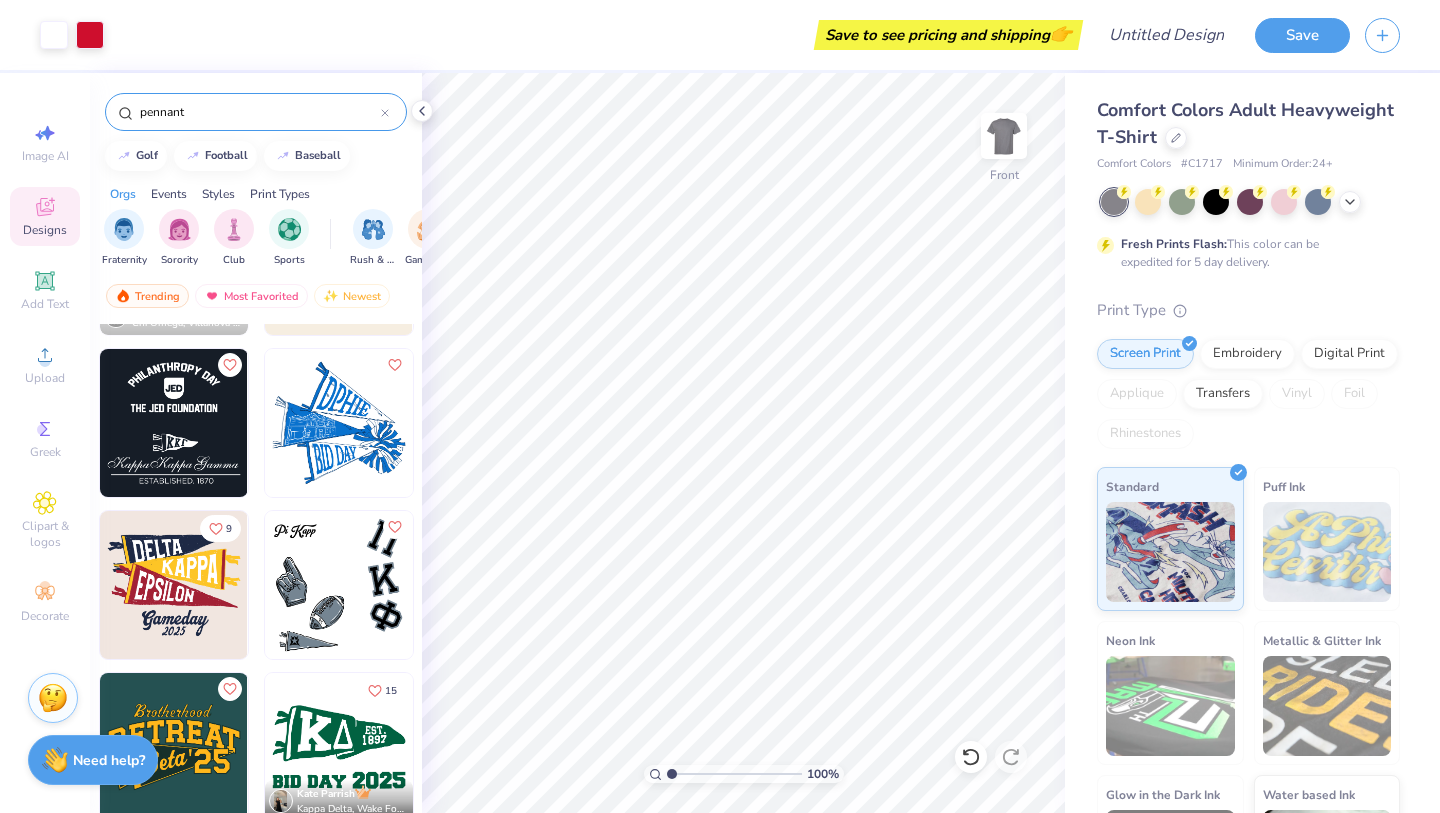 scroll, scrollTop: 313, scrollLeft: 0, axis: vertical 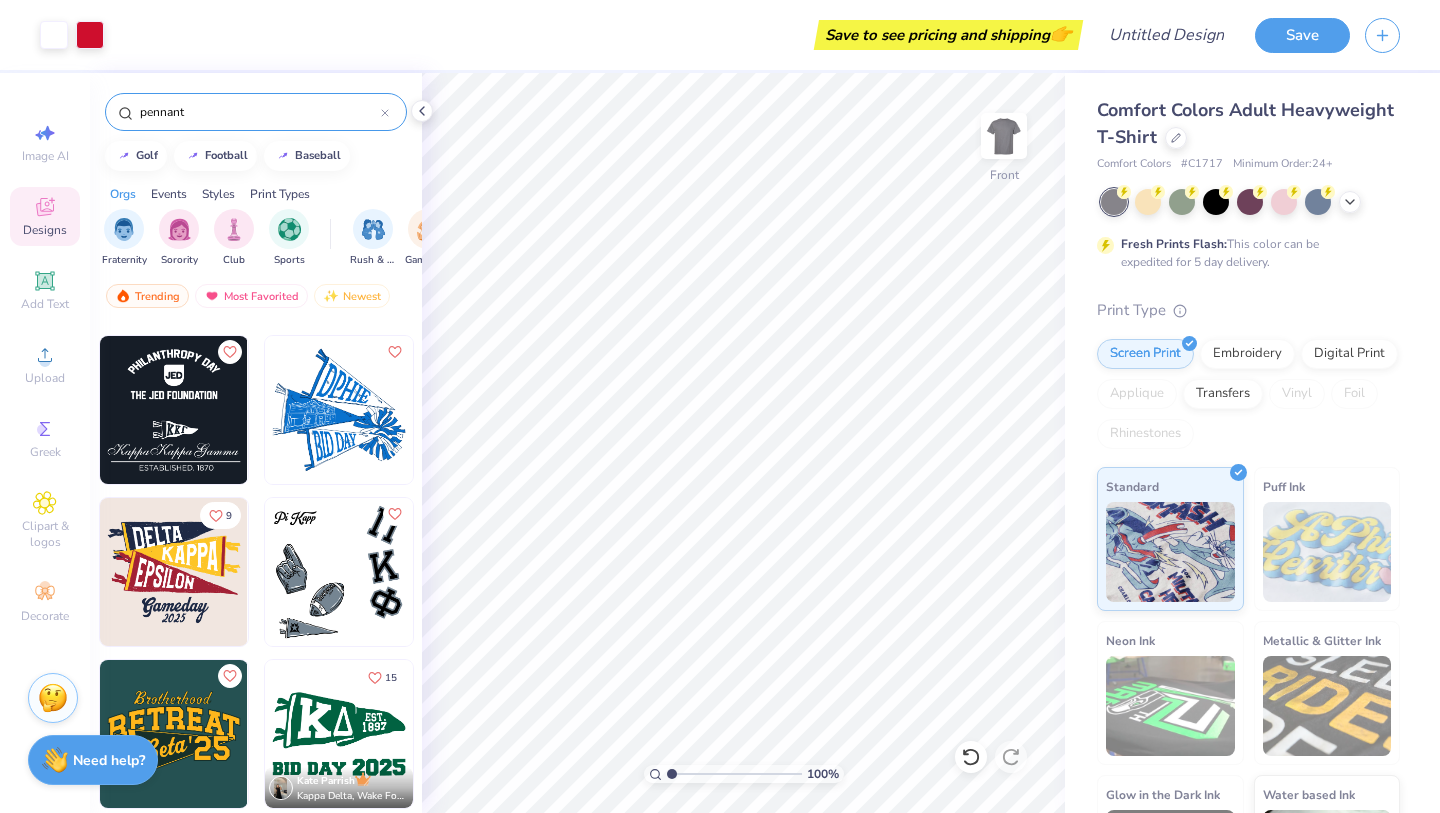 type on "pennant" 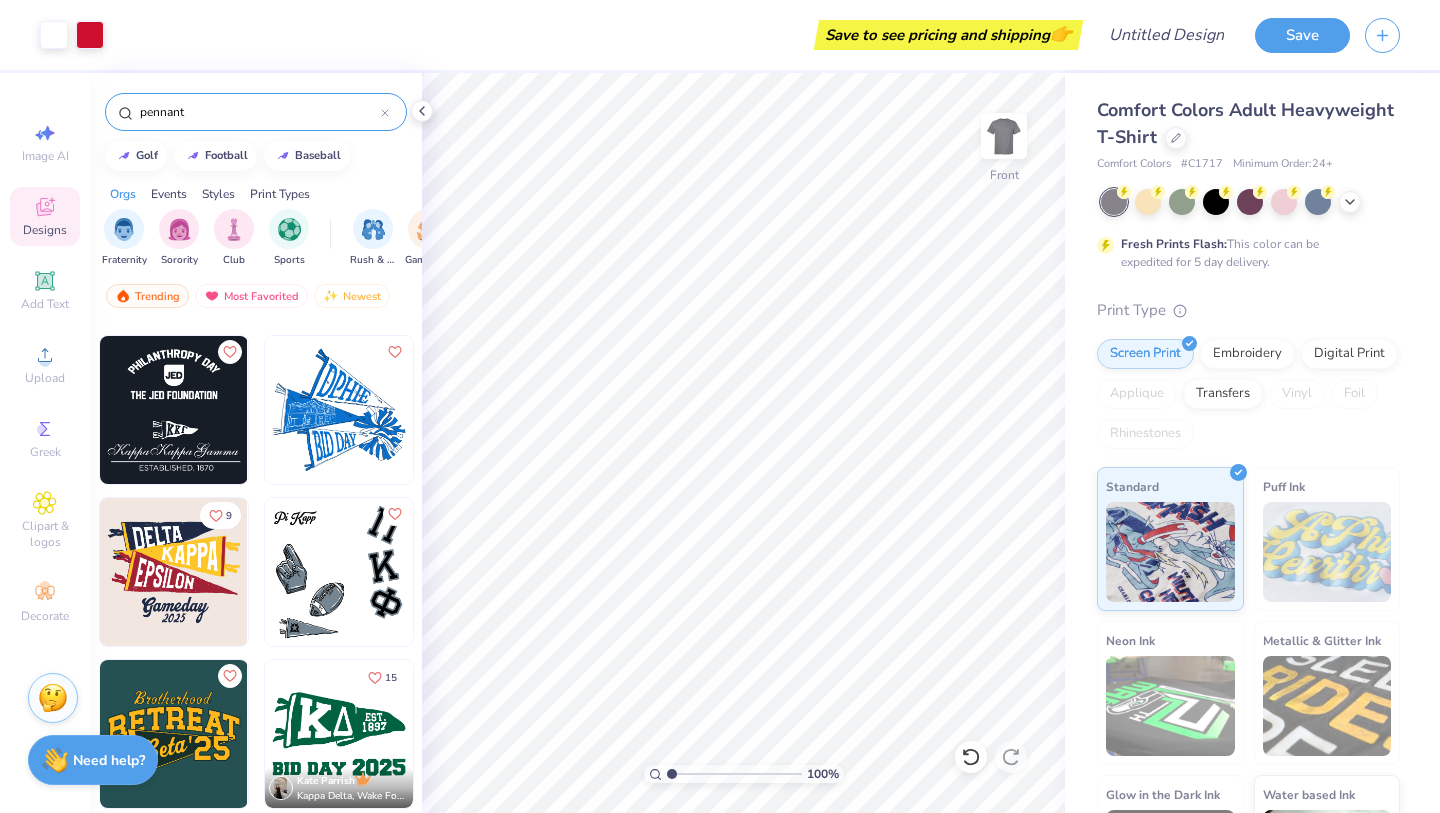 click at bounding box center [174, 572] 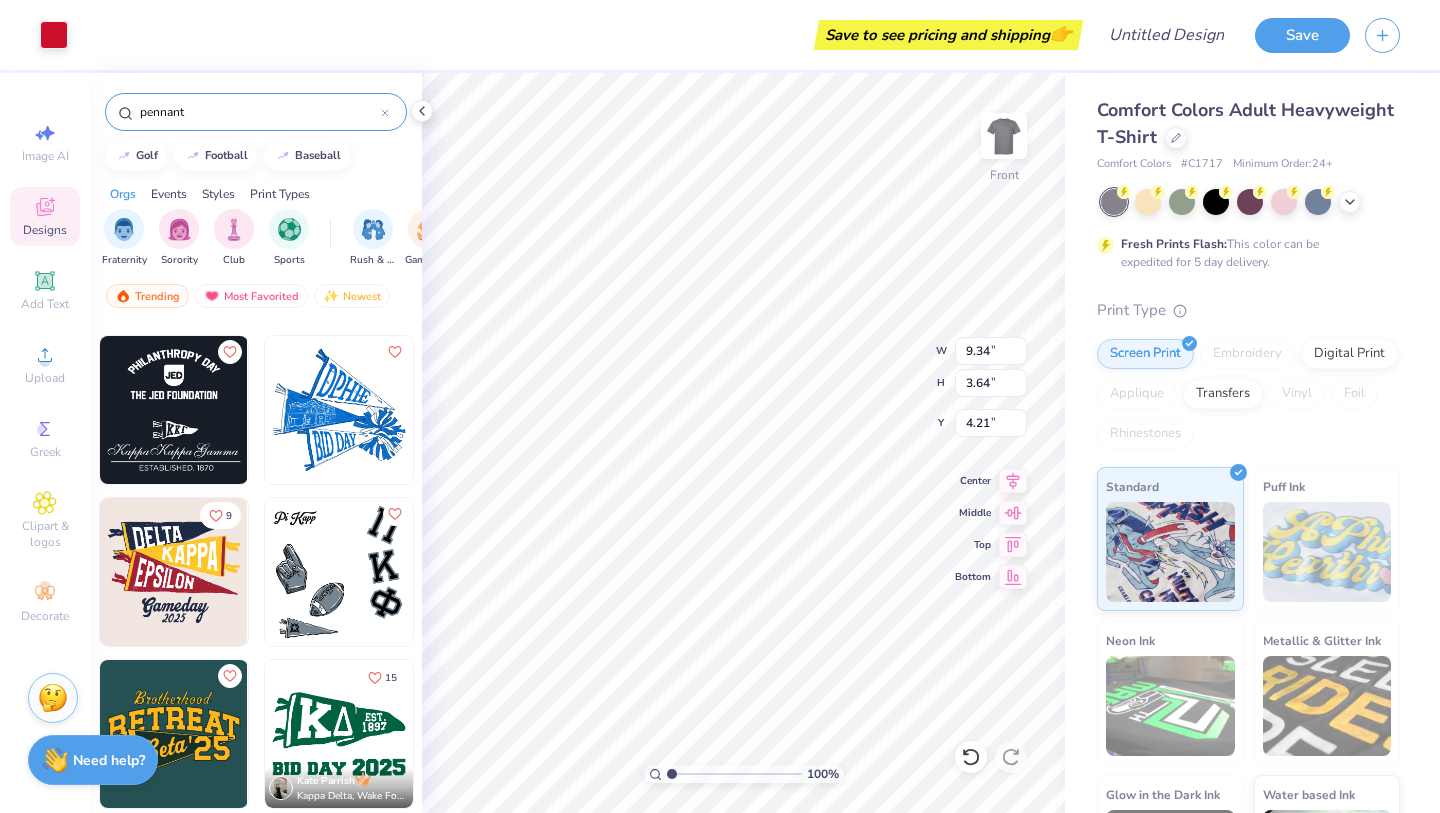 type on "9.34" 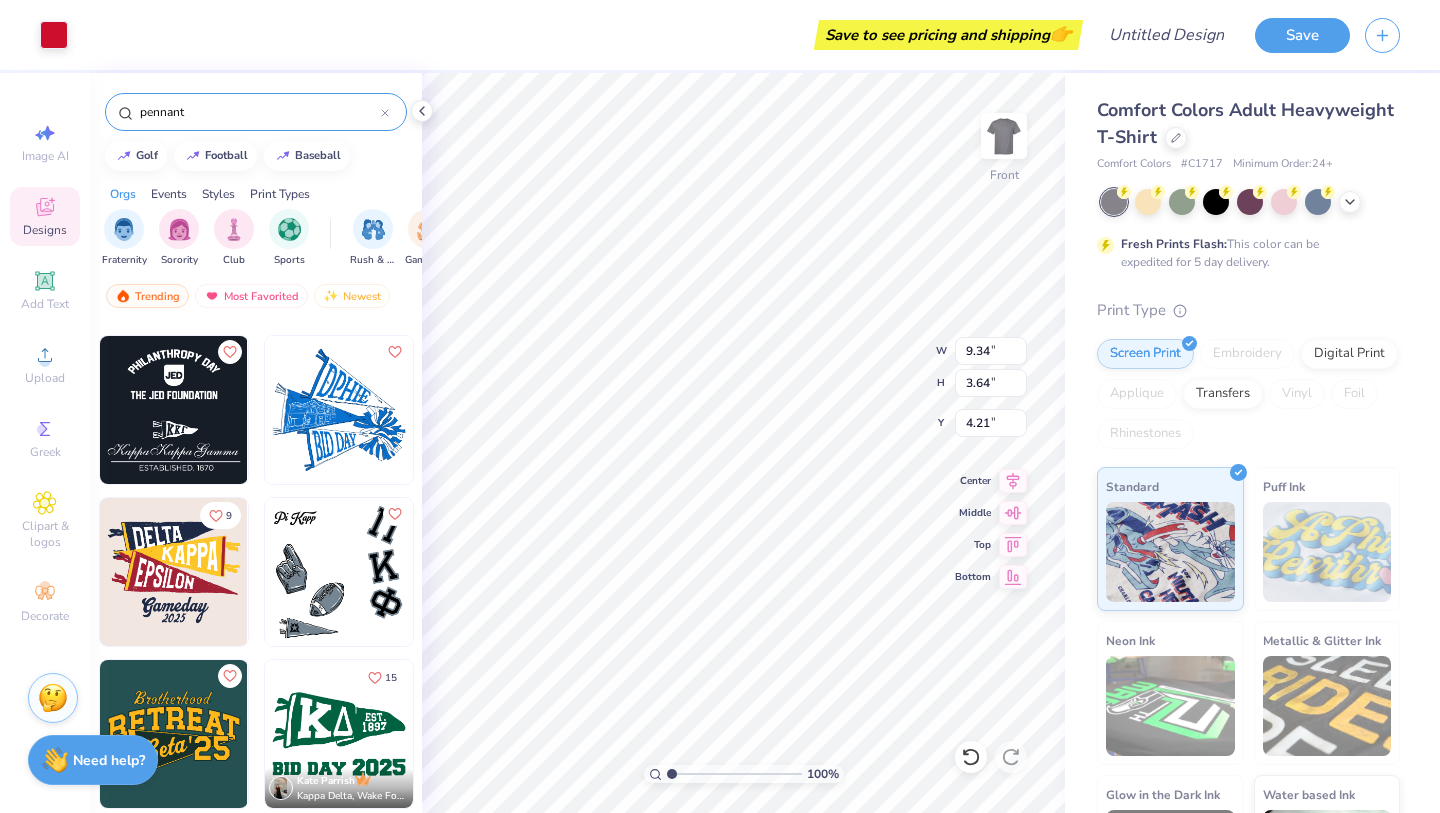 type on "3.64" 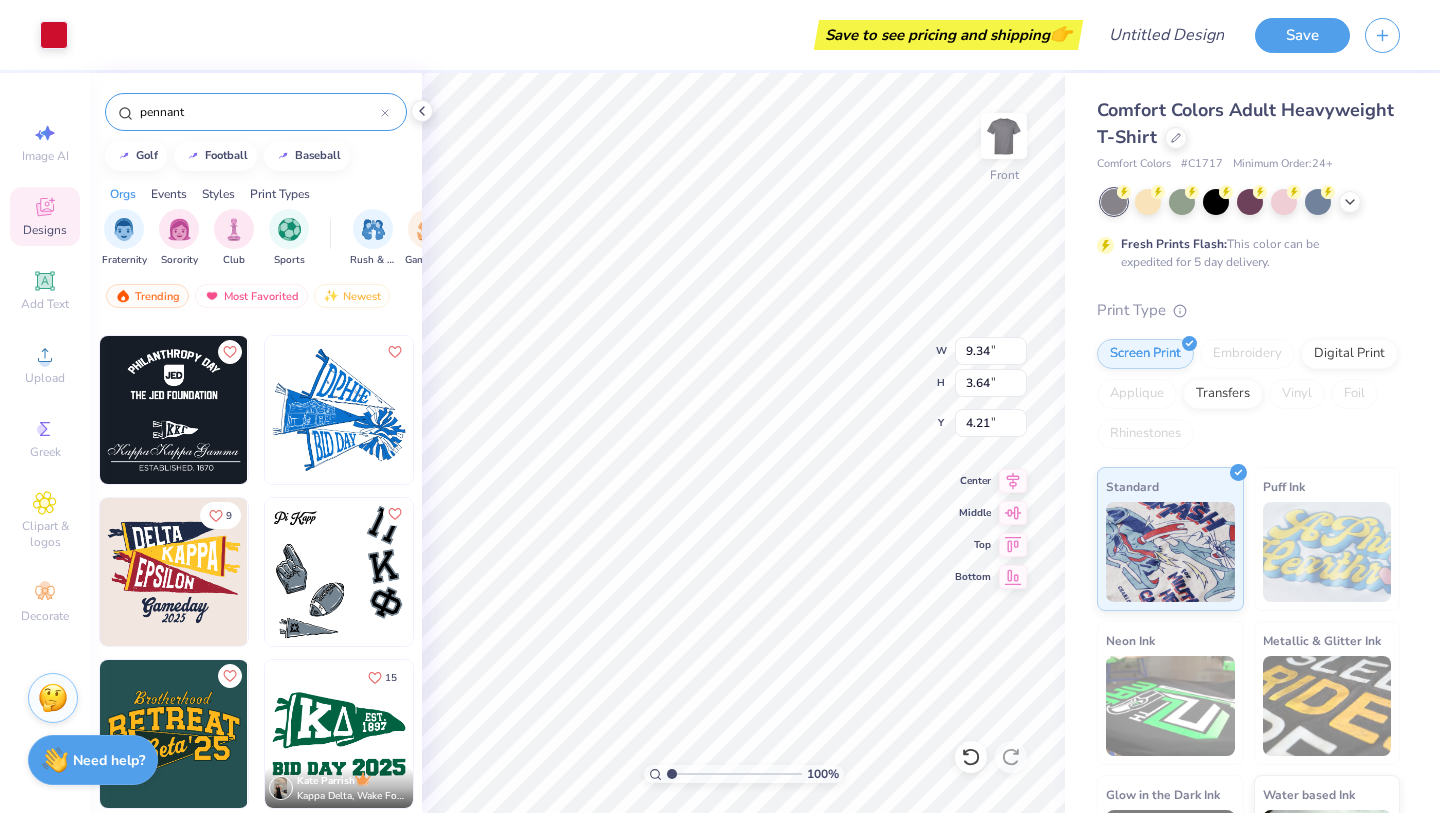type on "4.21" 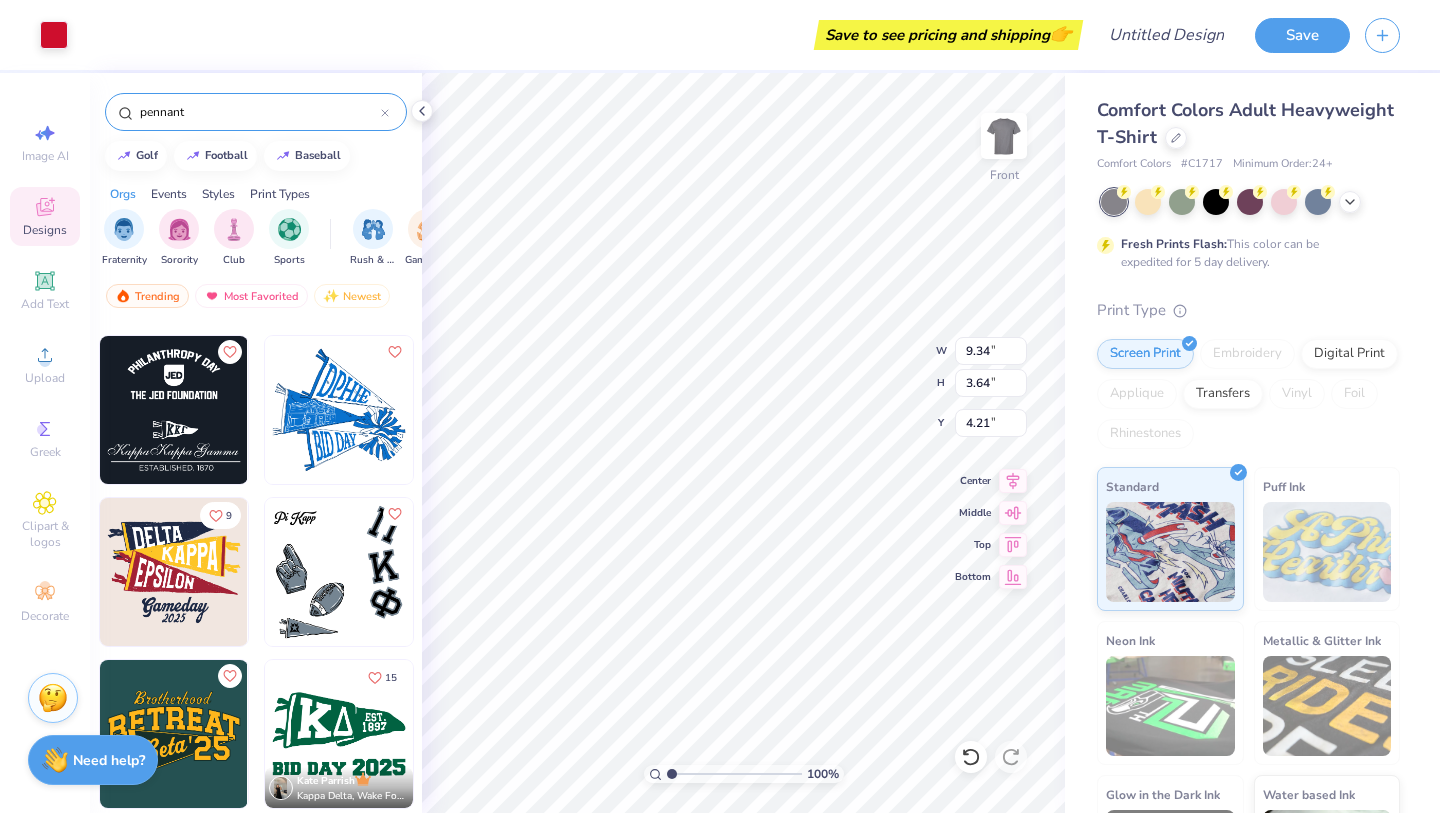type on "9.38" 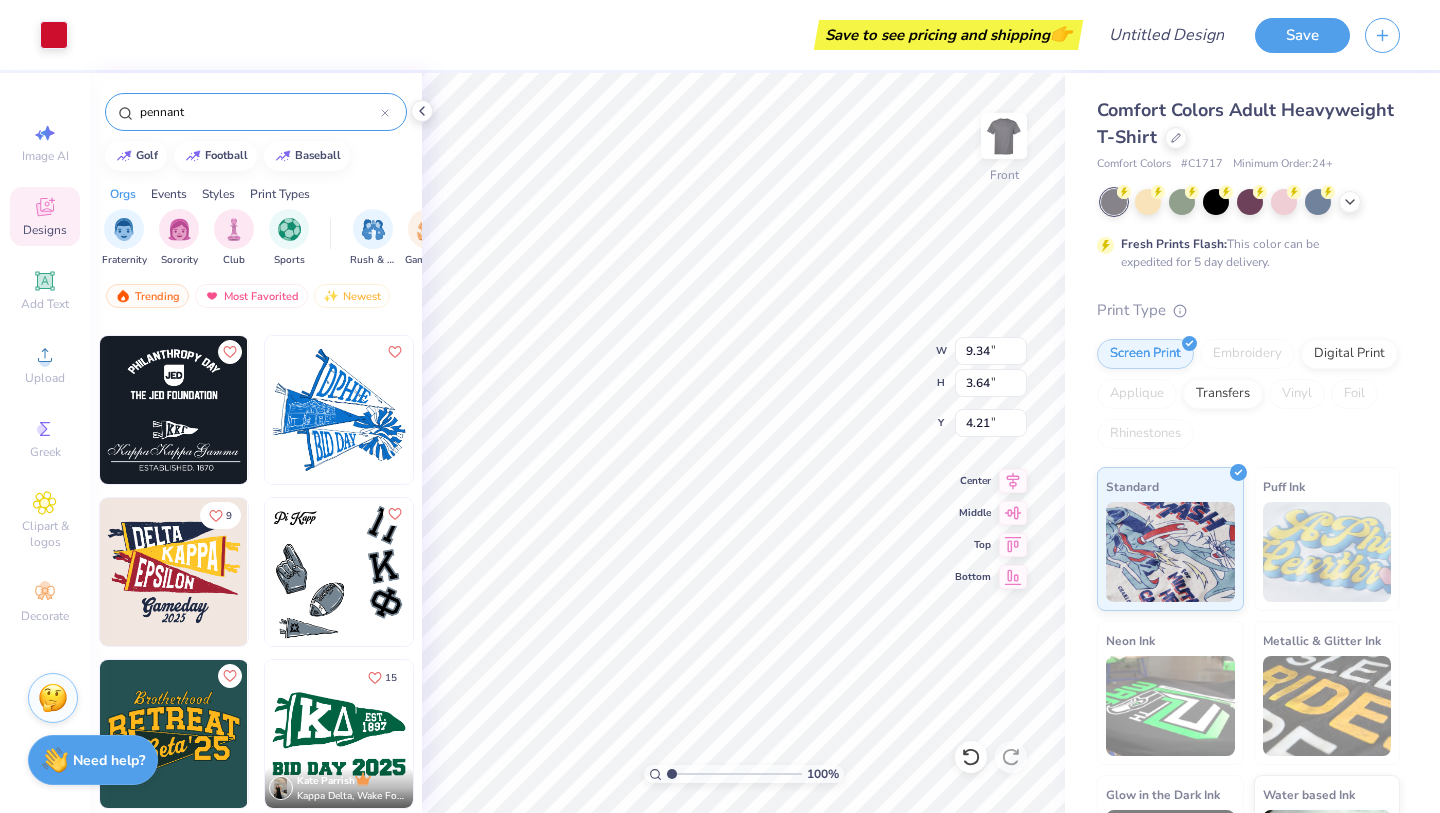 type on "7.85" 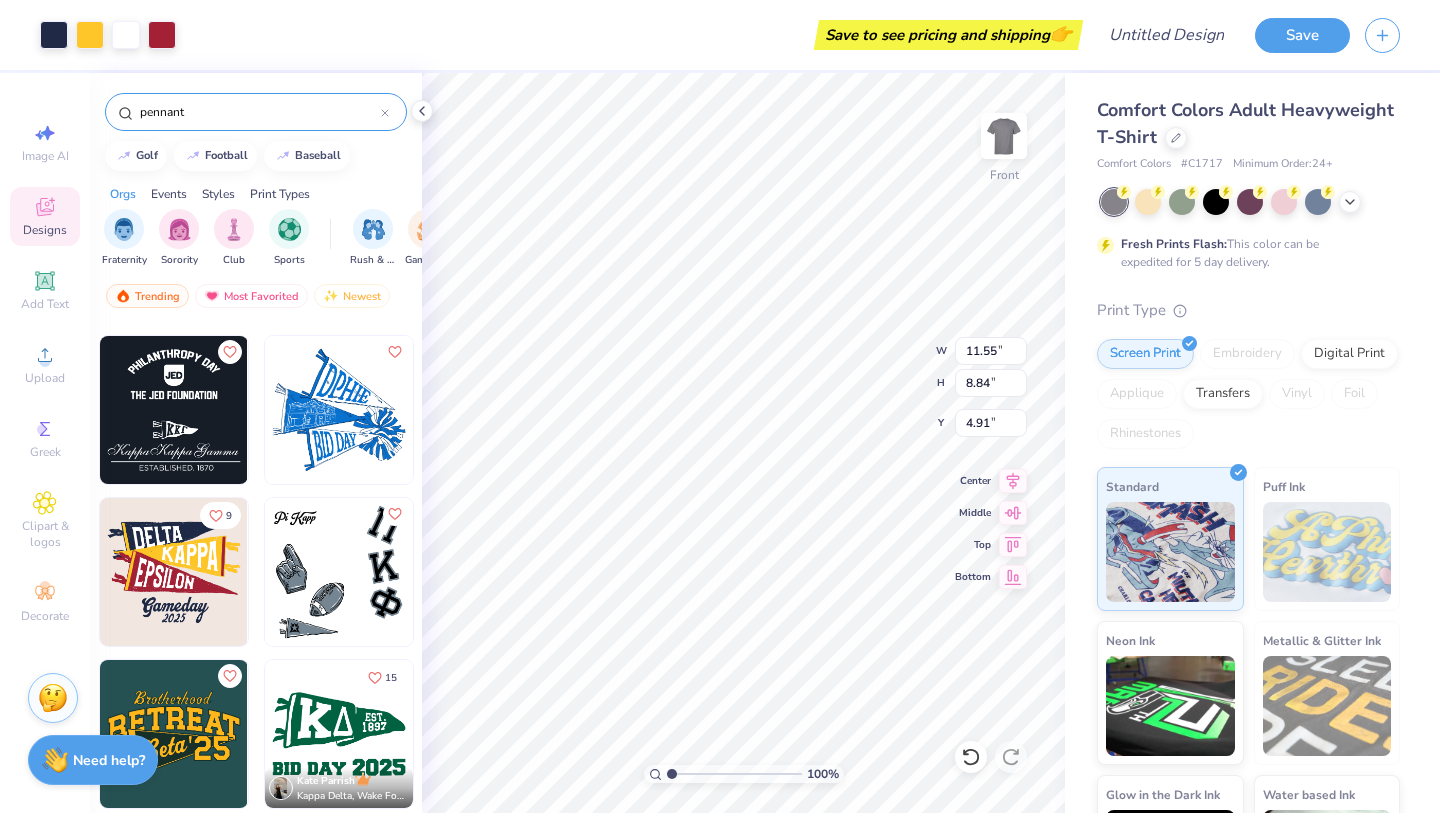 type on "4.91" 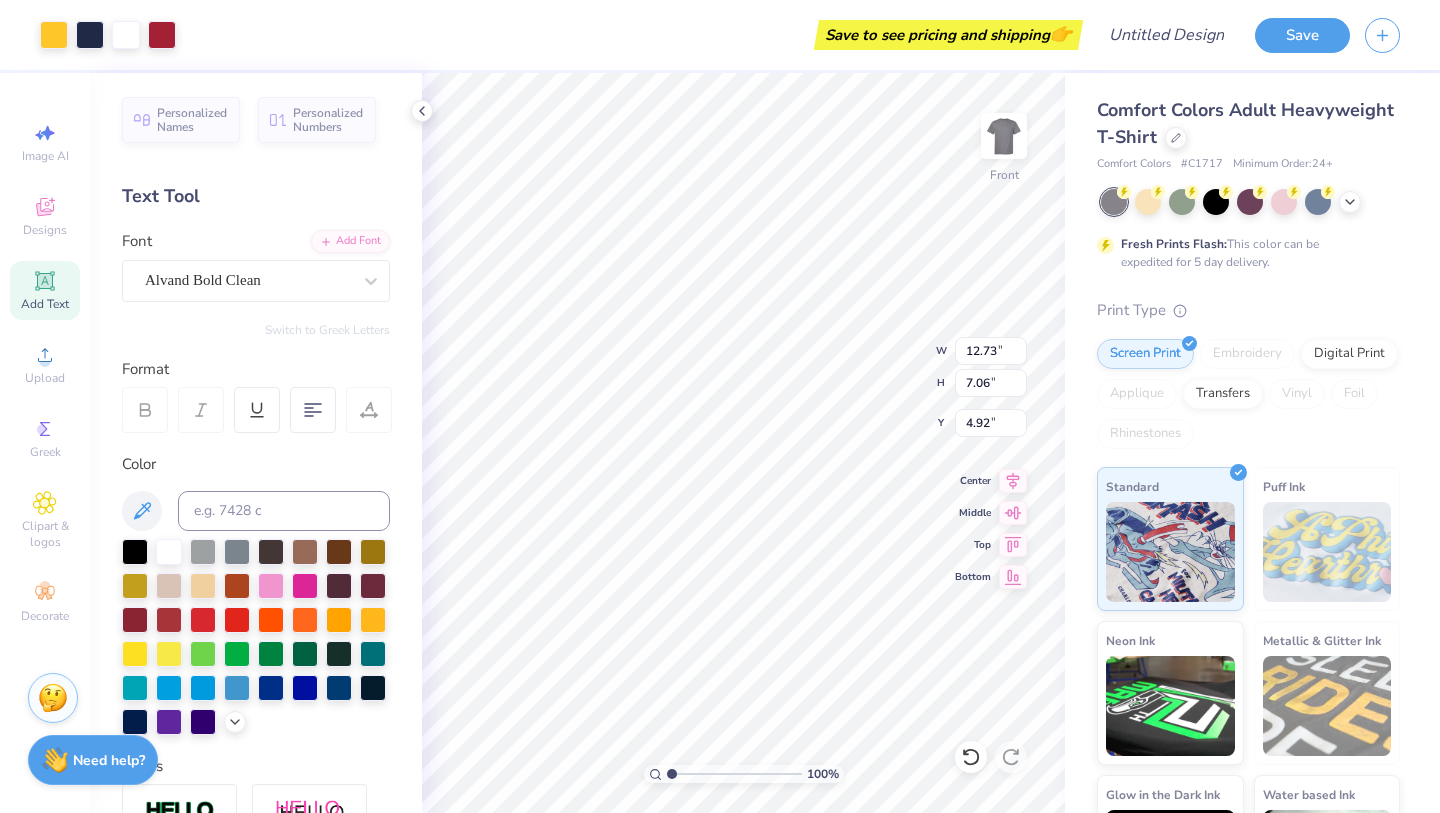 type on "12.73" 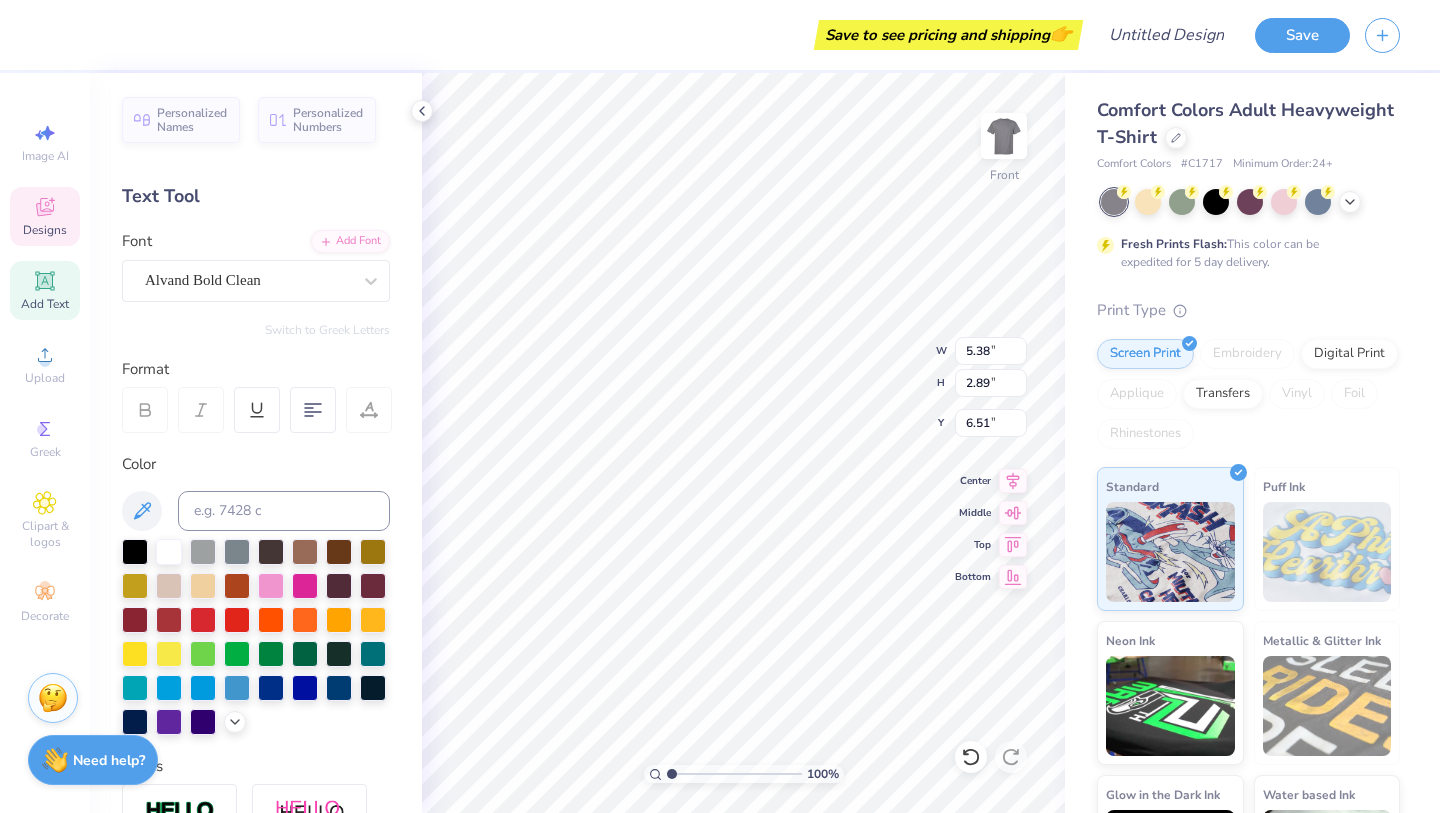 type on "SIGMA" 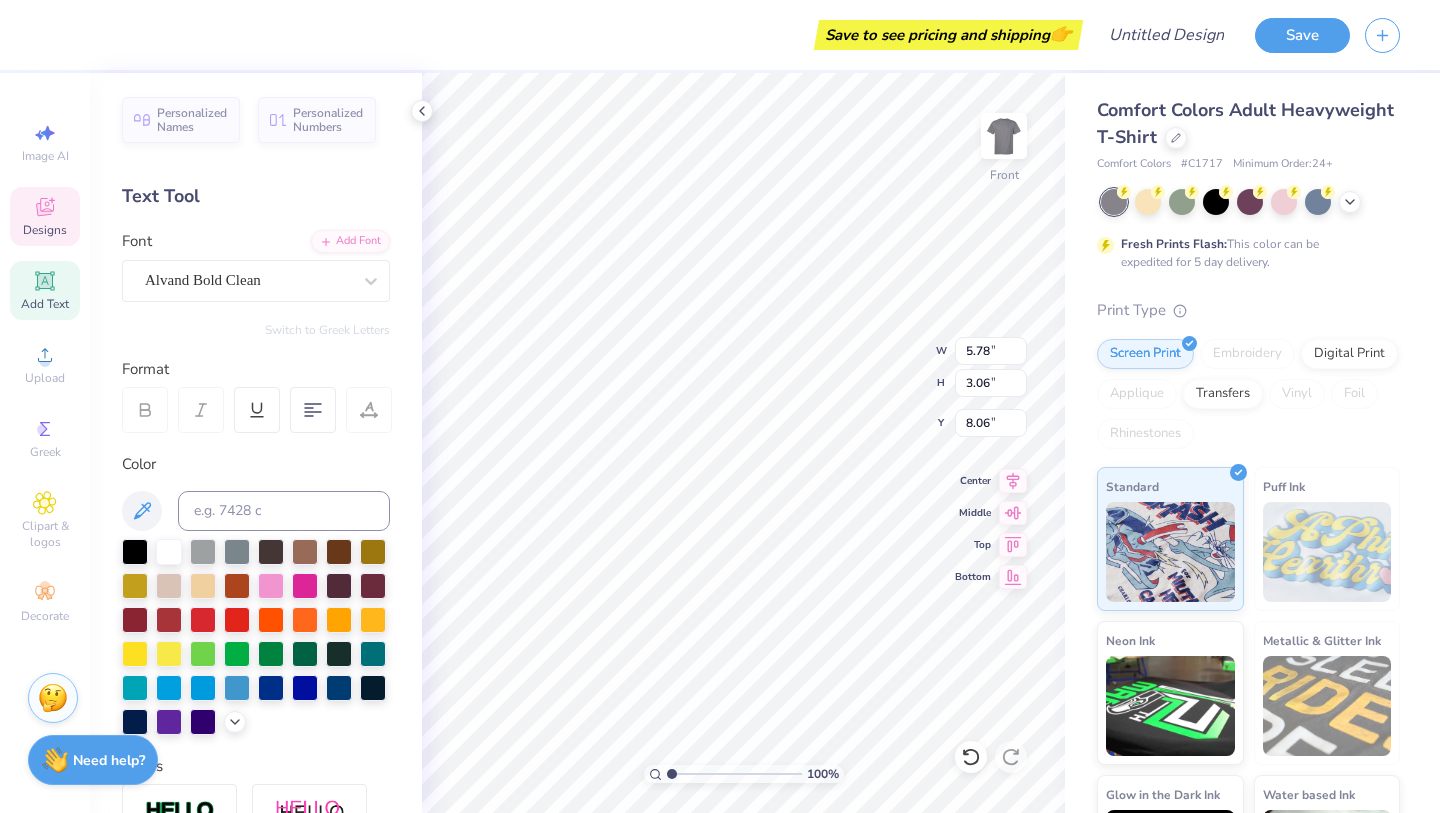 type on "5.78" 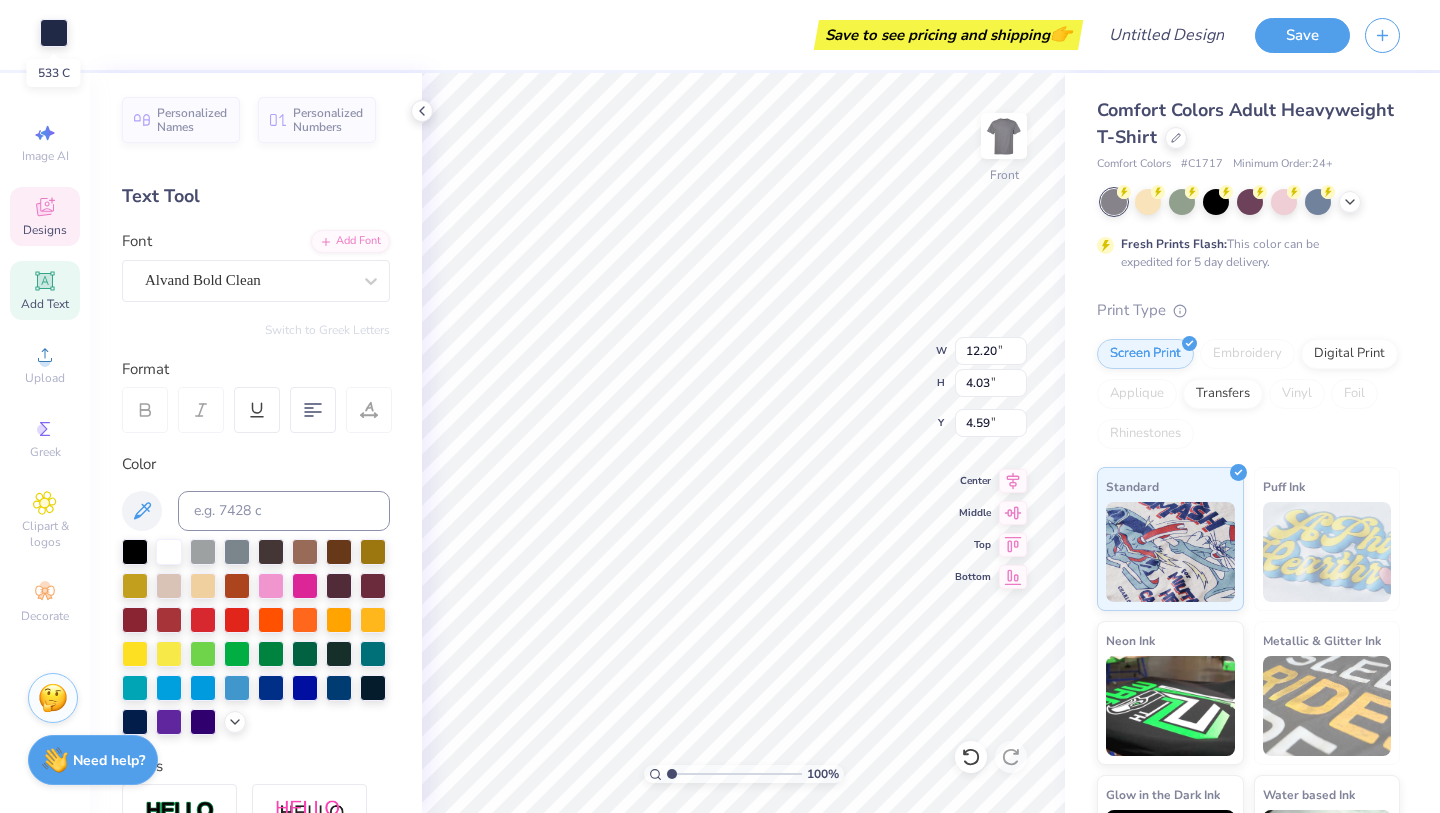 click at bounding box center [54, 33] 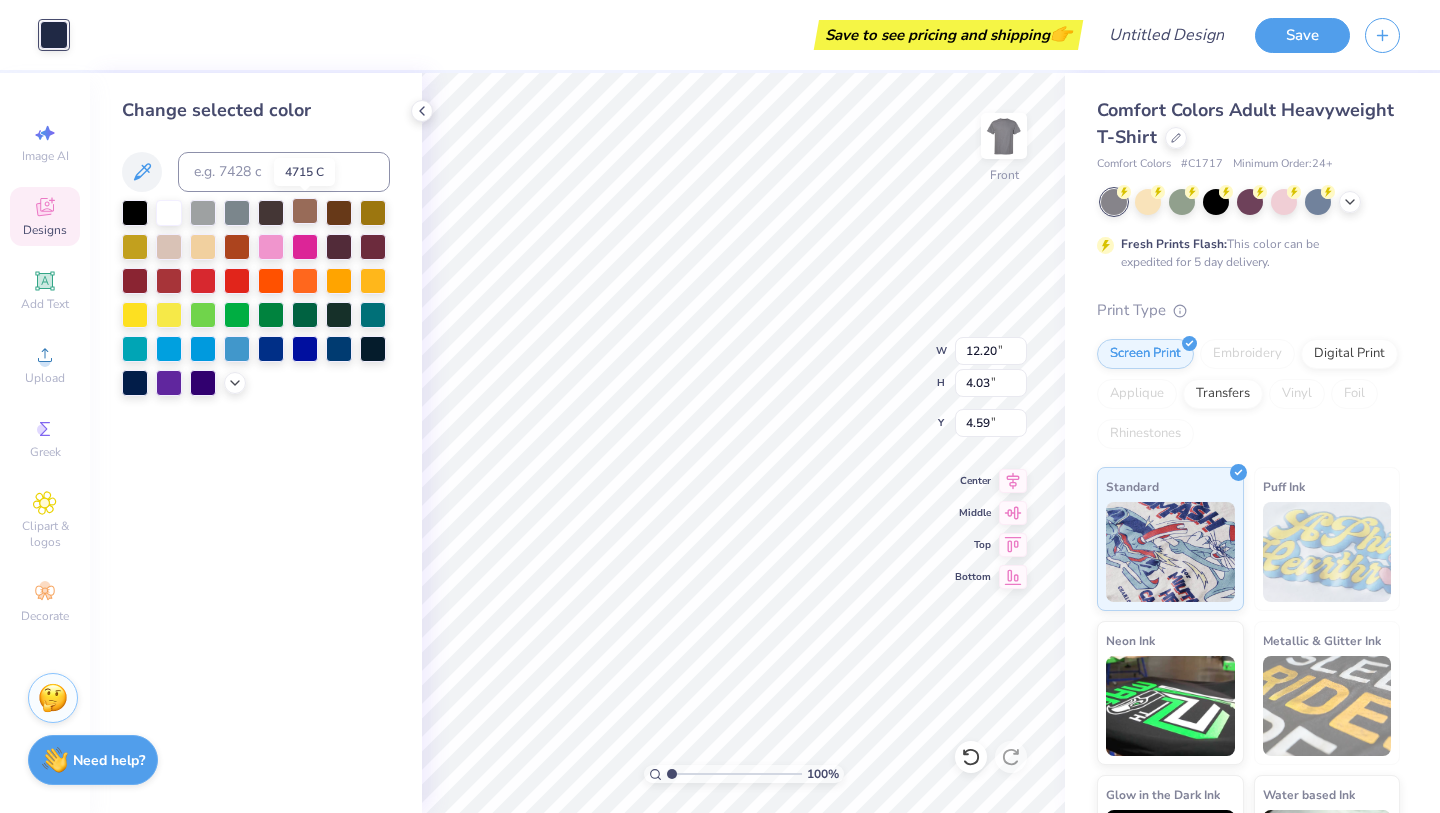 click at bounding box center [305, 211] 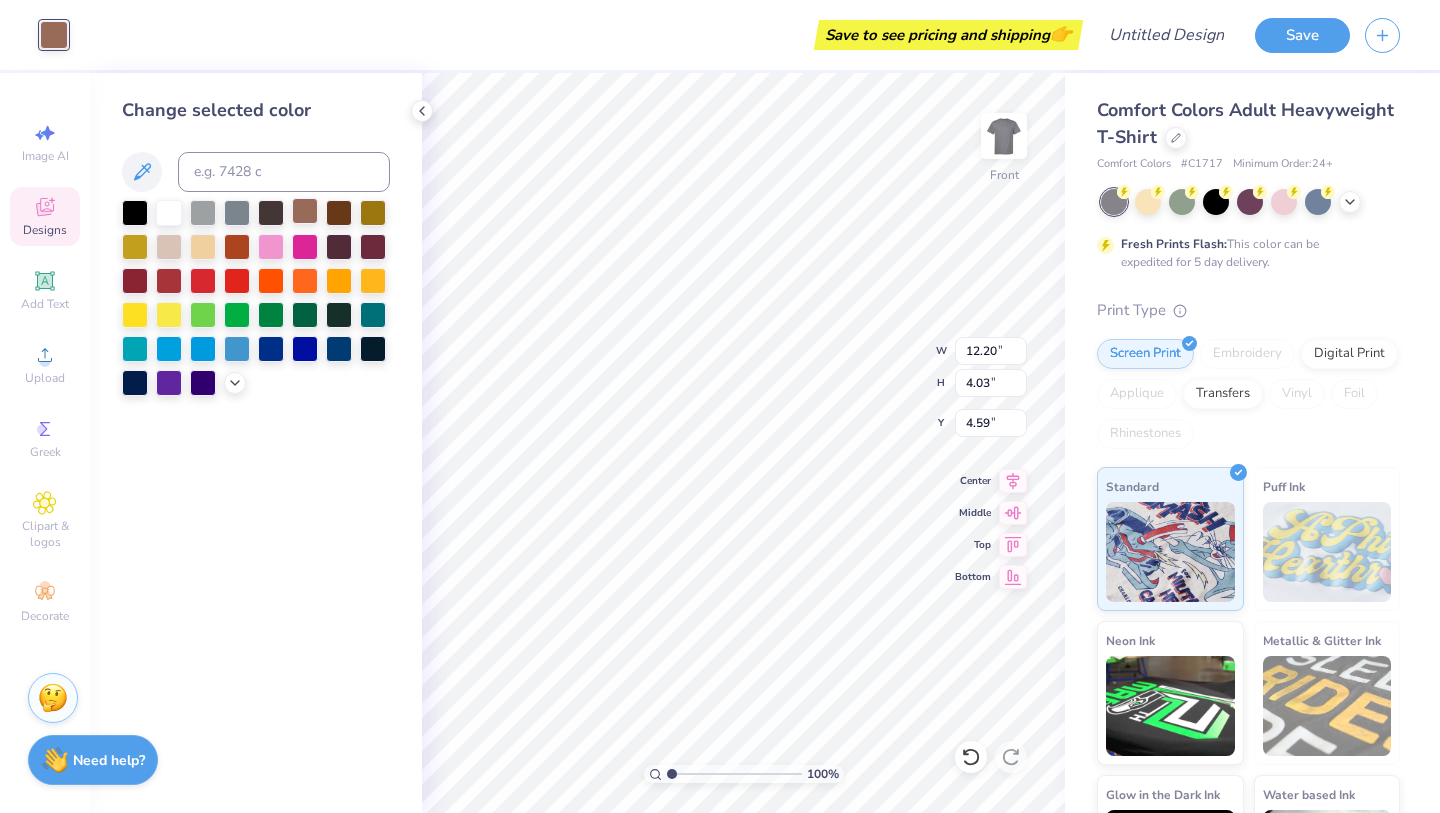 click at bounding box center [305, 211] 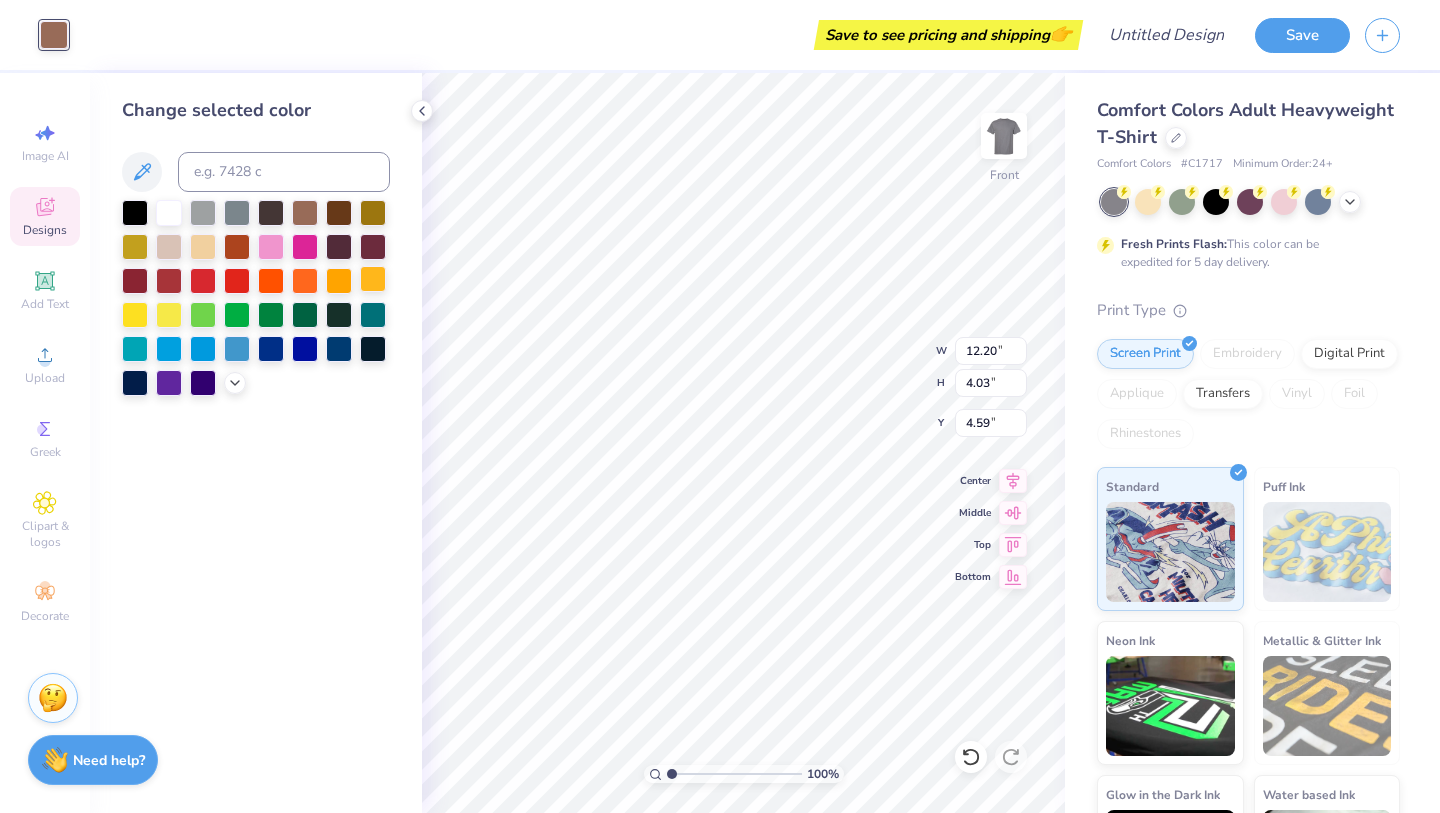 type on "12.10" 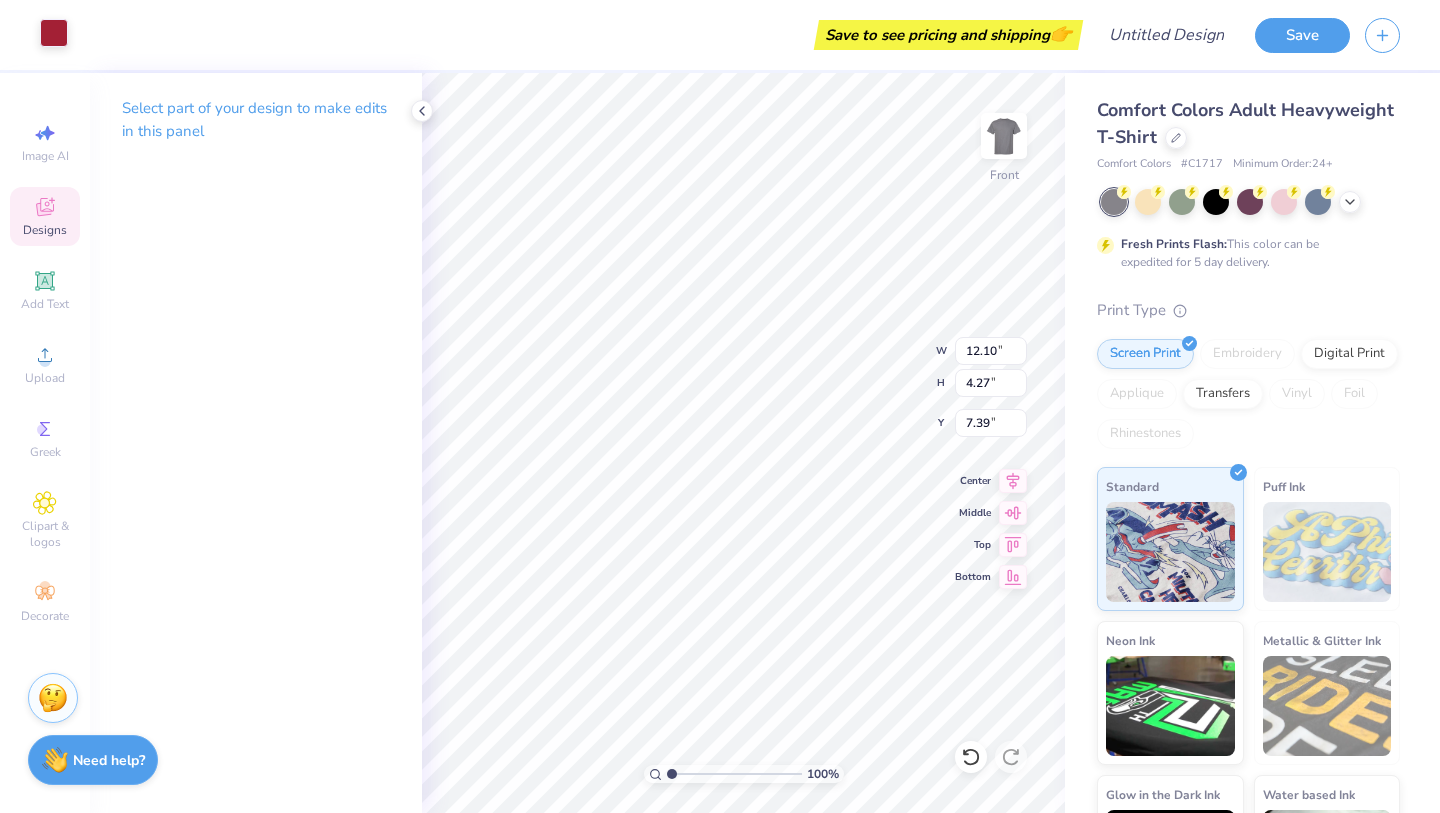 click at bounding box center (54, 33) 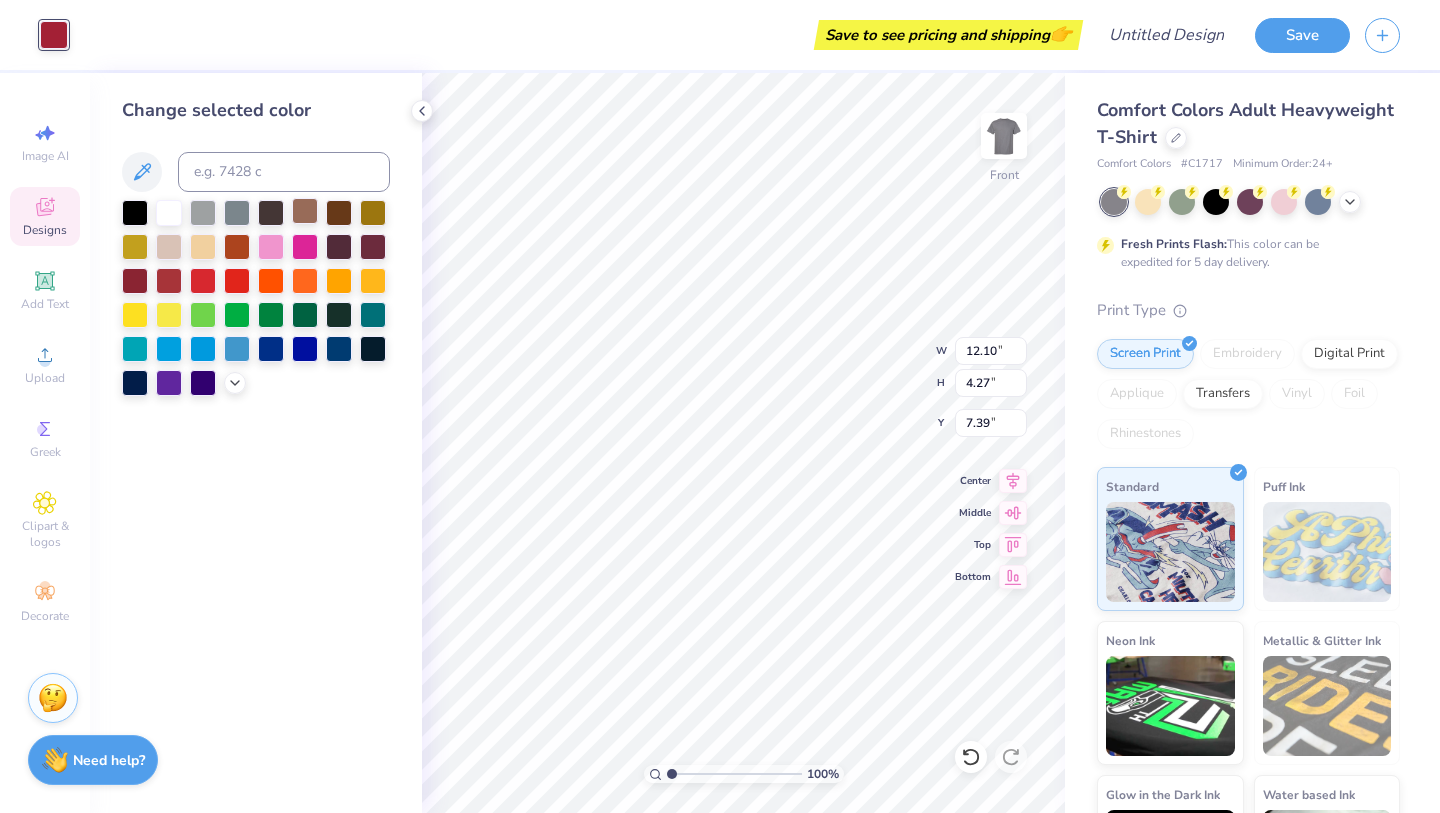 click at bounding box center [305, 211] 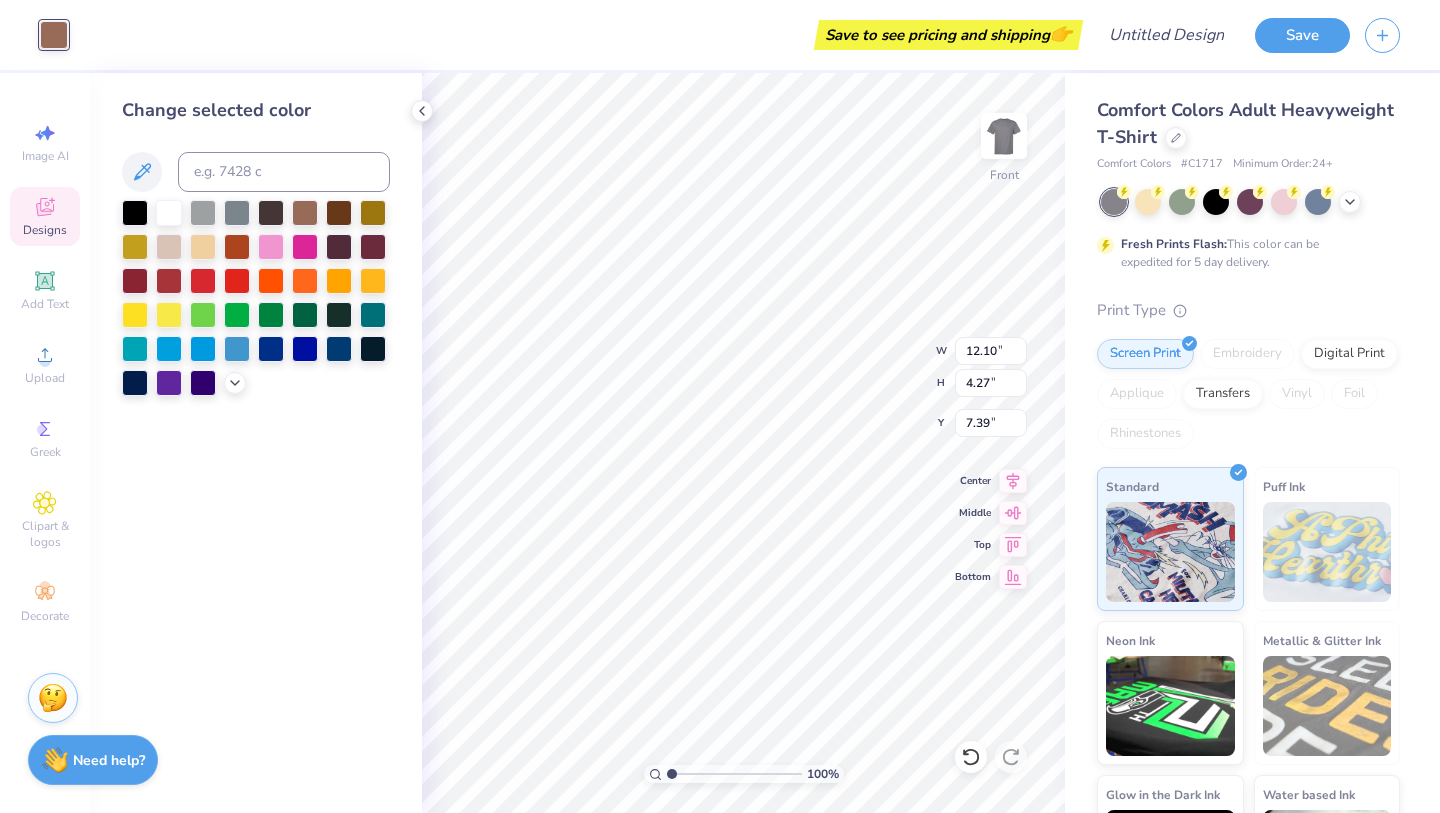 type on "1.06" 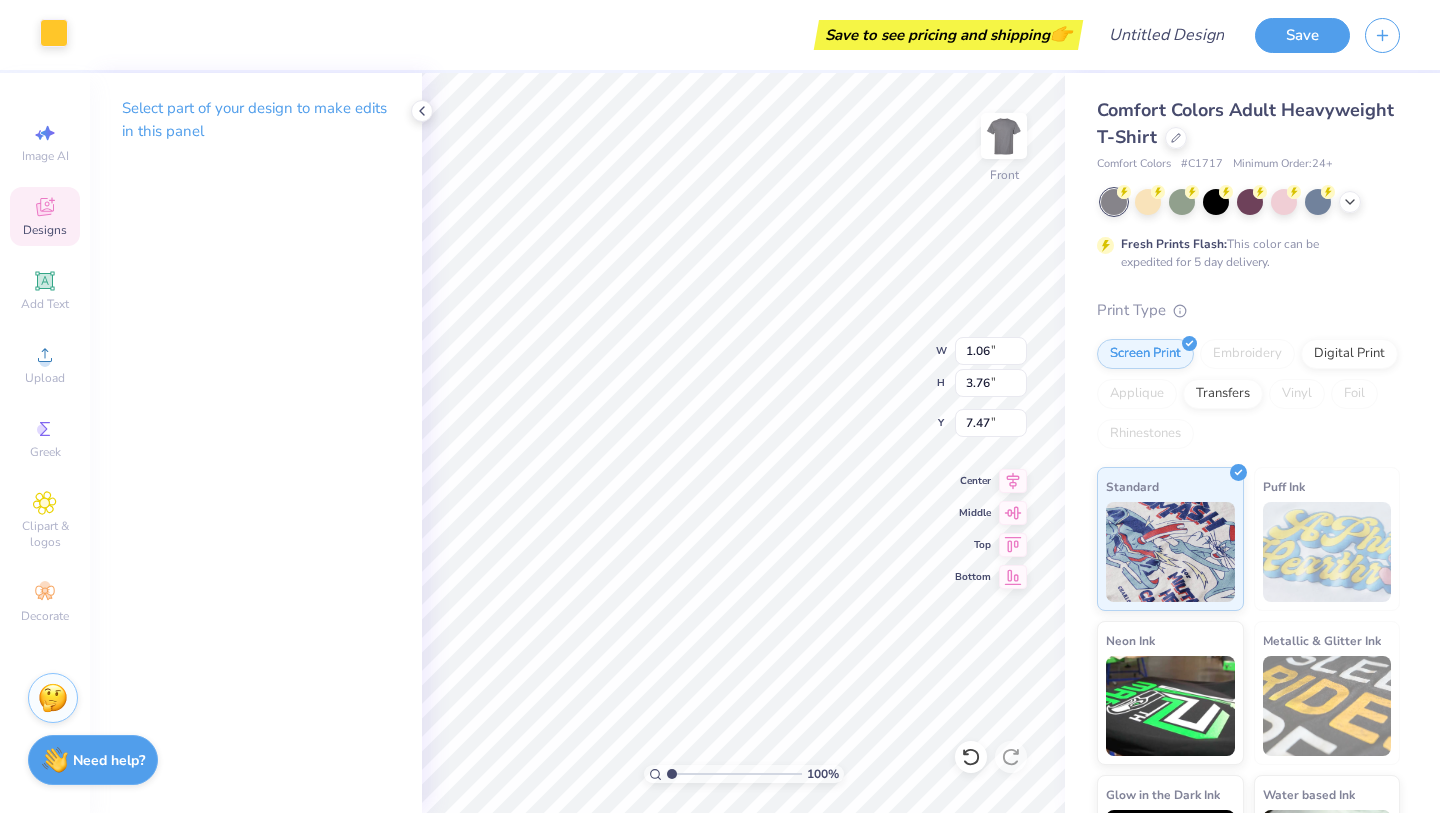 click at bounding box center (54, 33) 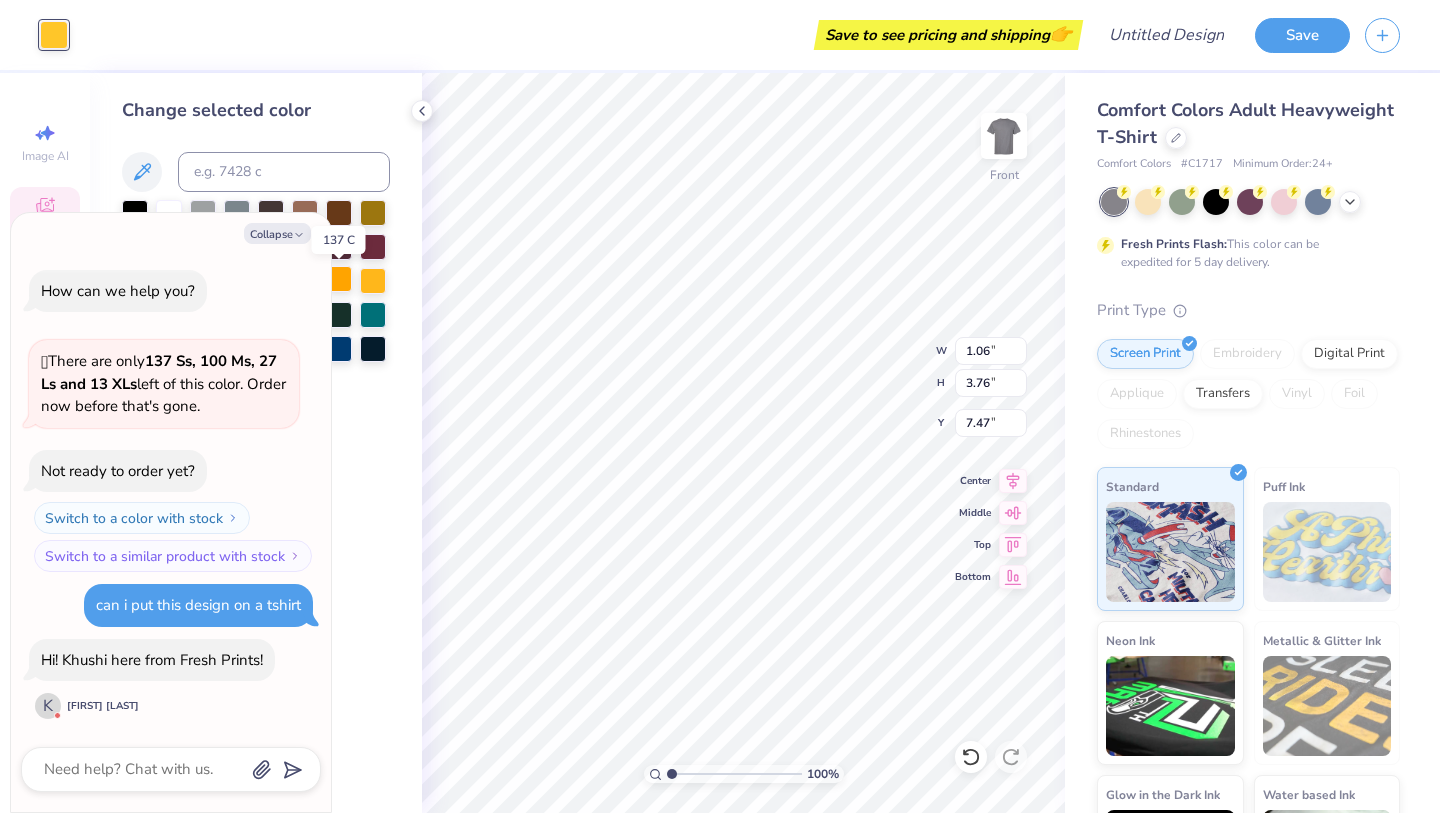 click at bounding box center [339, 279] 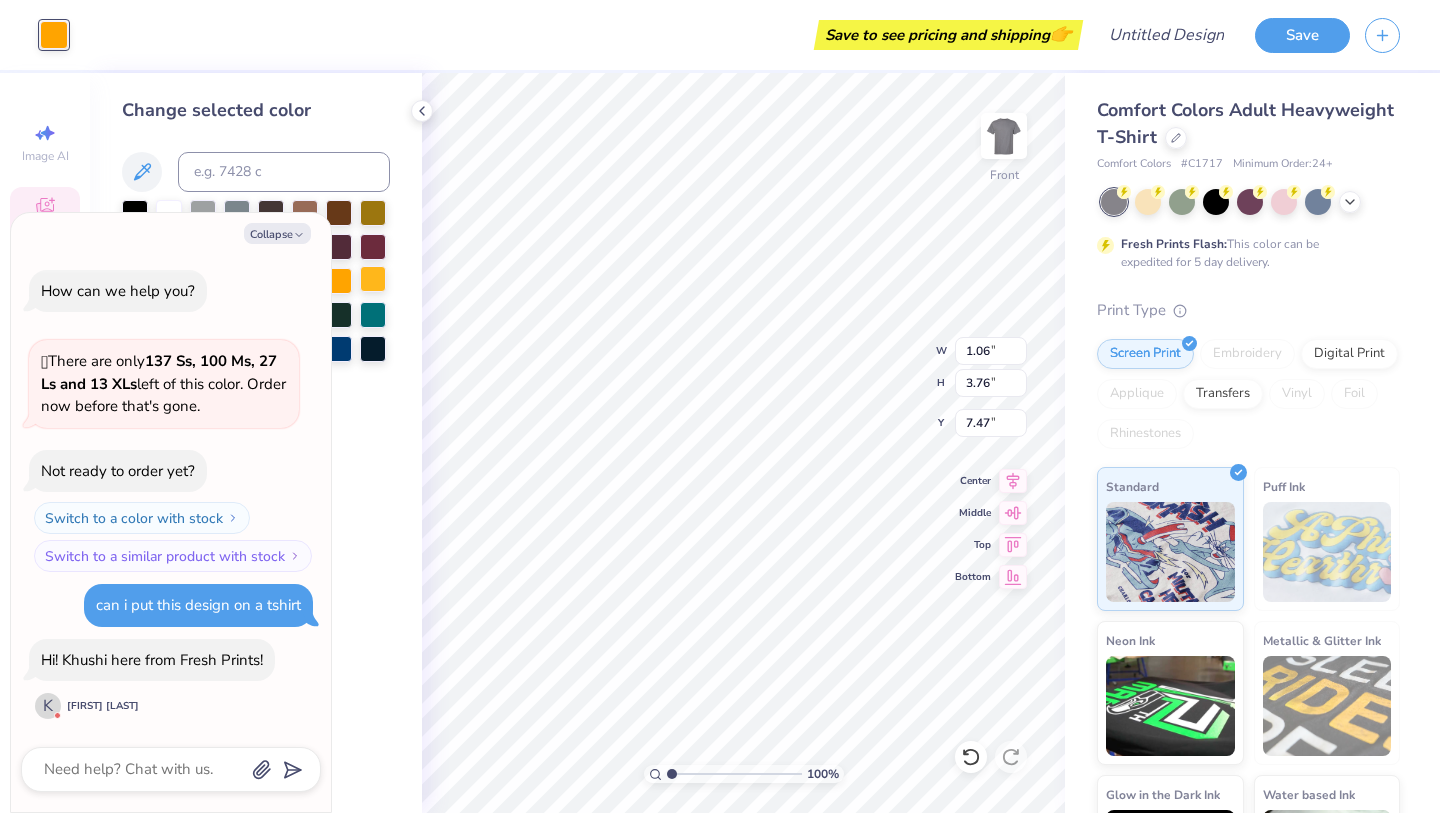 type on "x" 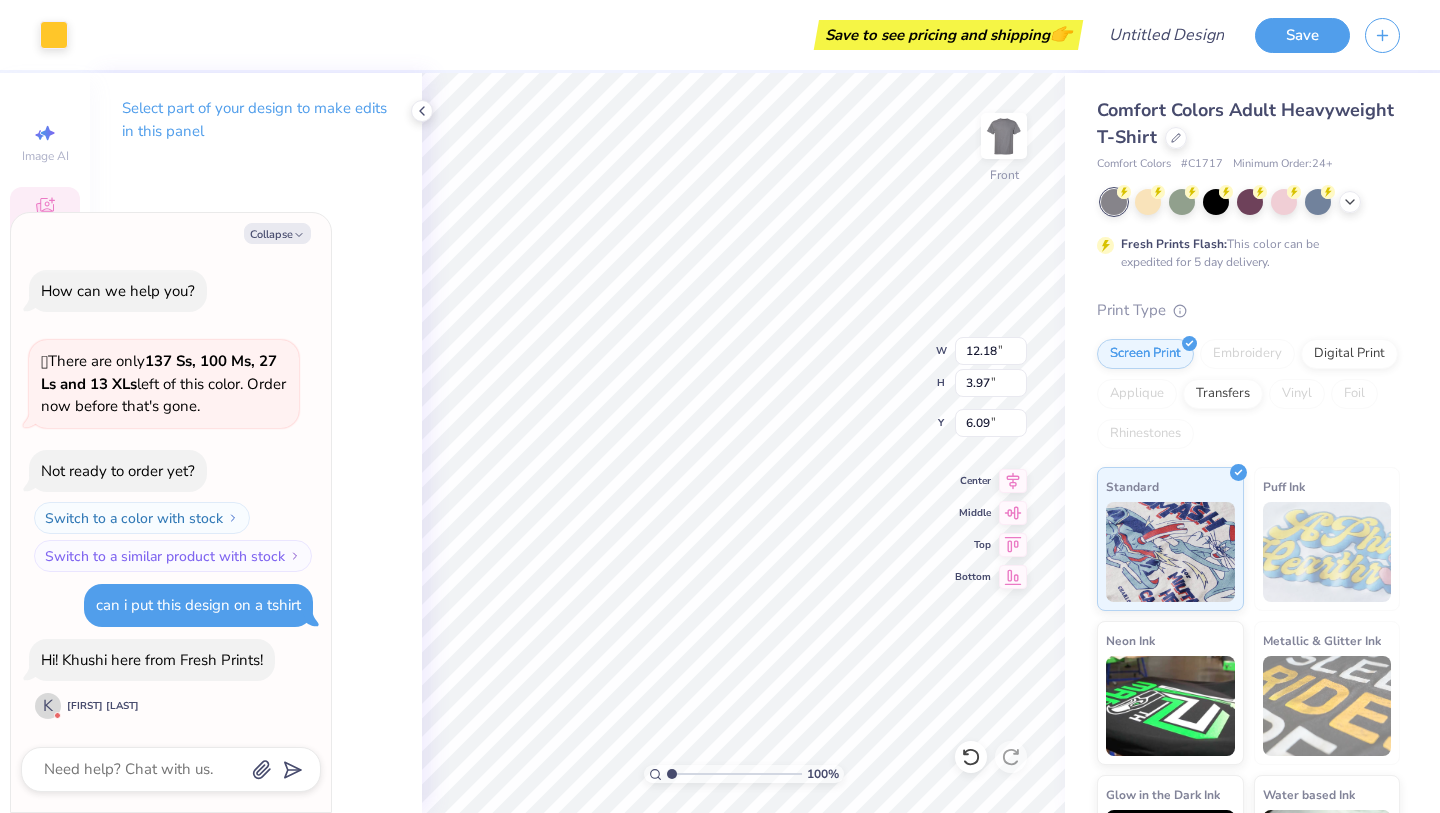 type on "x" 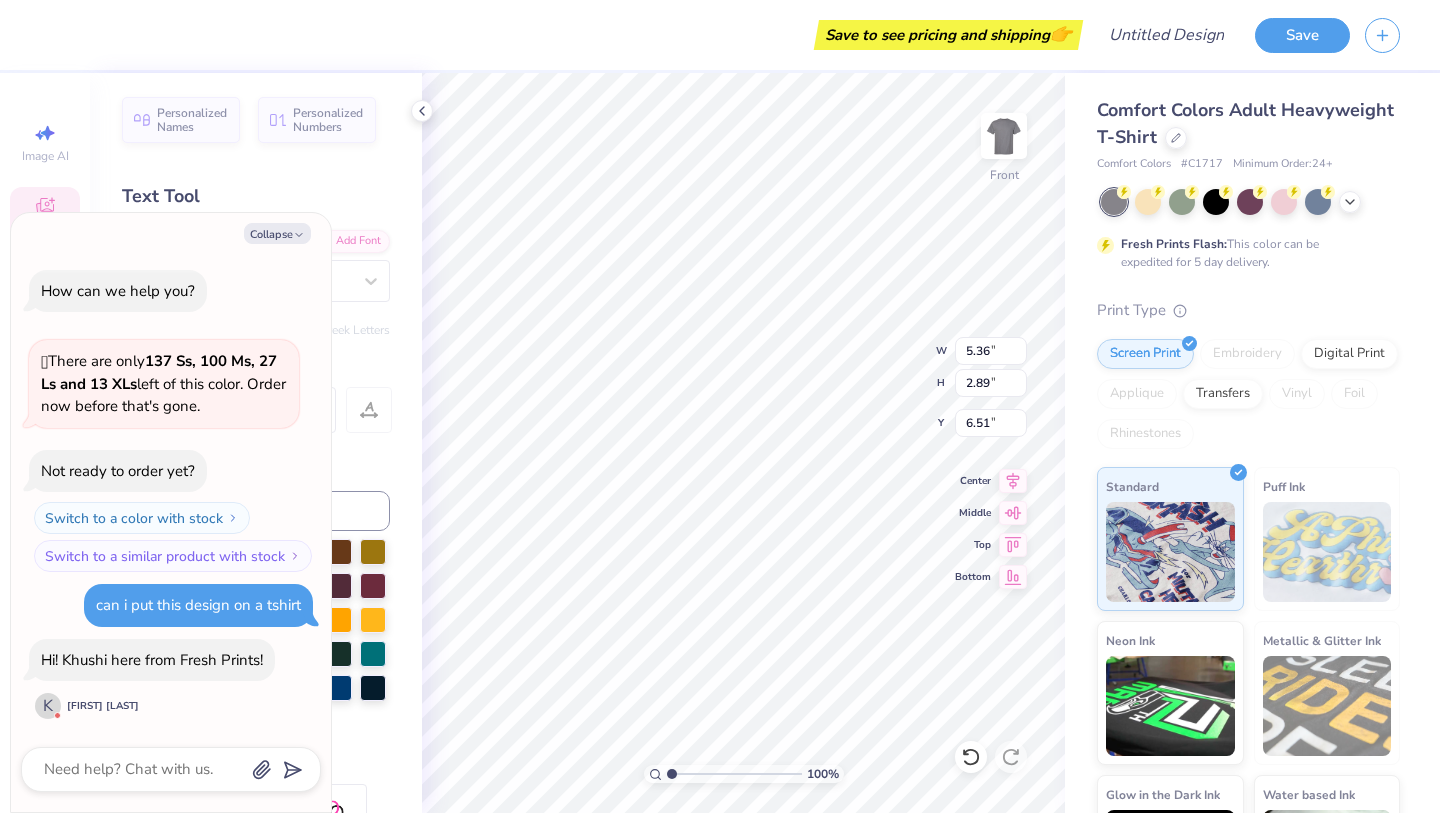 type on "x" 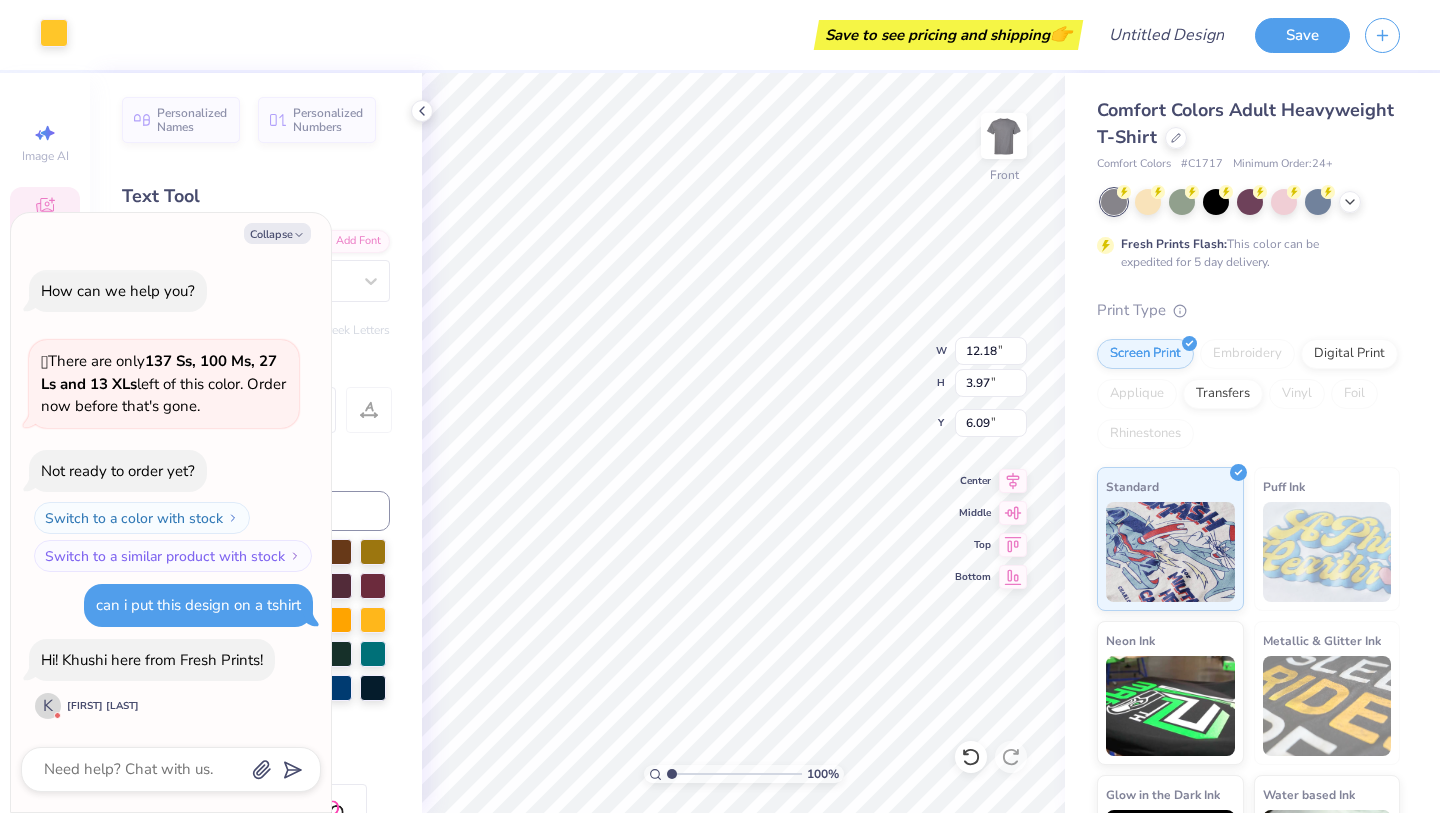 click at bounding box center [54, 33] 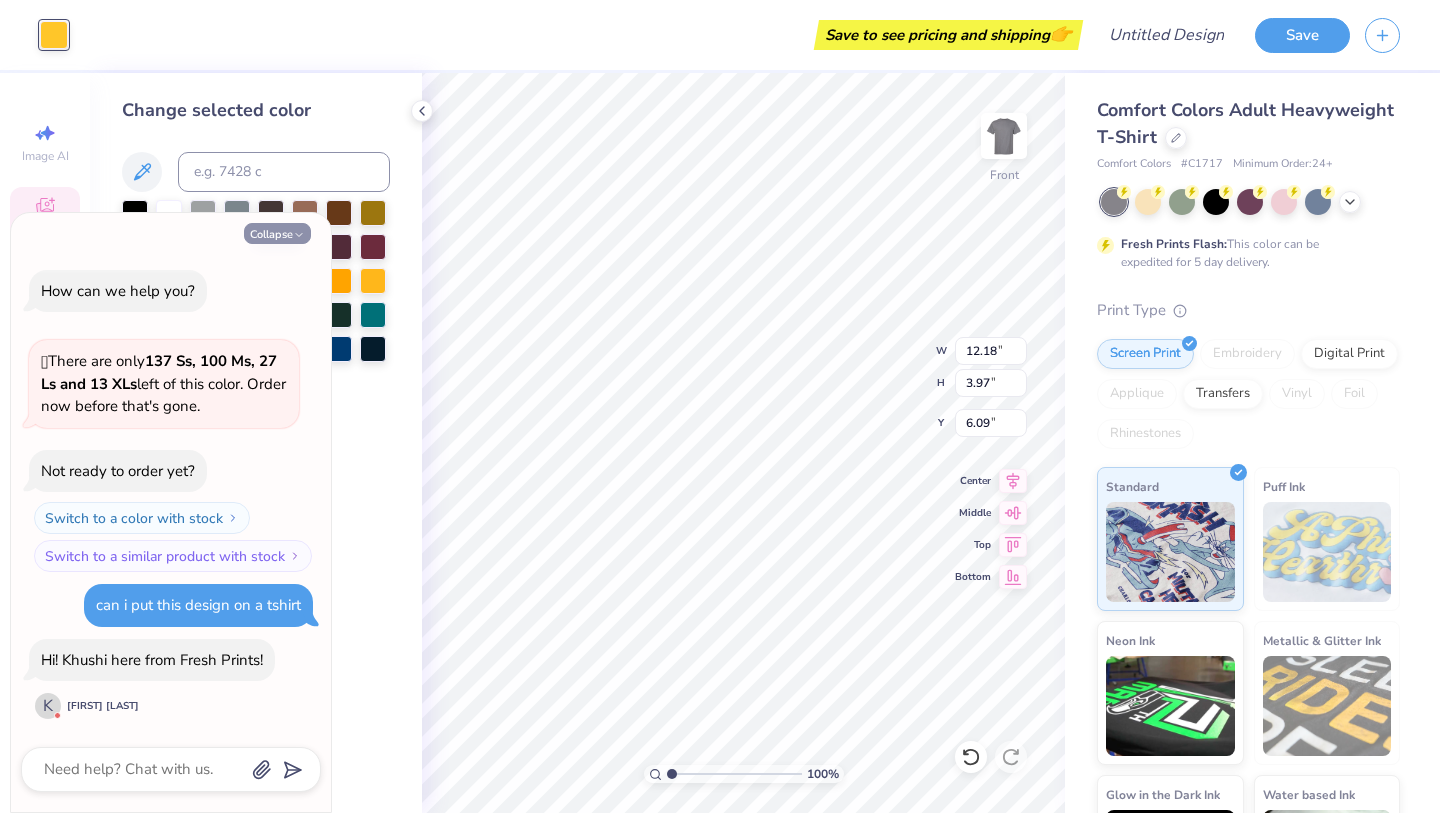 click 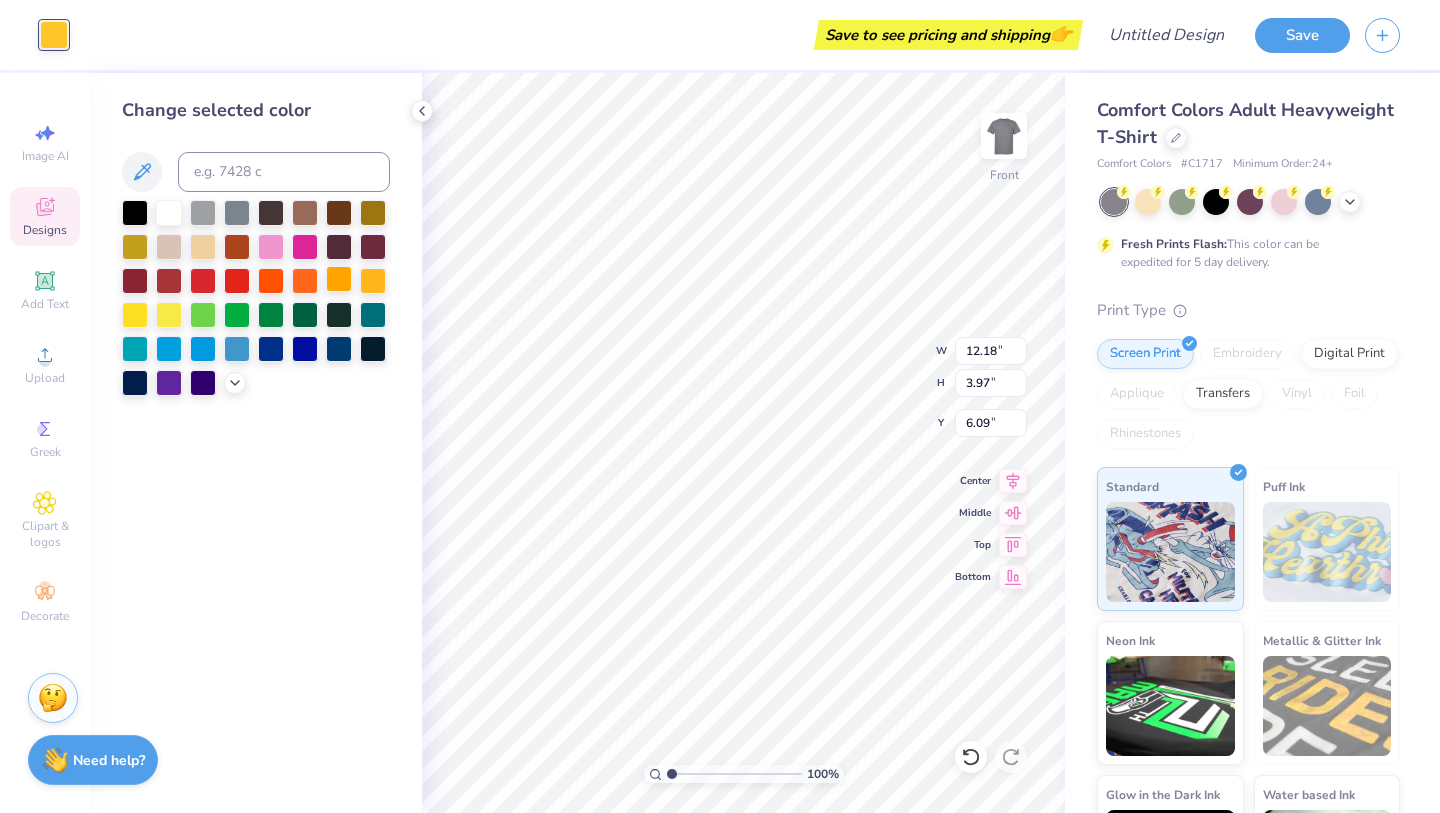 click at bounding box center (339, 279) 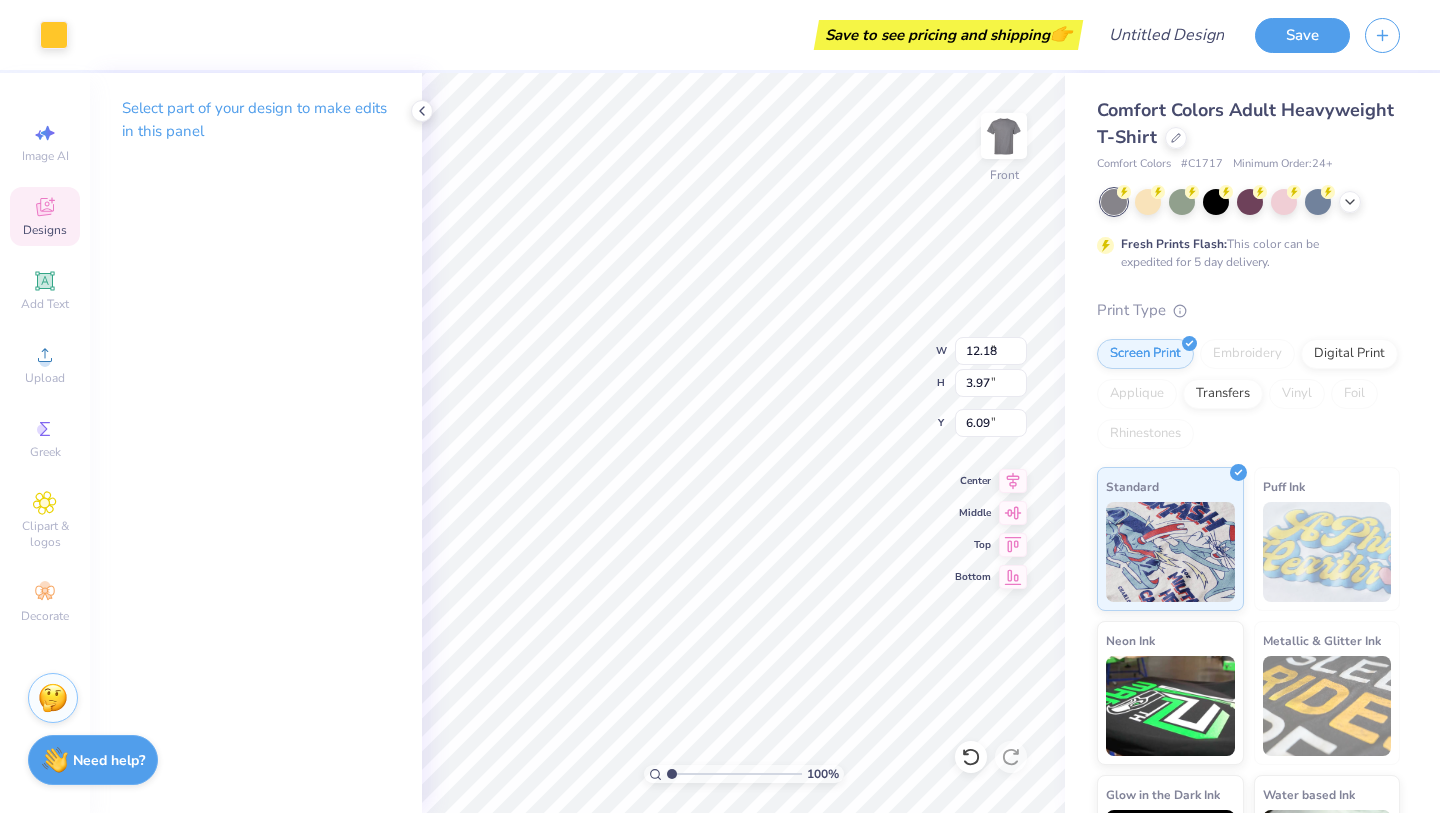 type on "0.93" 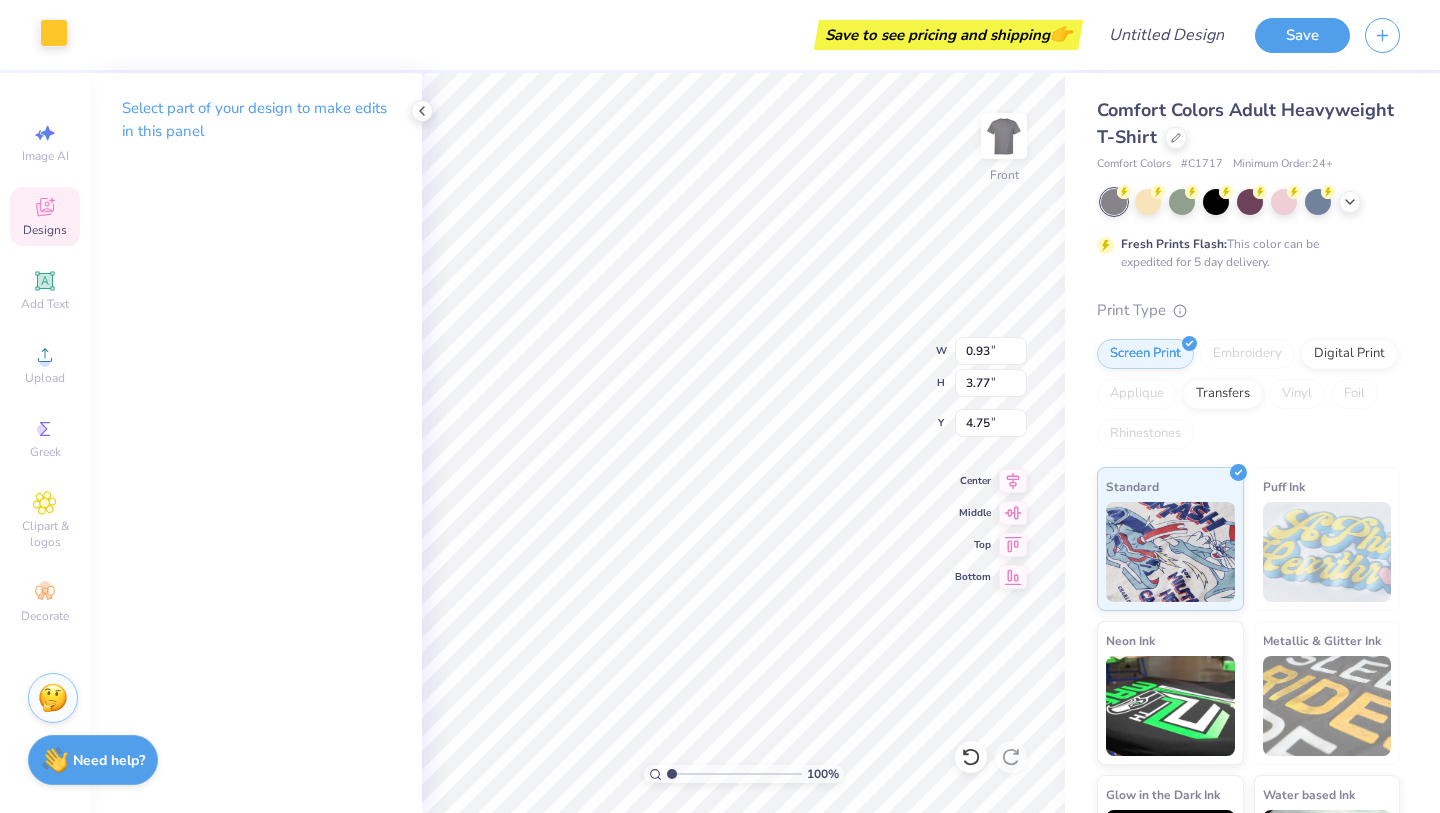 click at bounding box center (54, 33) 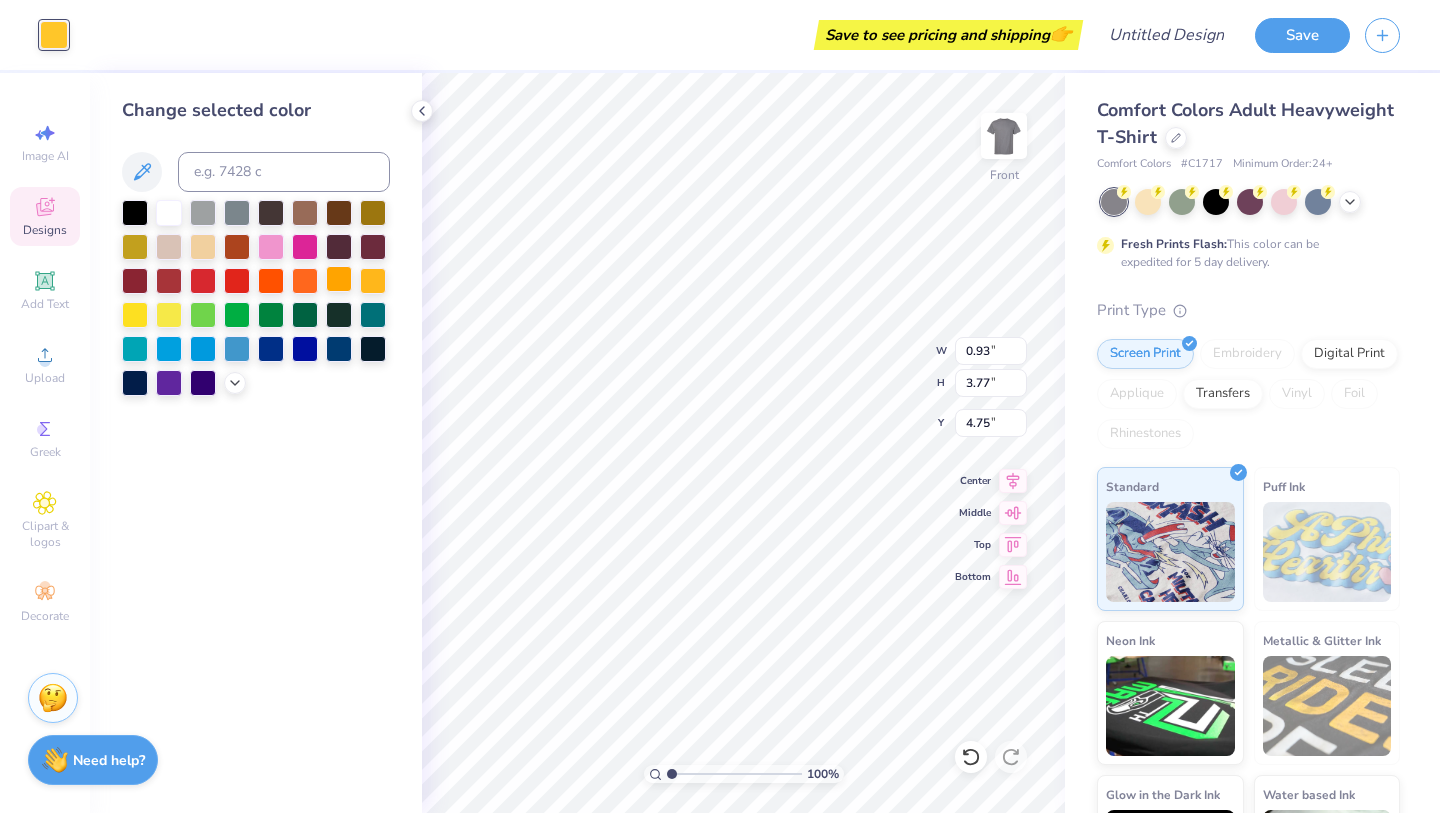 click at bounding box center (339, 279) 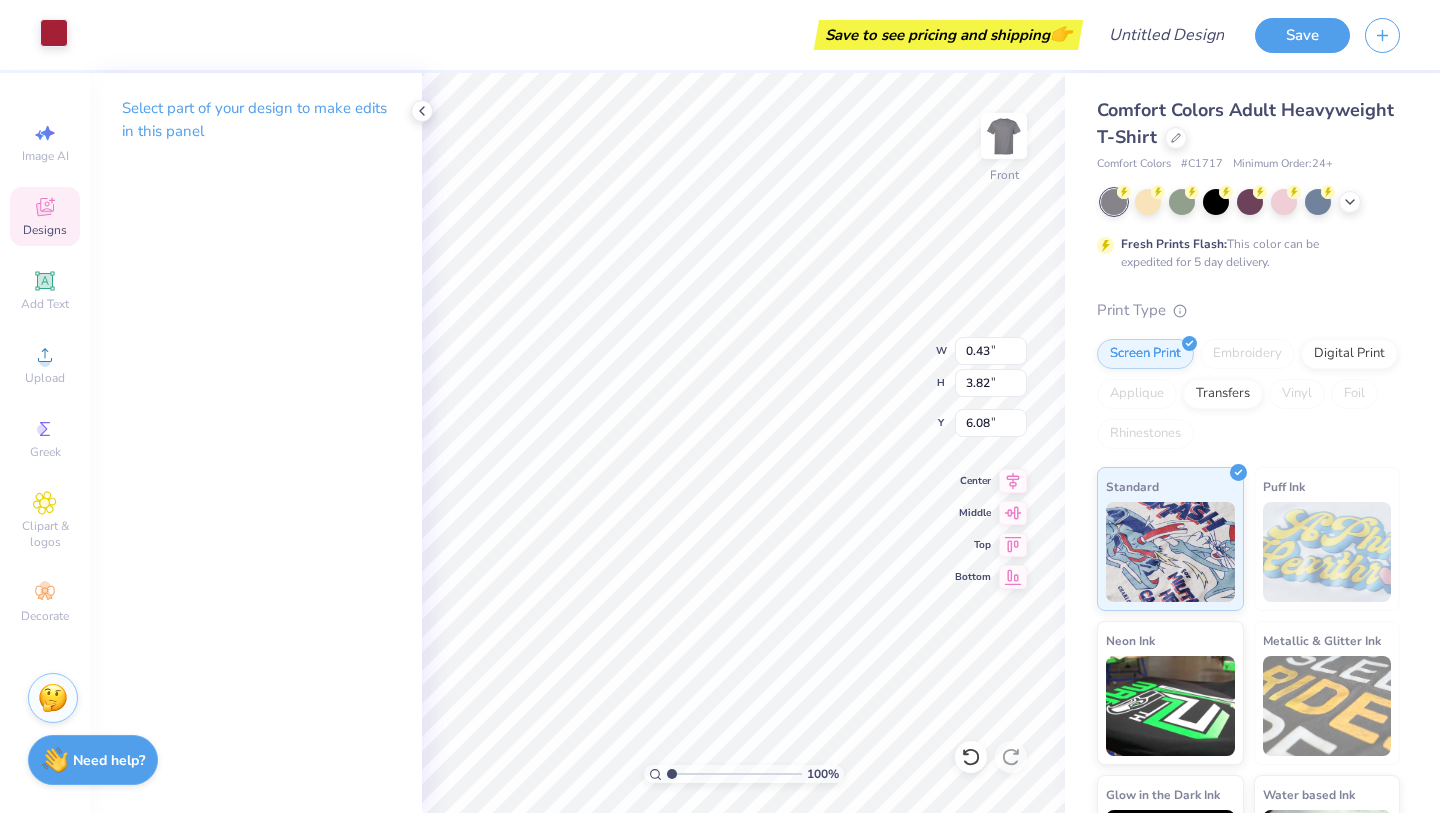 click at bounding box center (54, 33) 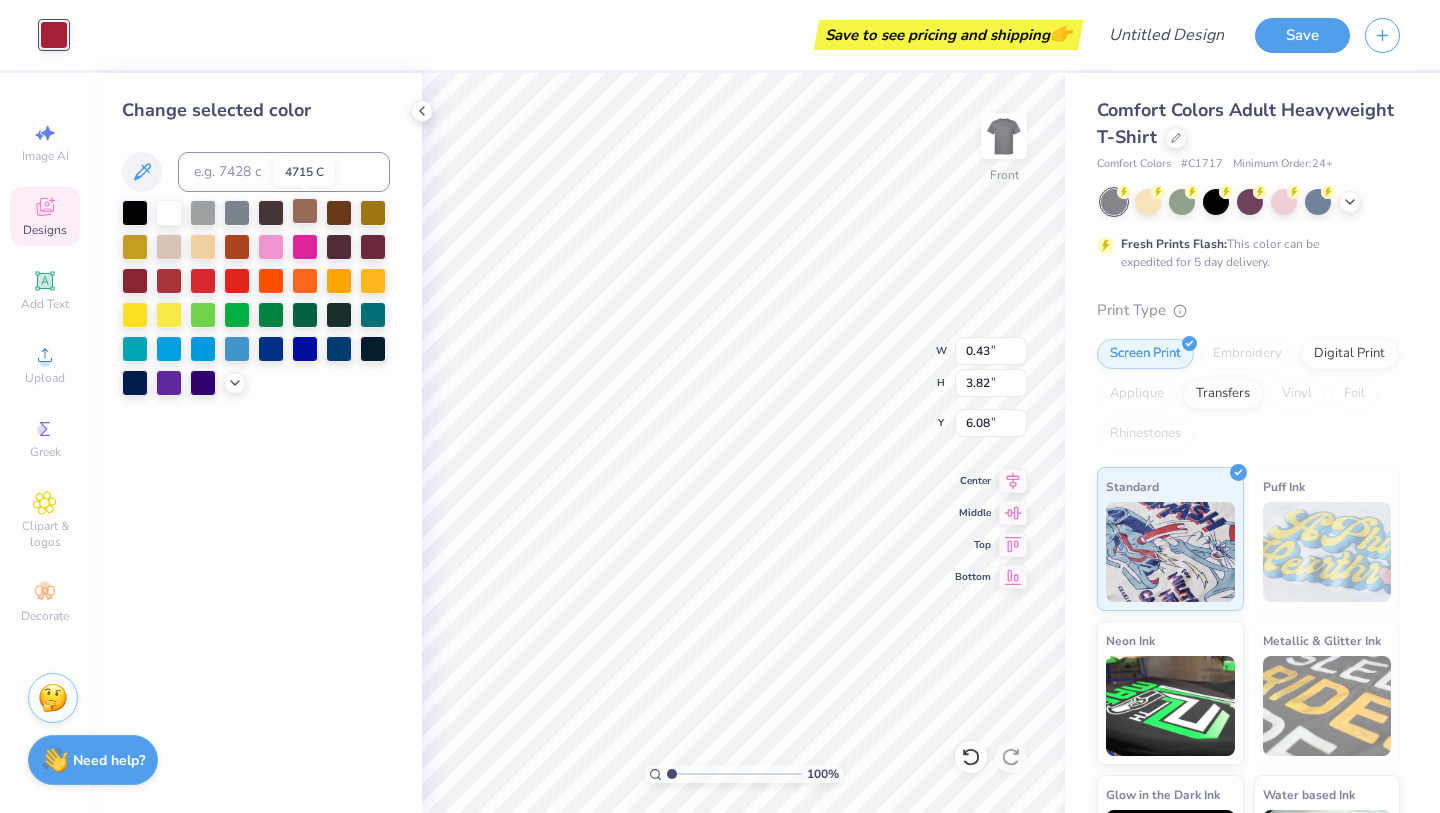 click at bounding box center (305, 211) 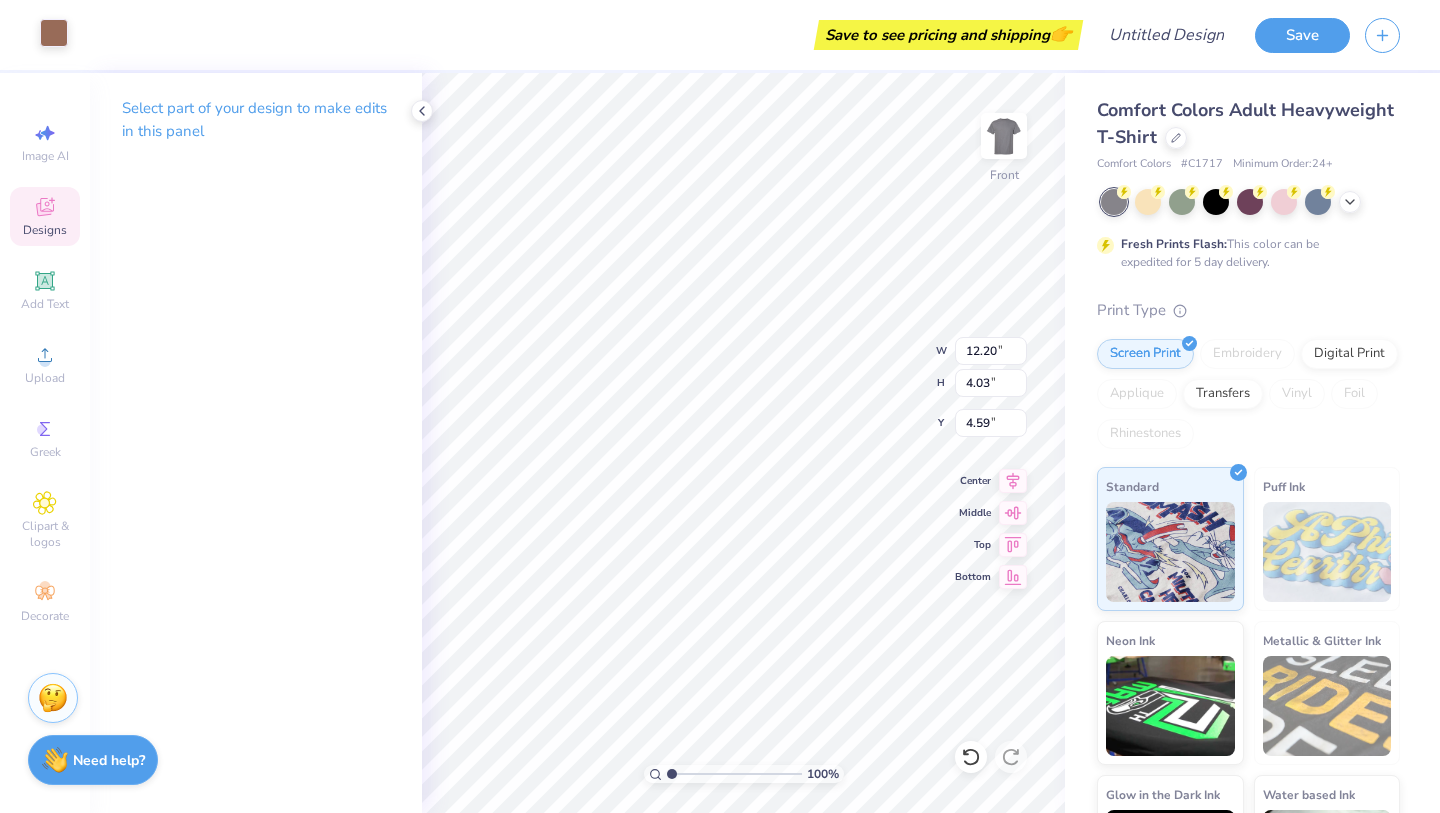 click at bounding box center [54, 33] 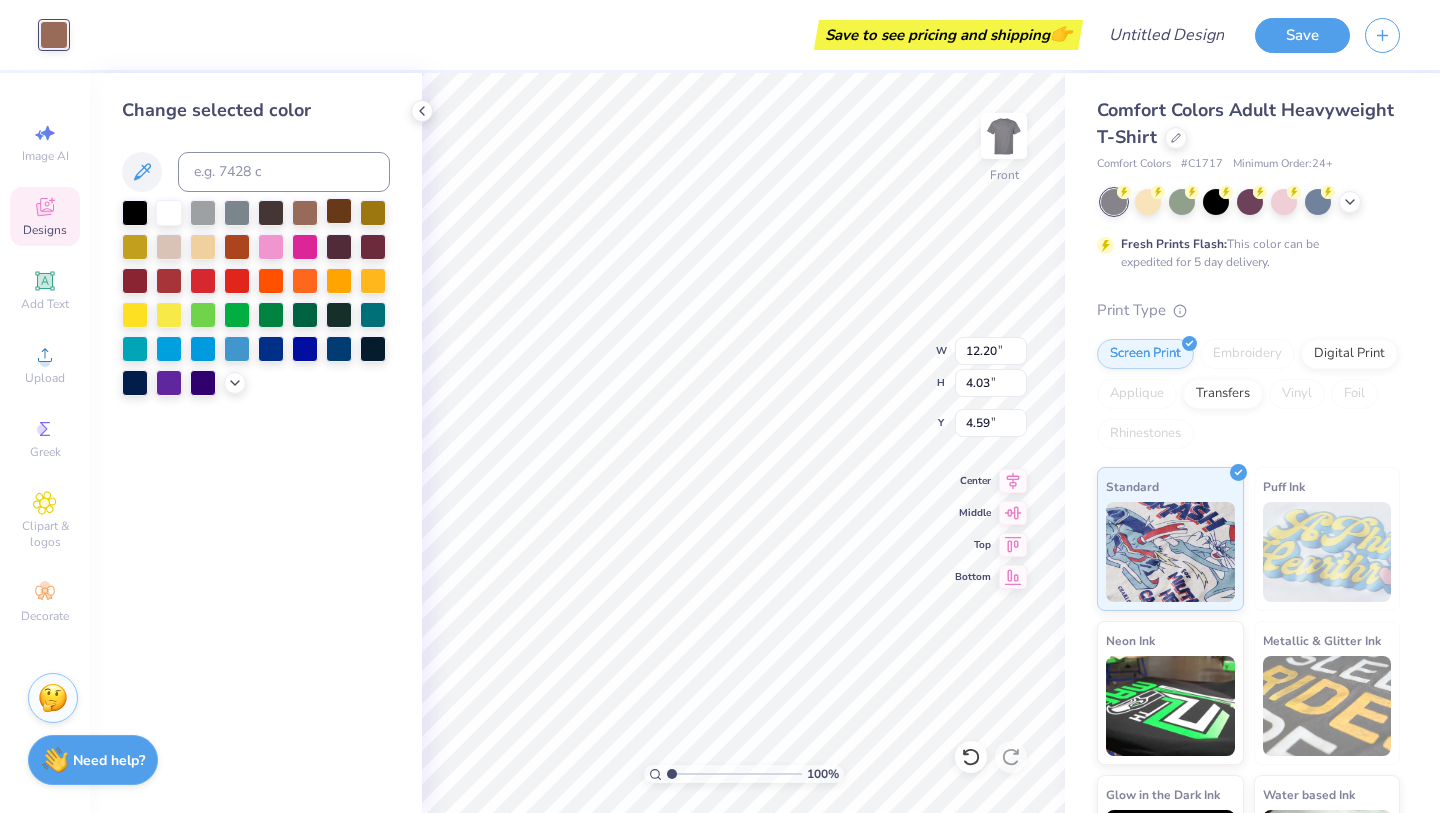 click at bounding box center (339, 211) 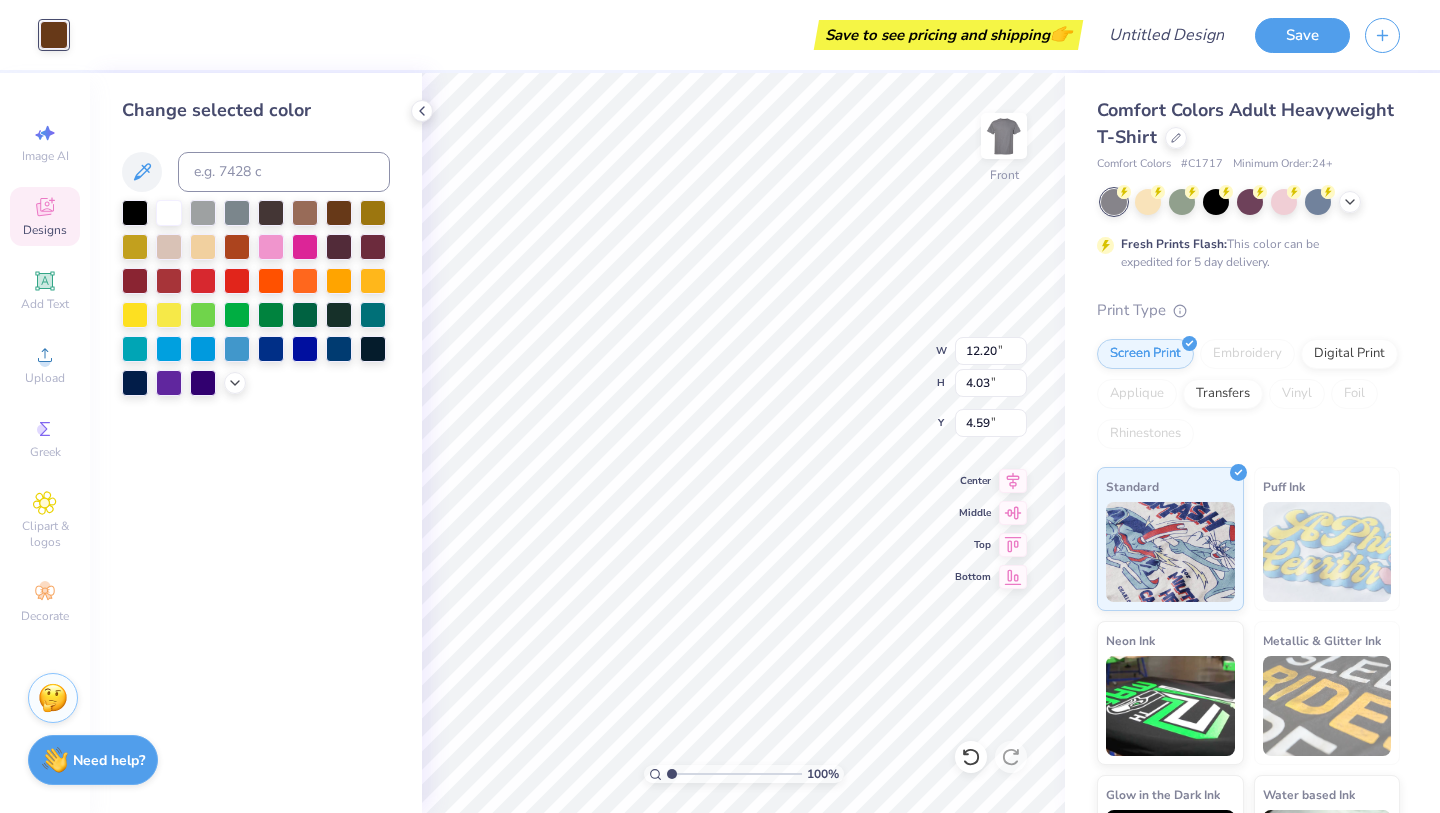 type on "12.10" 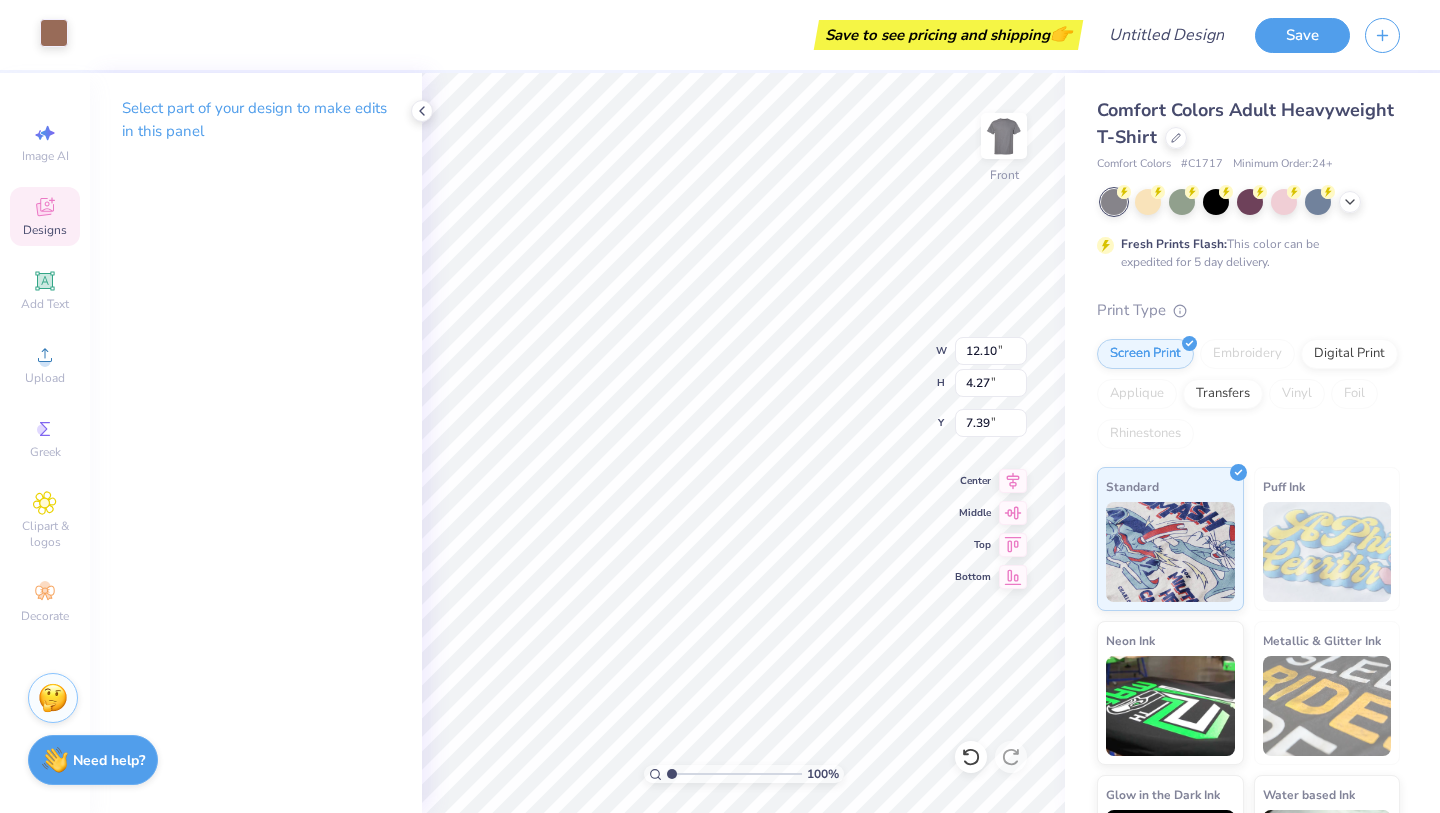 click at bounding box center [54, 33] 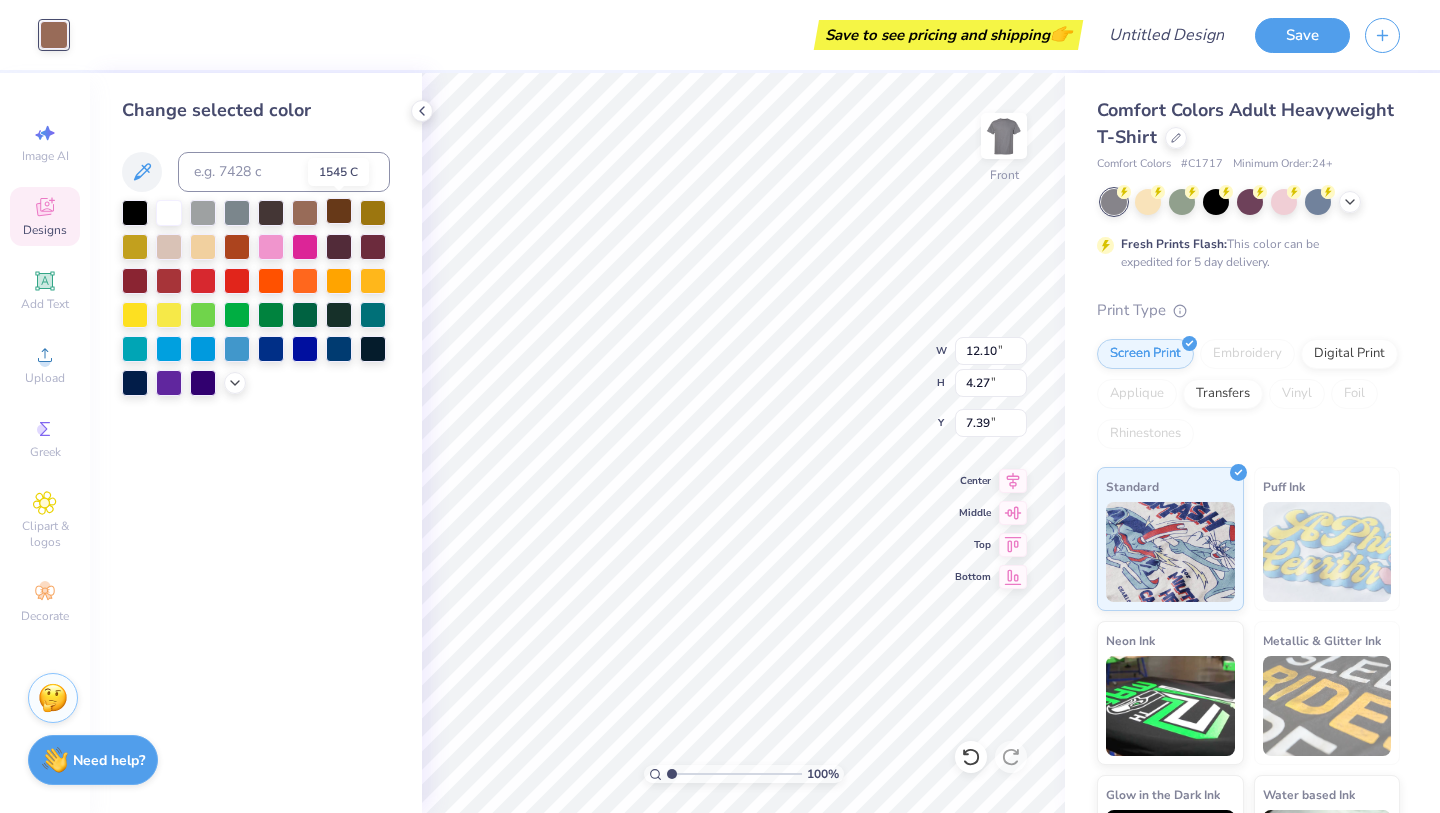 click at bounding box center [339, 211] 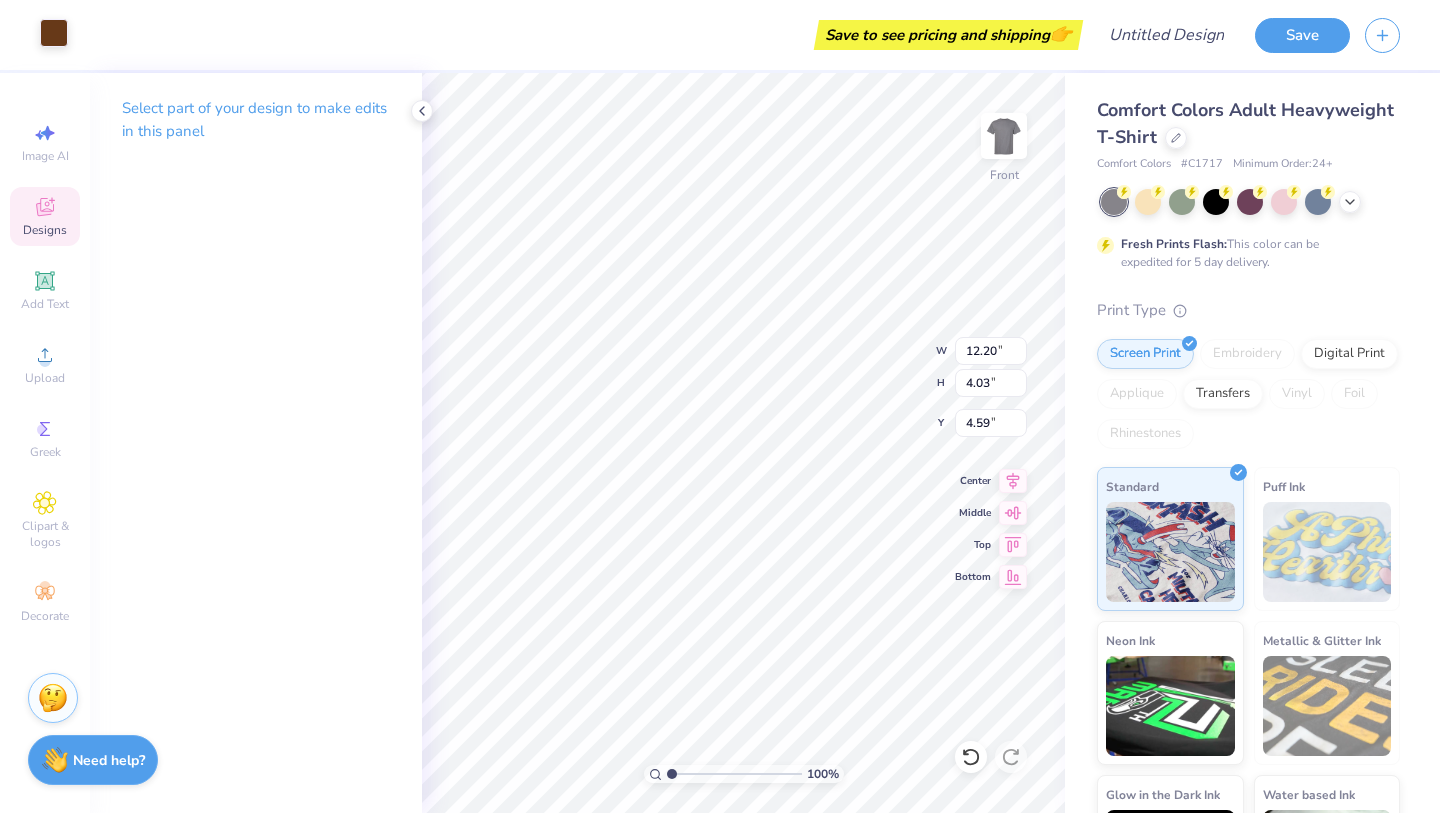click at bounding box center (54, 33) 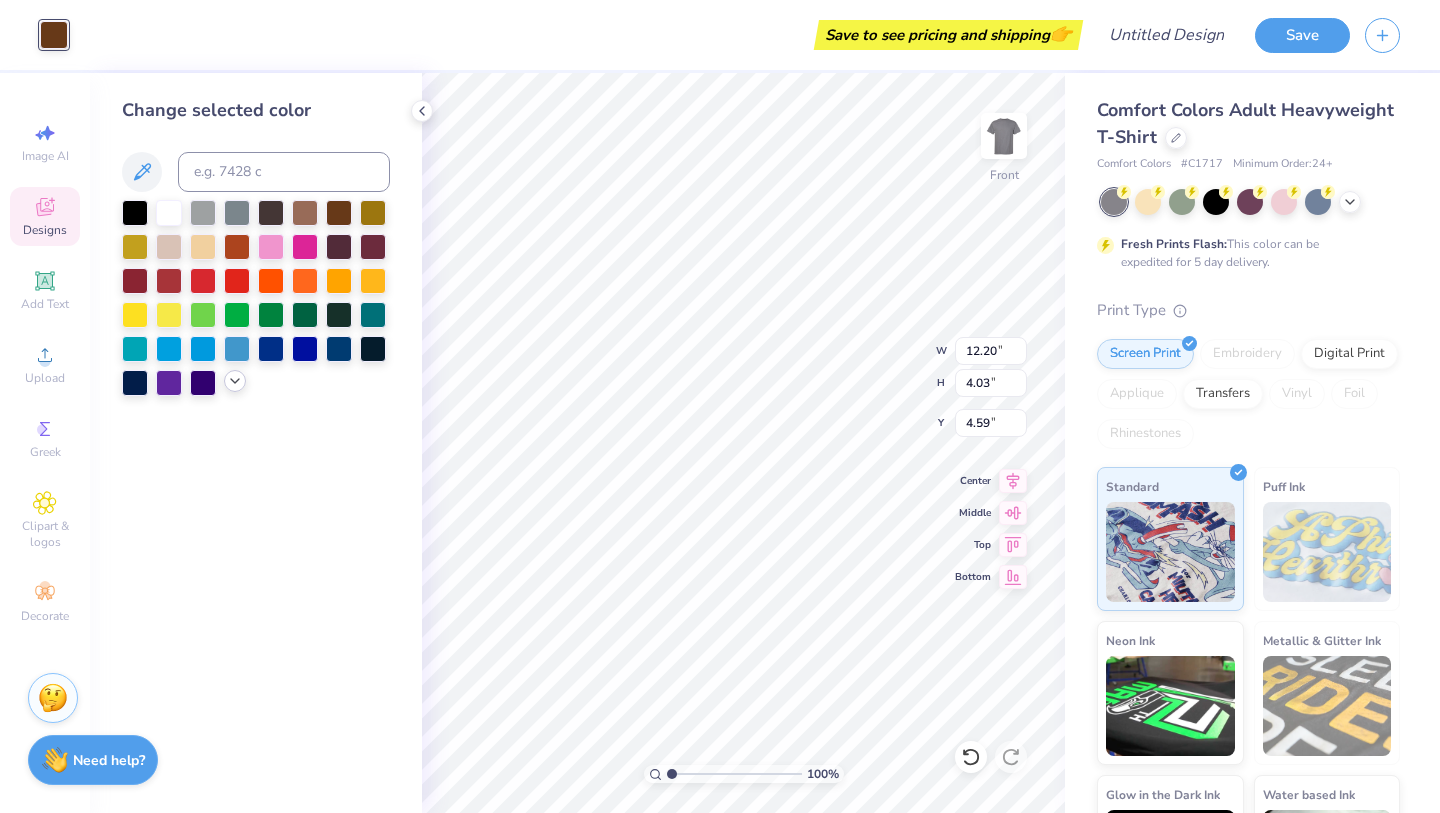 click 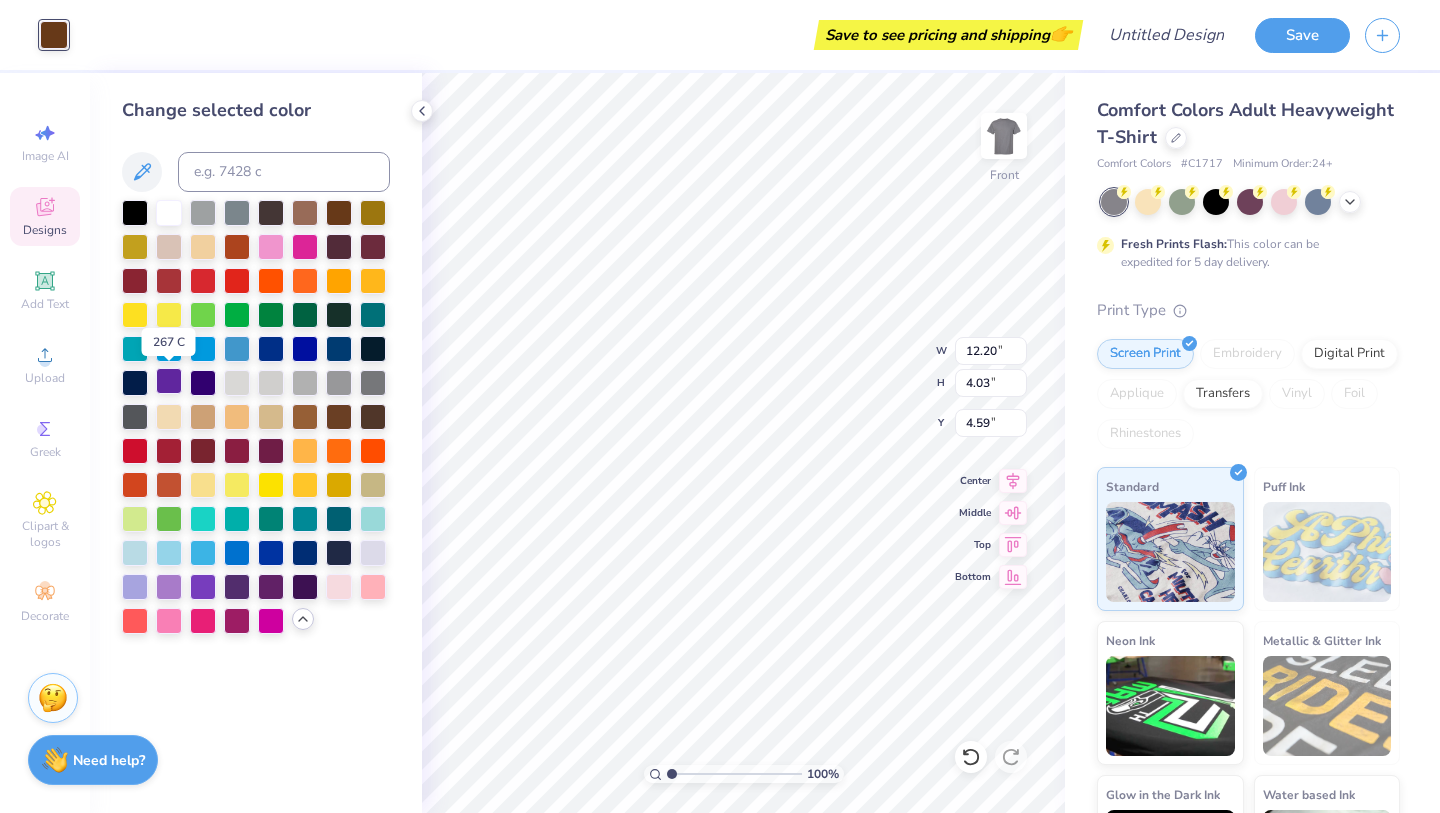 click at bounding box center (169, 381) 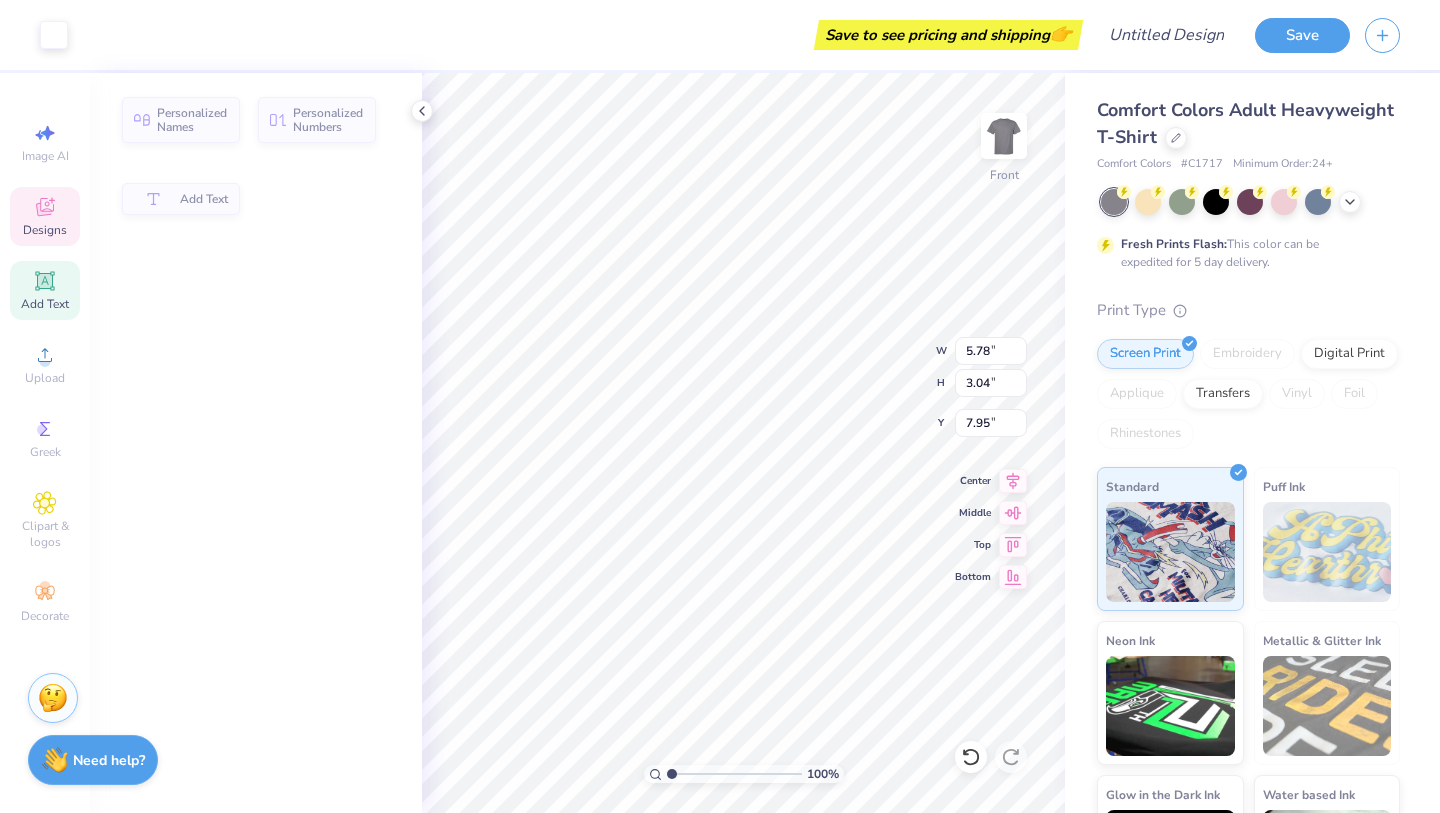 type on "5.78" 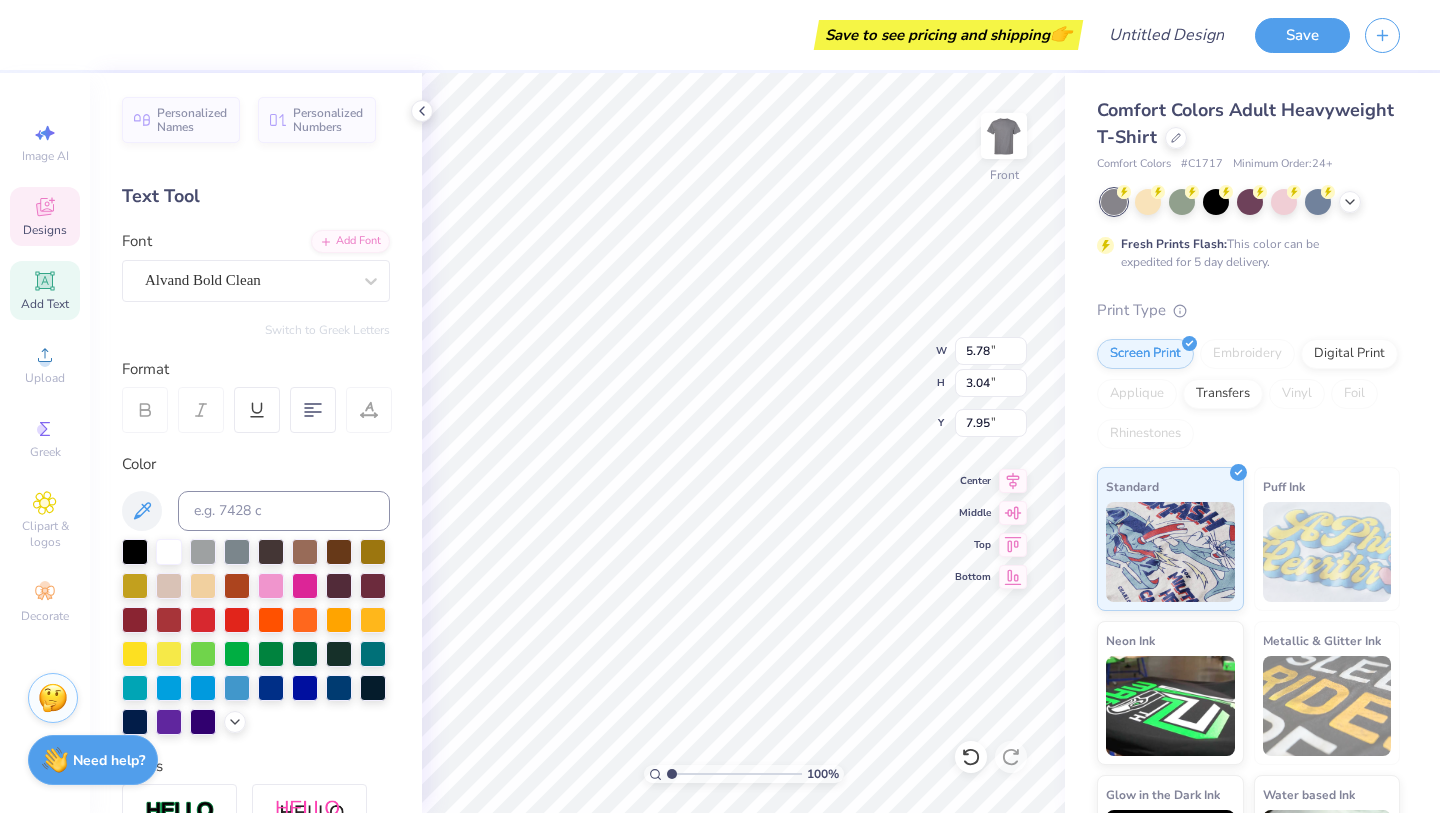 type on "12.10" 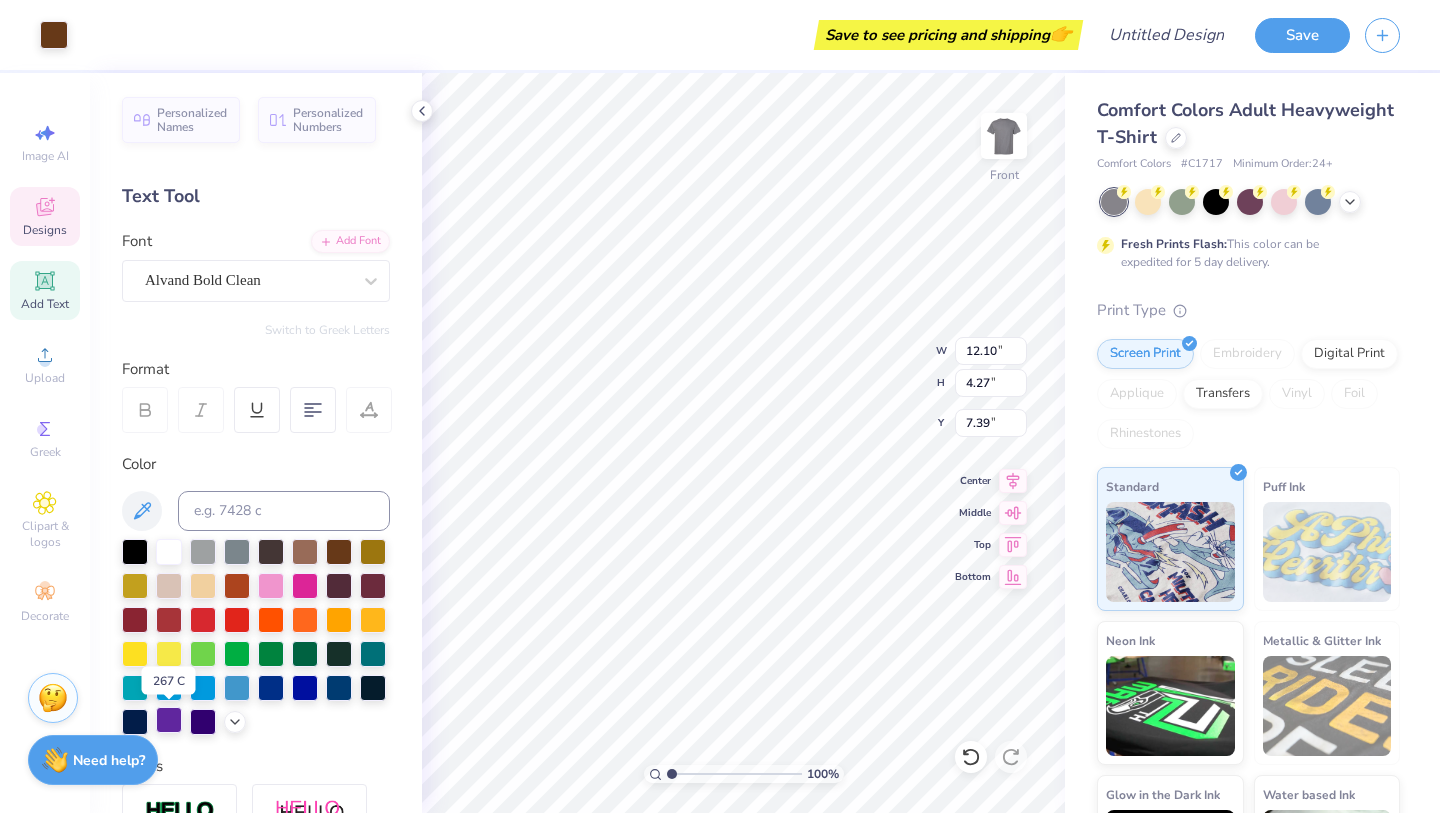 click at bounding box center (169, 720) 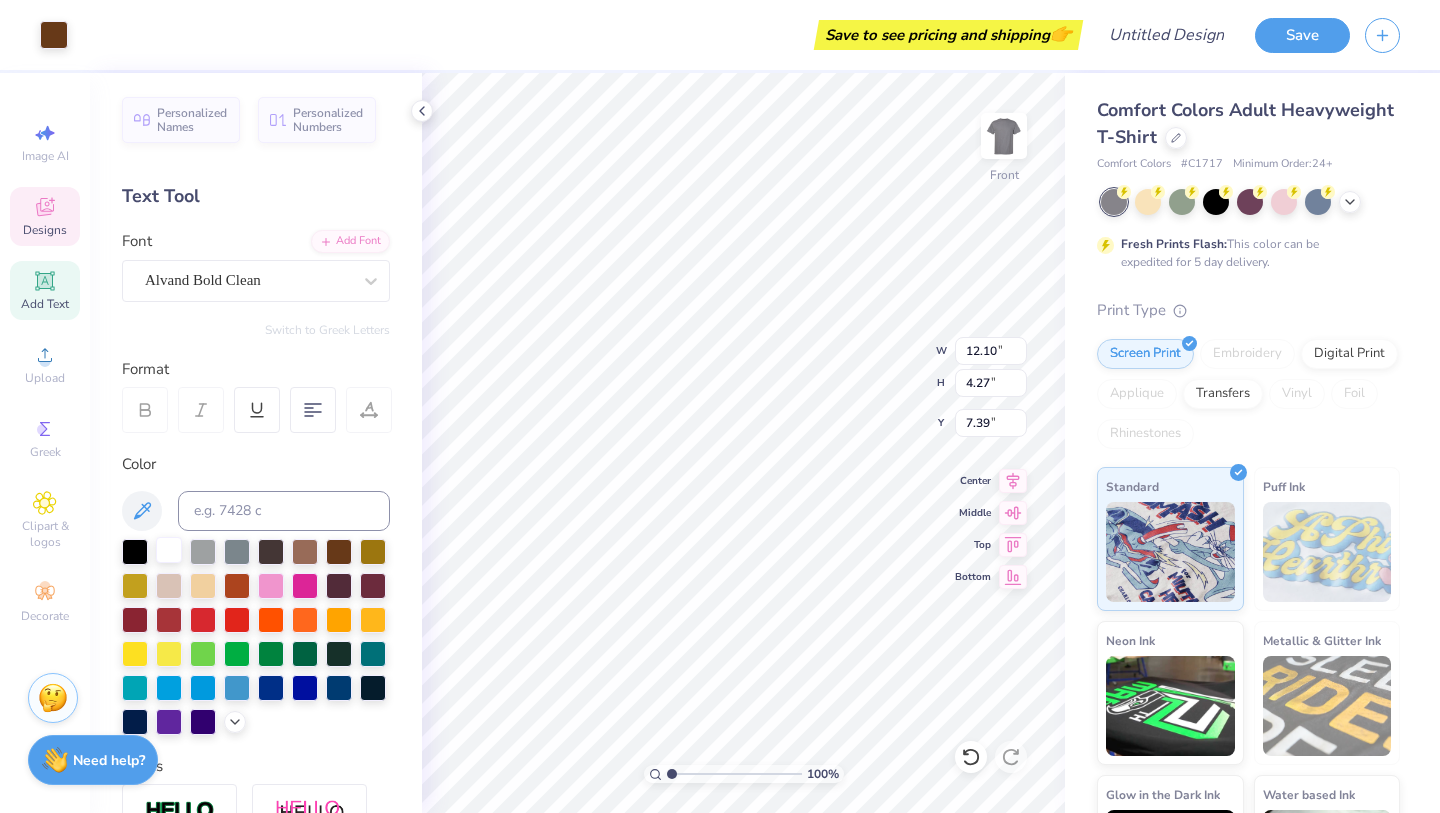 click at bounding box center (169, 550) 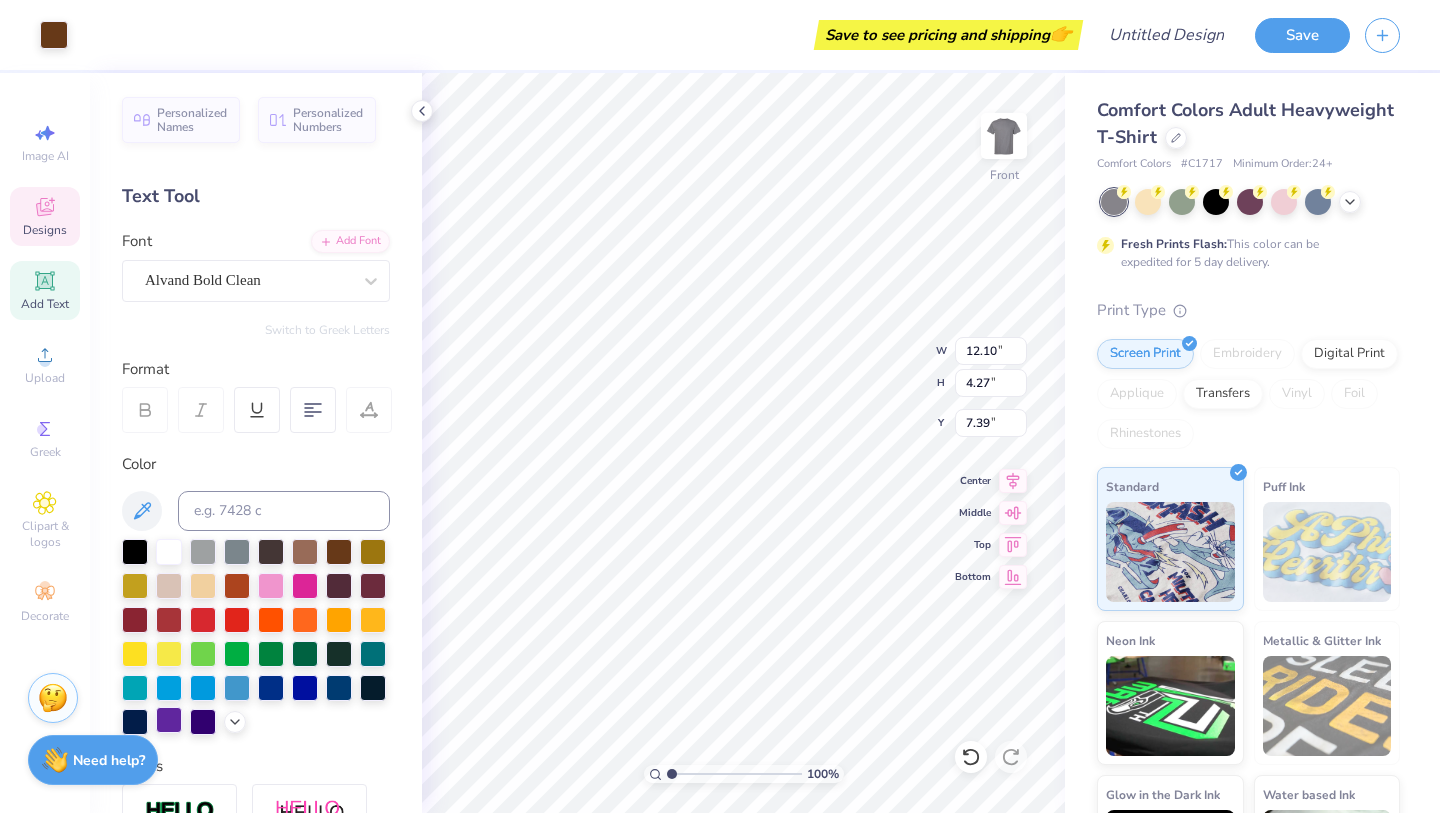 click at bounding box center (169, 720) 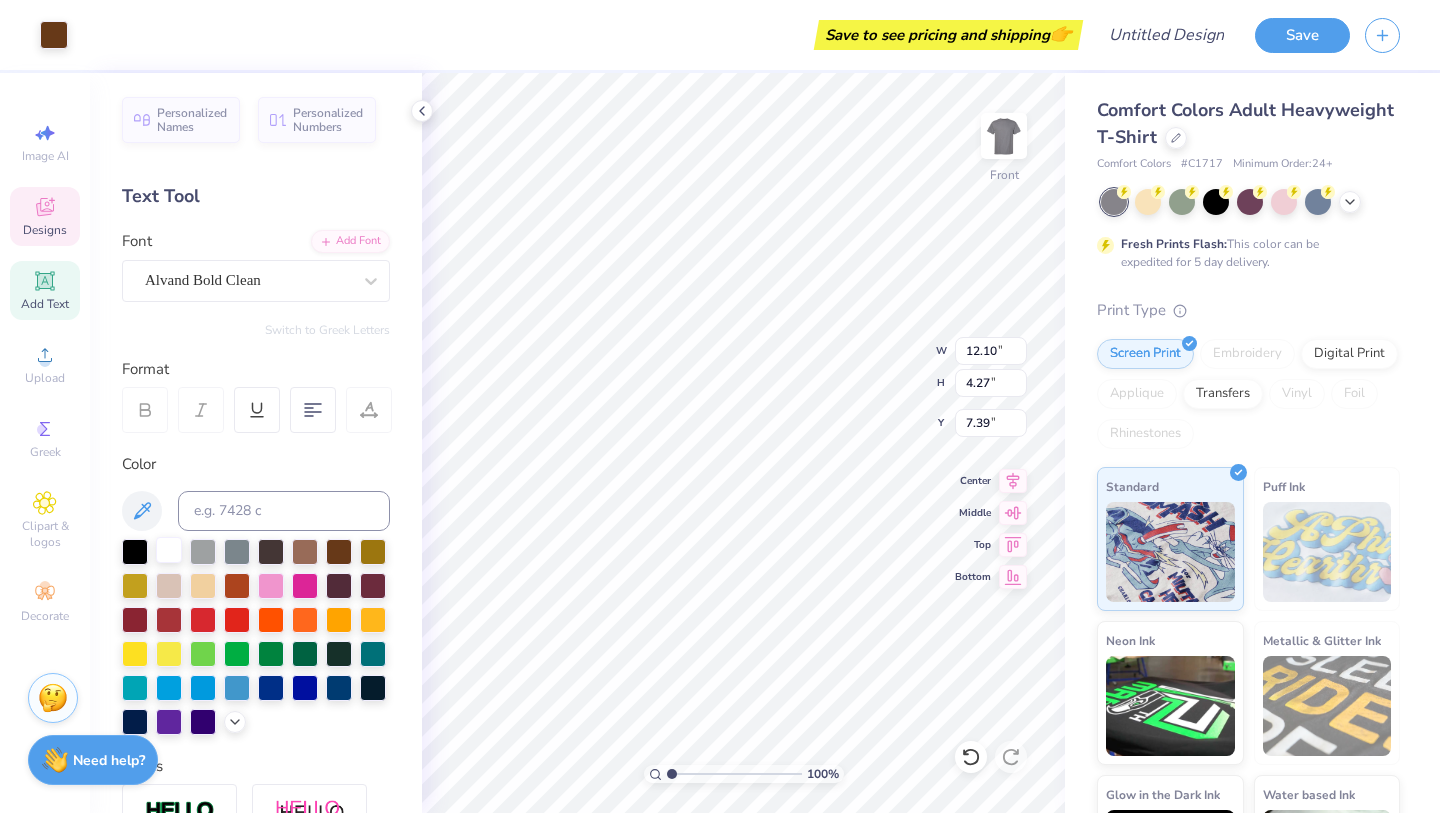 click at bounding box center (169, 550) 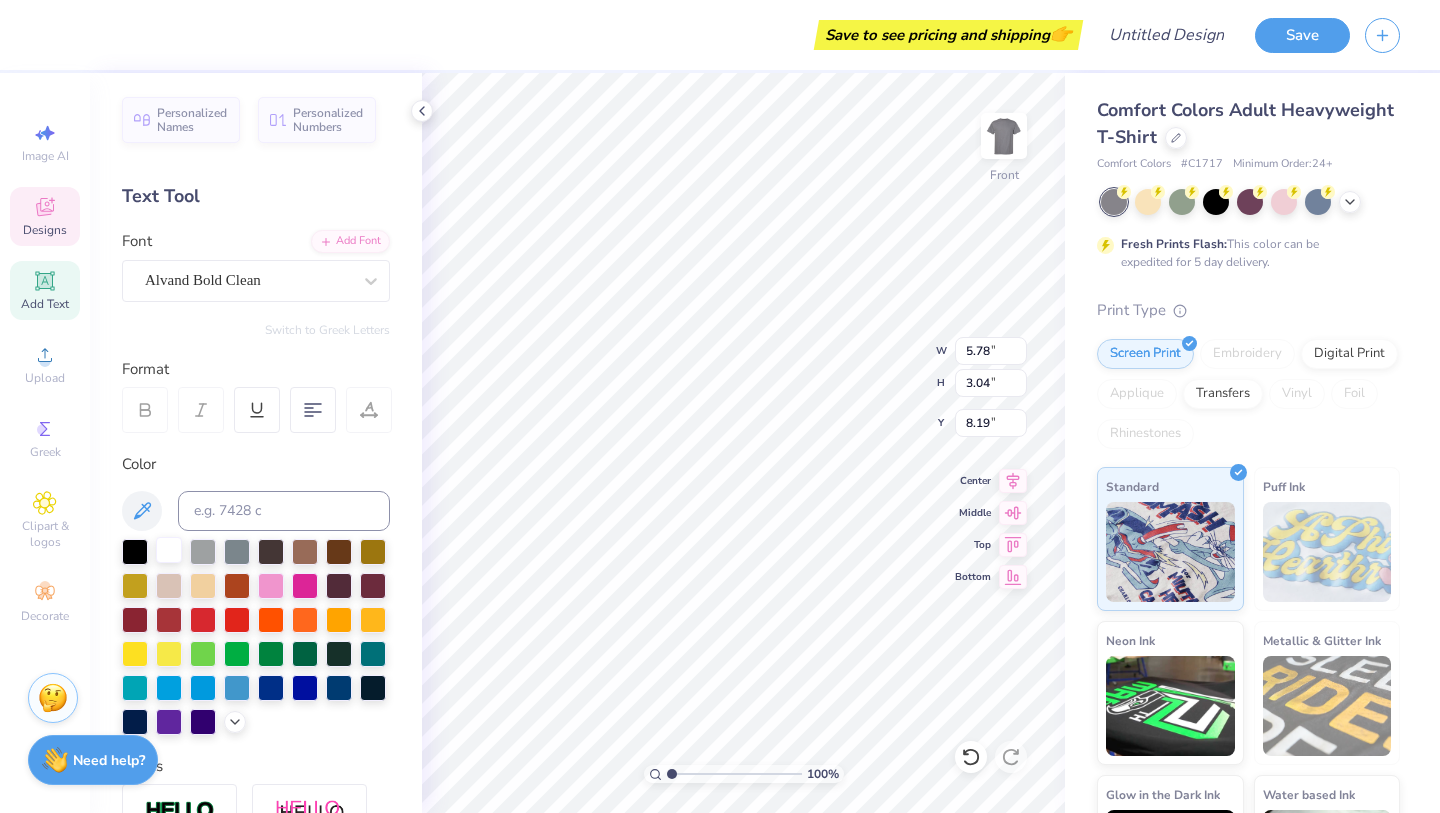 type on "8.19" 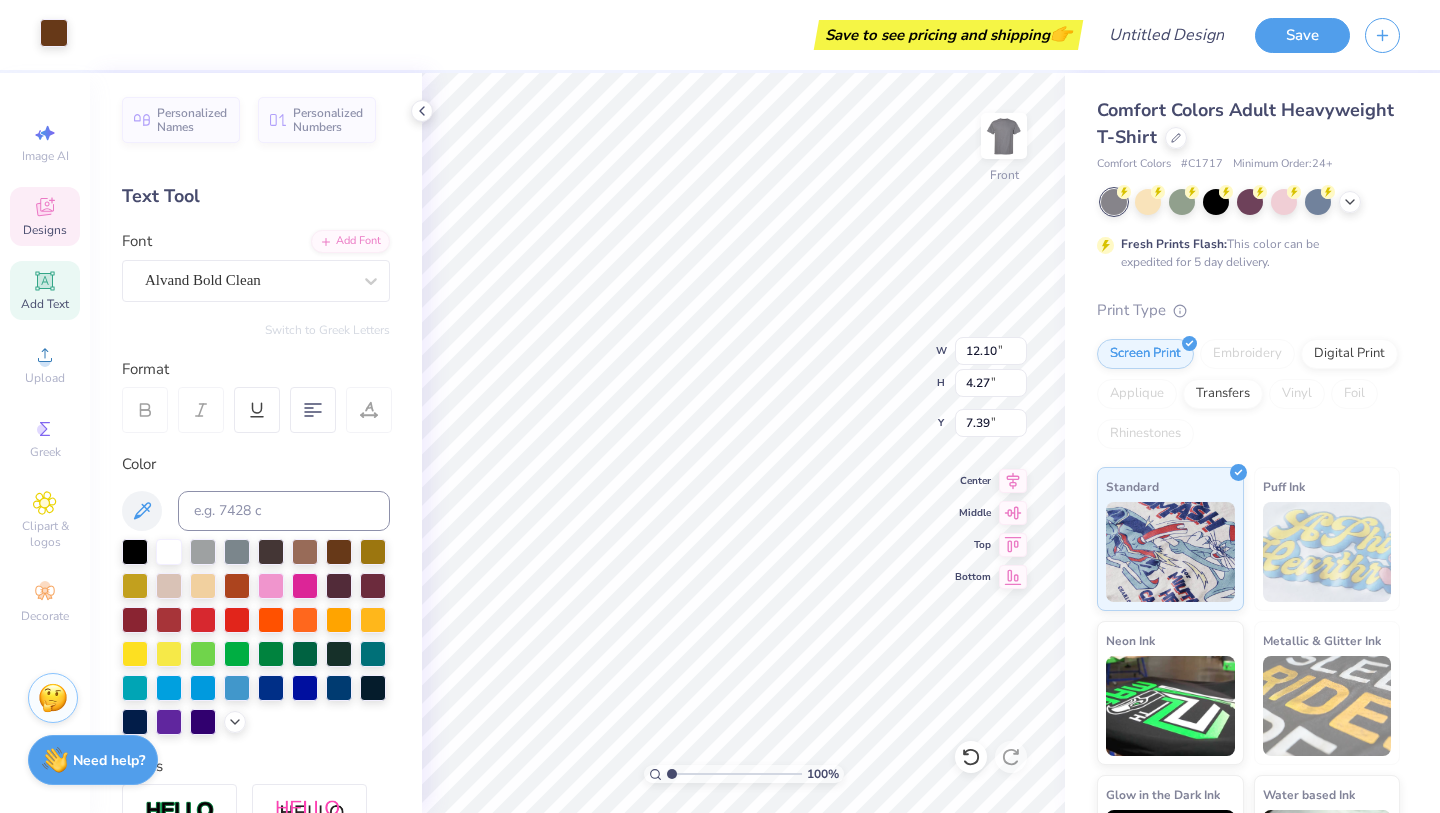 click at bounding box center (54, 33) 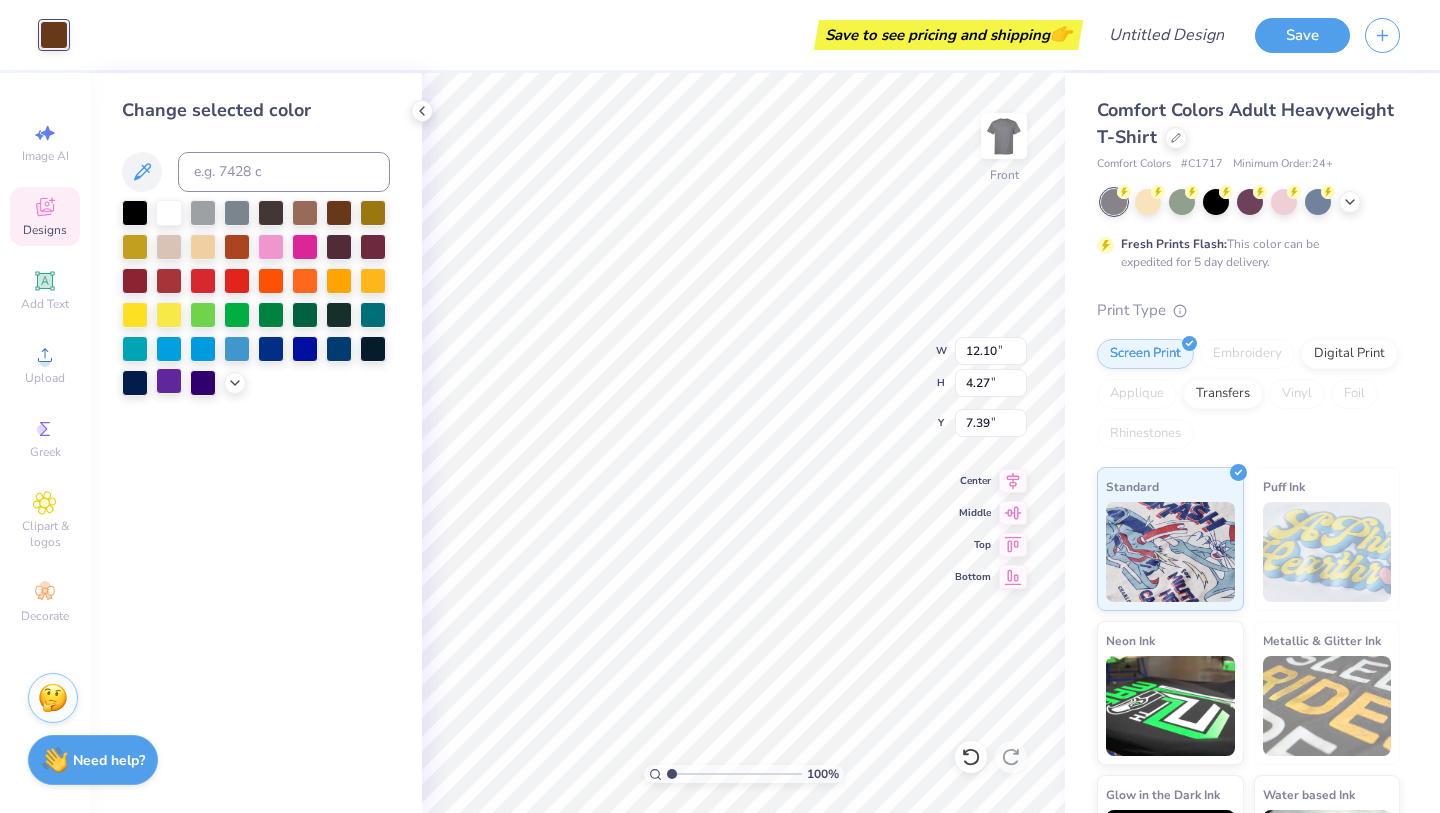 click at bounding box center (169, 381) 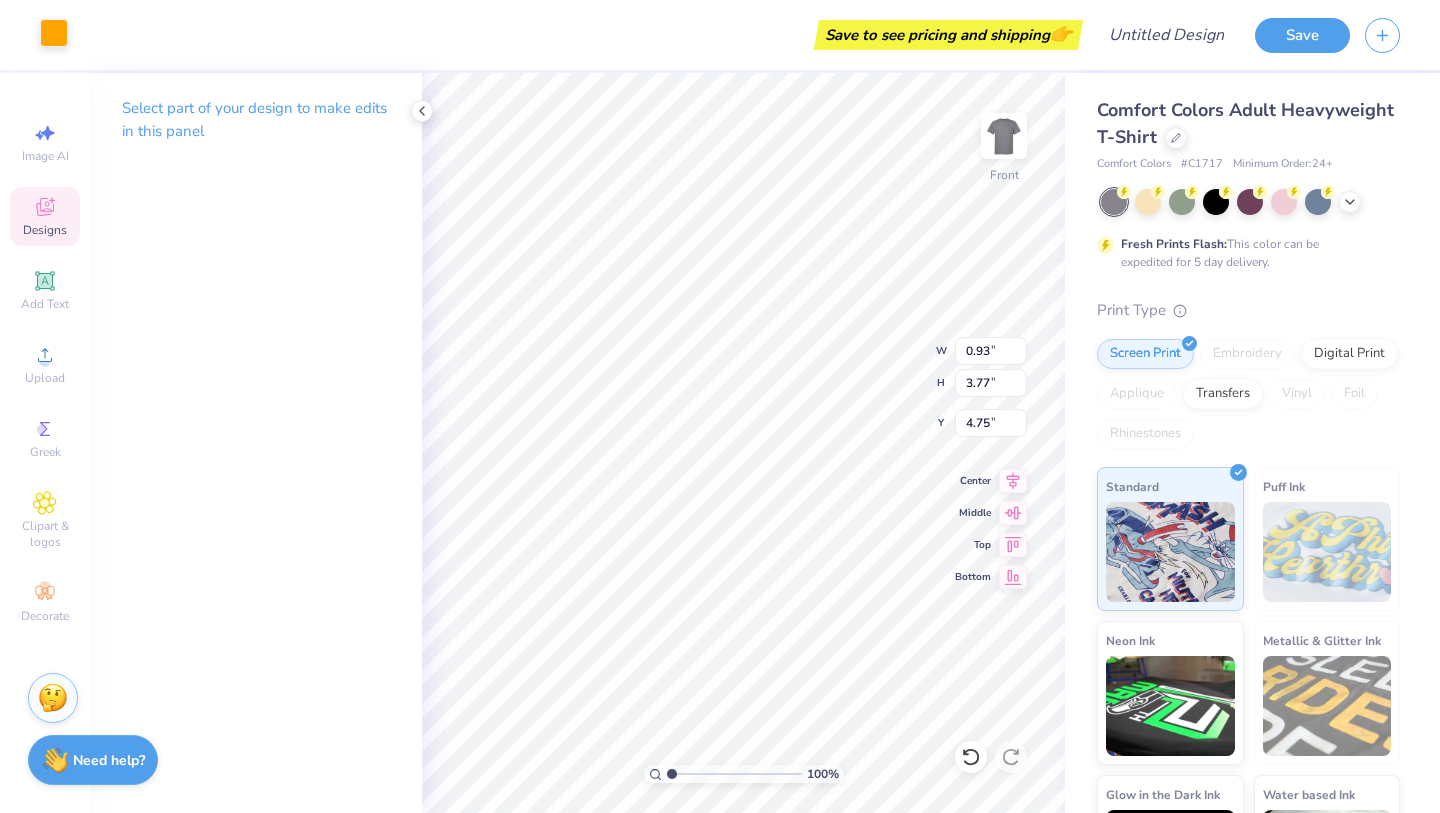 click at bounding box center [54, 33] 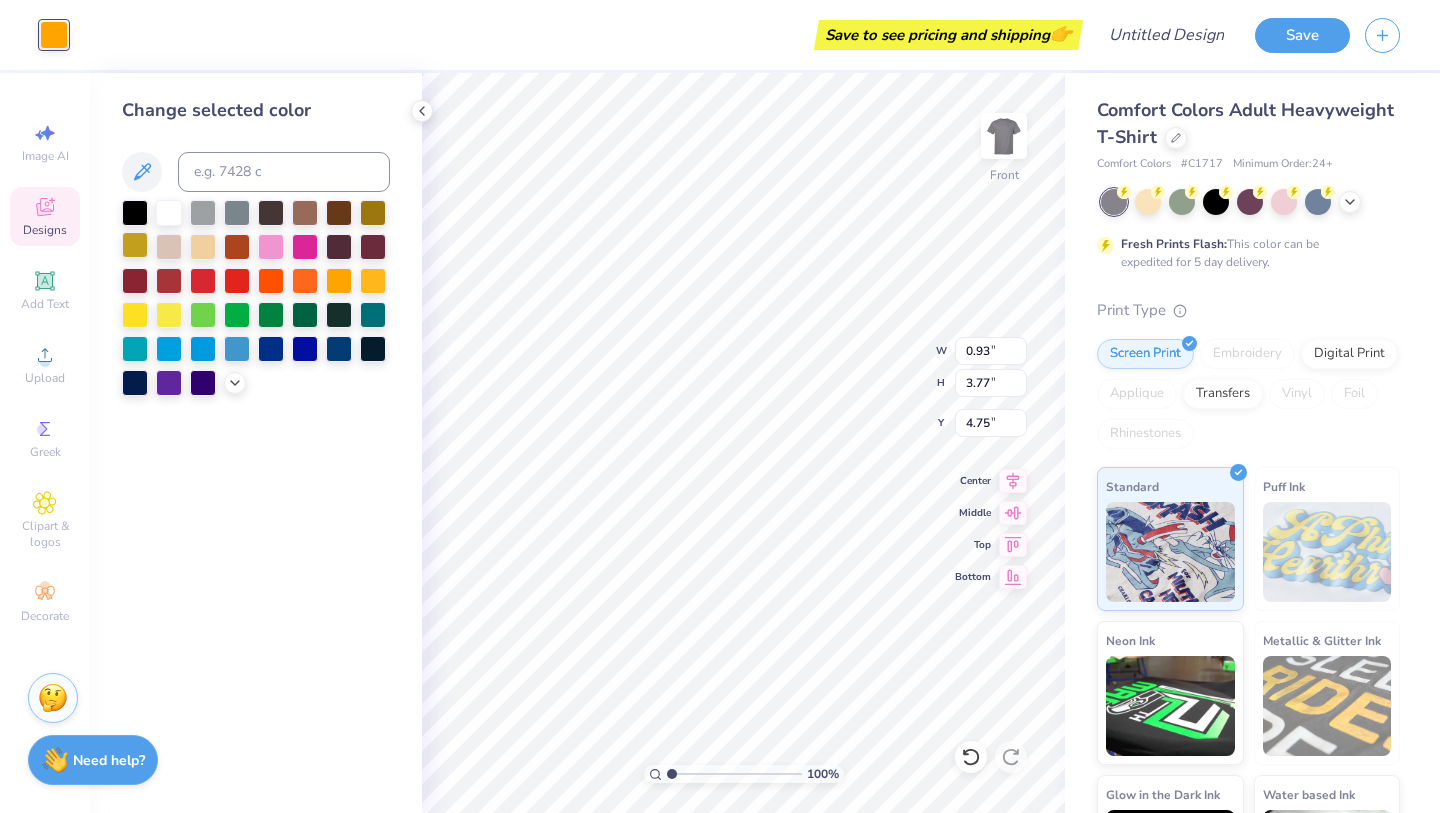 click at bounding box center [135, 245] 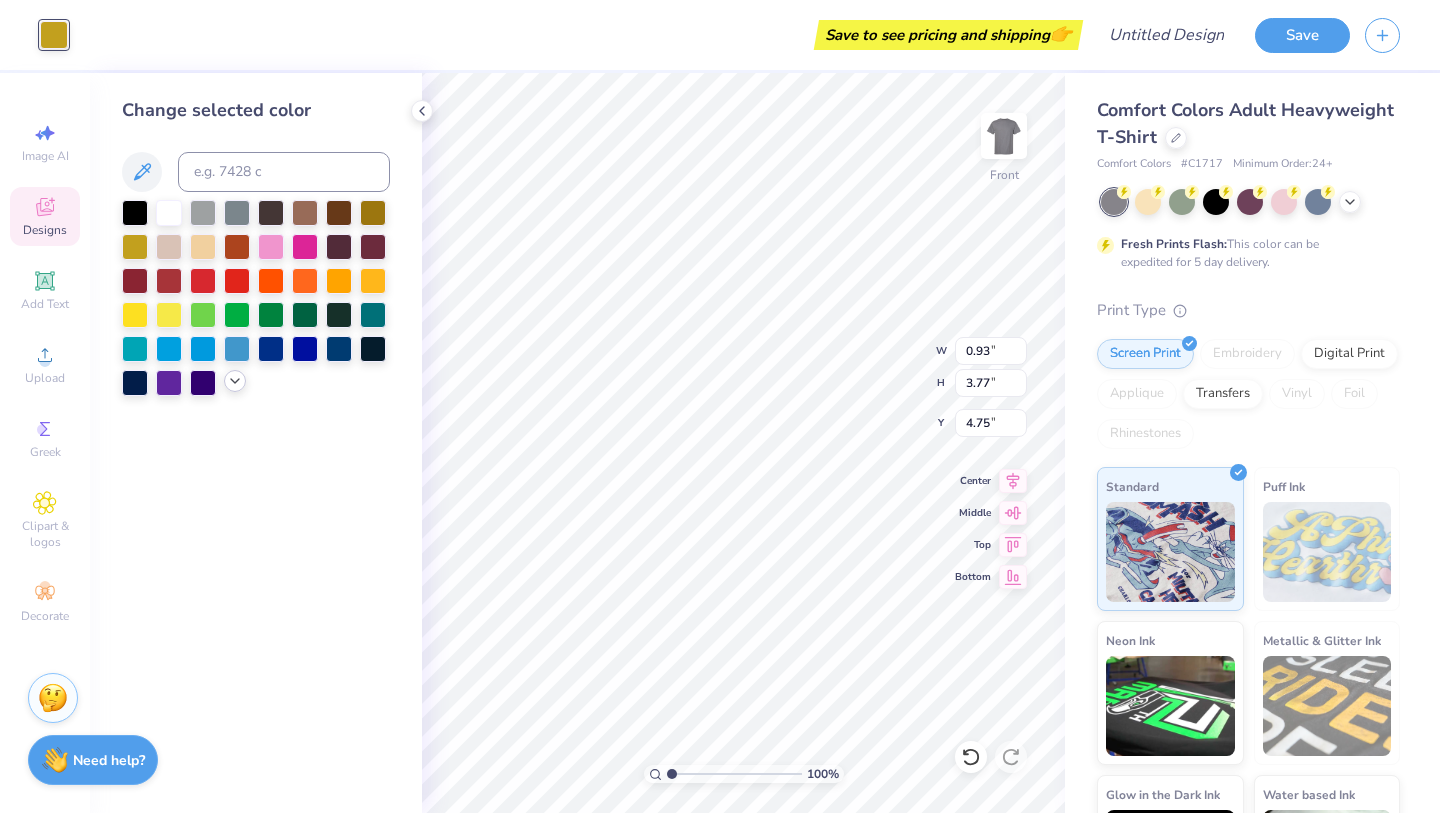 click 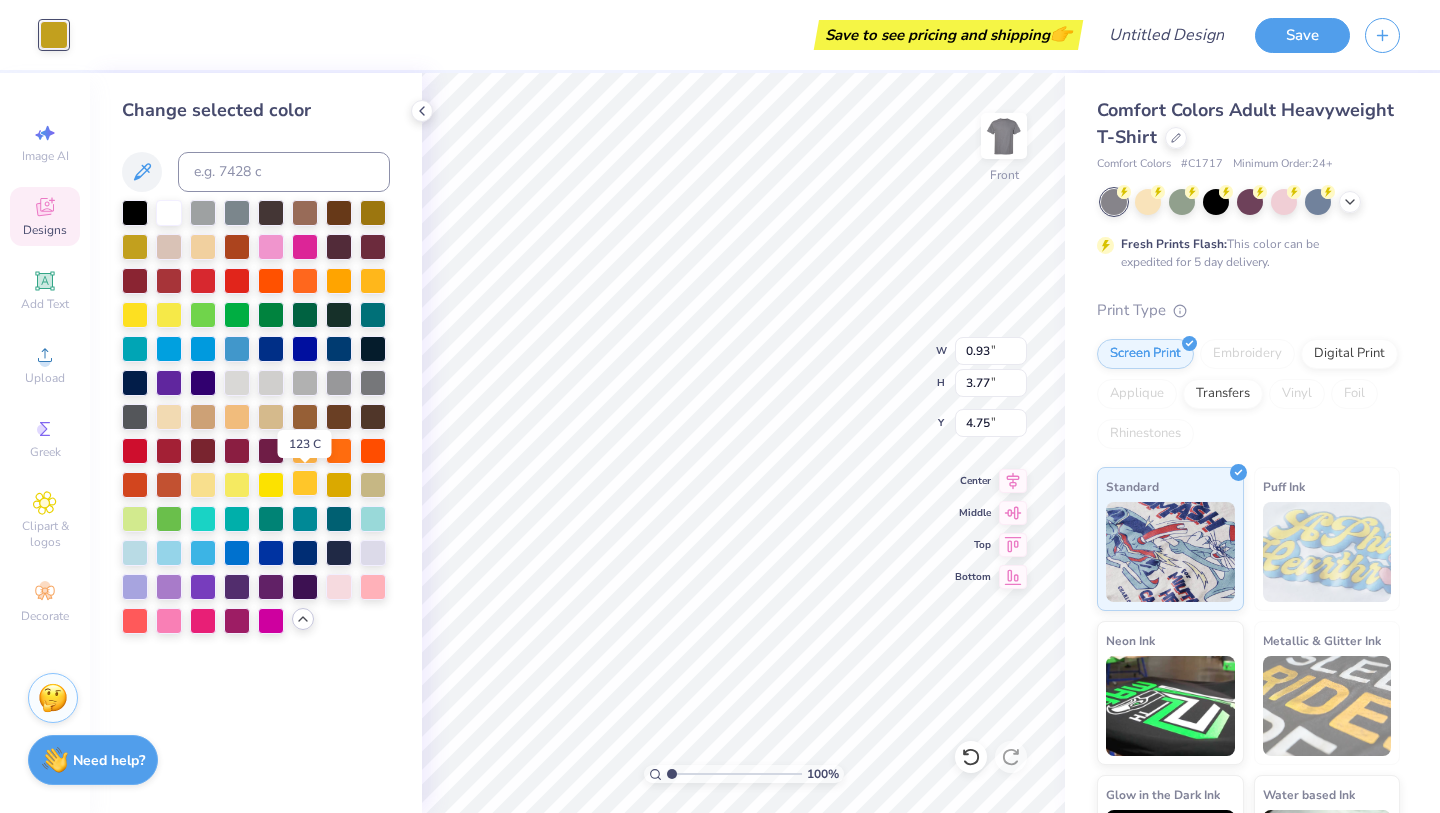 click at bounding box center [305, 483] 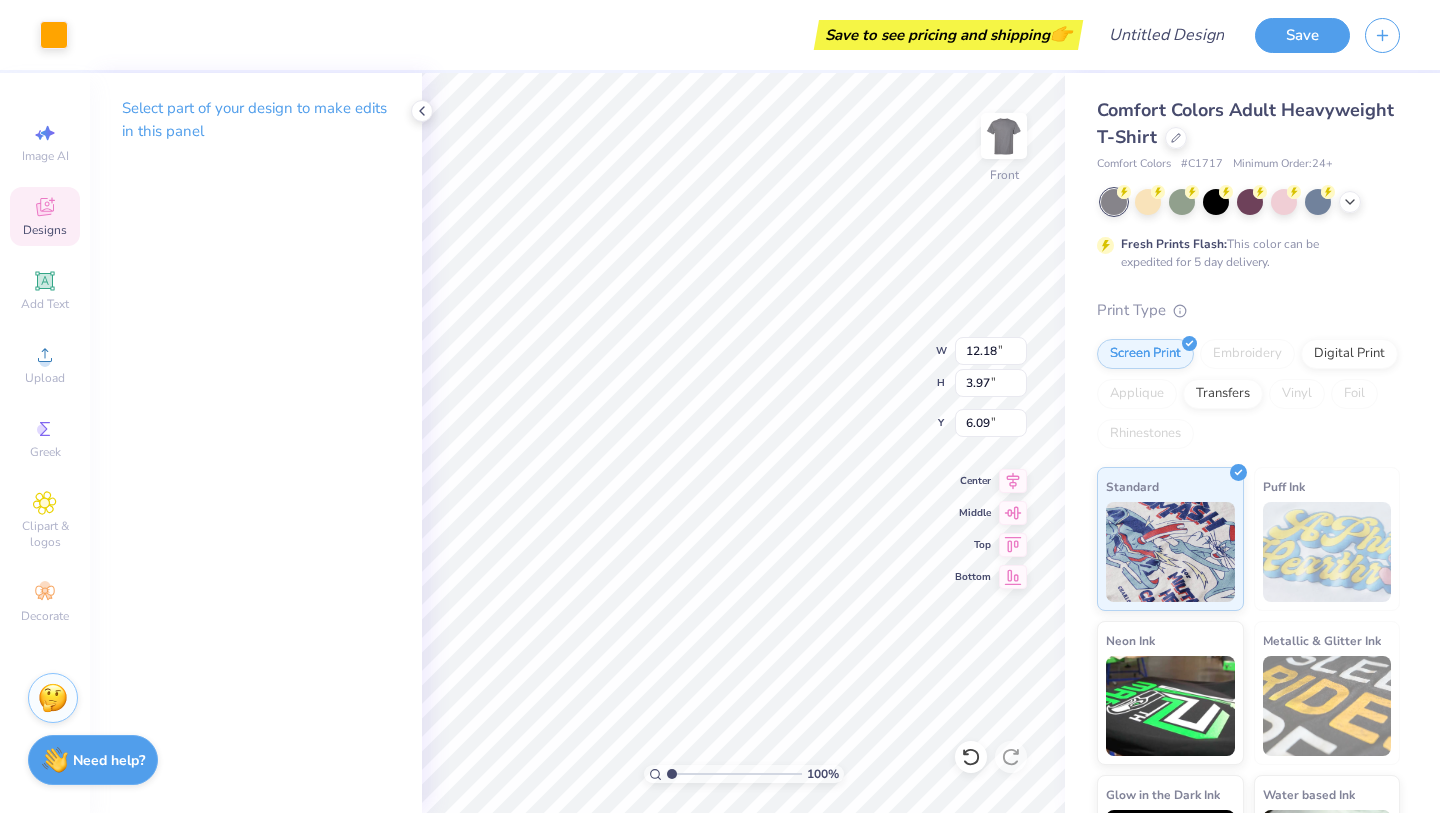 type on "12.18" 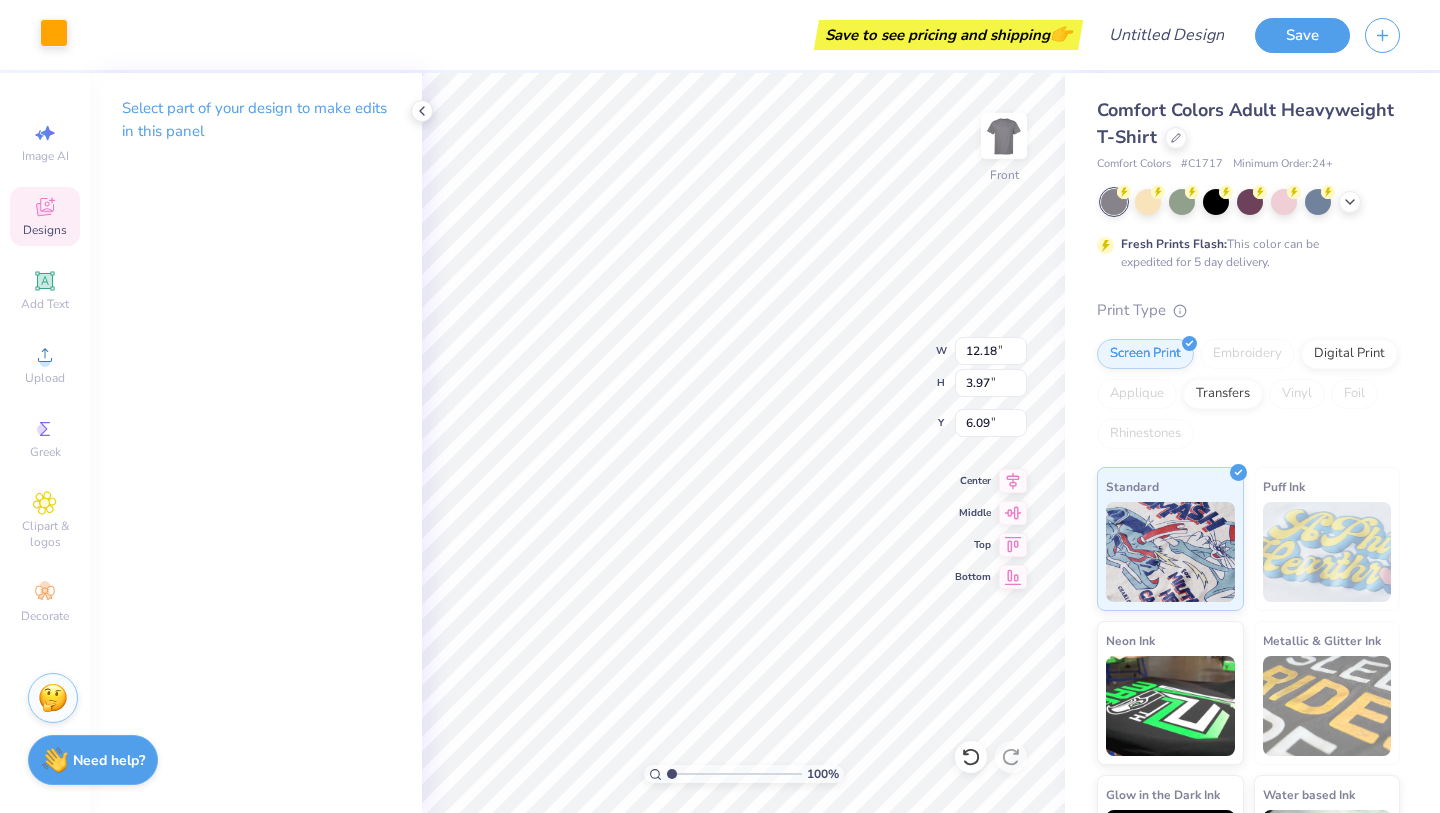click at bounding box center (54, 33) 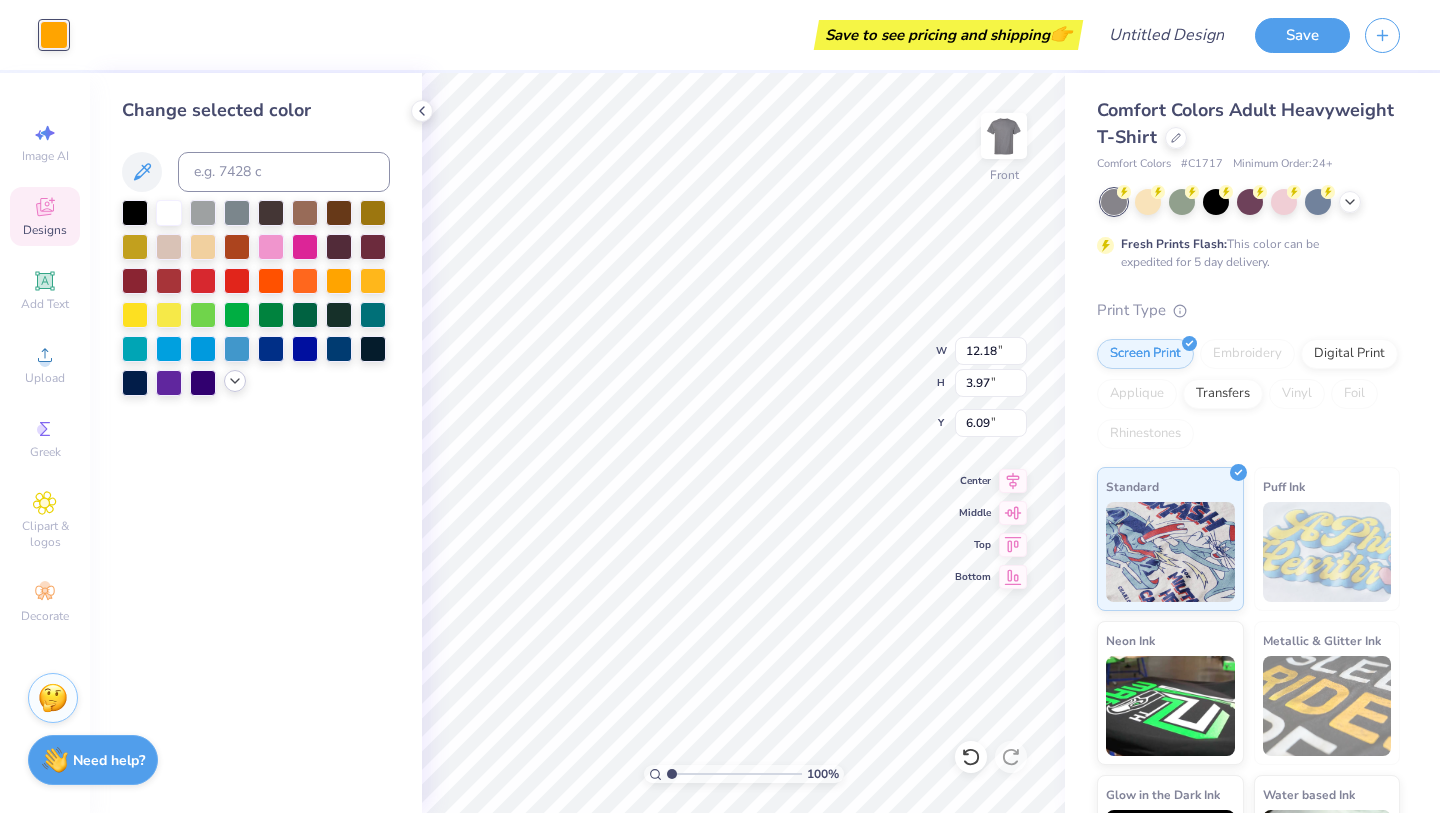 click 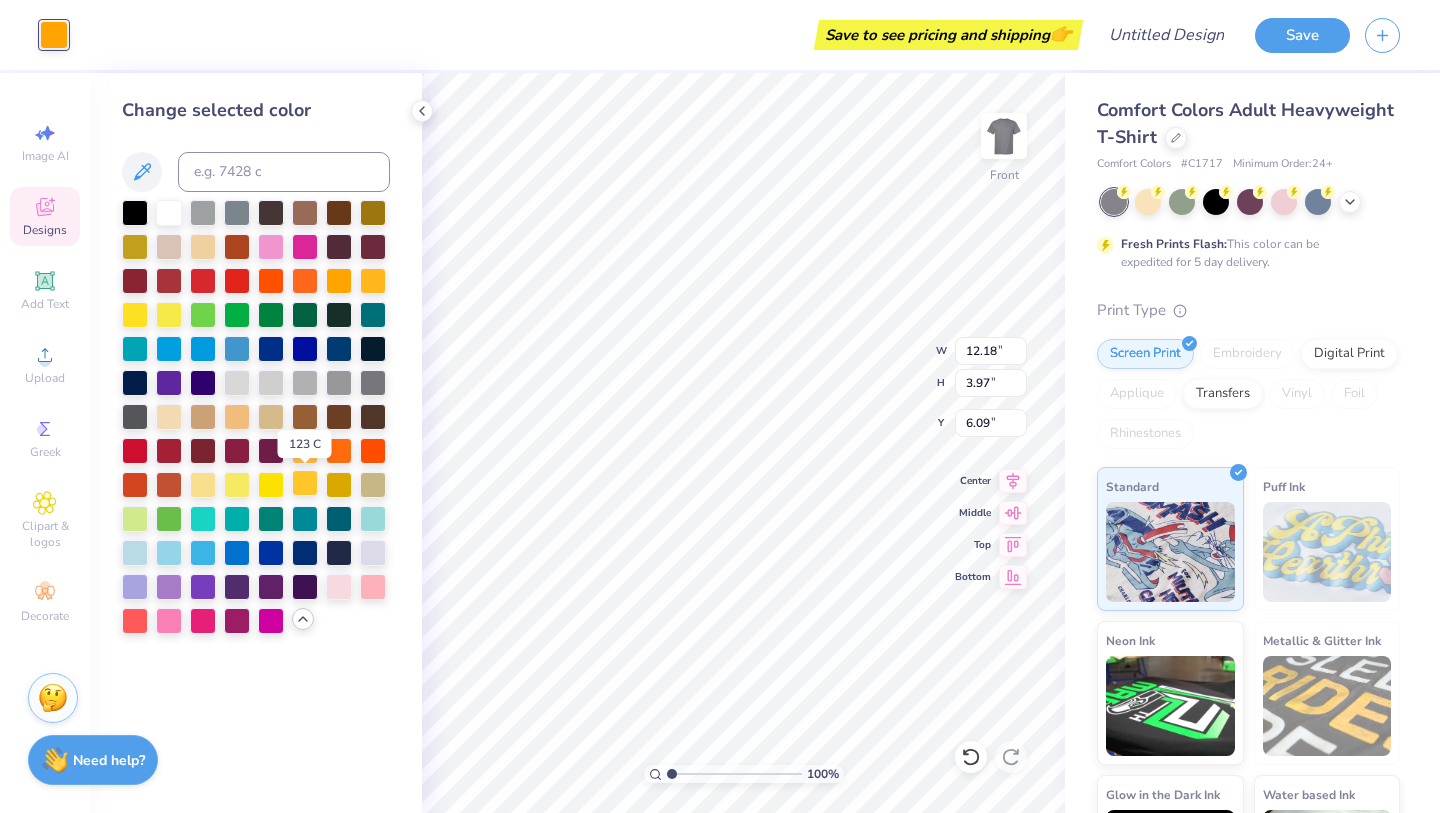 click at bounding box center (305, 483) 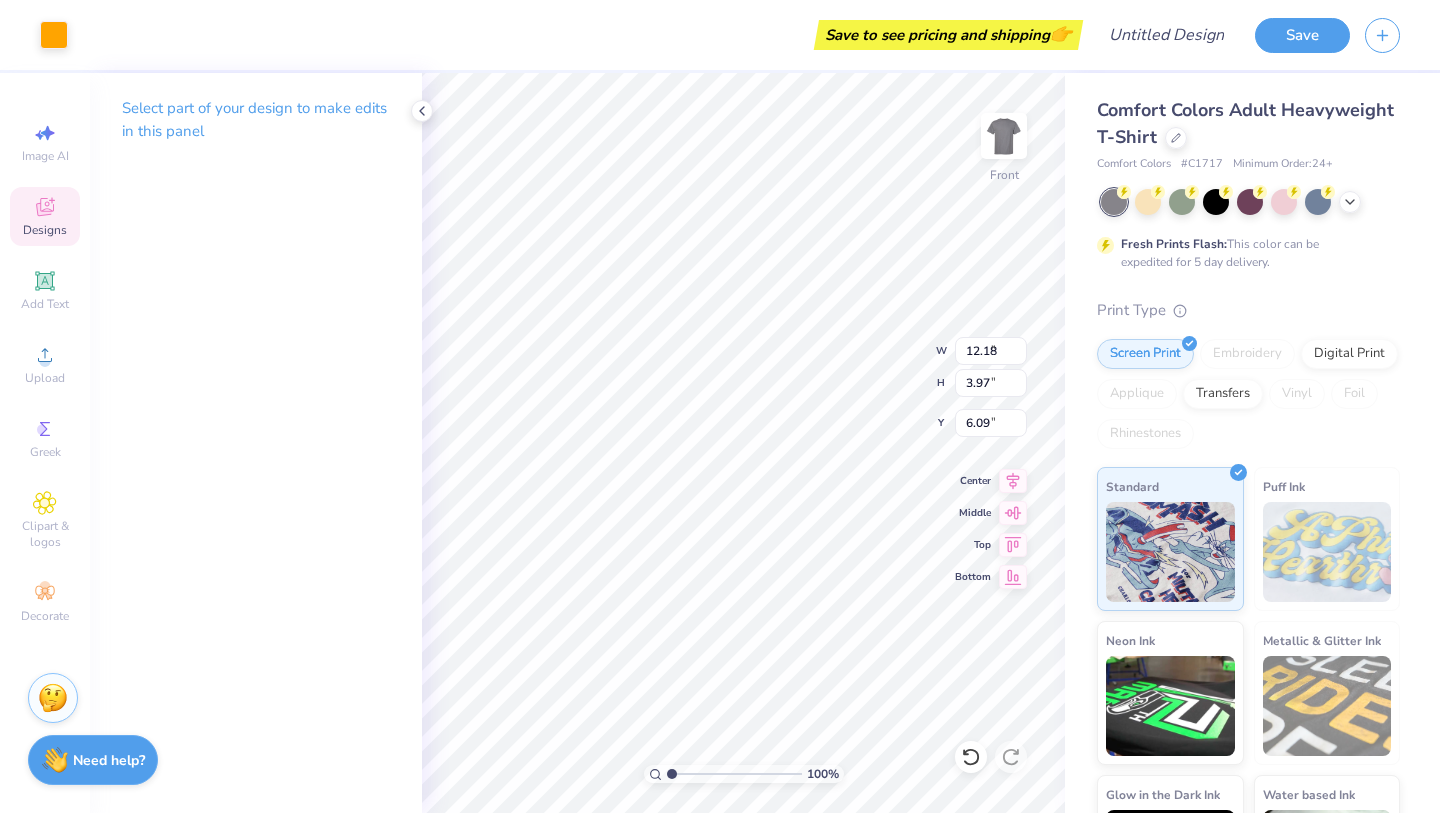 type on "1.06" 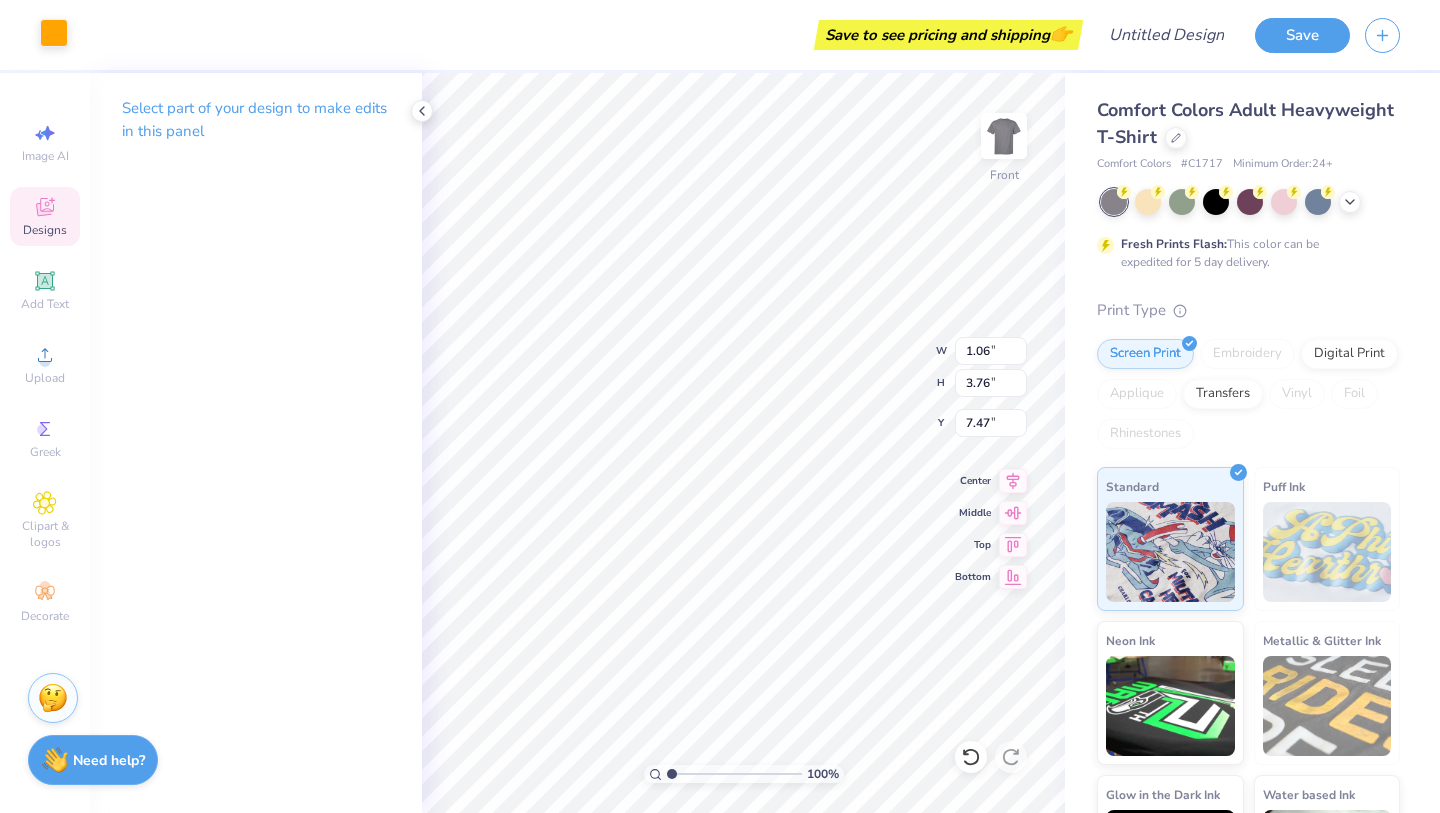 click at bounding box center [54, 33] 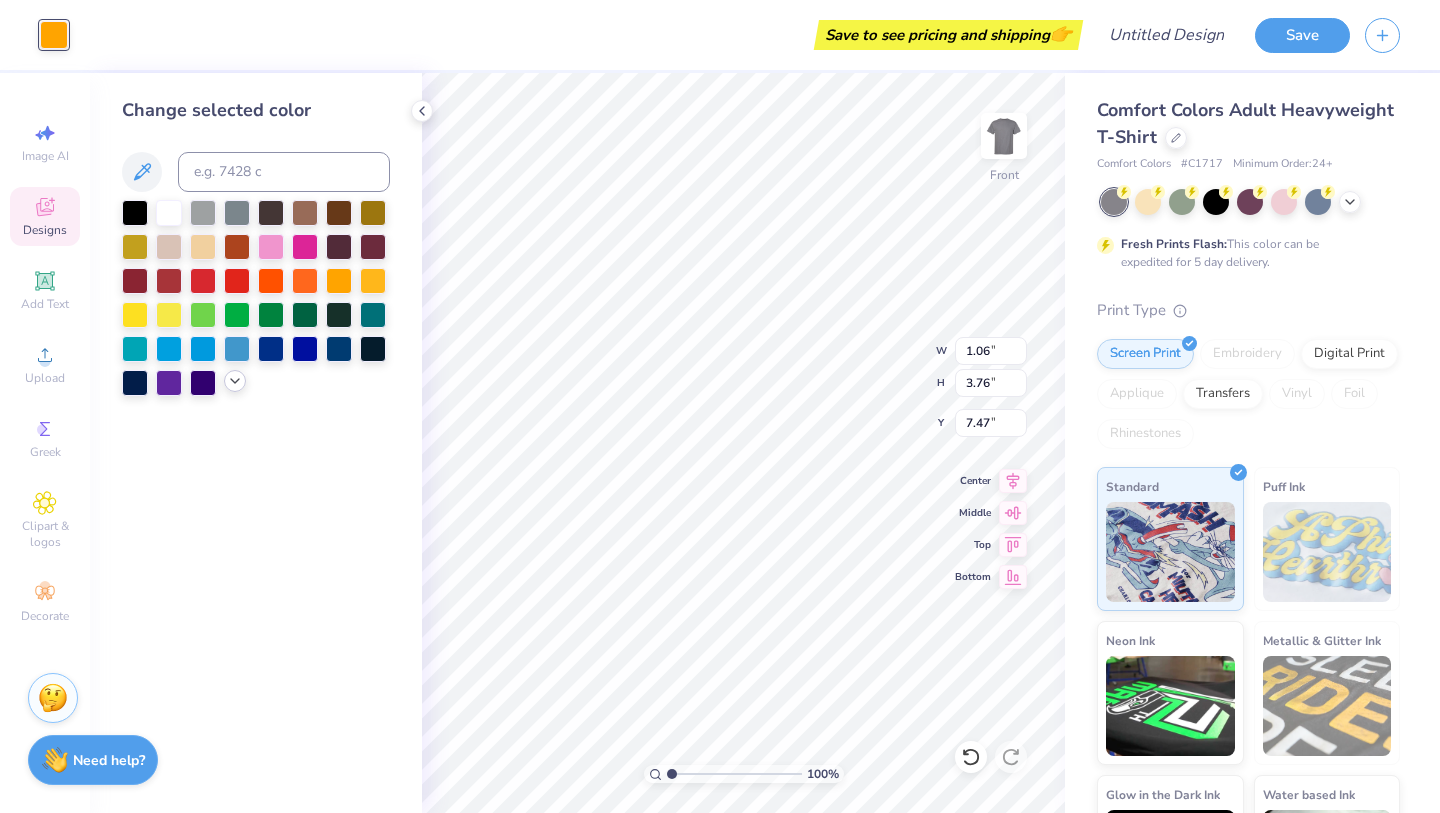 click 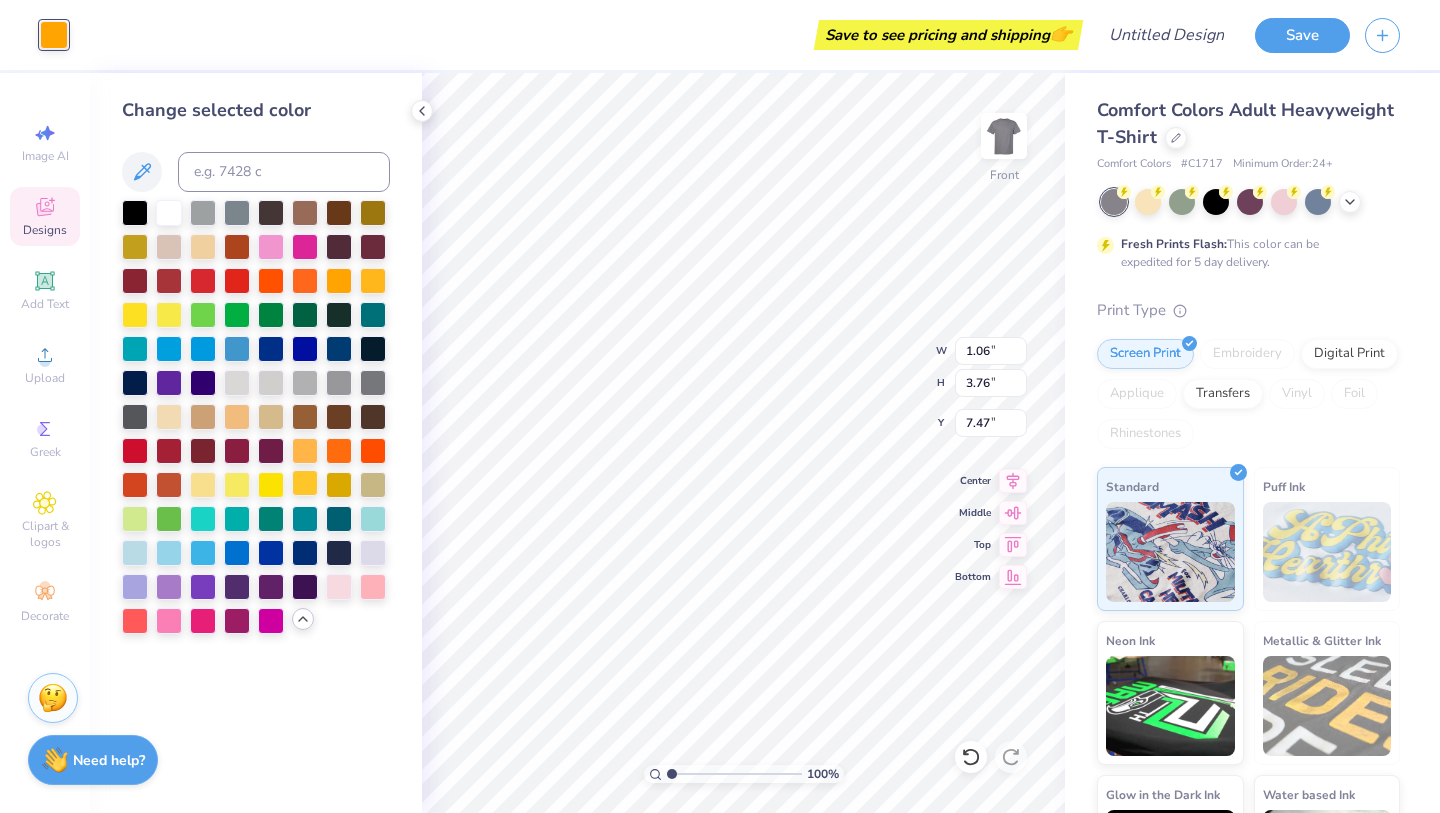 click at bounding box center (305, 483) 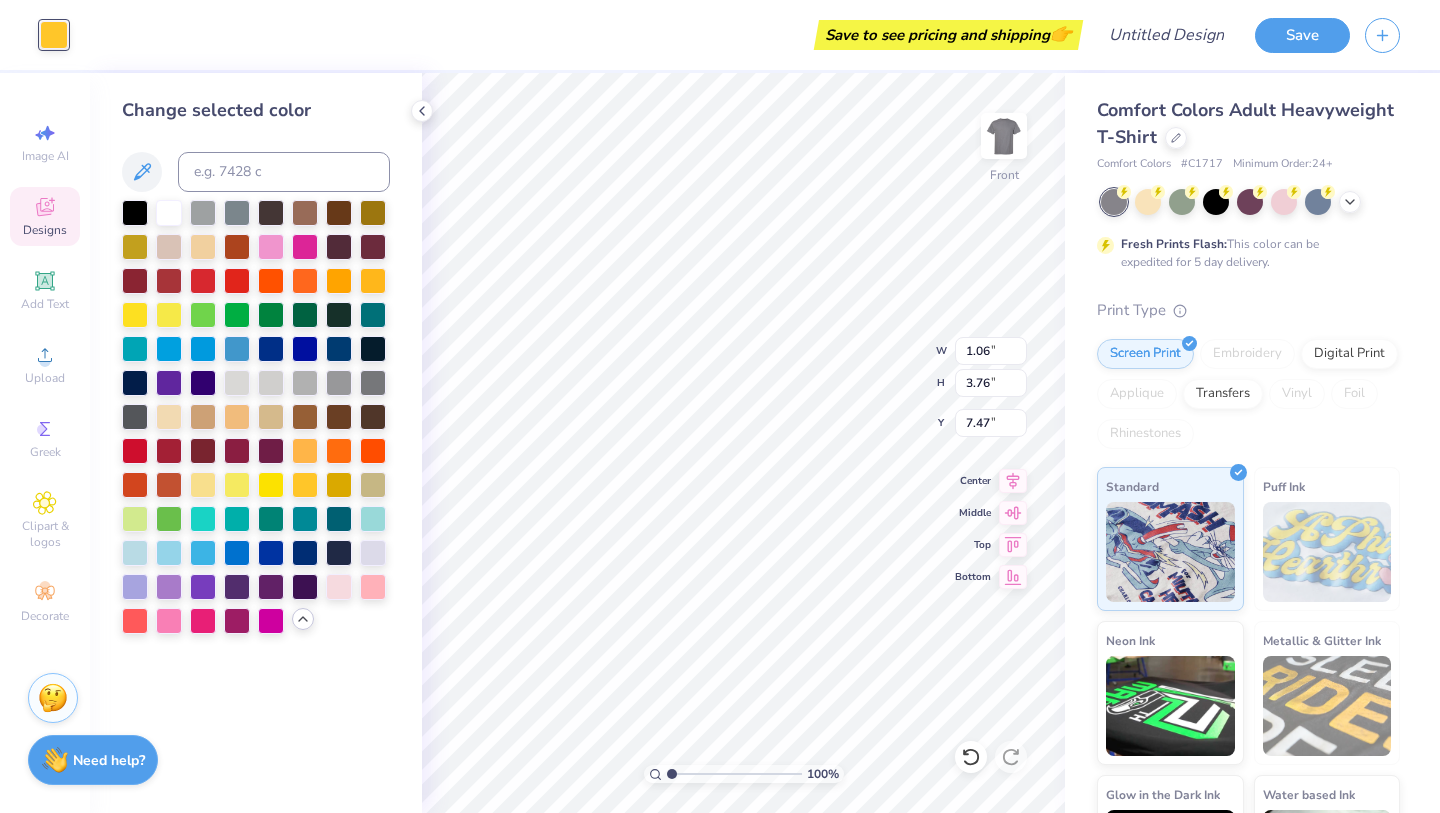 type on "0.43" 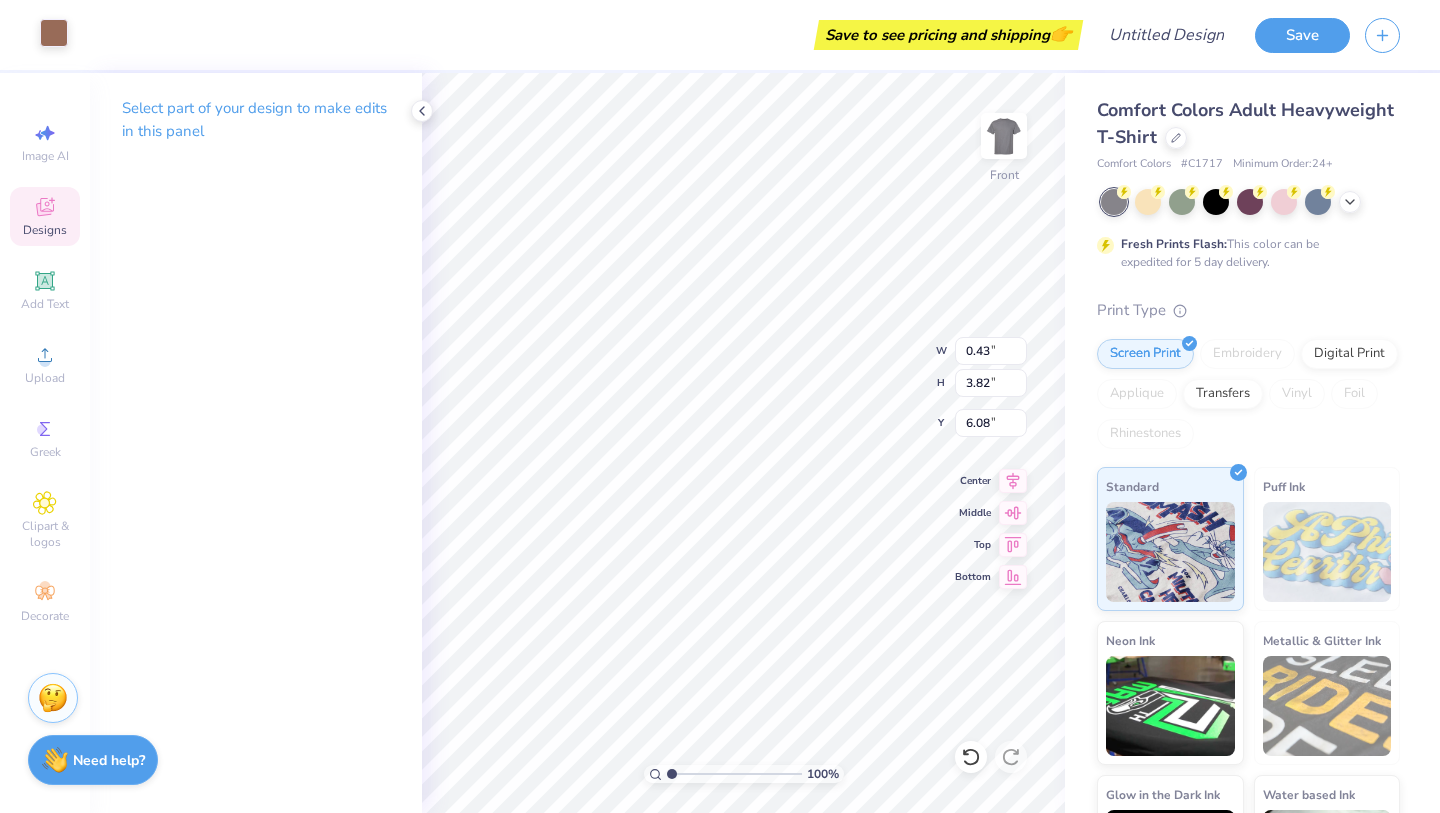 click at bounding box center (54, 33) 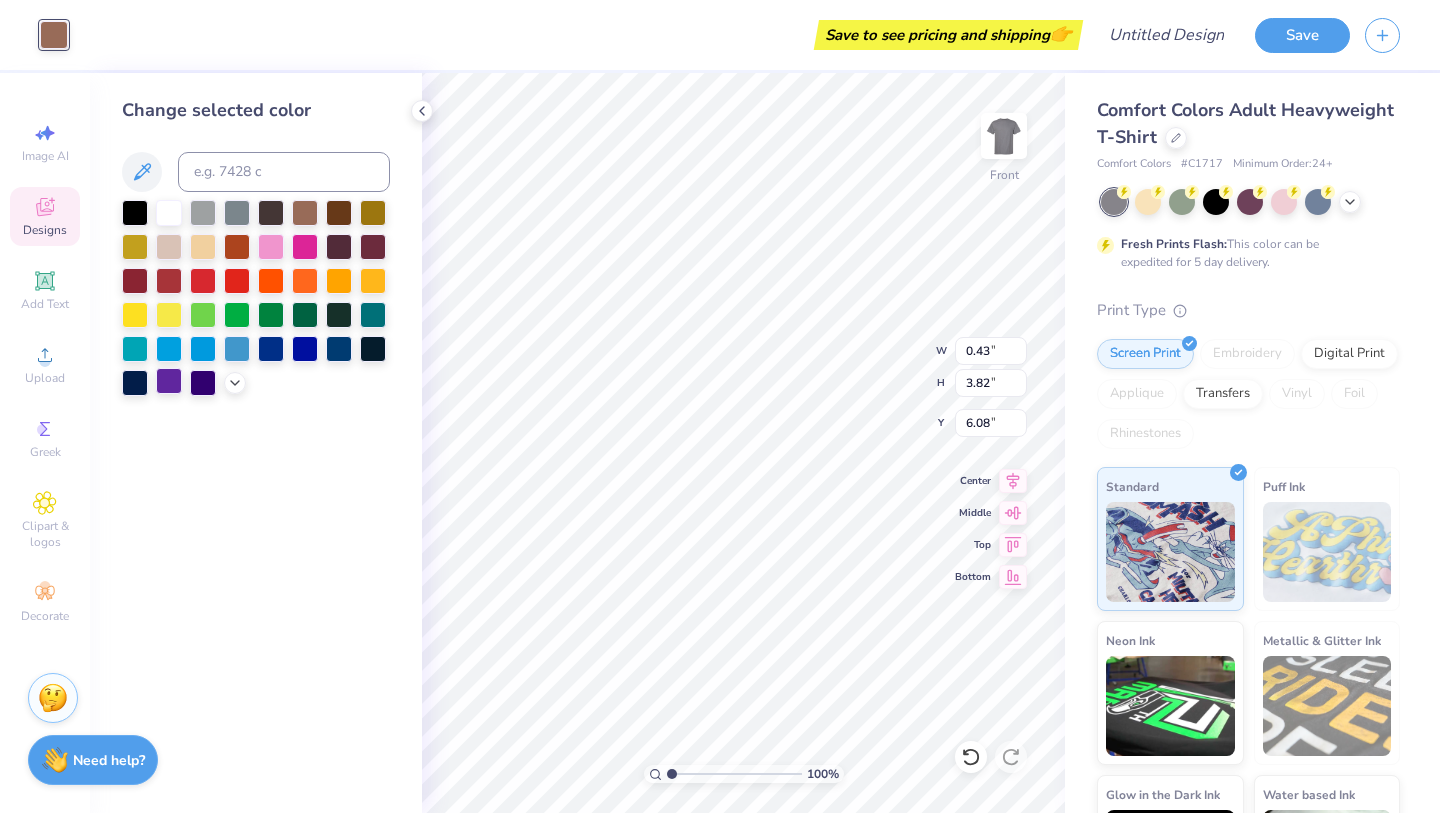 click at bounding box center (169, 381) 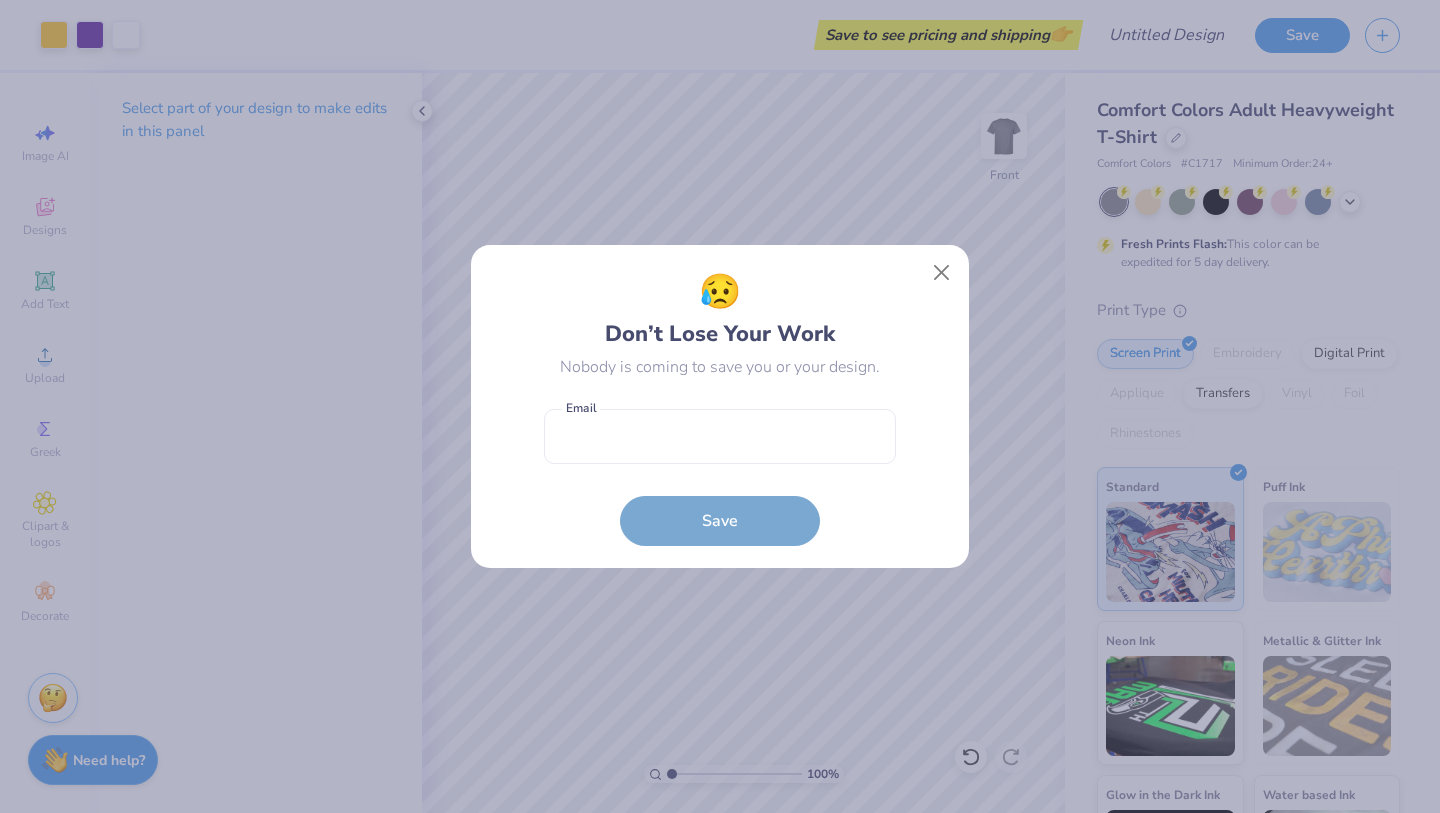 click on "😥 Don’t Lose Your Work Nobody is coming to save you or your design." at bounding box center (720, 323) 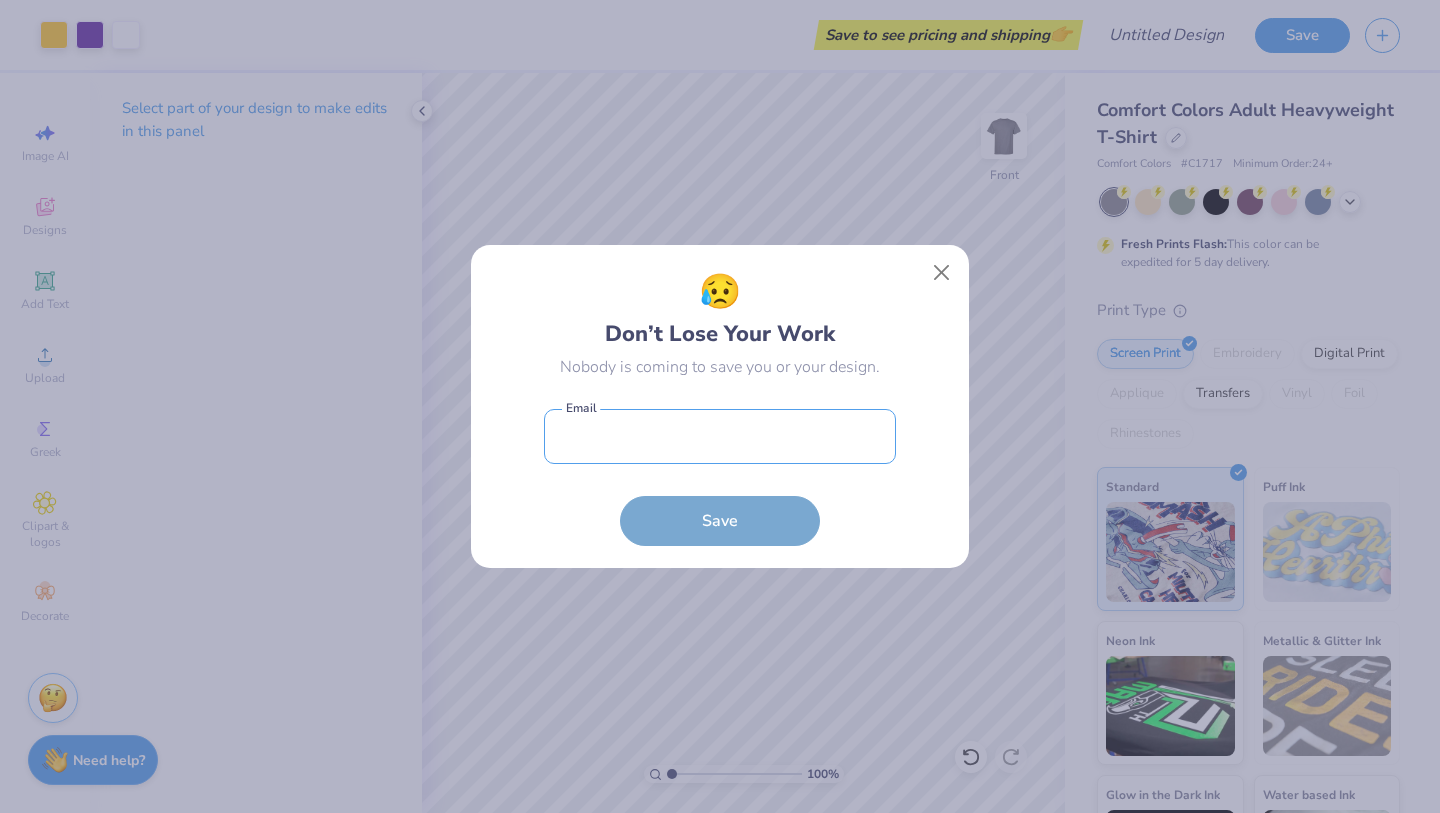 type on "[EMAIL]" 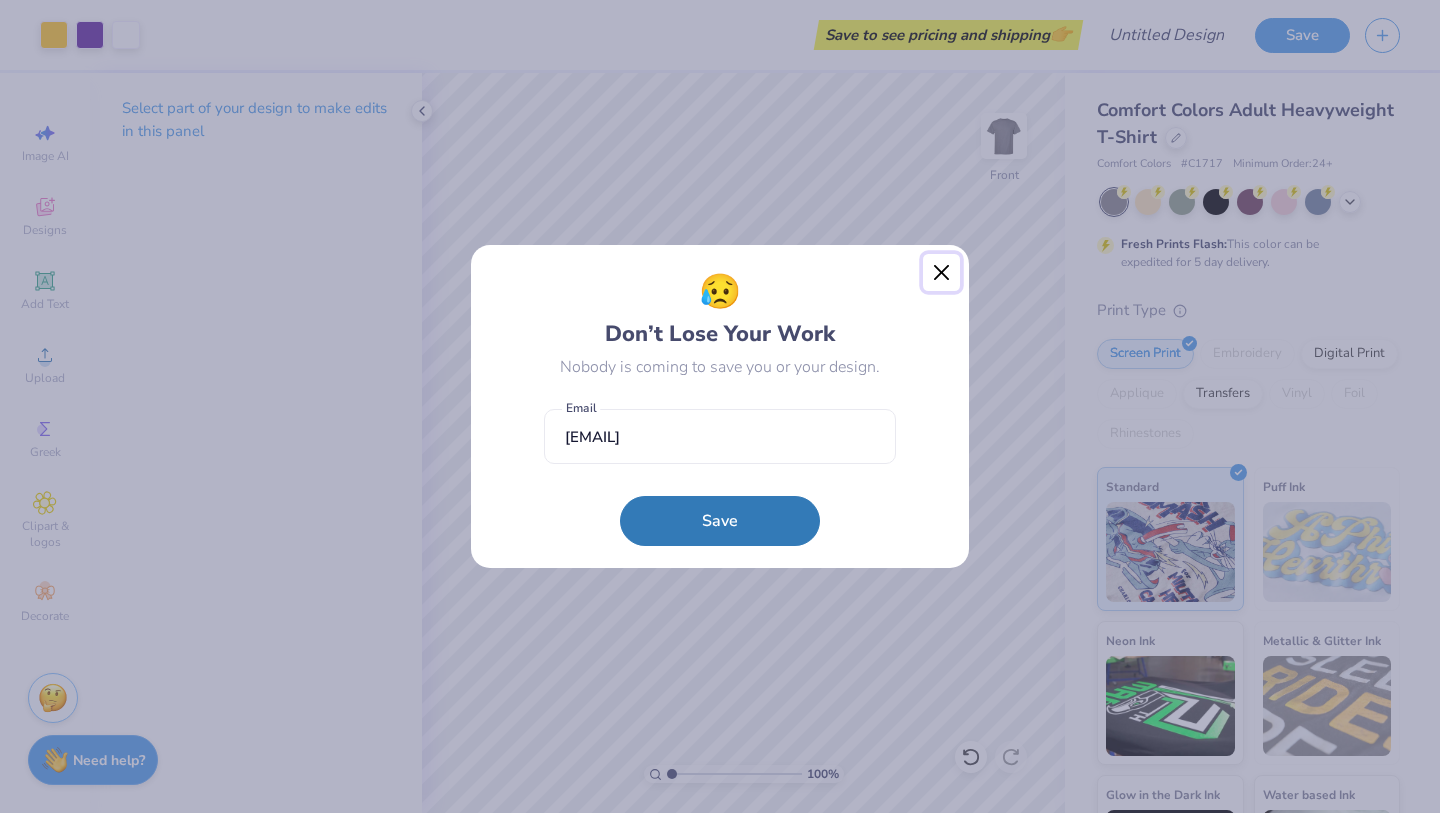 click at bounding box center [942, 273] 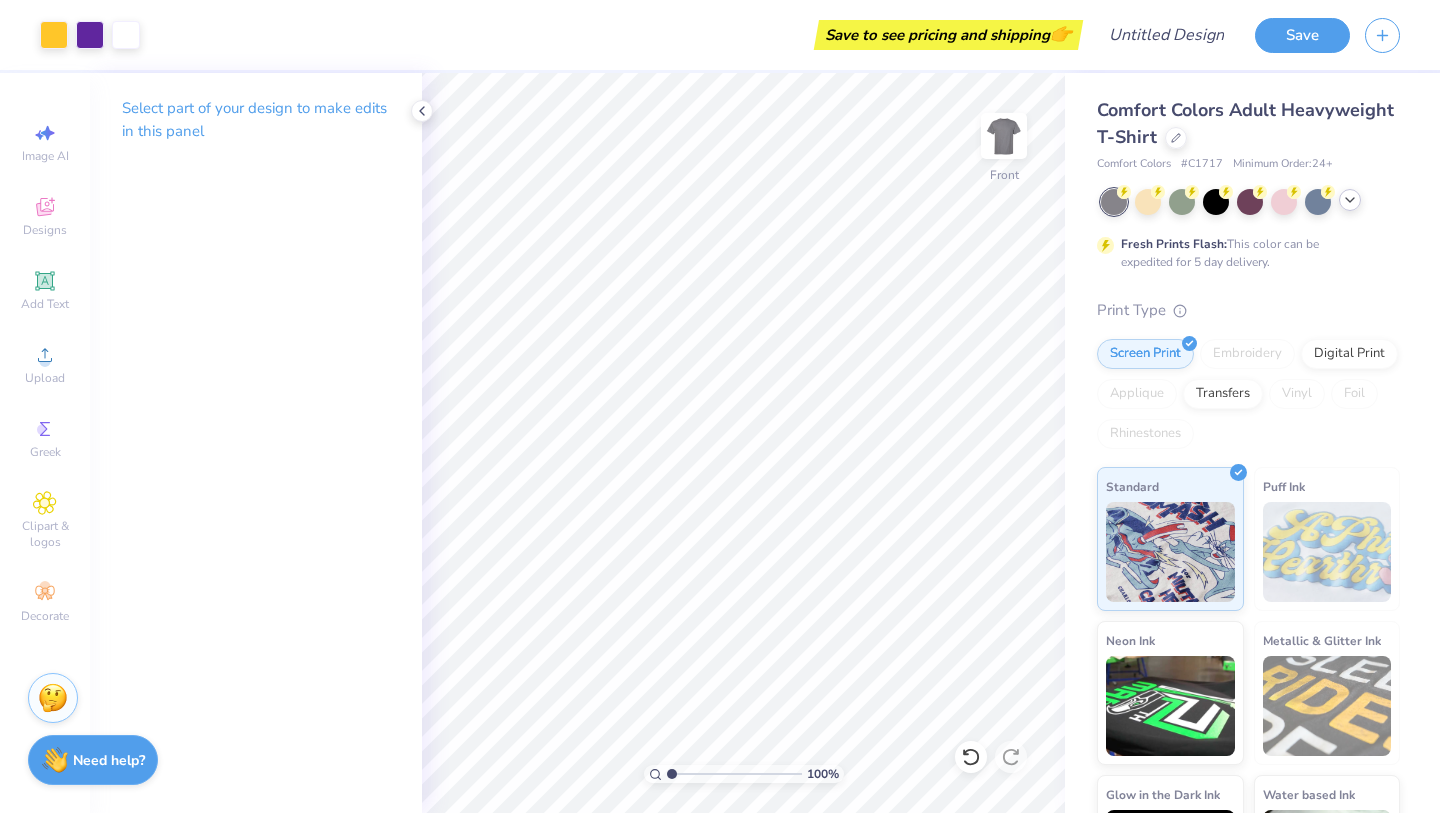 click 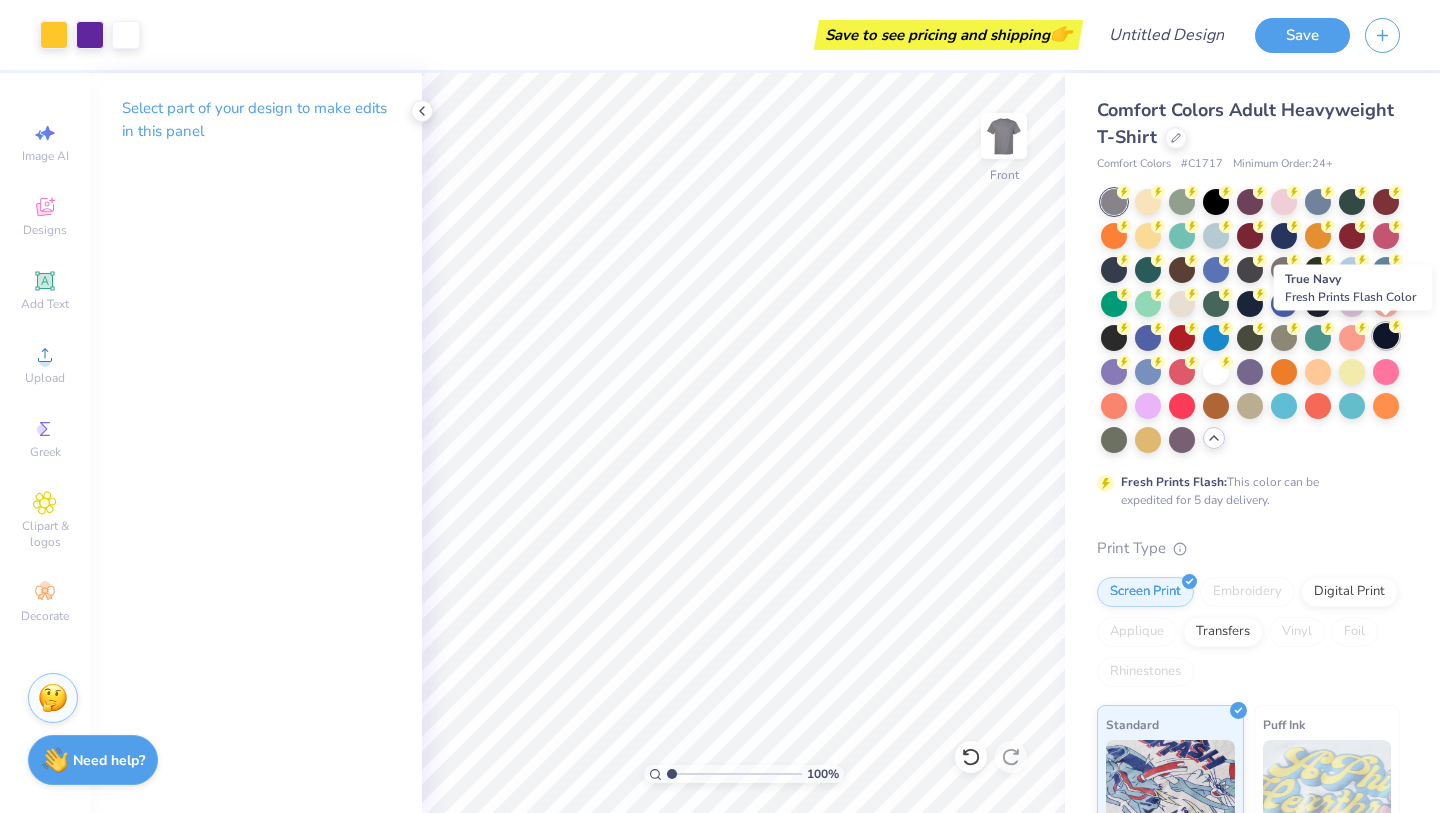 click at bounding box center (1386, 336) 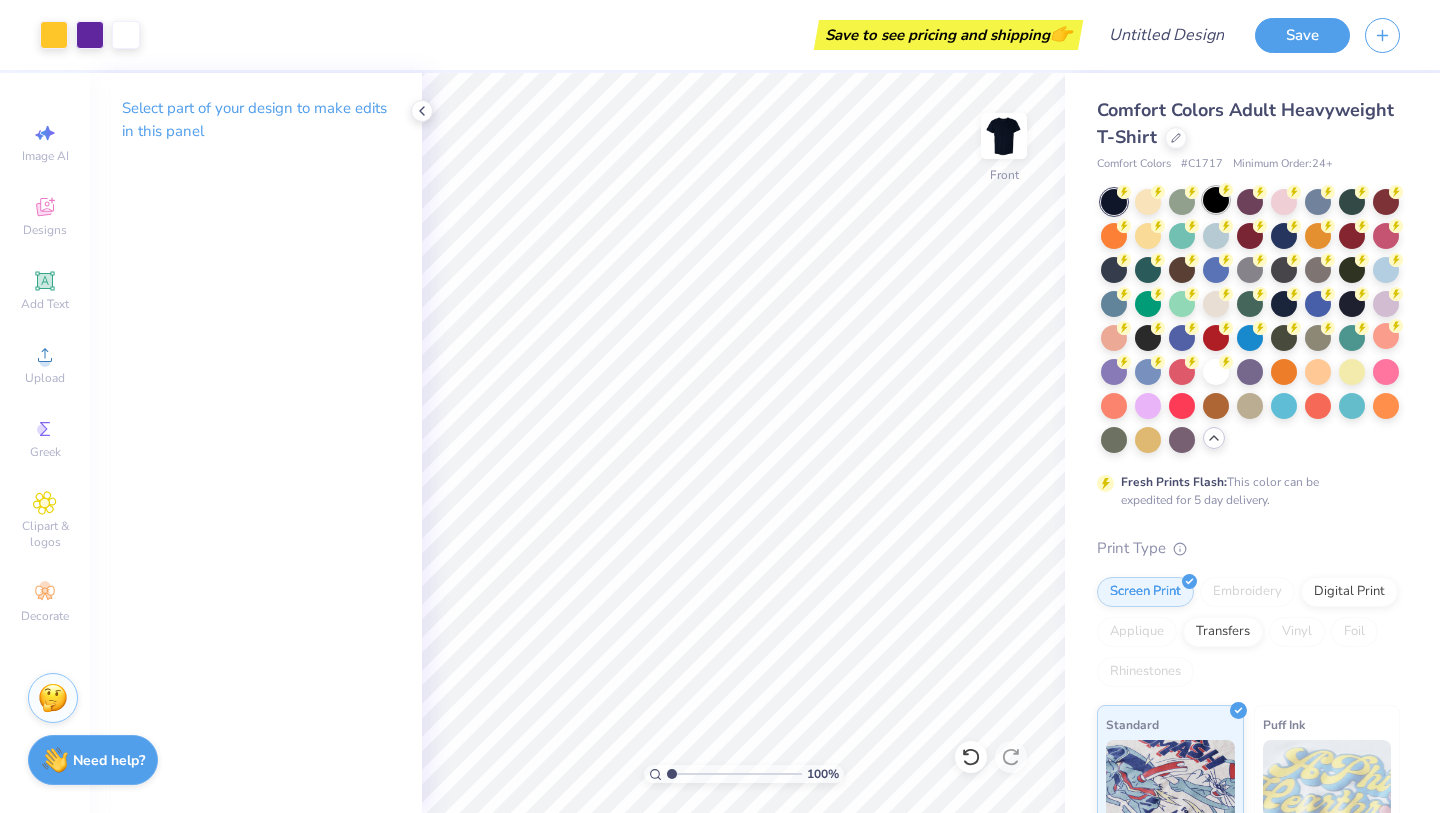 click at bounding box center (1216, 200) 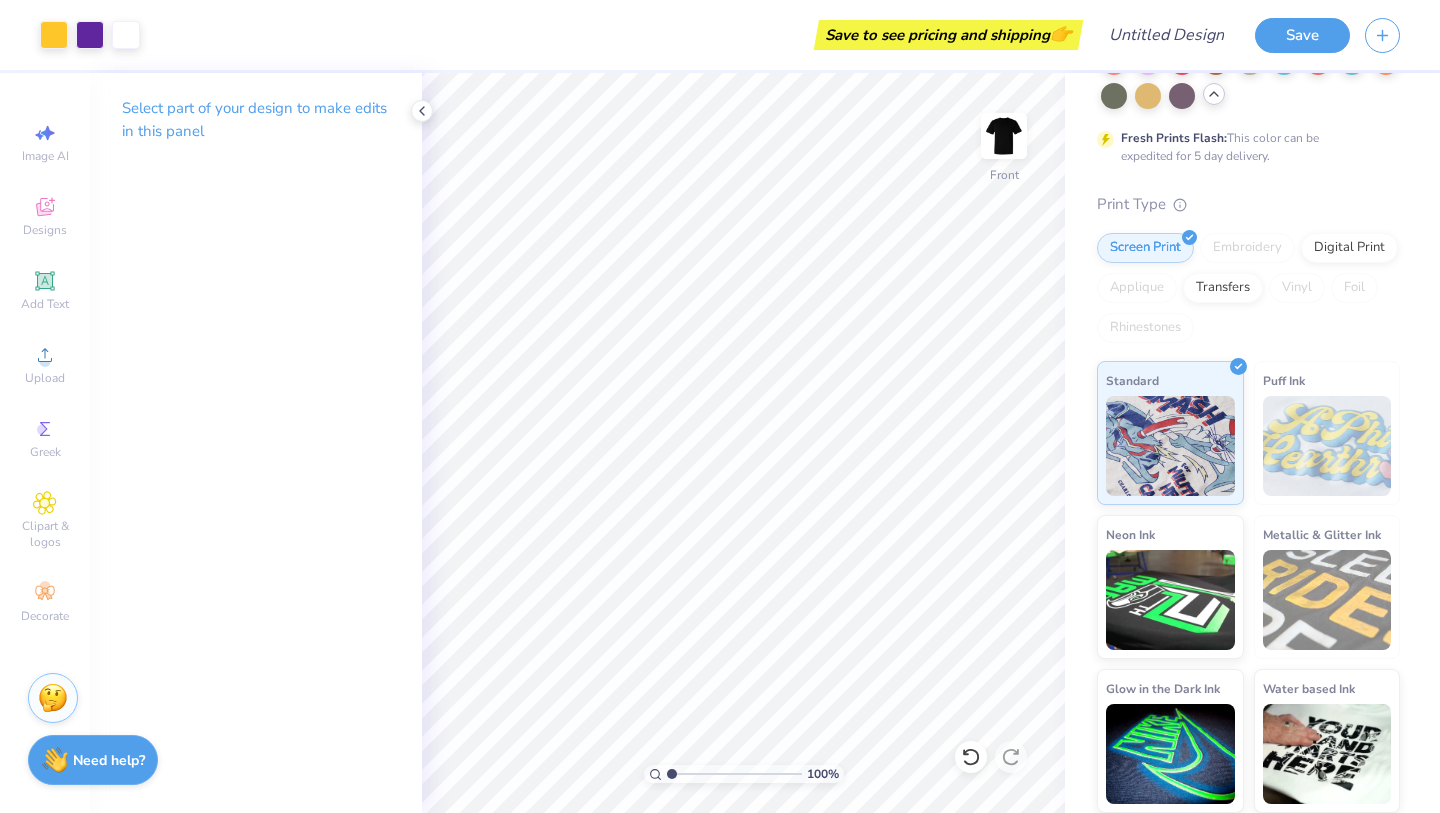 scroll, scrollTop: 0, scrollLeft: 0, axis: both 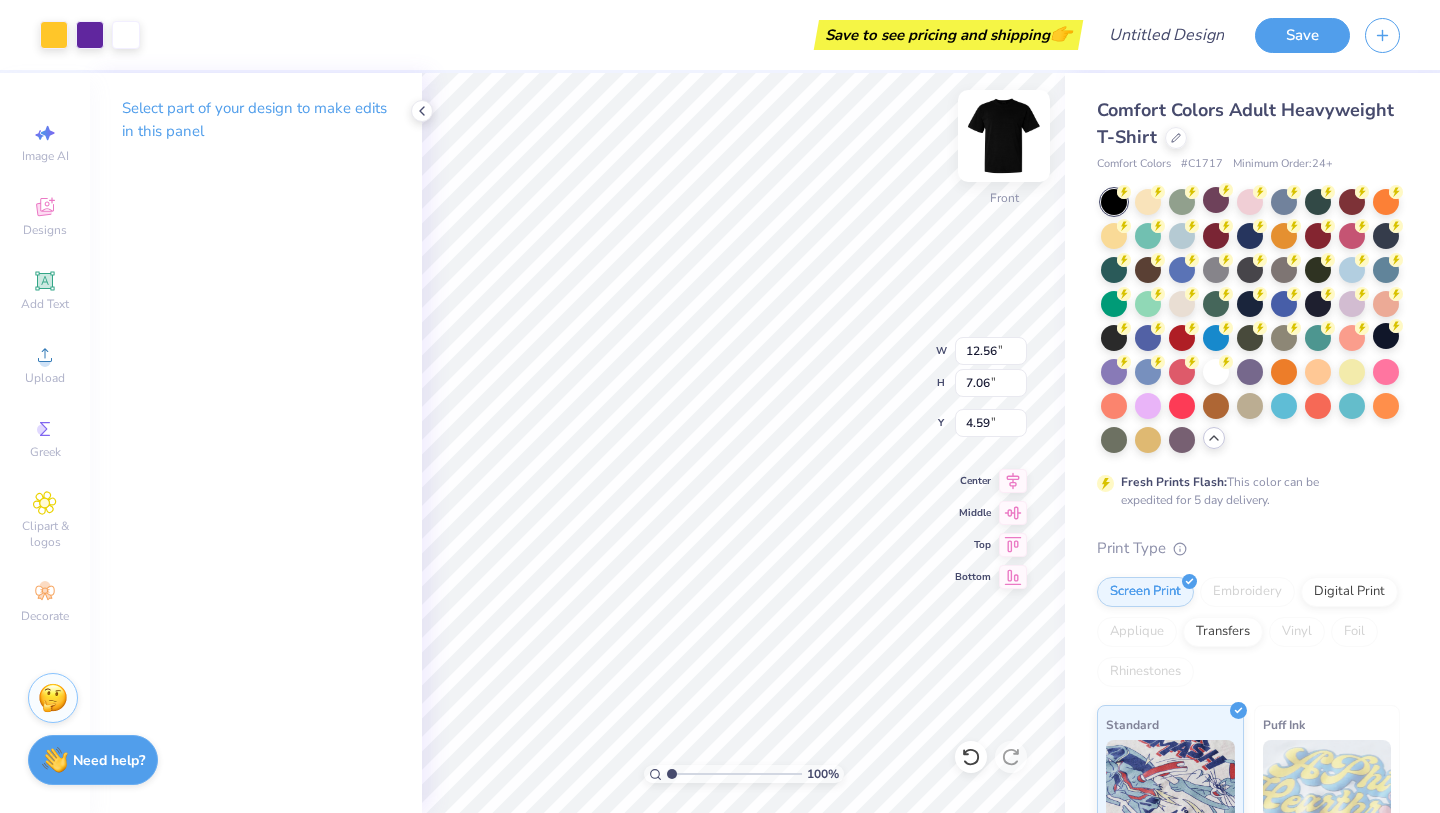click at bounding box center (1004, 136) 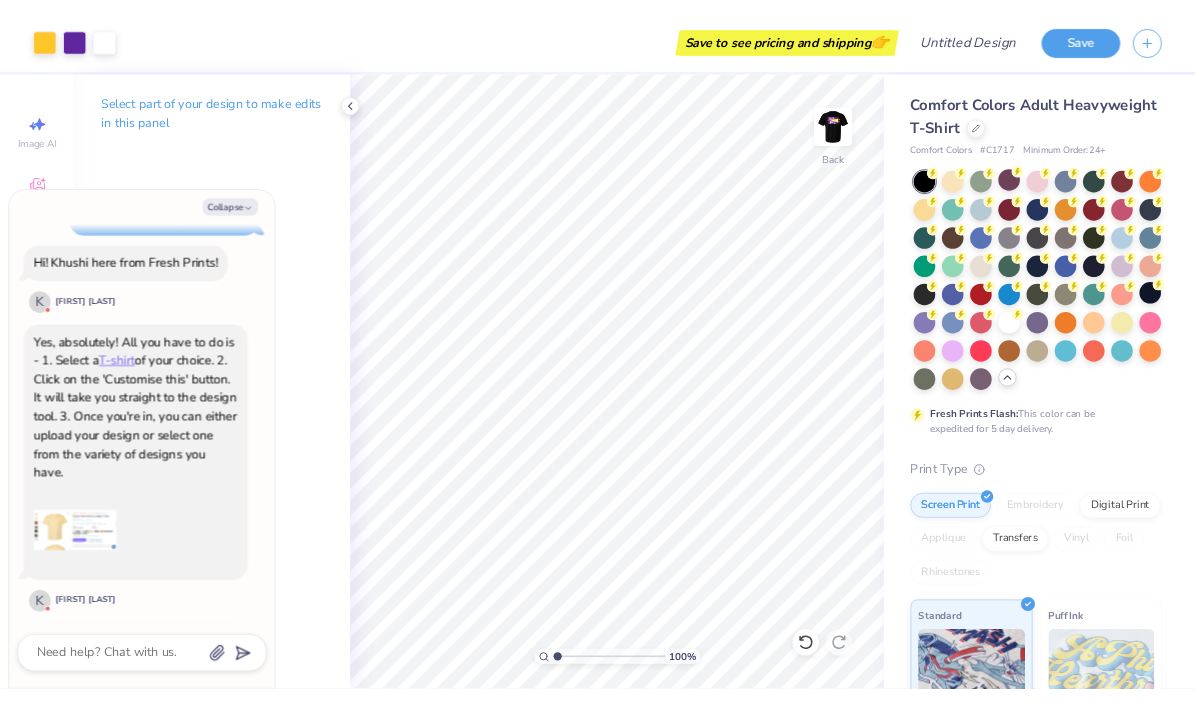 scroll, scrollTop: 476, scrollLeft: 0, axis: vertical 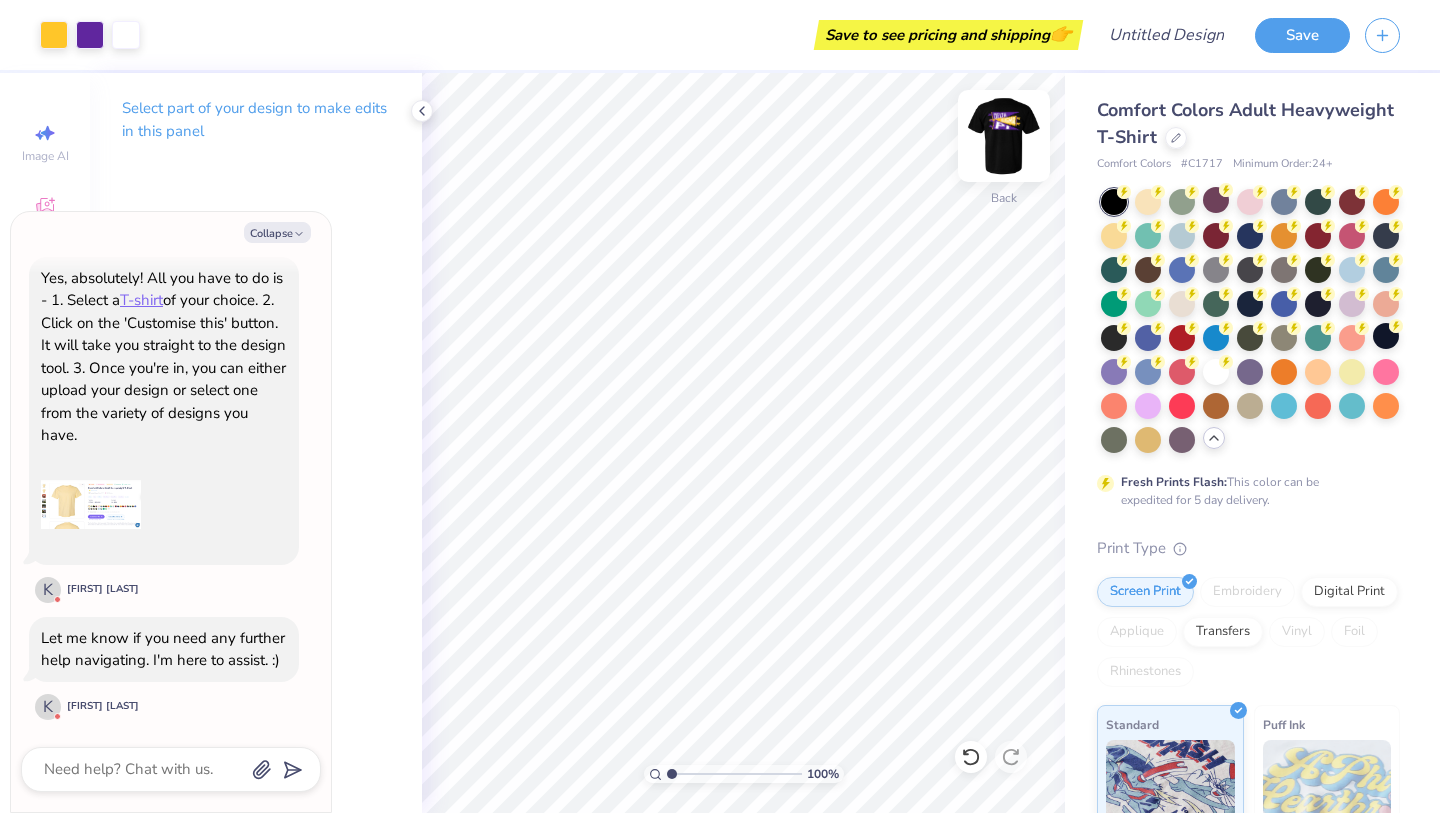click at bounding box center (1004, 136) 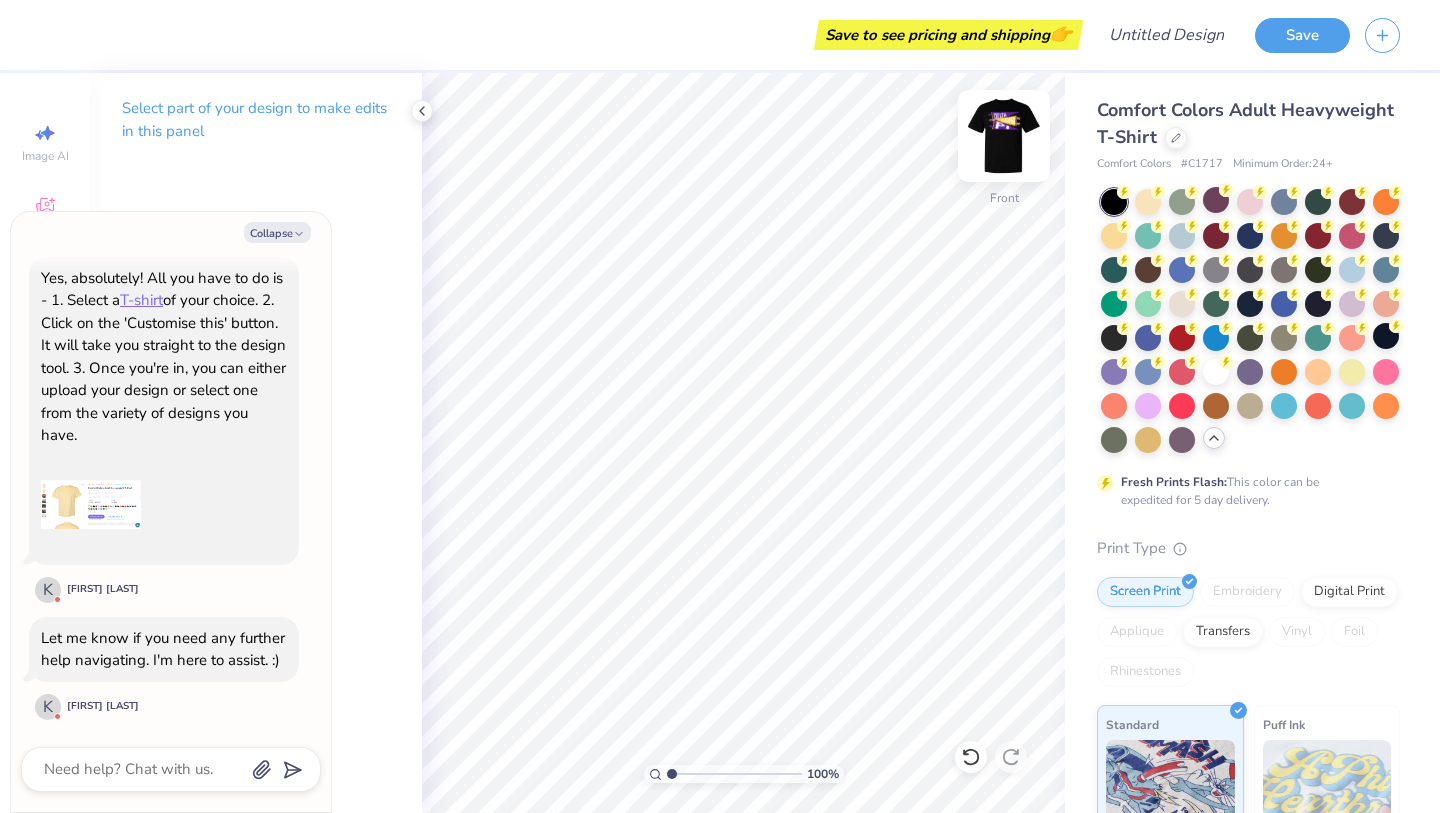 click at bounding box center [1004, 136] 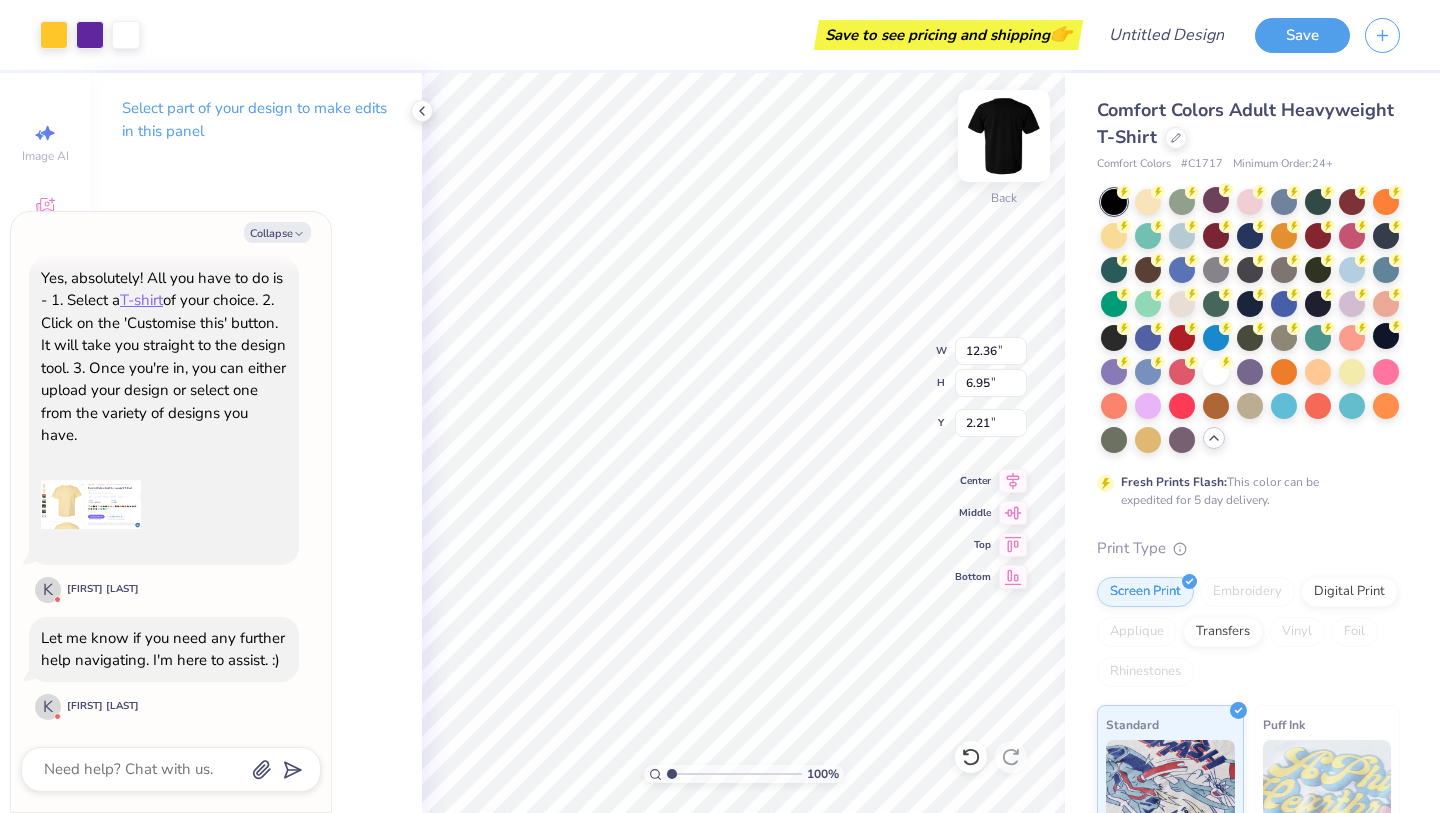 type on "x" 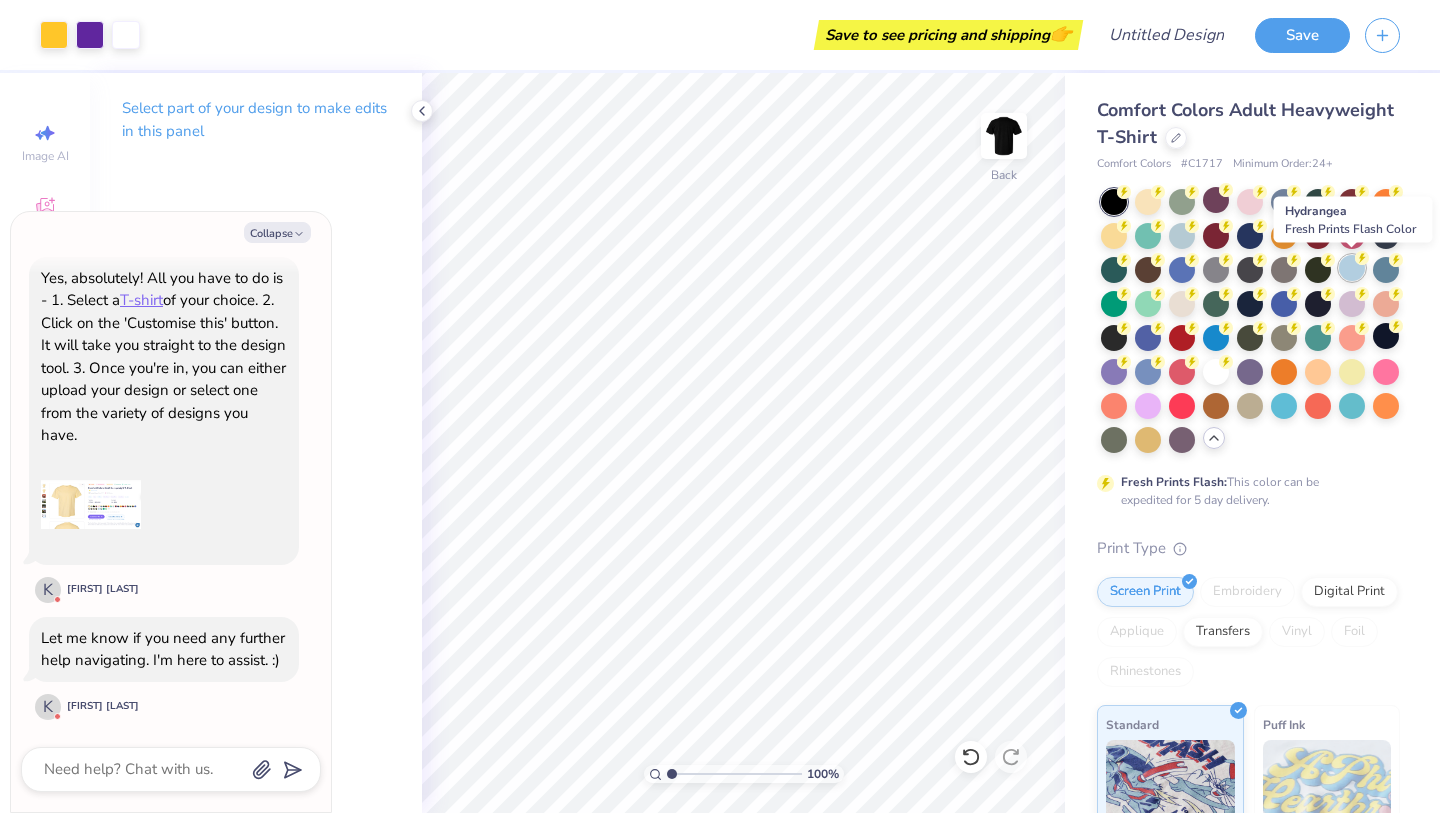 click at bounding box center [1352, 268] 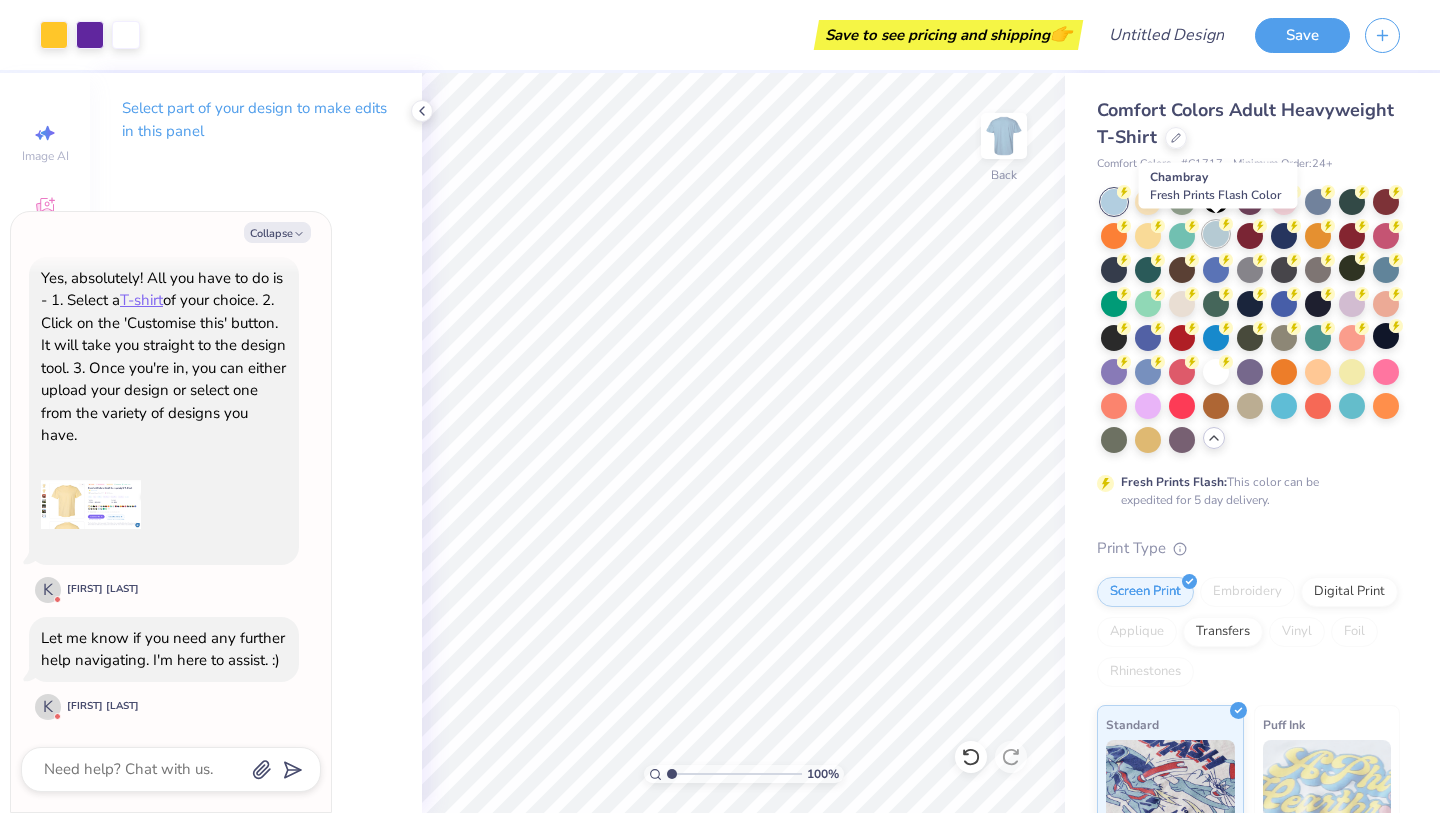 click at bounding box center [1216, 234] 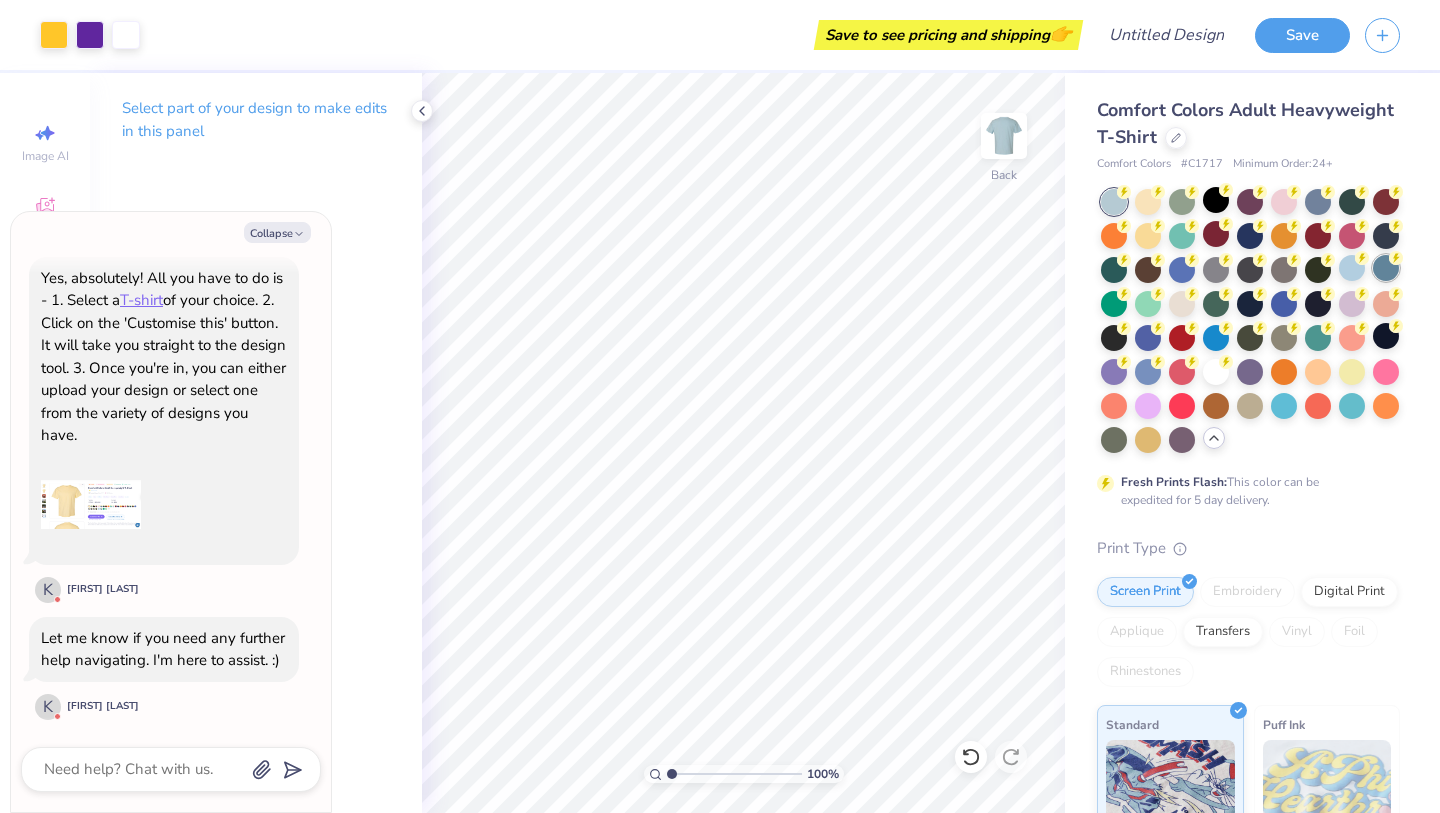click at bounding box center [1386, 268] 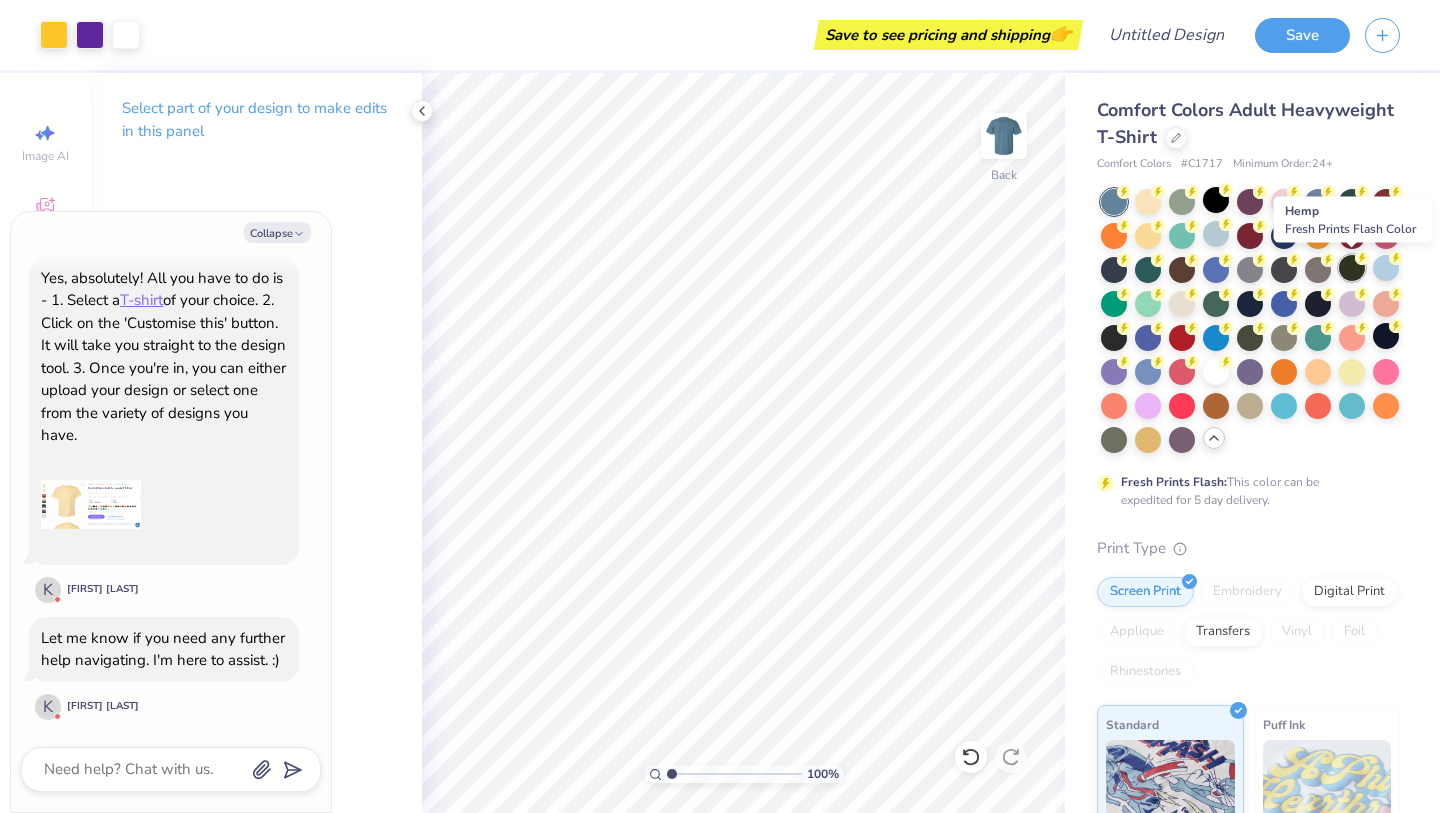 click at bounding box center (1352, 268) 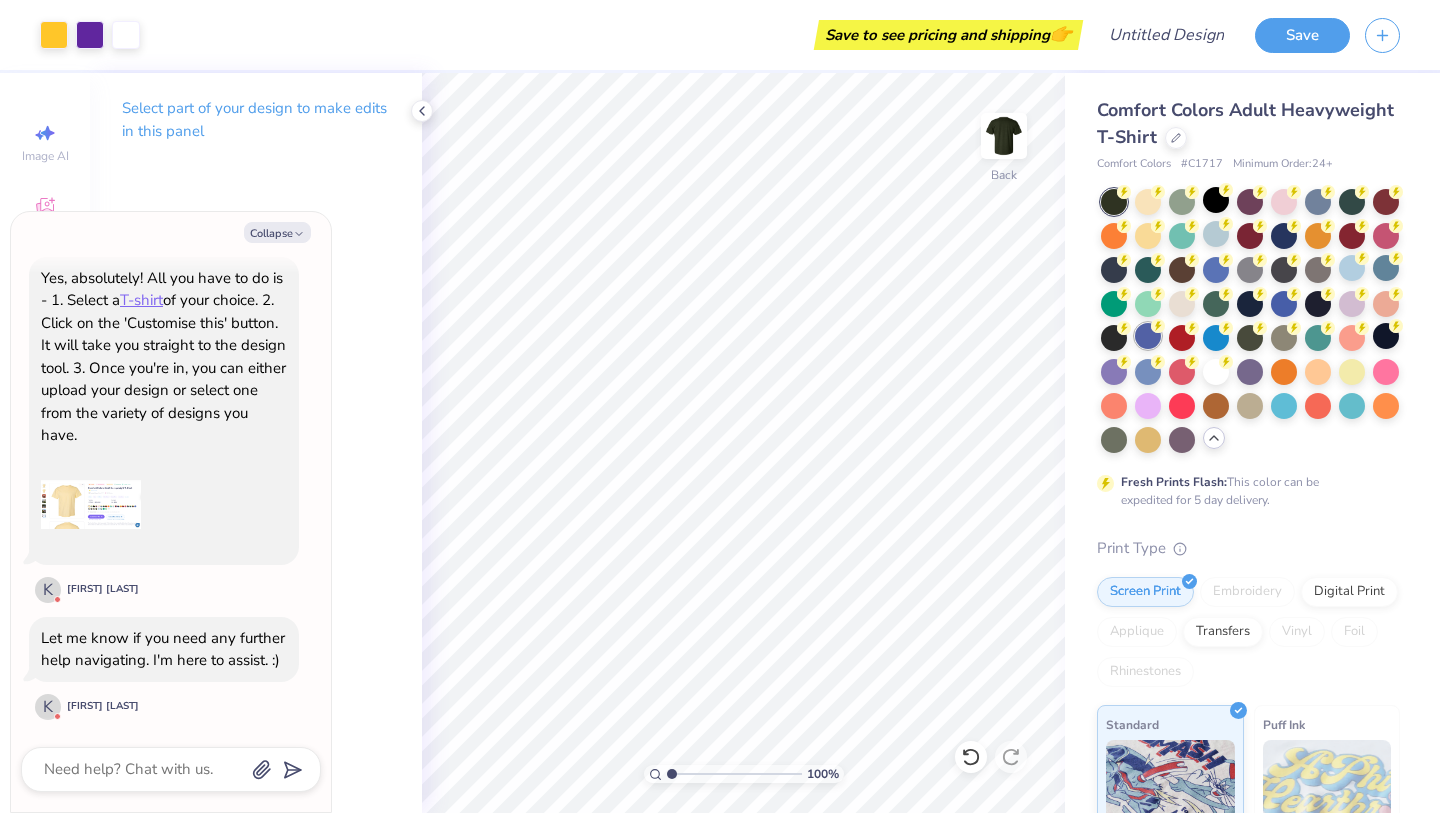 click at bounding box center [1148, 336] 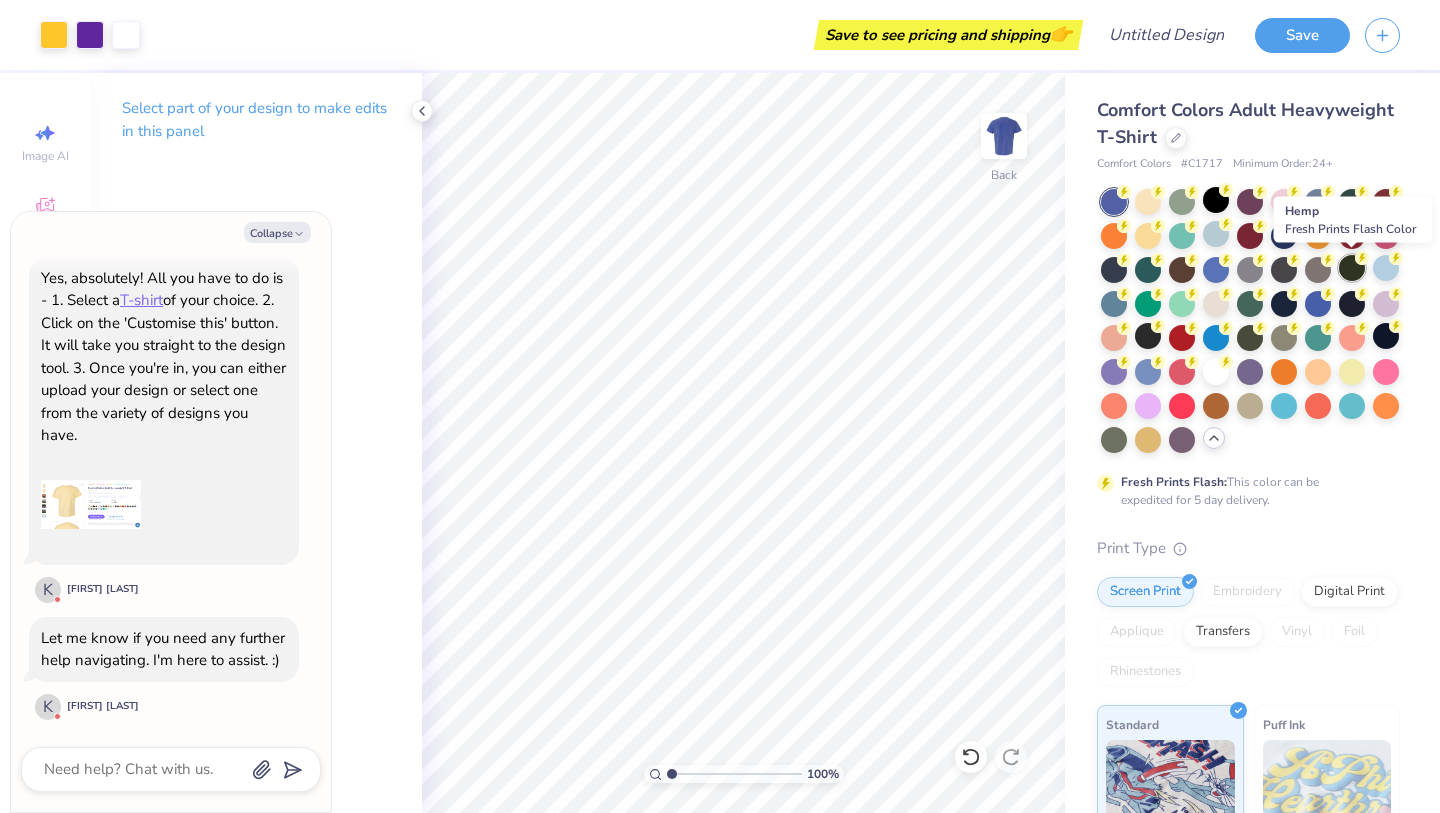 click at bounding box center [1352, 268] 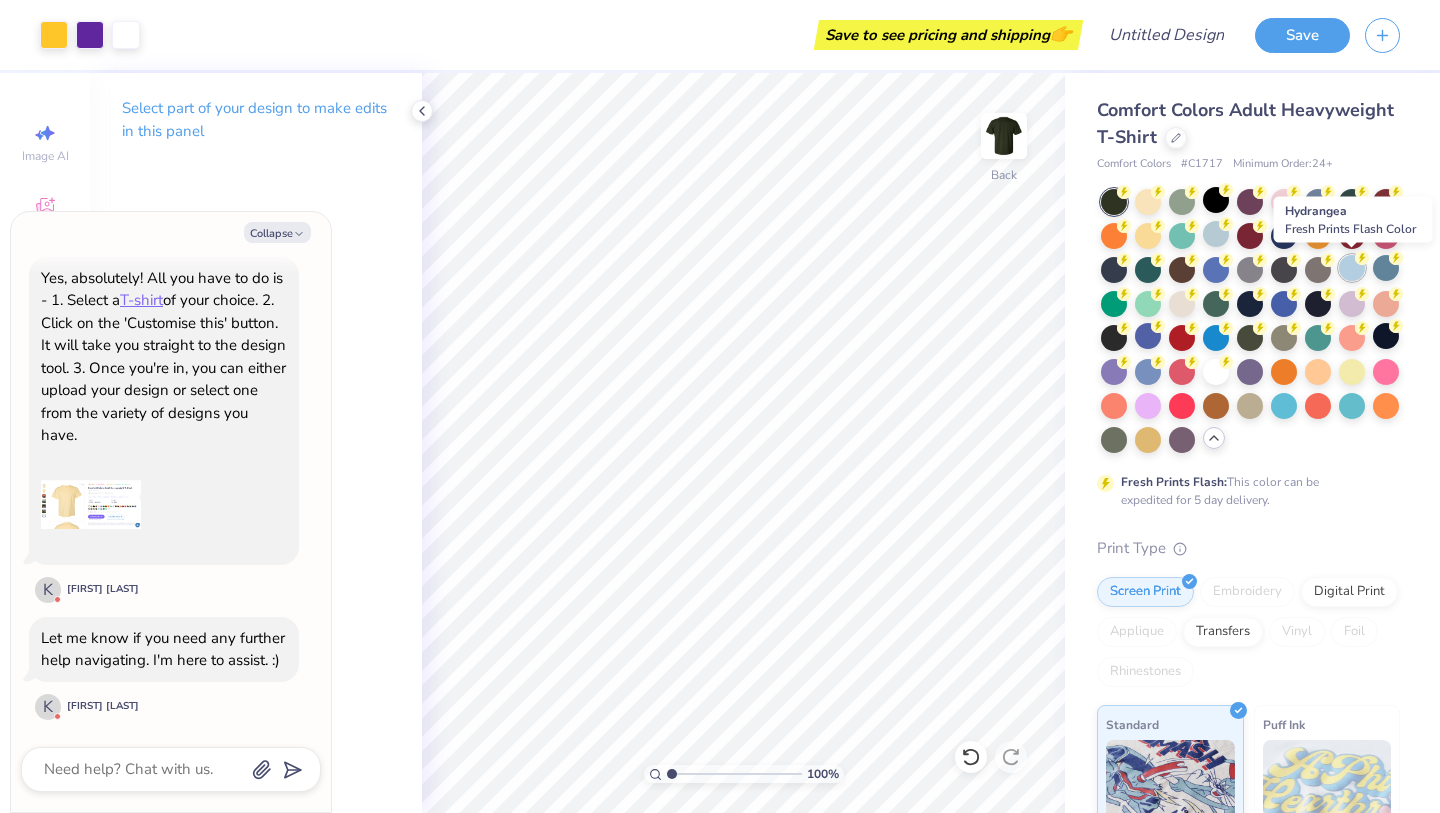 click at bounding box center (1352, 268) 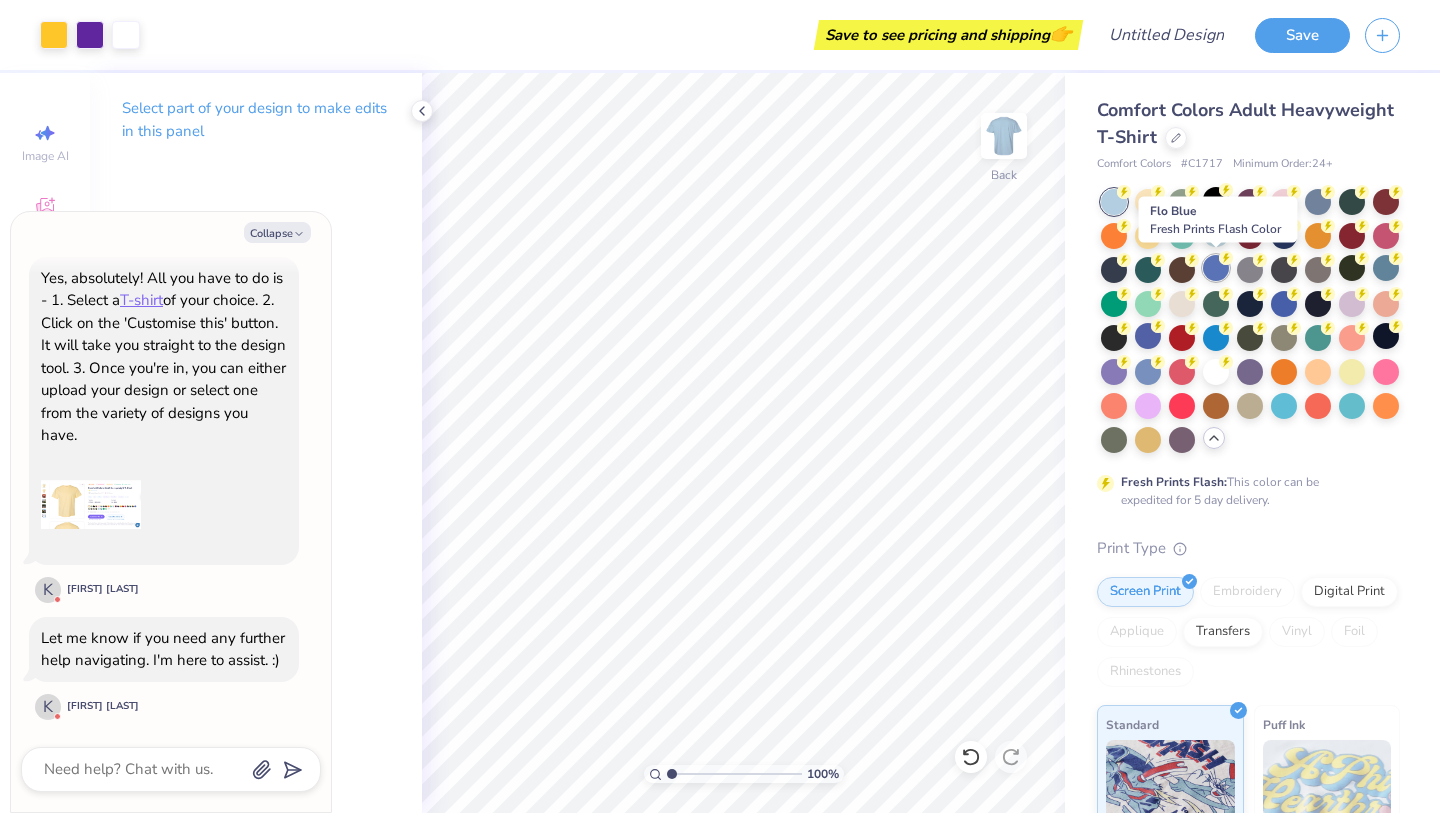 click at bounding box center (1216, 268) 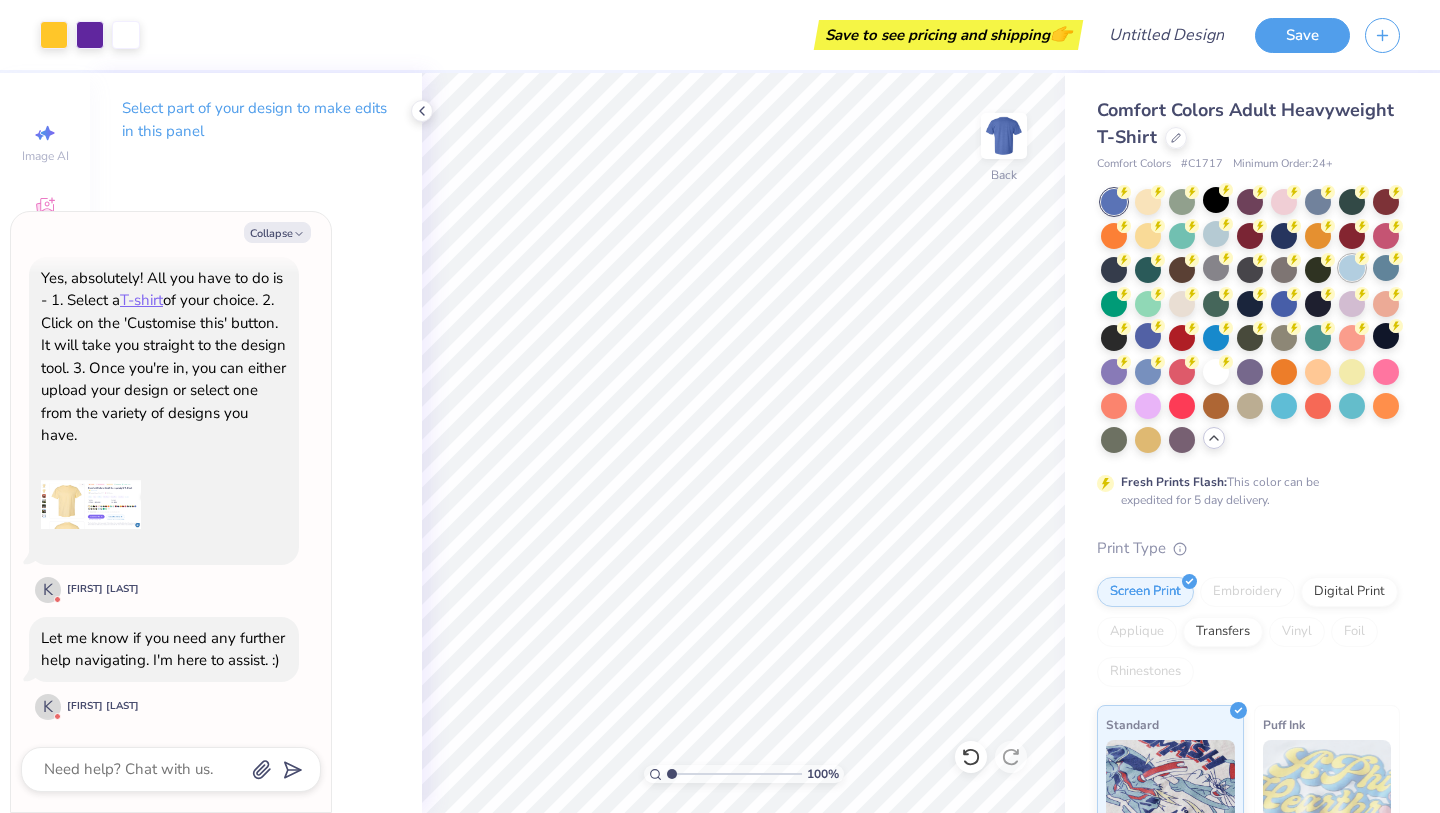 click at bounding box center (1352, 268) 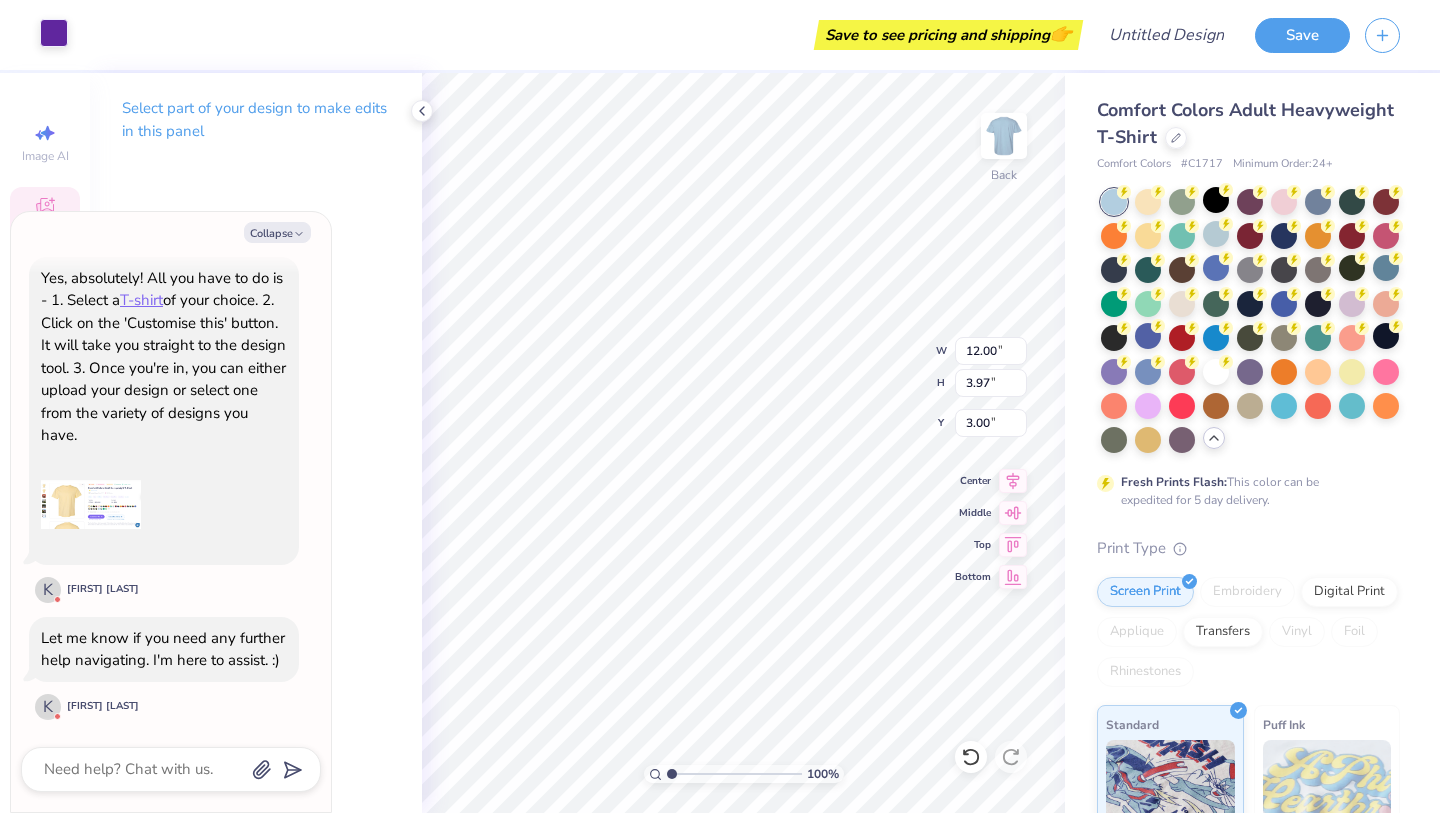 click at bounding box center [54, 33] 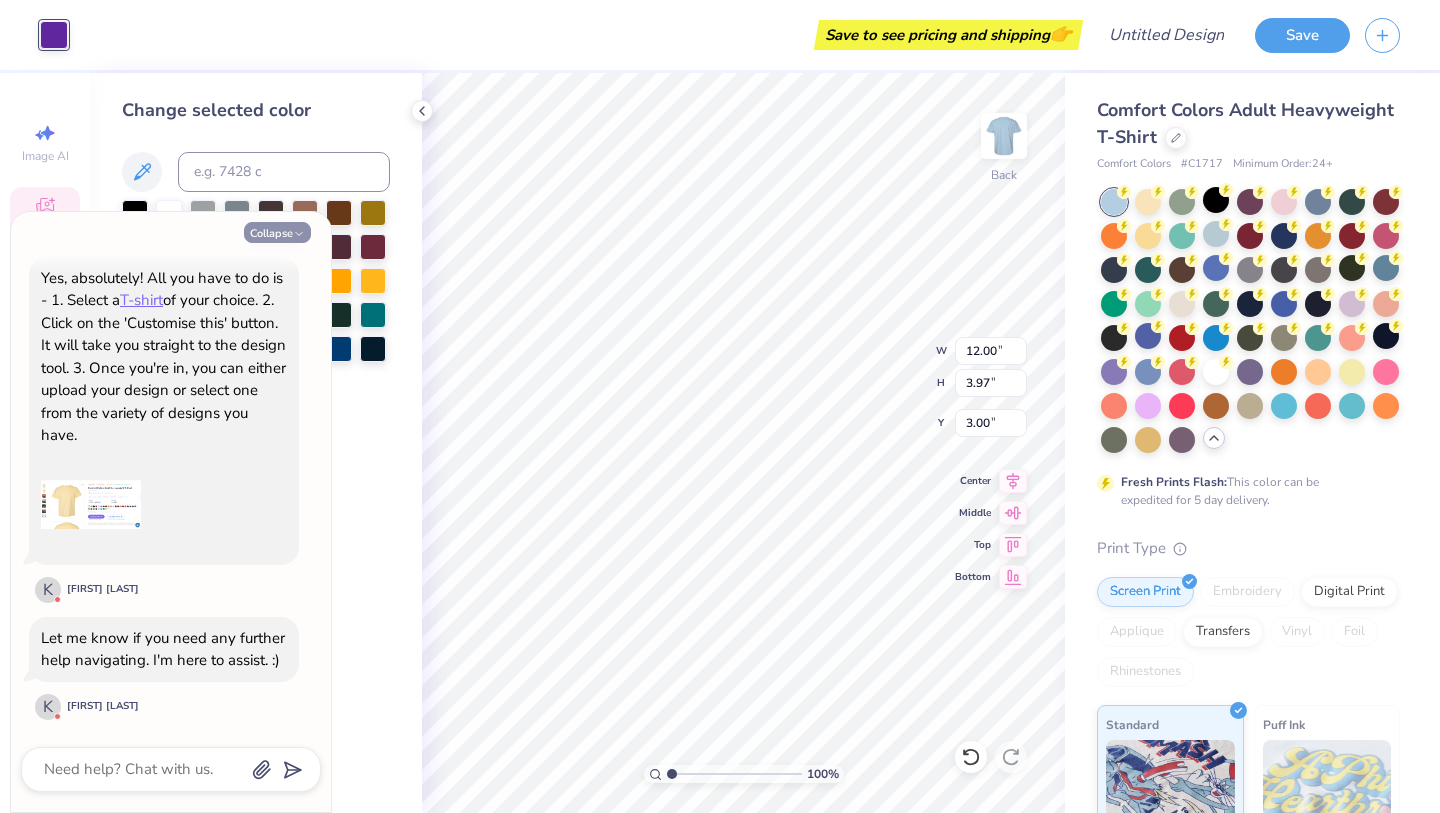 click on "Collapse" at bounding box center (277, 232) 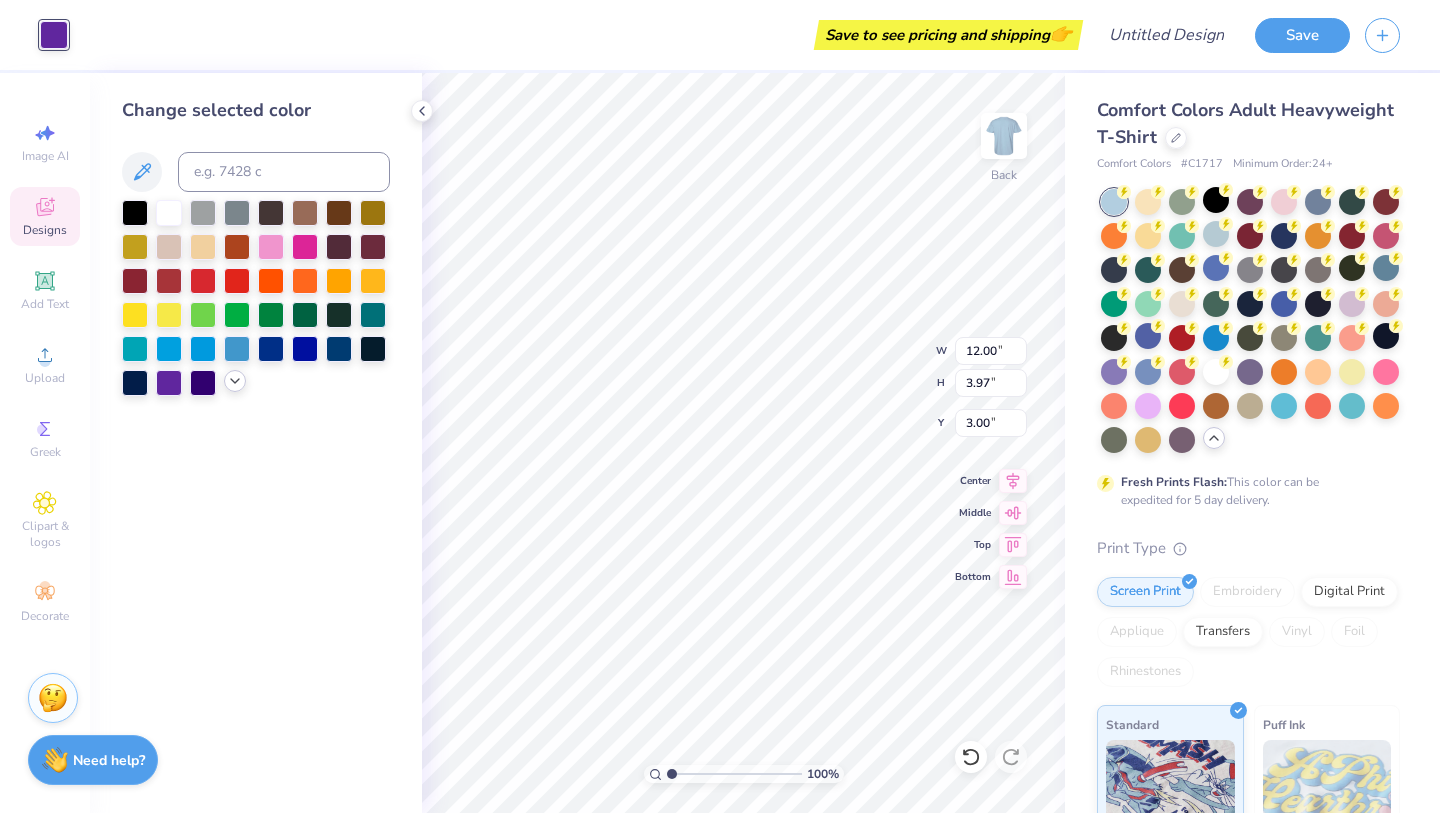 click 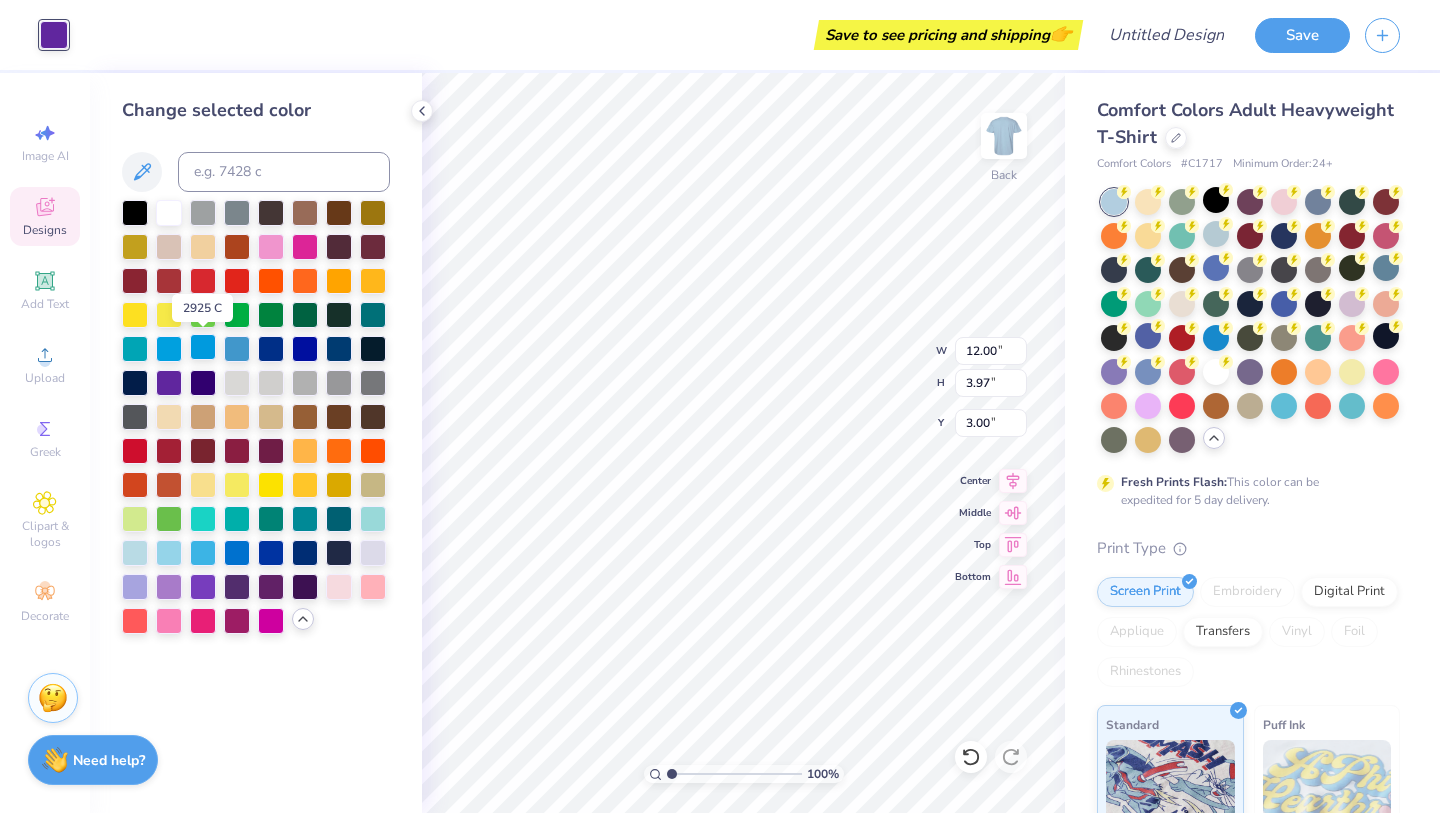 click at bounding box center [203, 347] 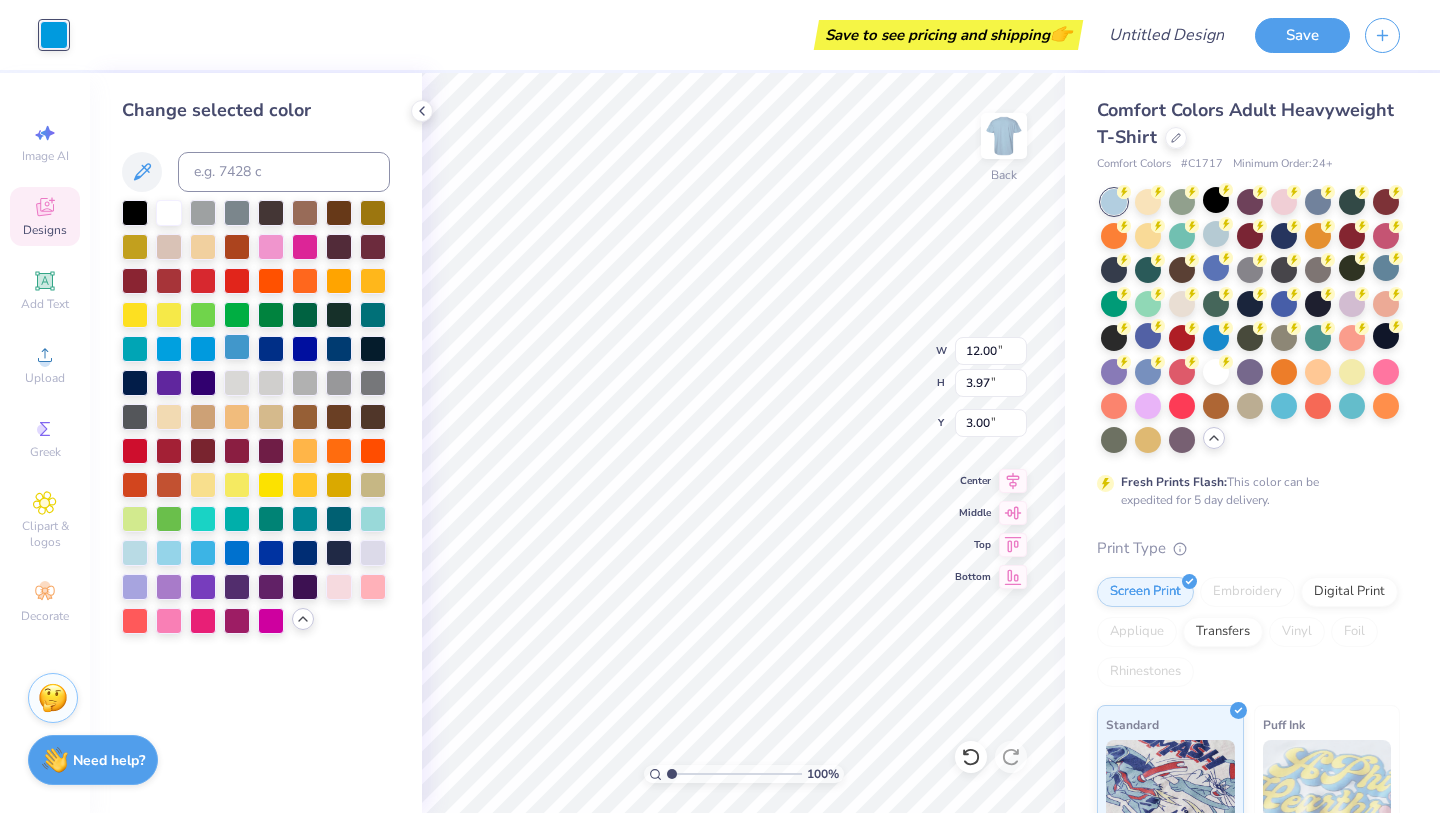 click at bounding box center [237, 347] 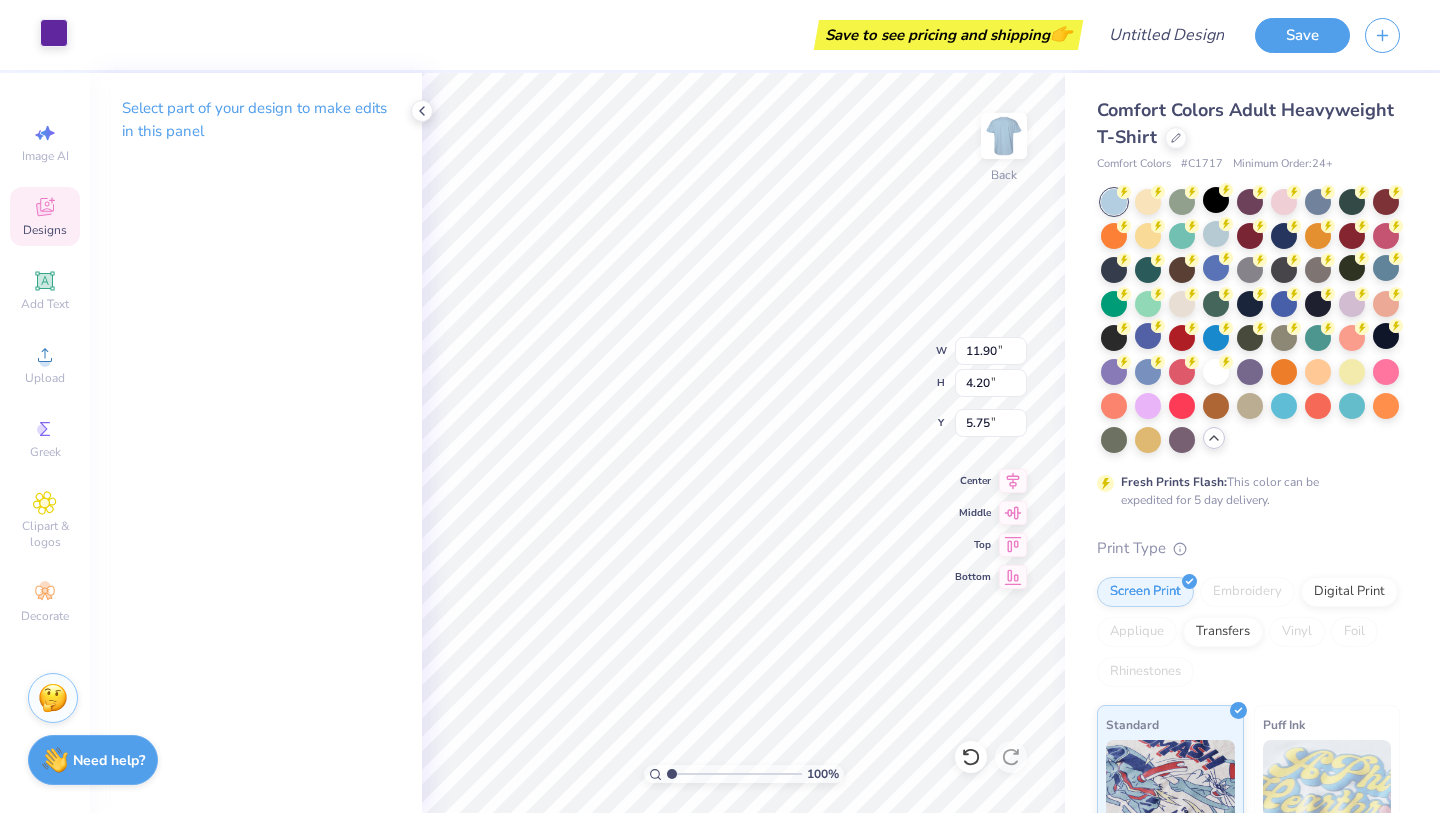 click at bounding box center (54, 33) 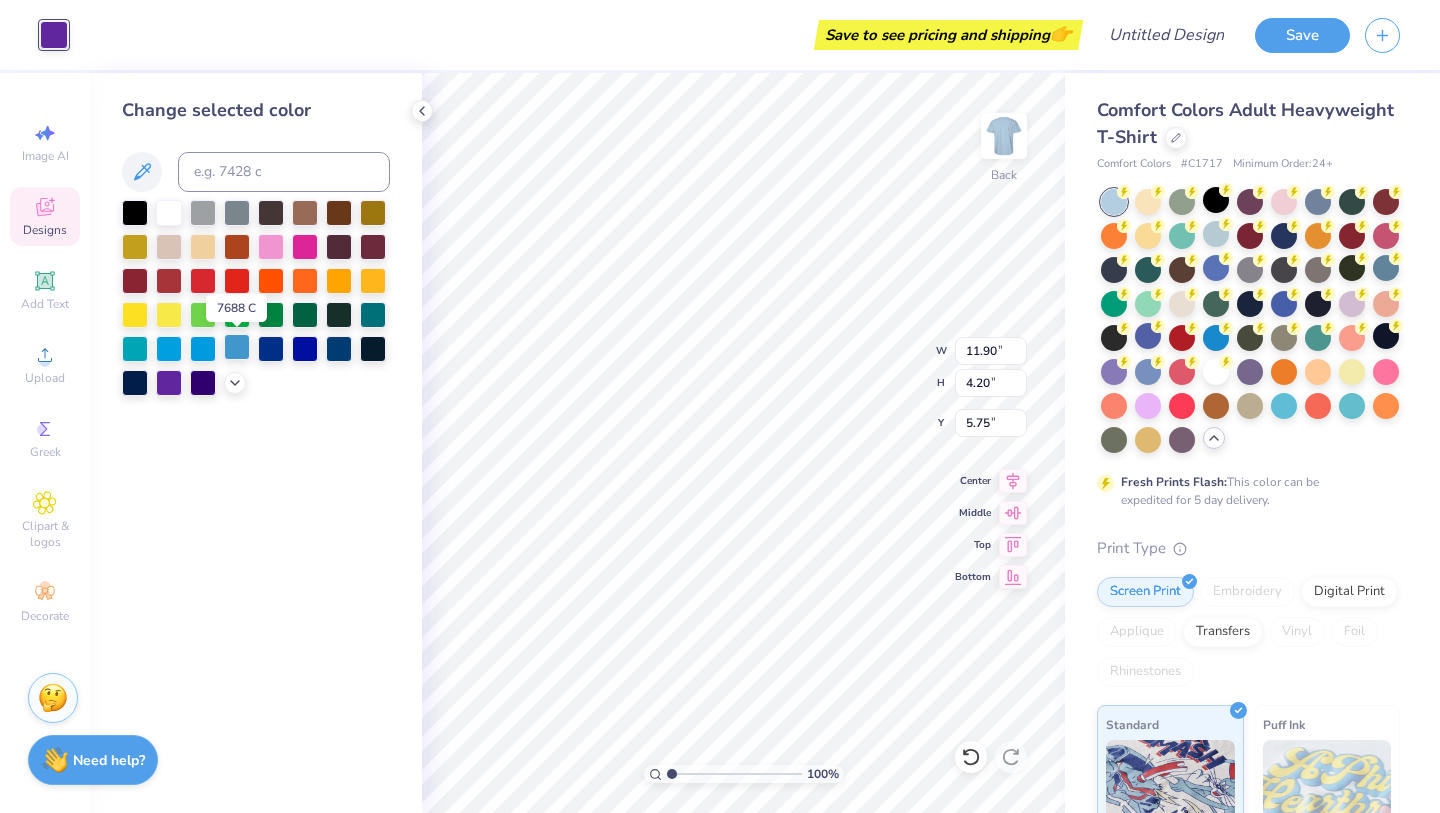 click at bounding box center [237, 347] 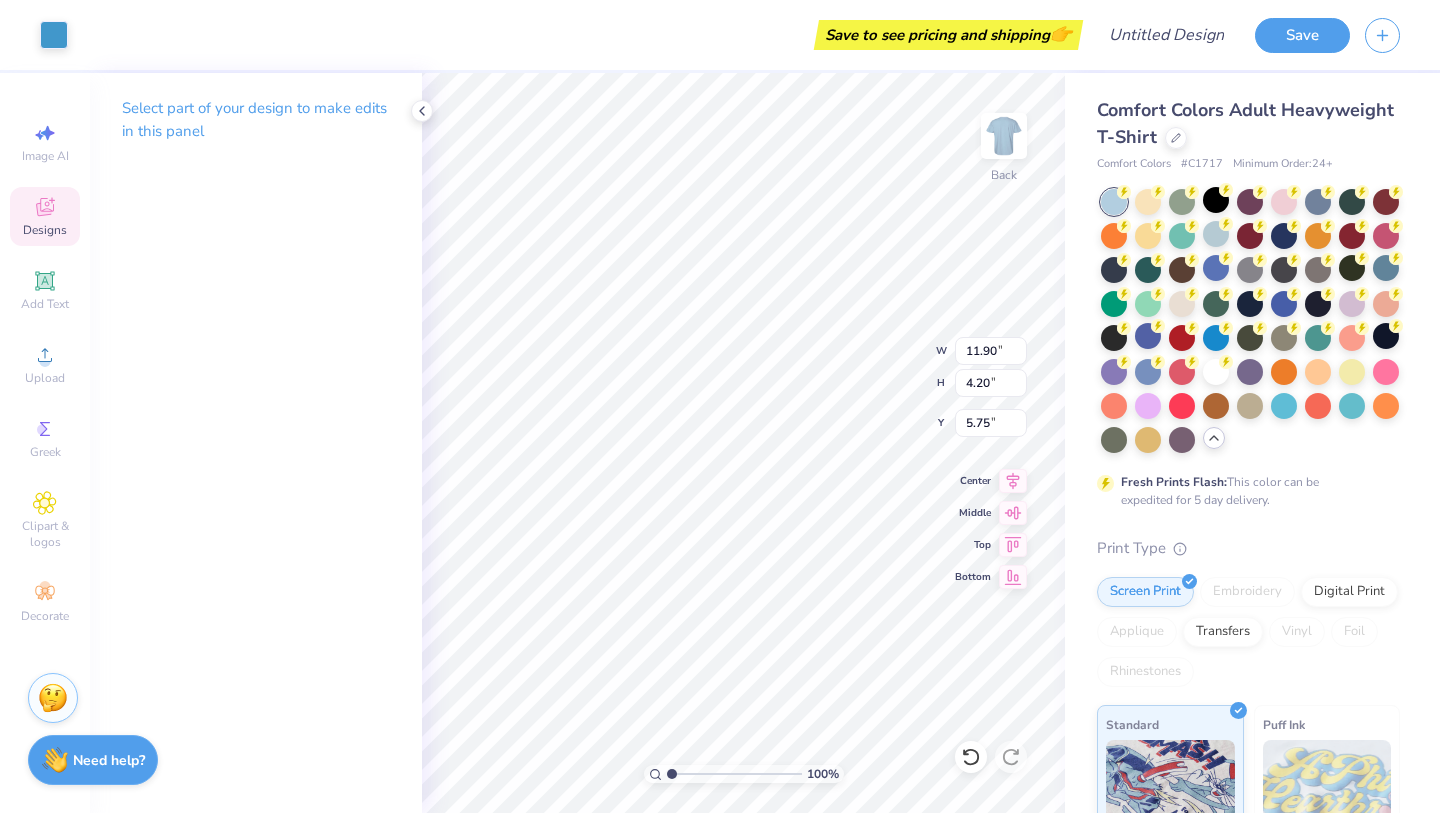 type on "11.98" 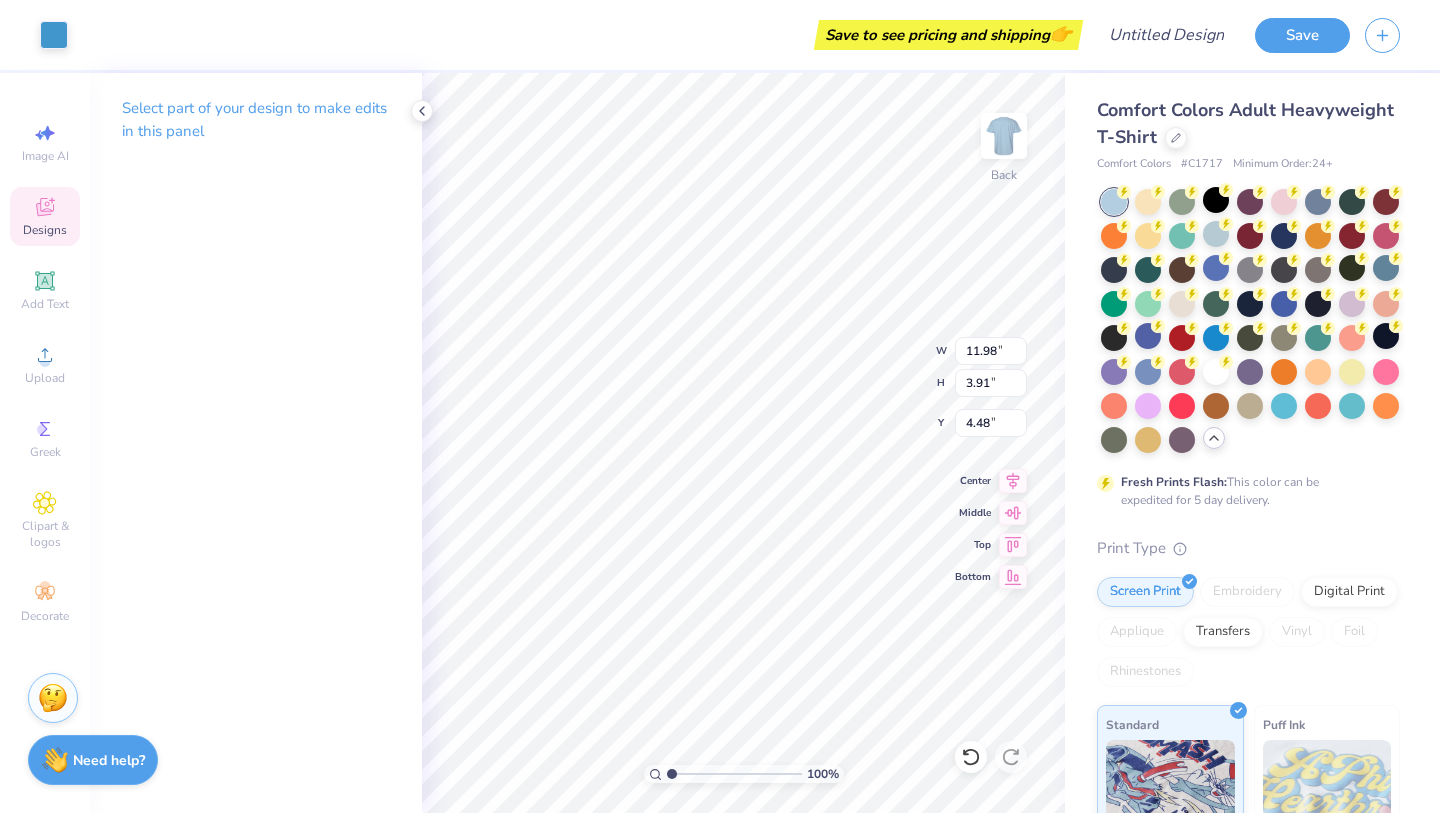 type on "11.90" 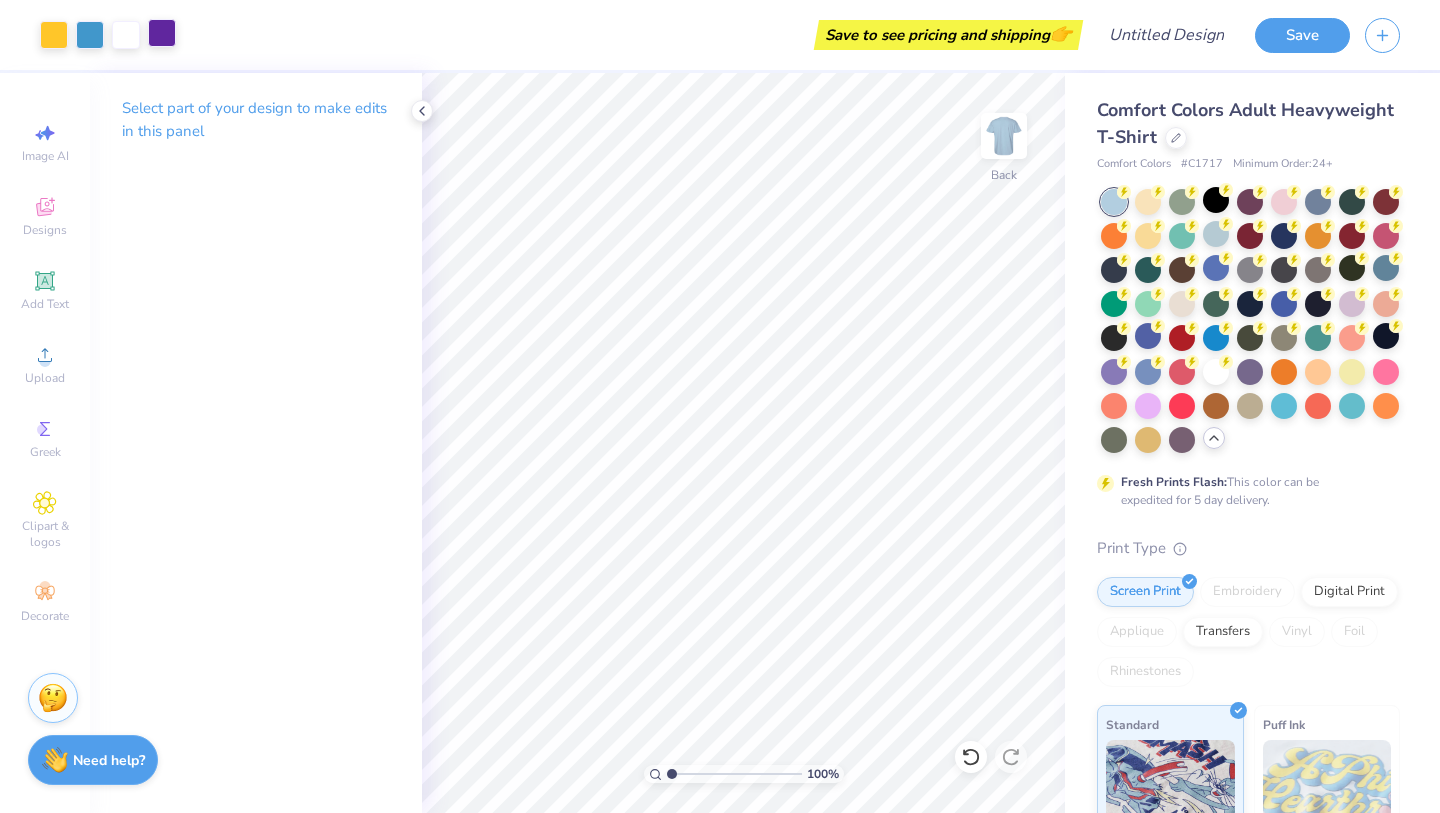 click at bounding box center (162, 33) 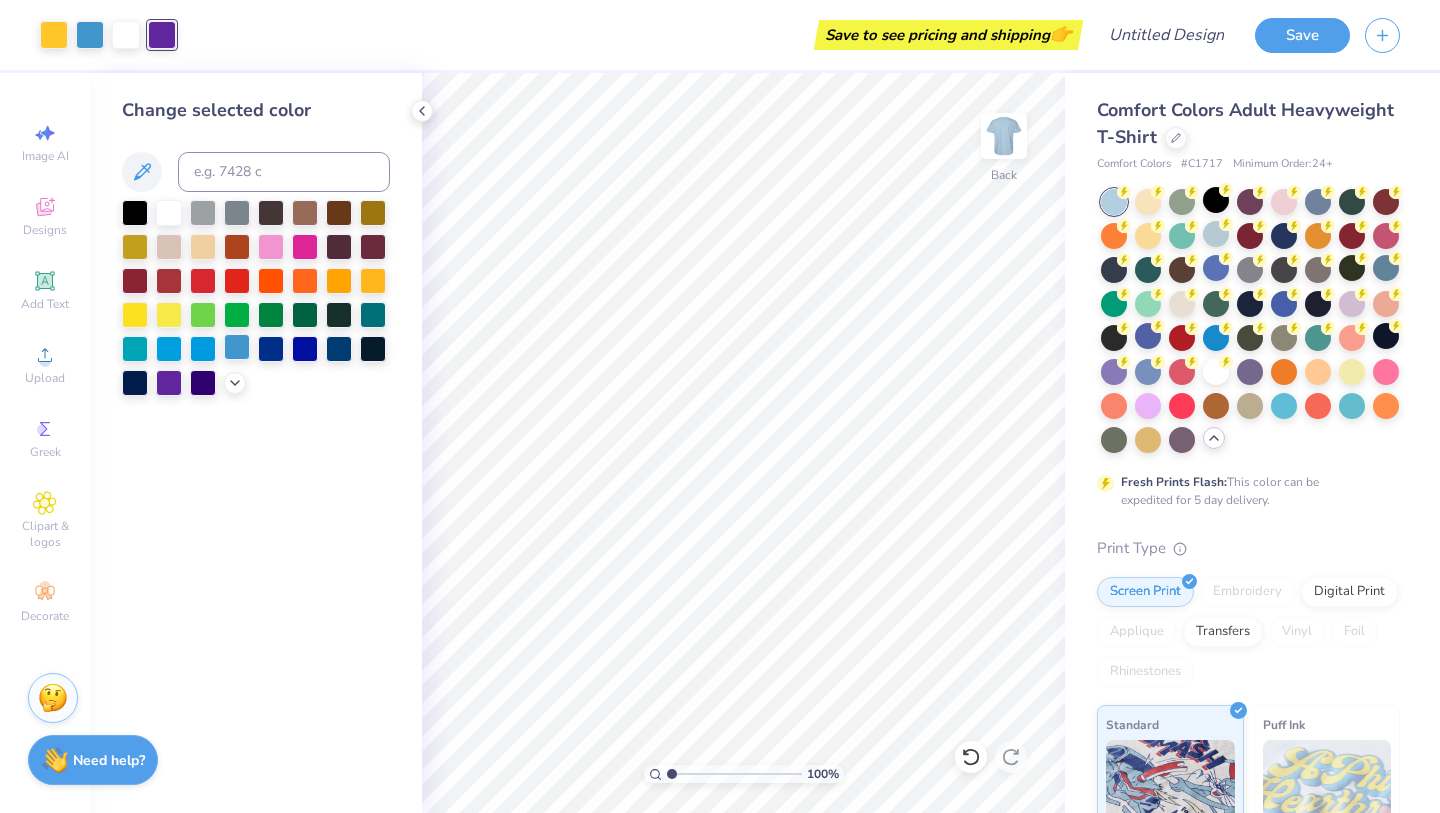click at bounding box center (237, 347) 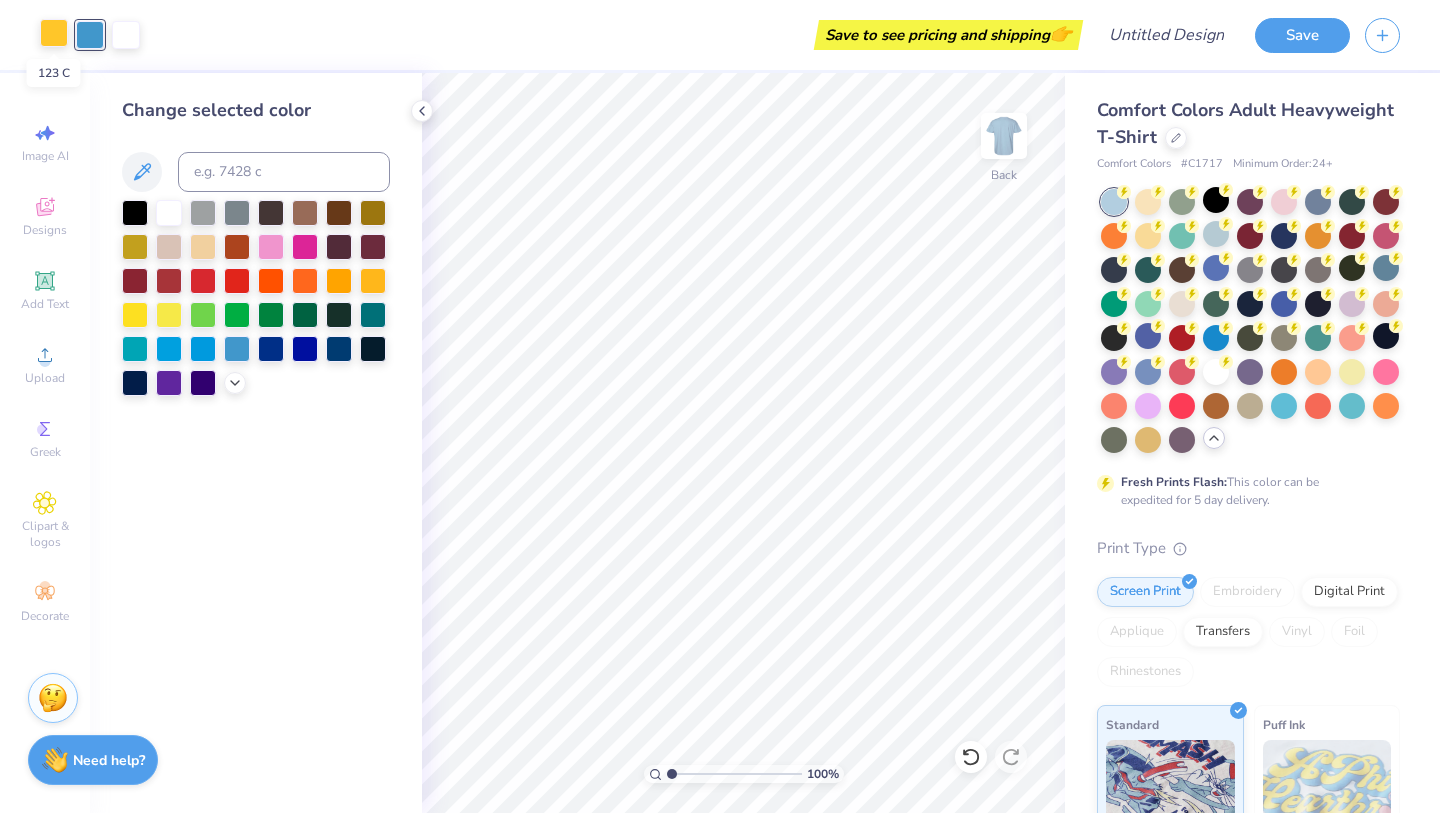 click at bounding box center (54, 33) 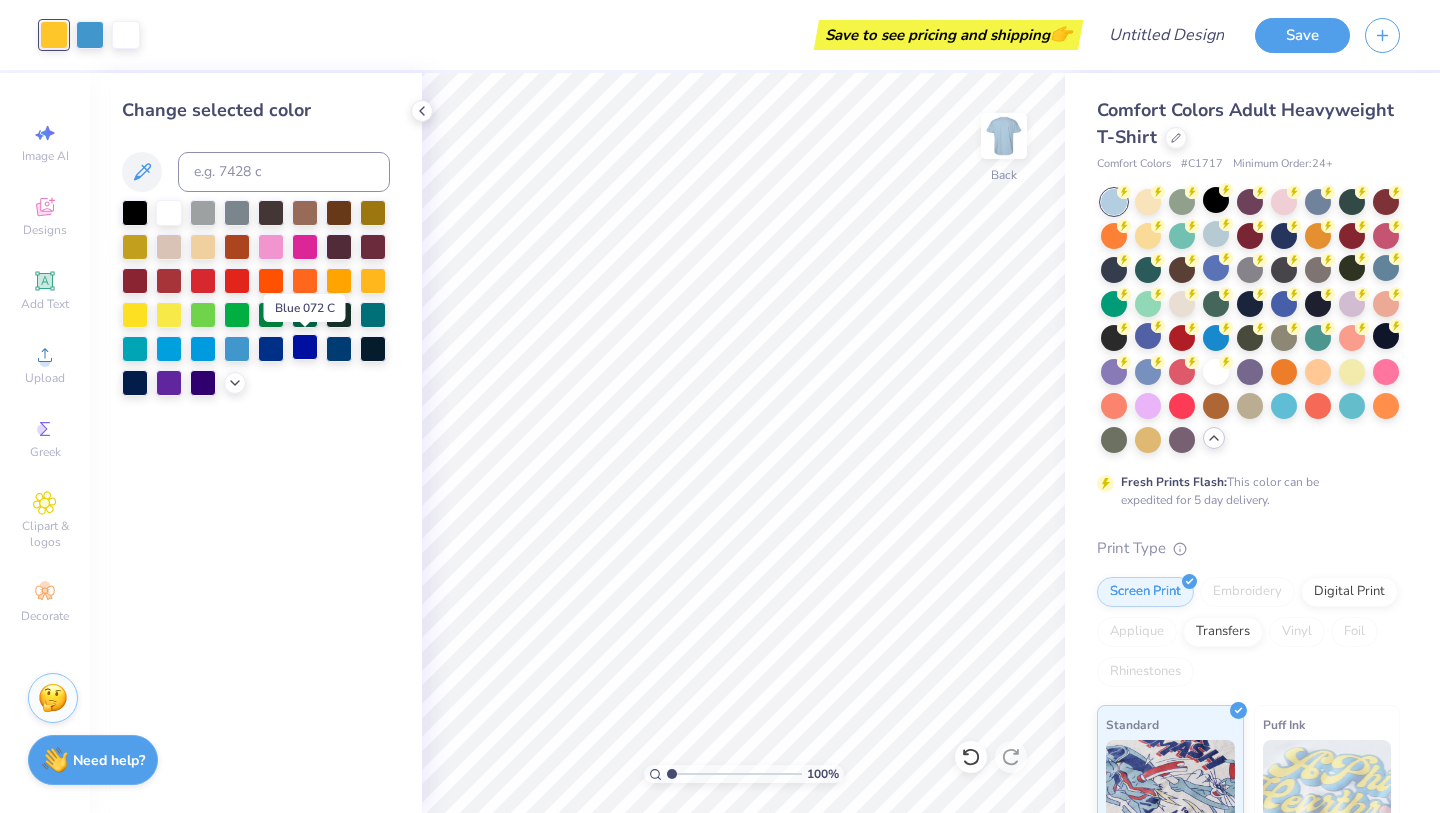 click at bounding box center (305, 347) 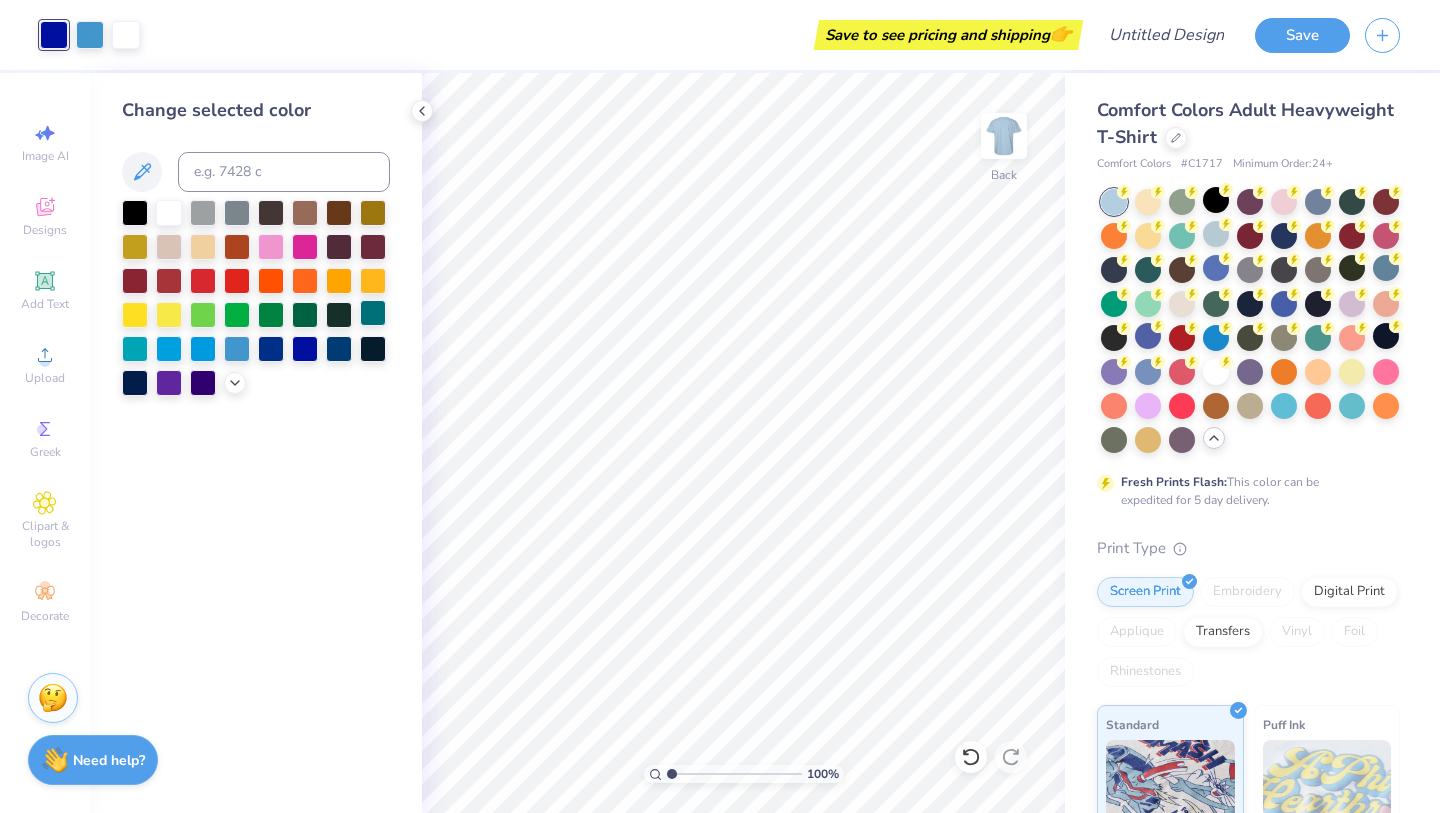 click at bounding box center [373, 313] 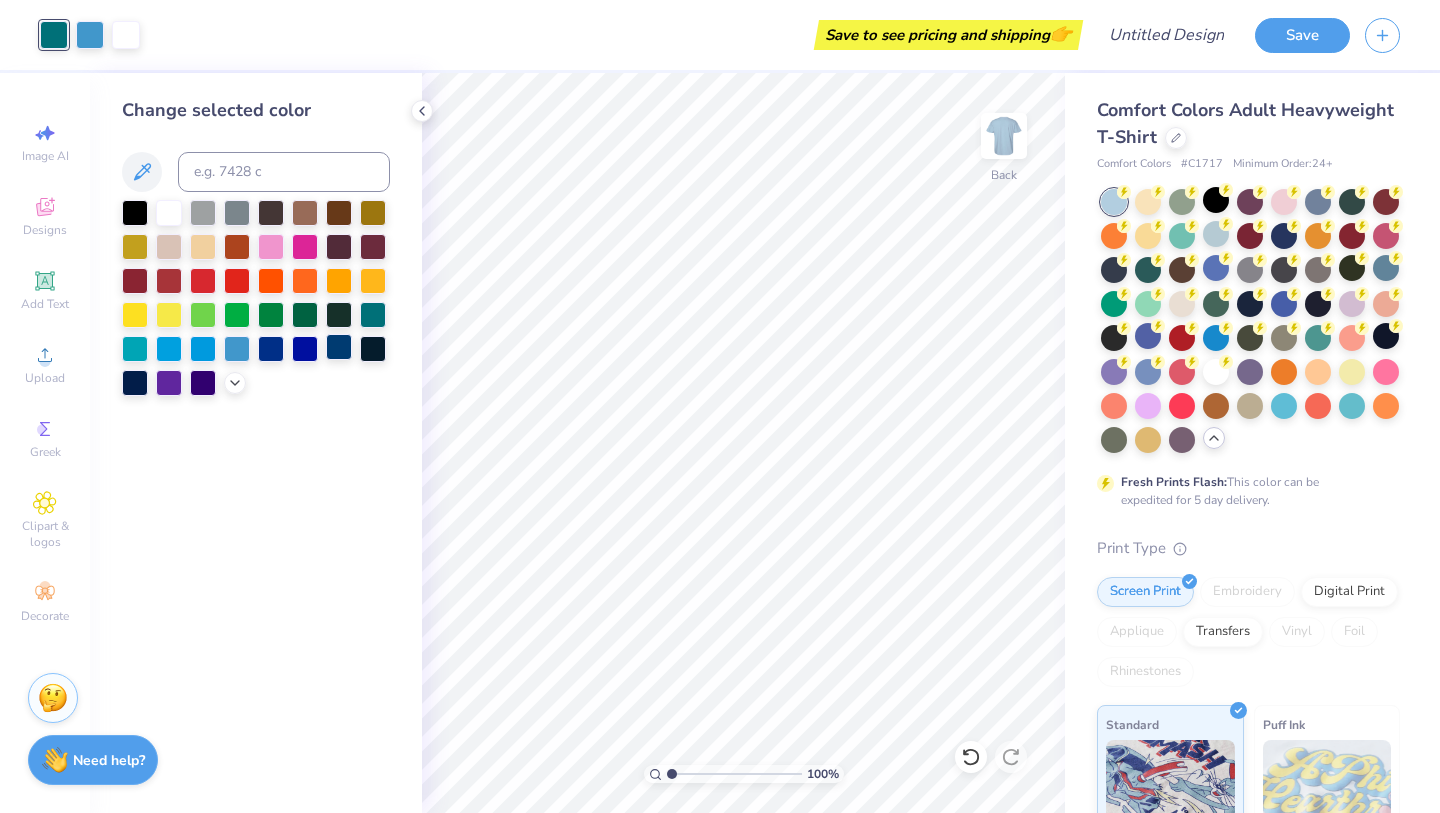 click at bounding box center [339, 347] 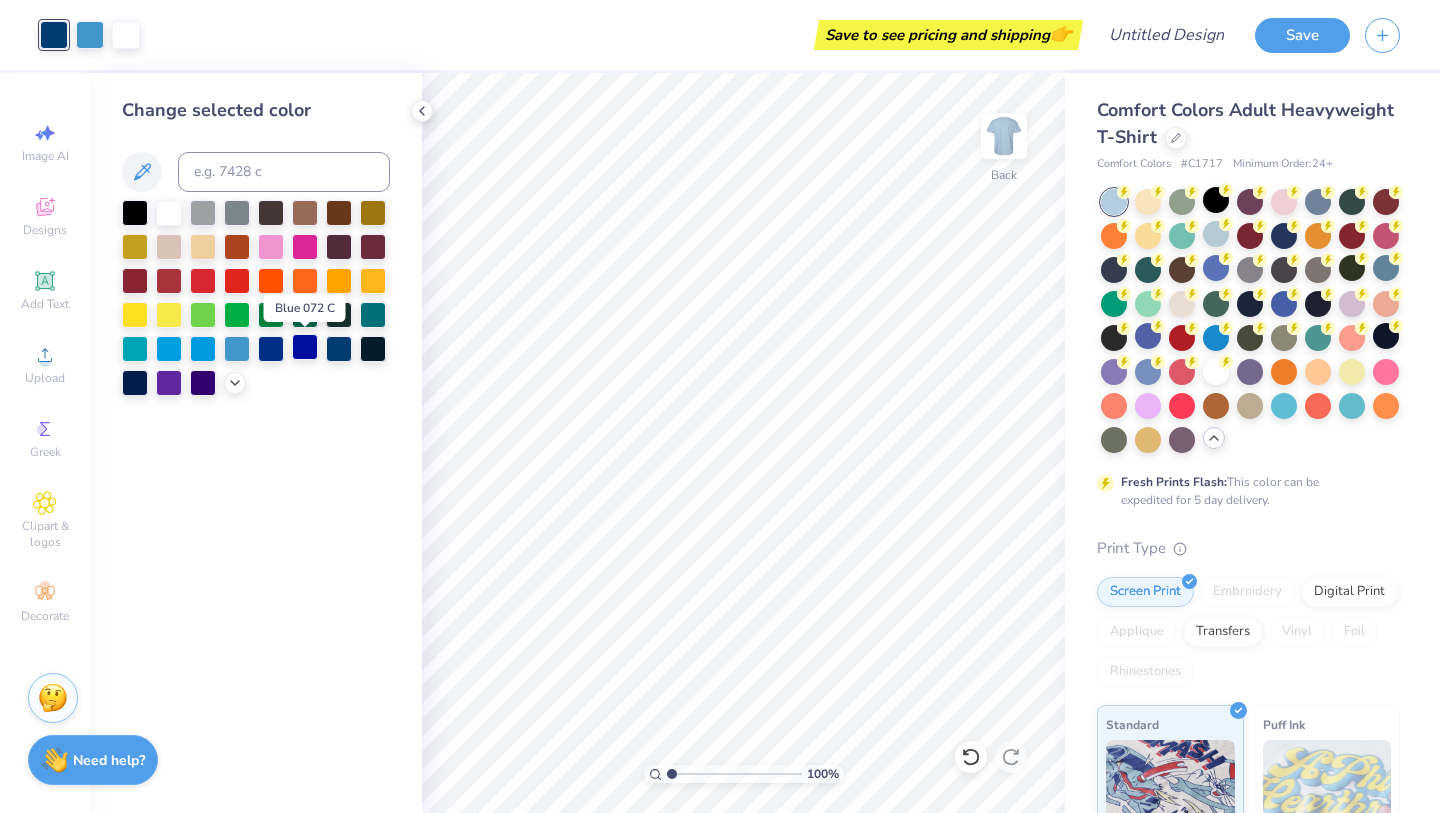 click at bounding box center [305, 347] 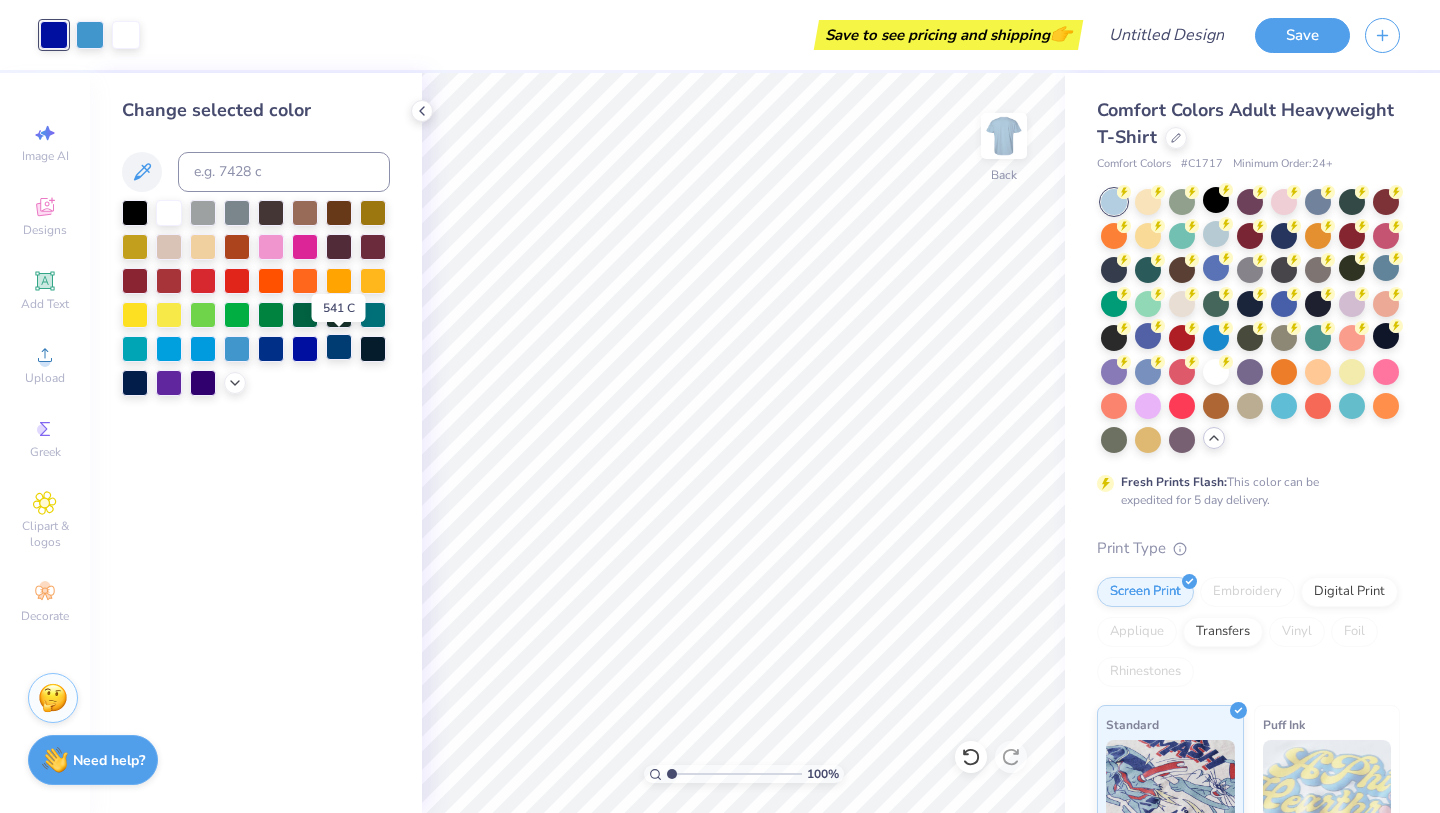 click at bounding box center [339, 347] 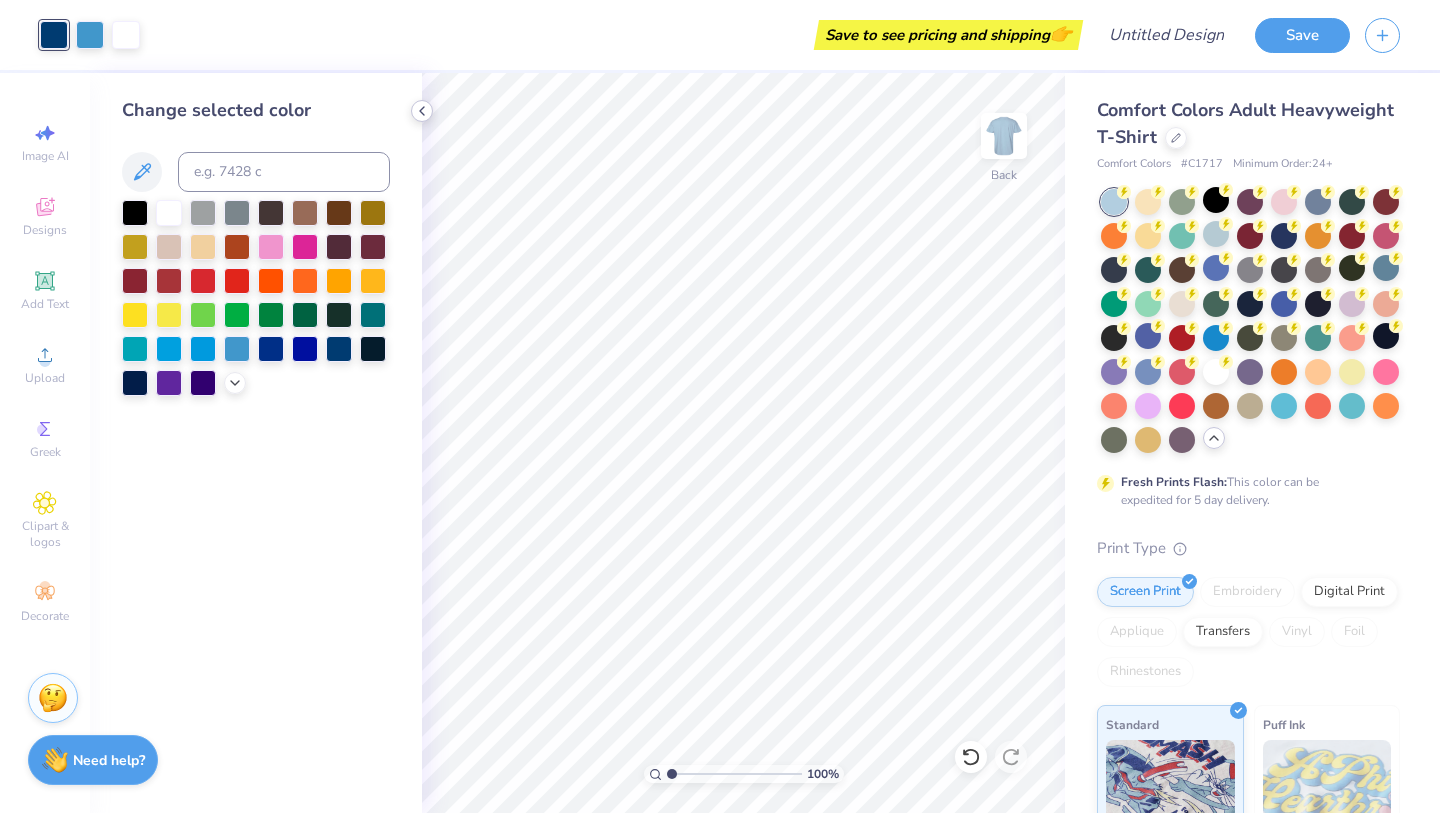 click 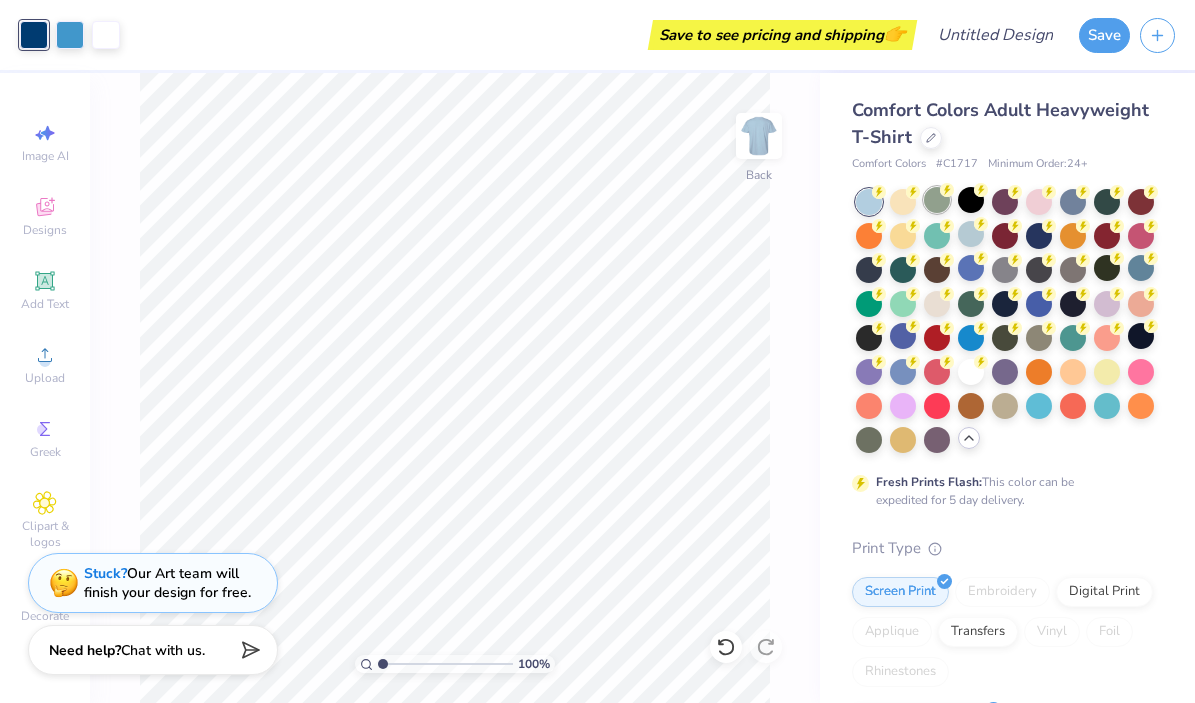 click at bounding box center [937, 200] 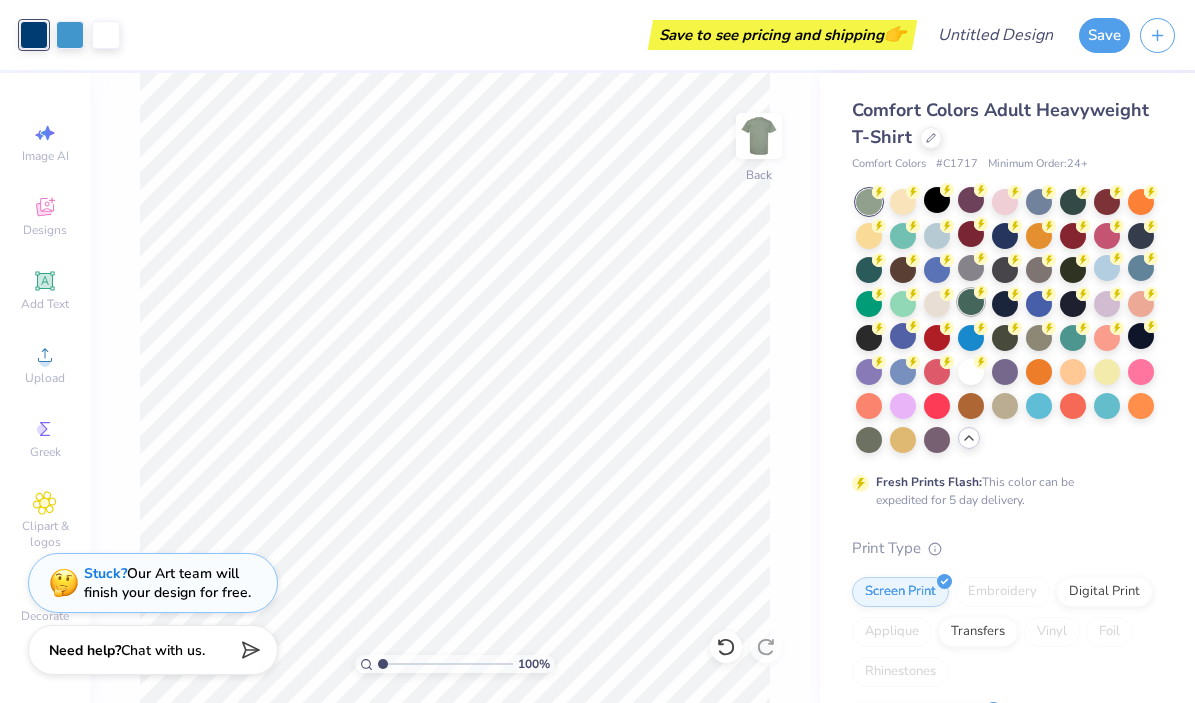 click at bounding box center [971, 302] 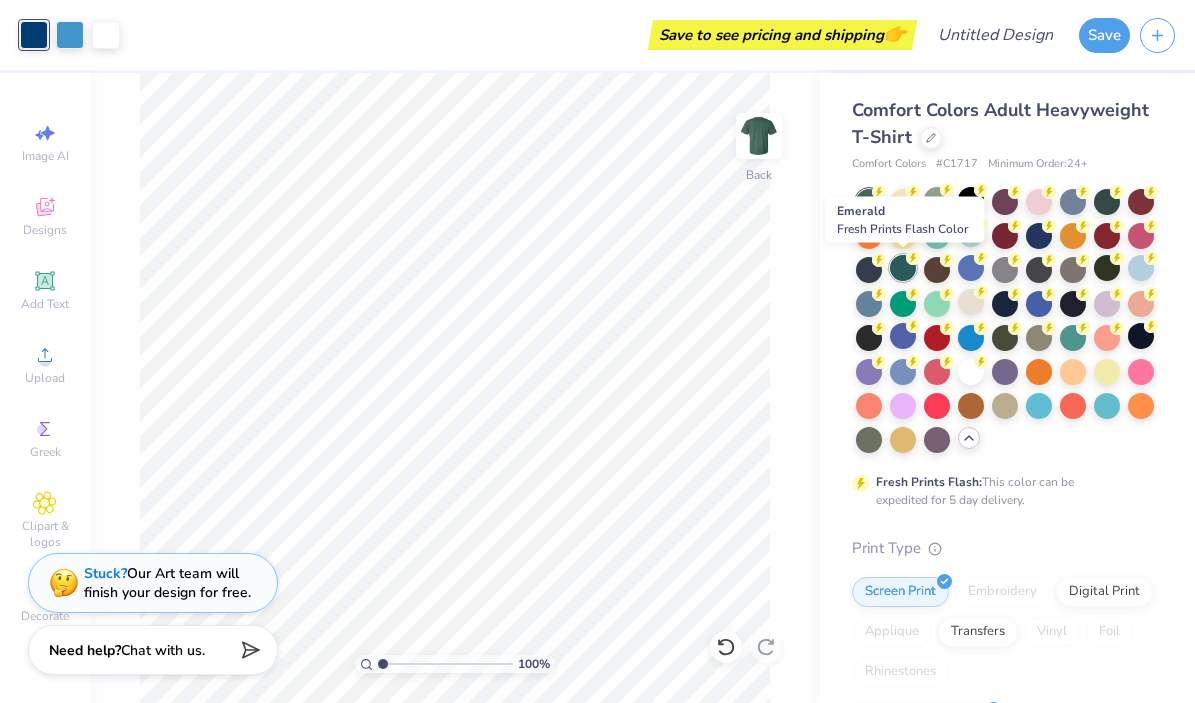 click at bounding box center (903, 268) 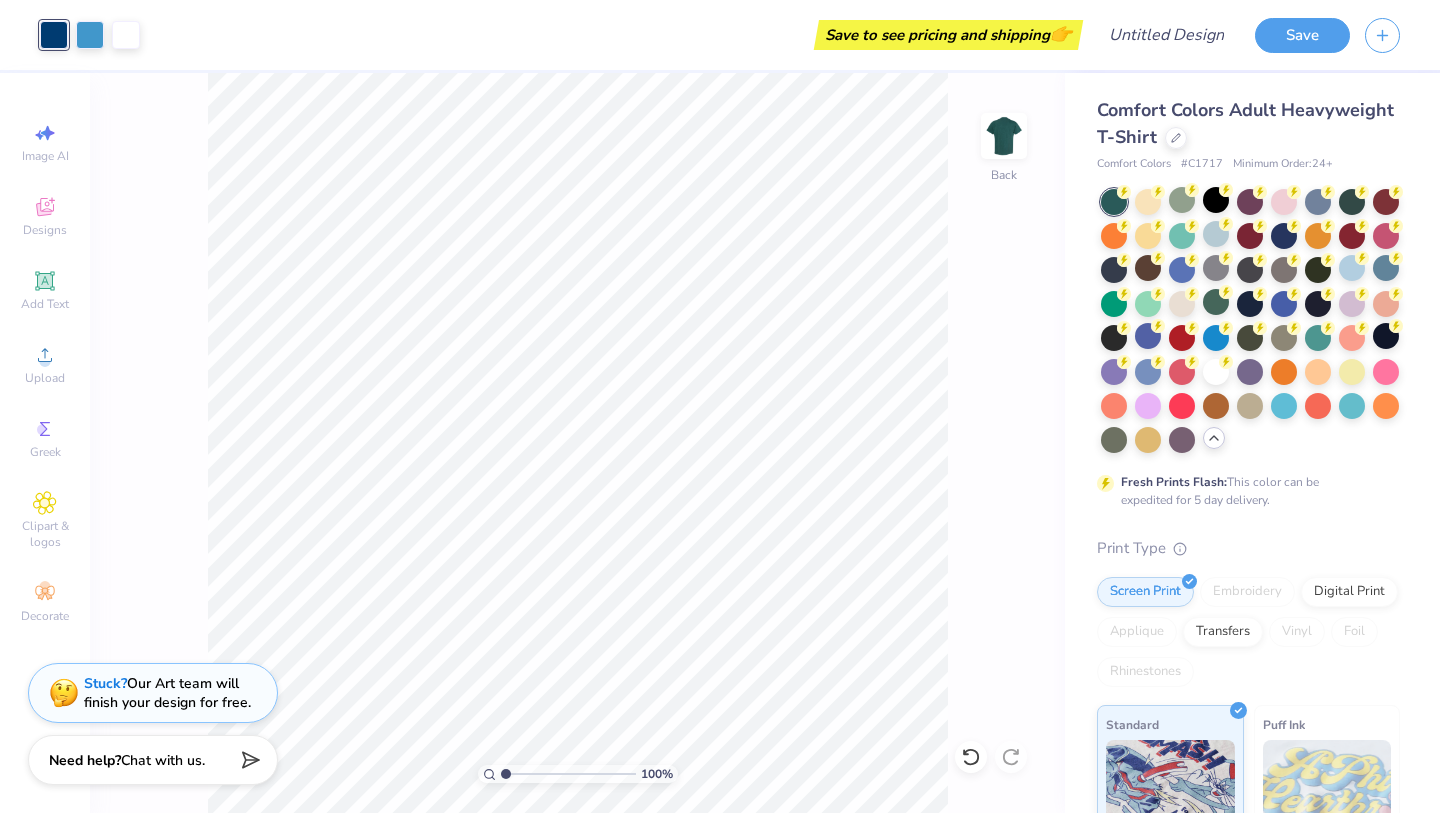 click at bounding box center [54, 35] 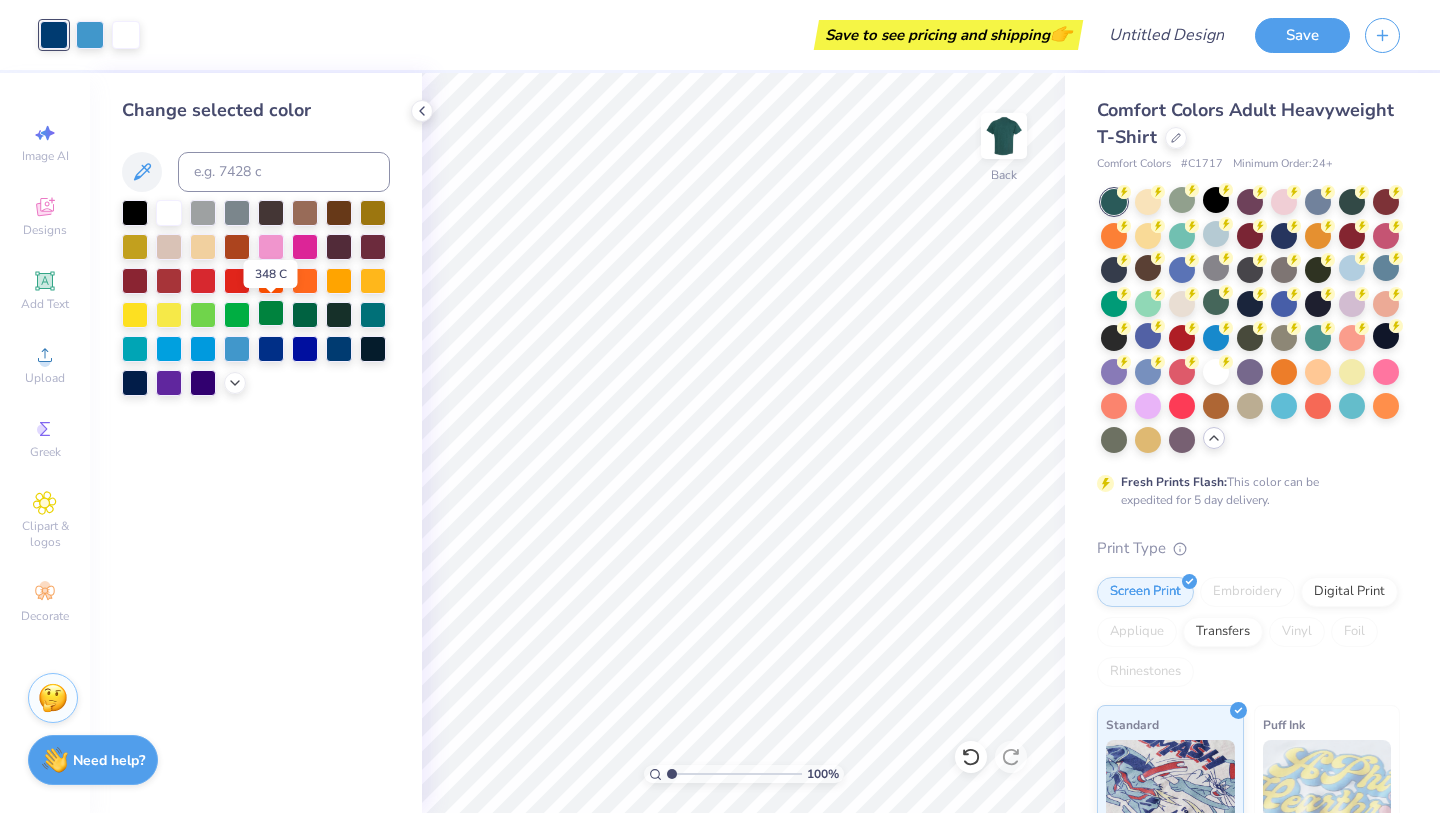 click at bounding box center (271, 313) 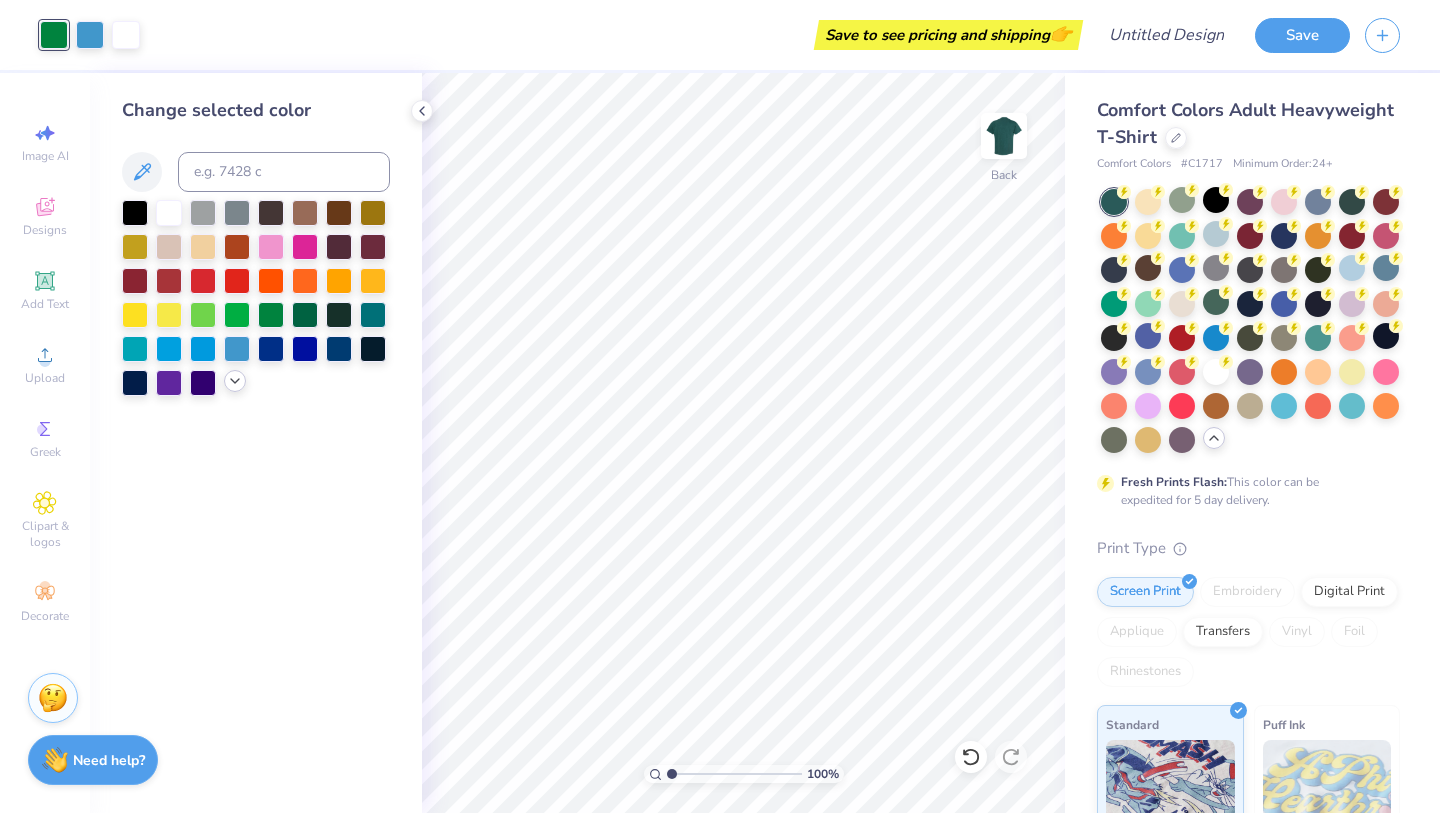 click 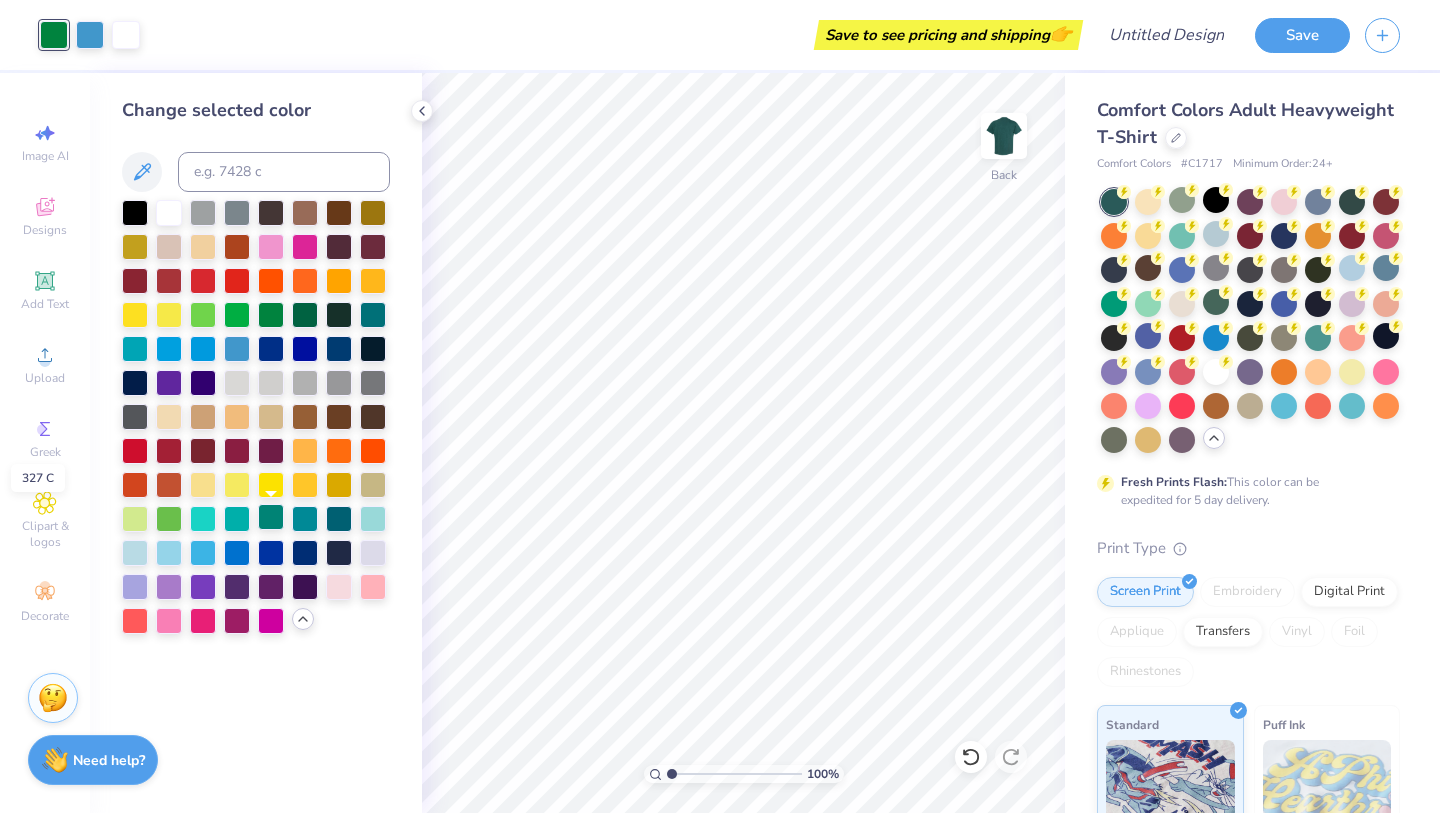 click at bounding box center (271, 517) 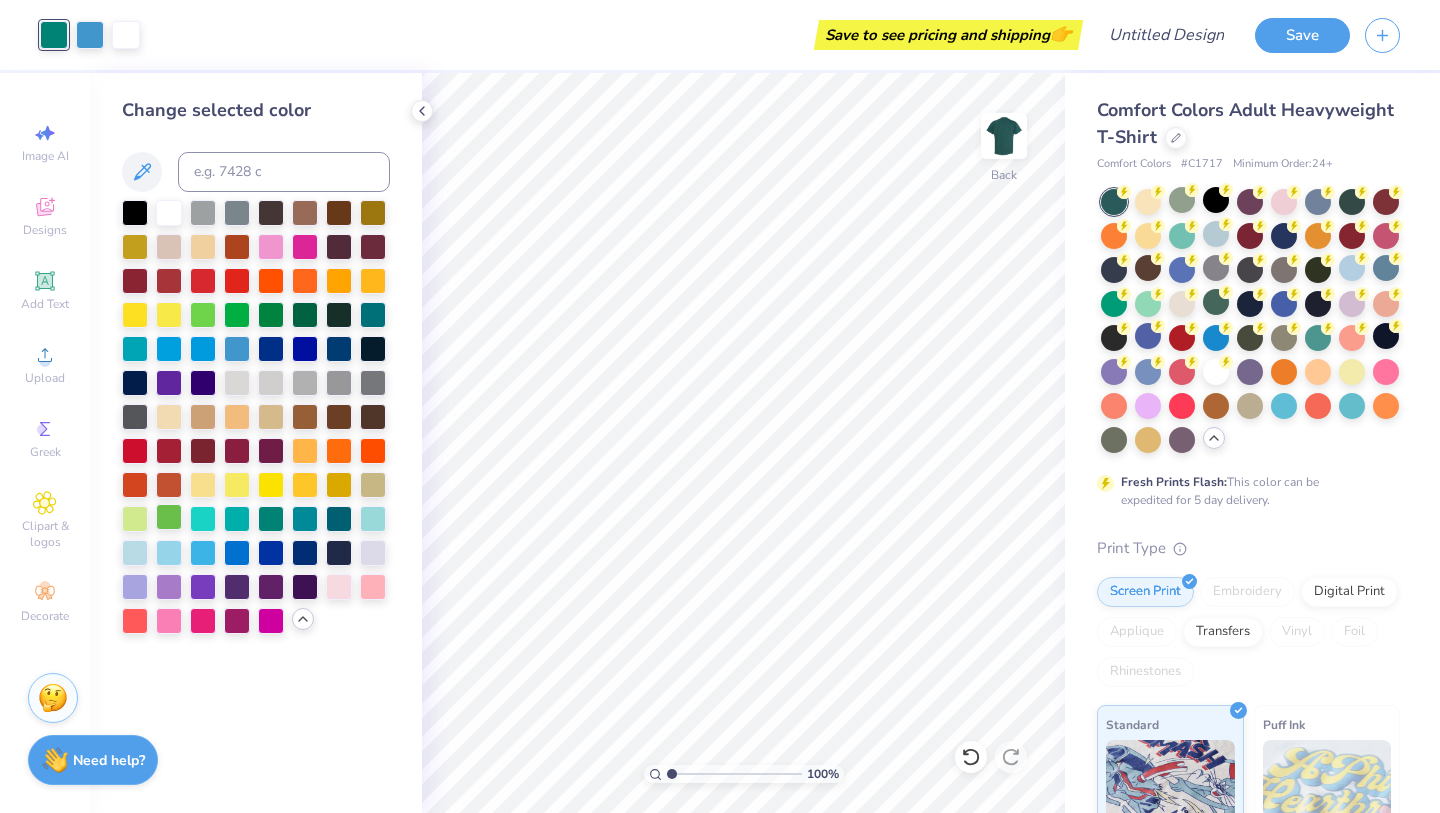 click at bounding box center [169, 517] 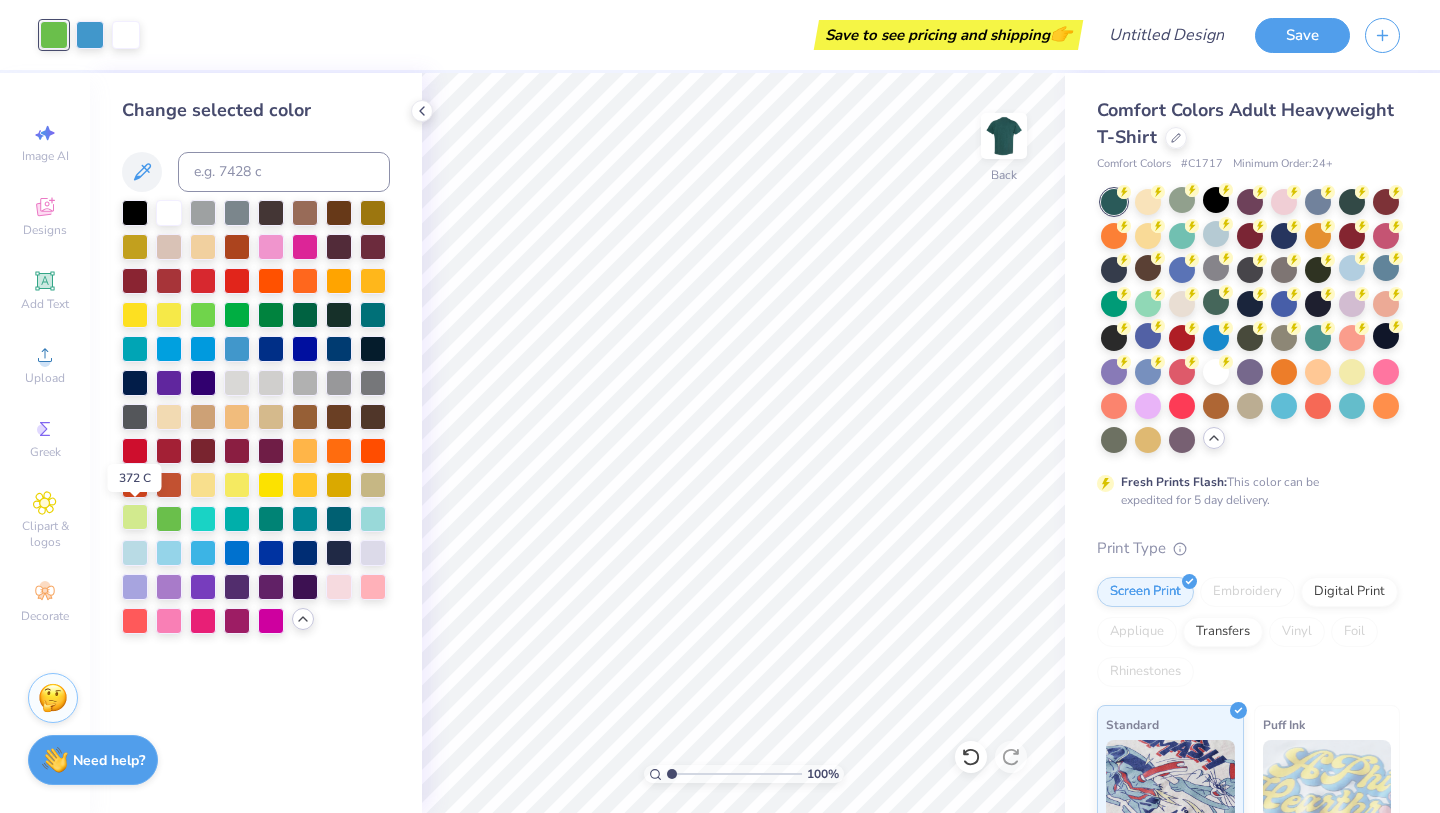 click at bounding box center (135, 517) 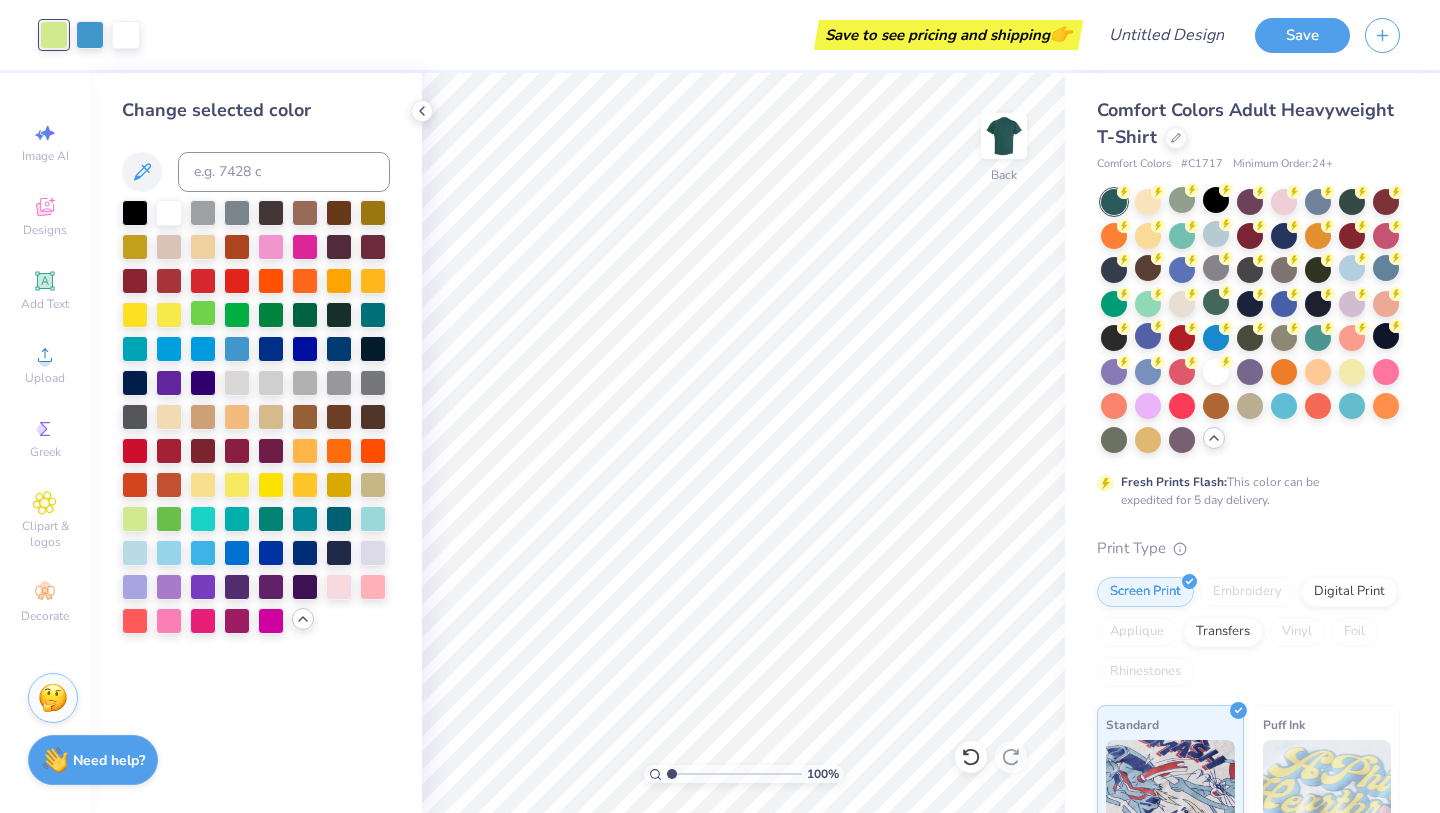 click at bounding box center [203, 313] 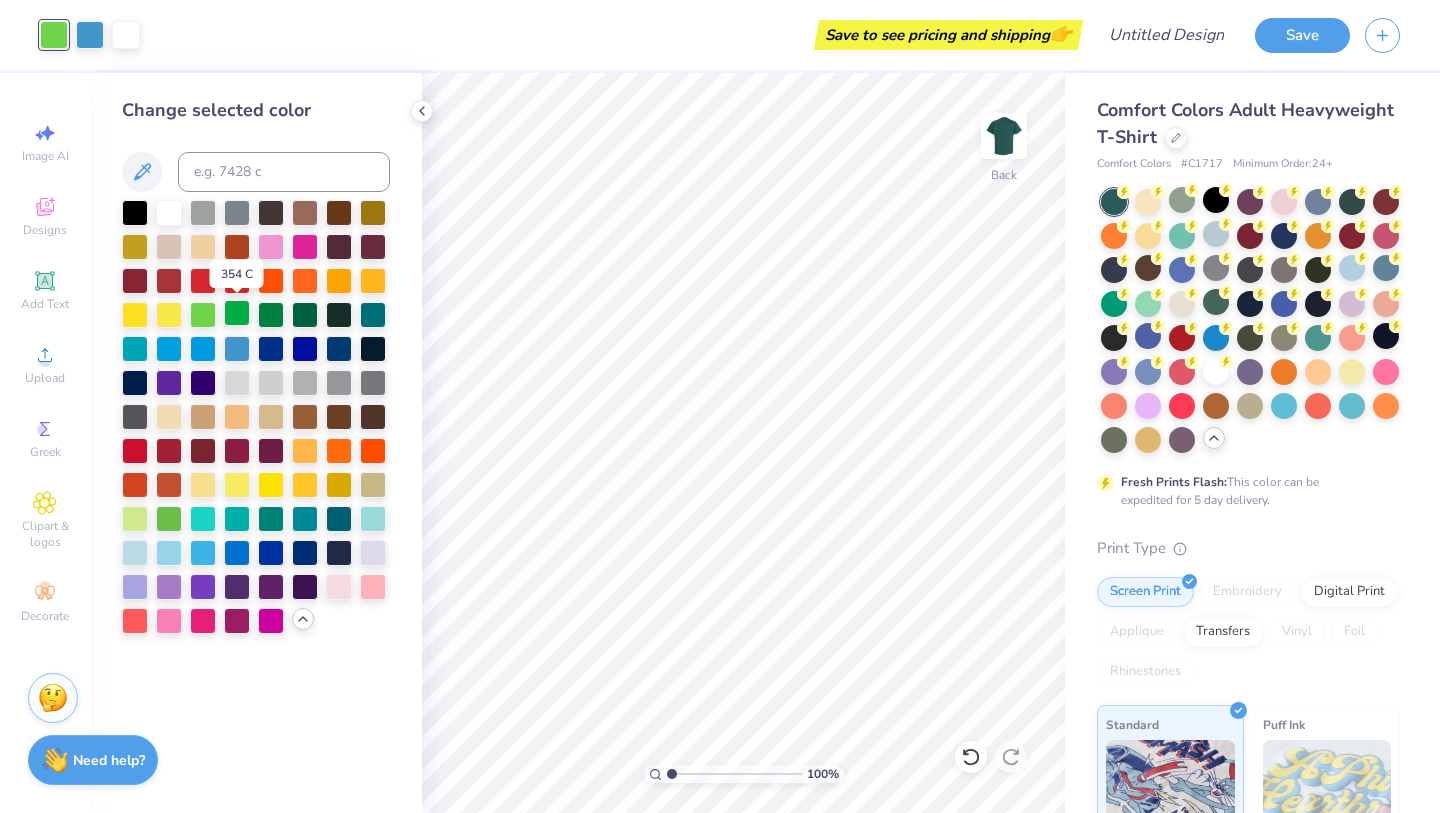 click at bounding box center [237, 313] 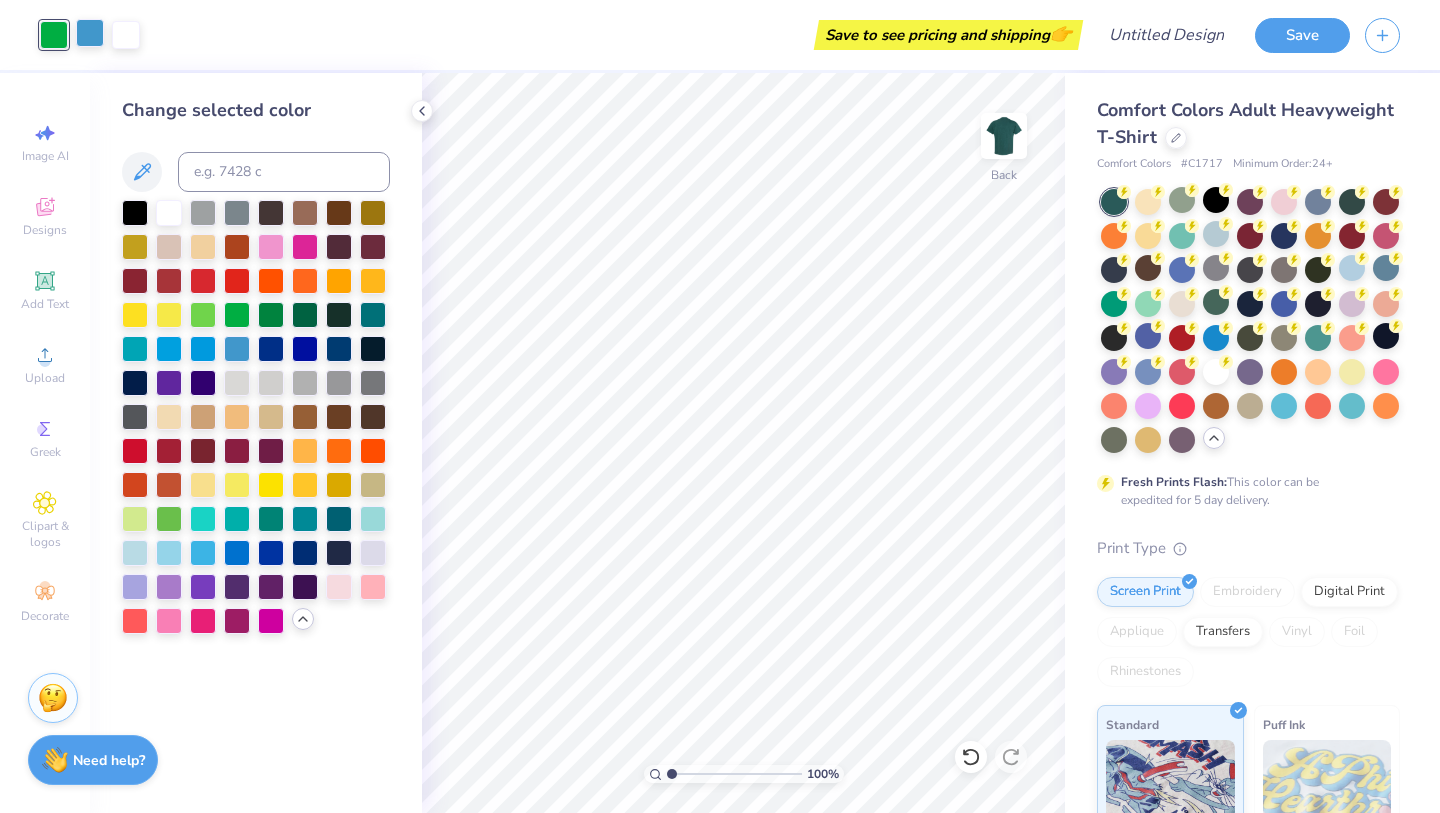 click at bounding box center [90, 33] 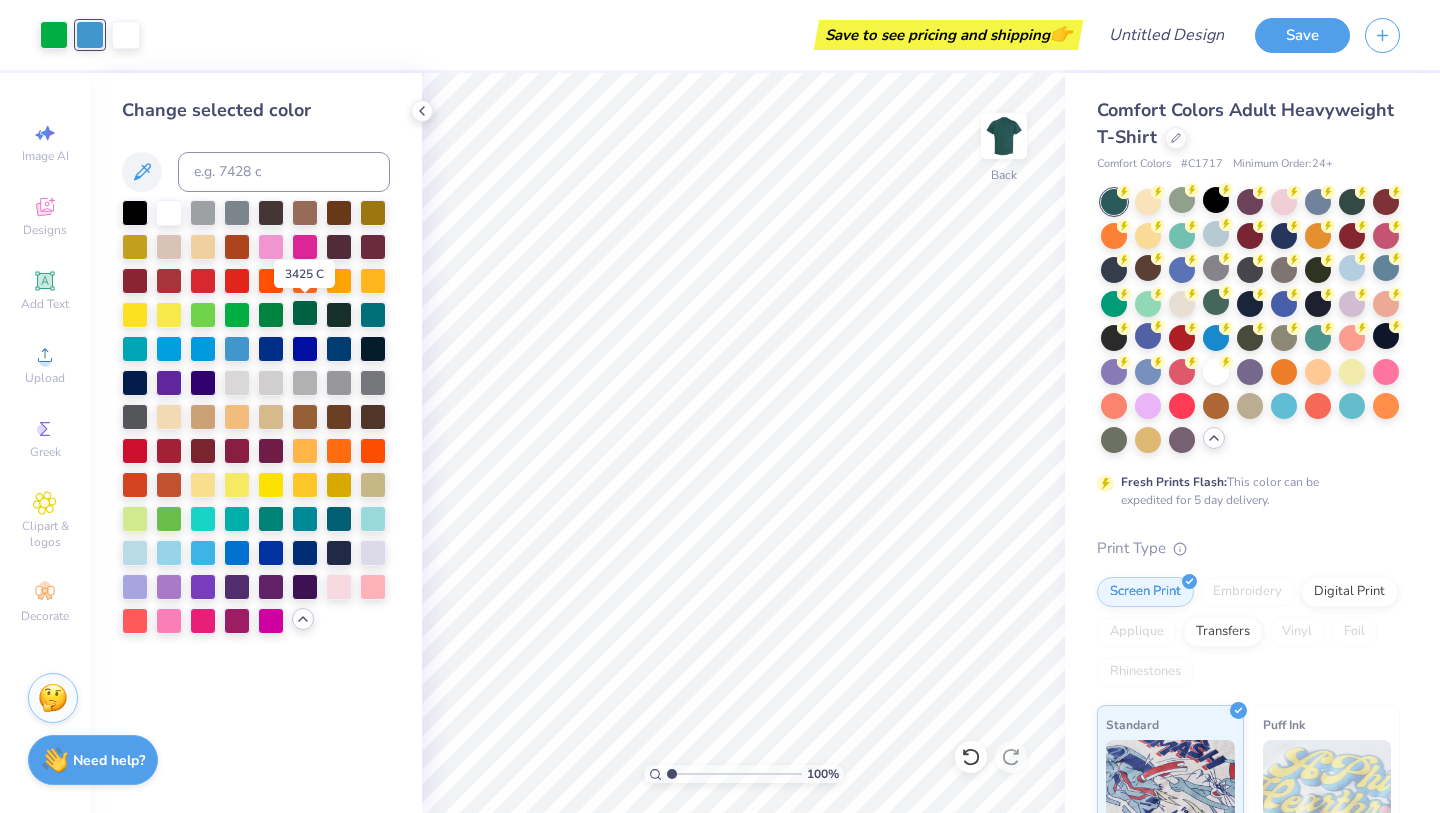 click at bounding box center [305, 313] 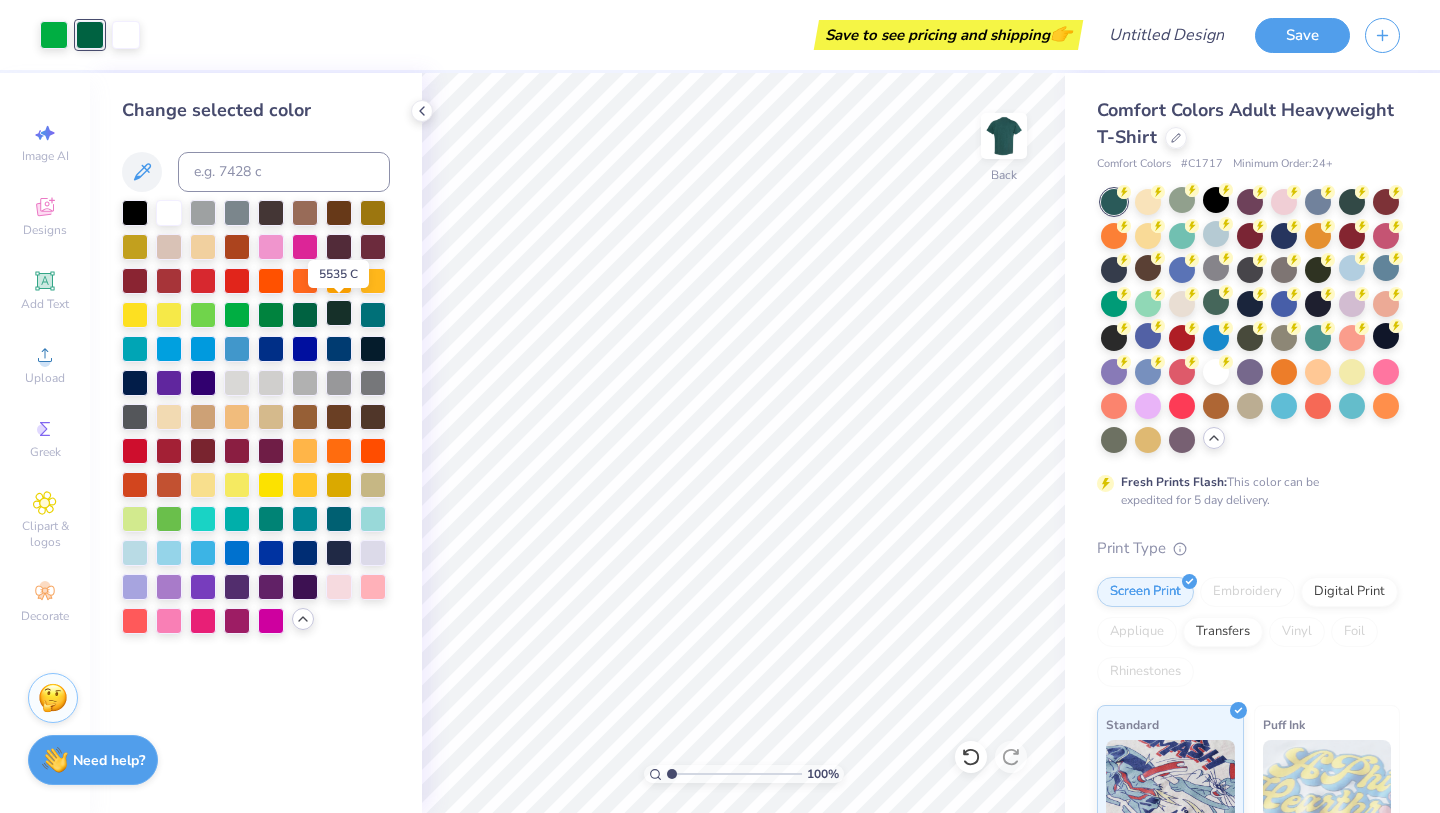 click at bounding box center [339, 313] 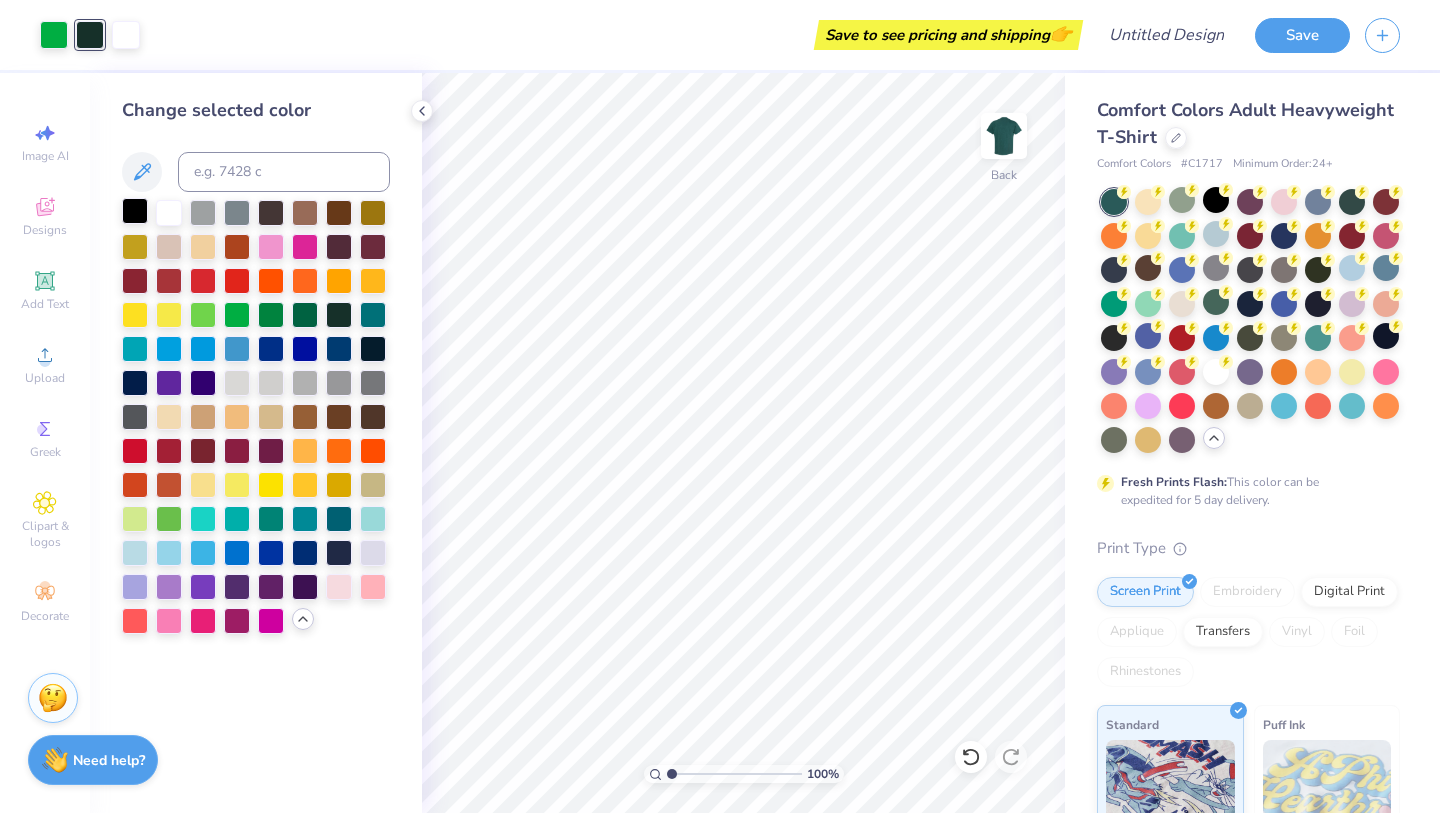click at bounding box center (135, 211) 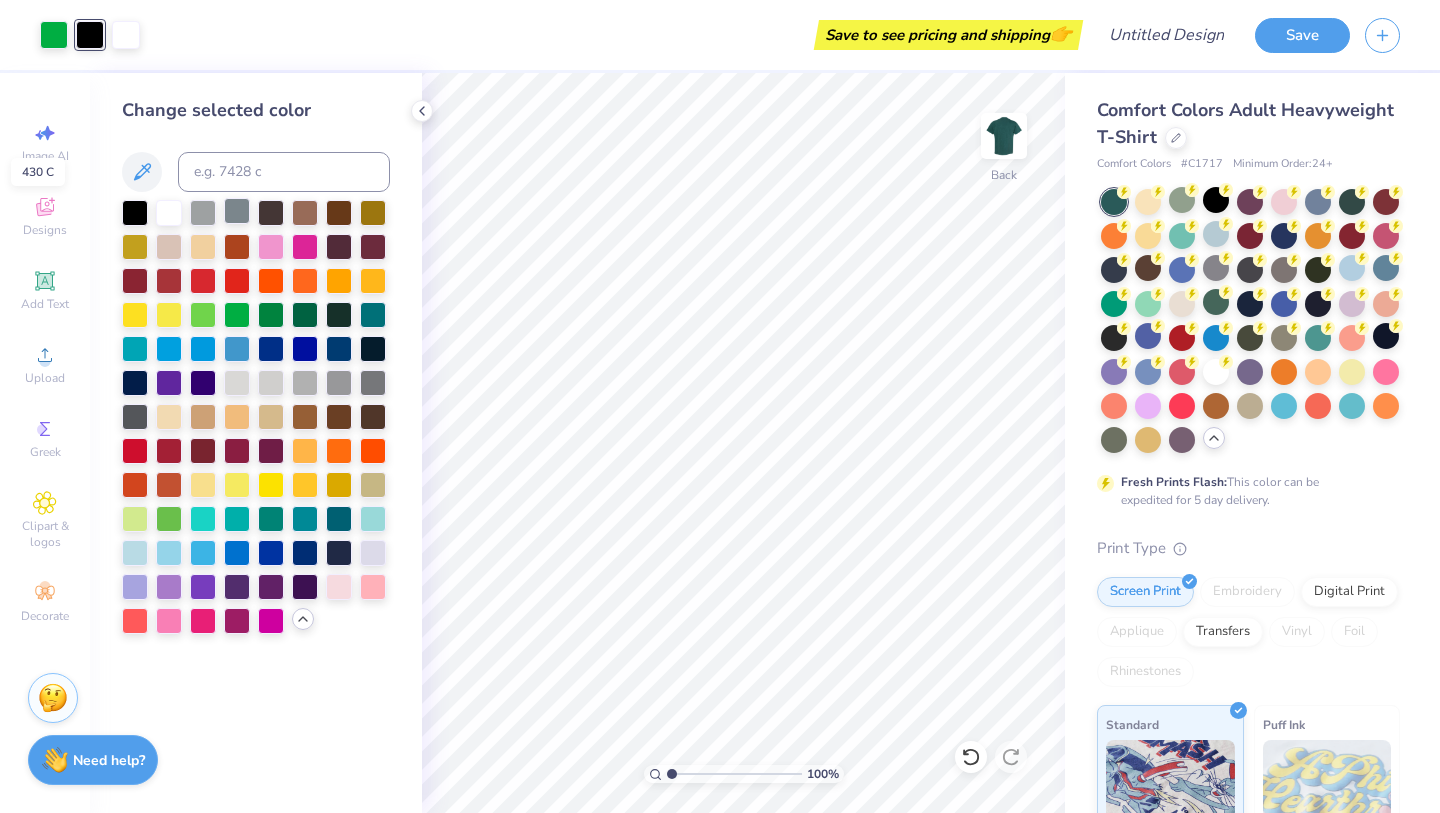 click at bounding box center [237, 211] 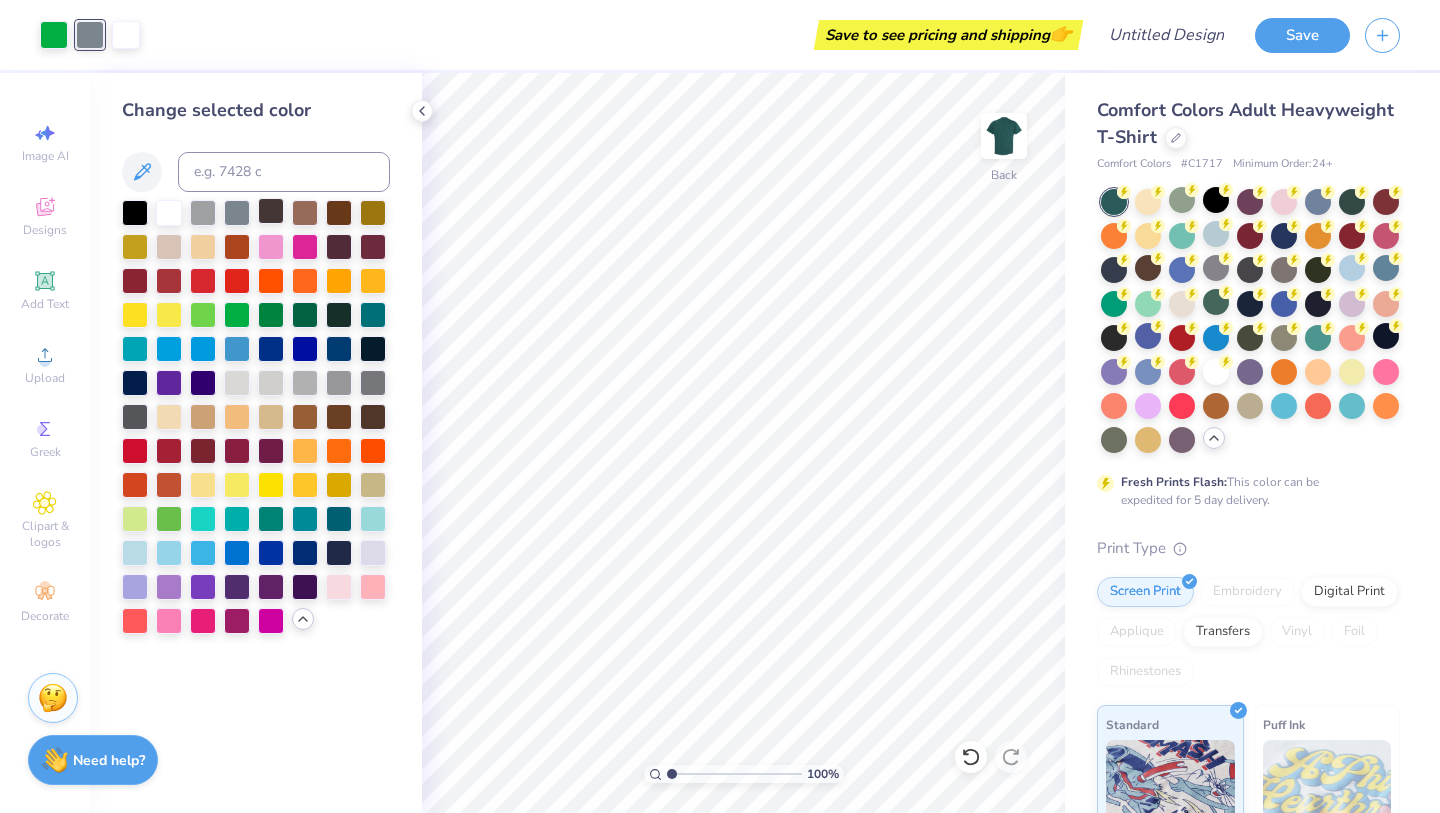 click at bounding box center (271, 211) 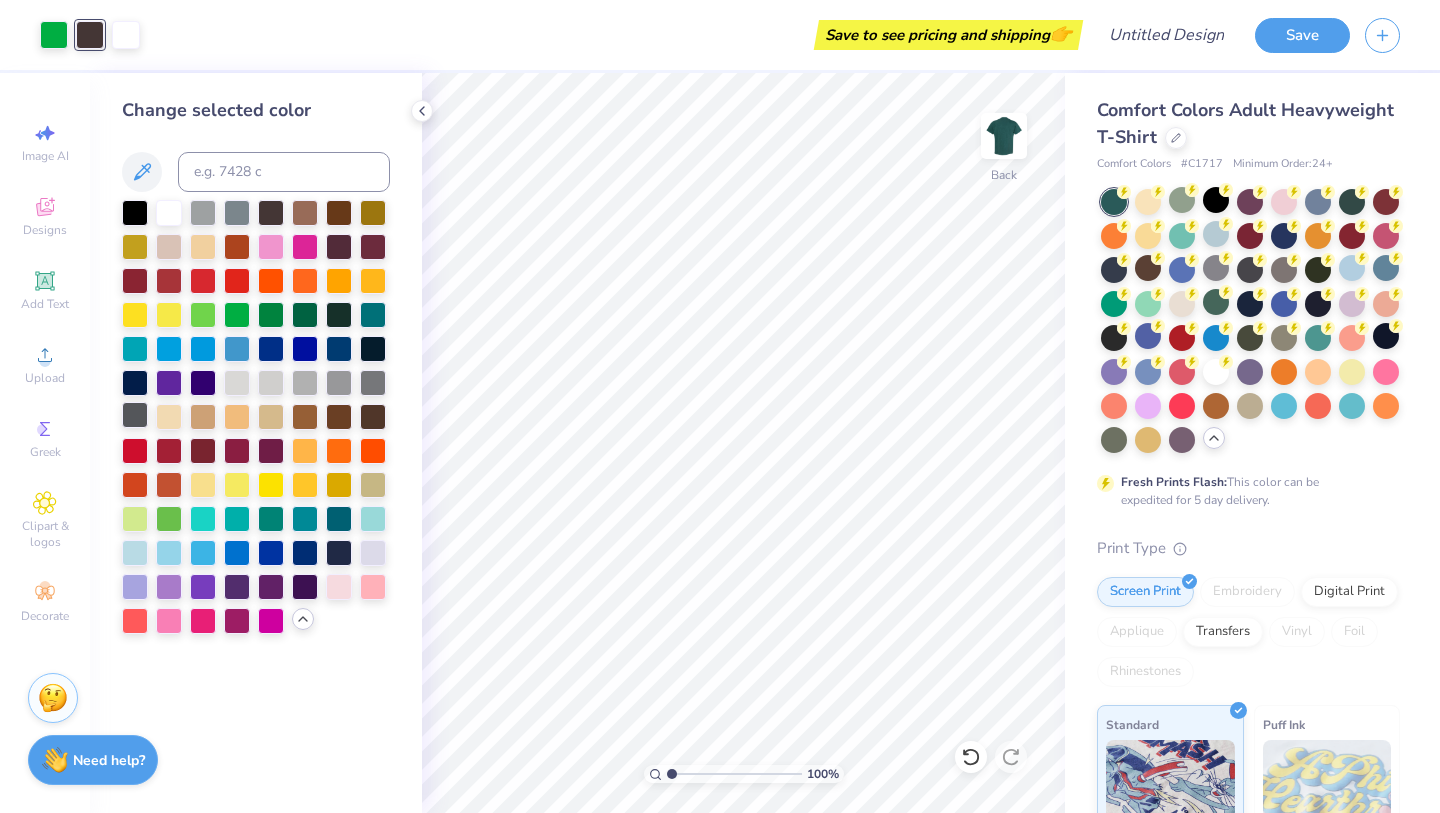 click at bounding box center [135, 415] 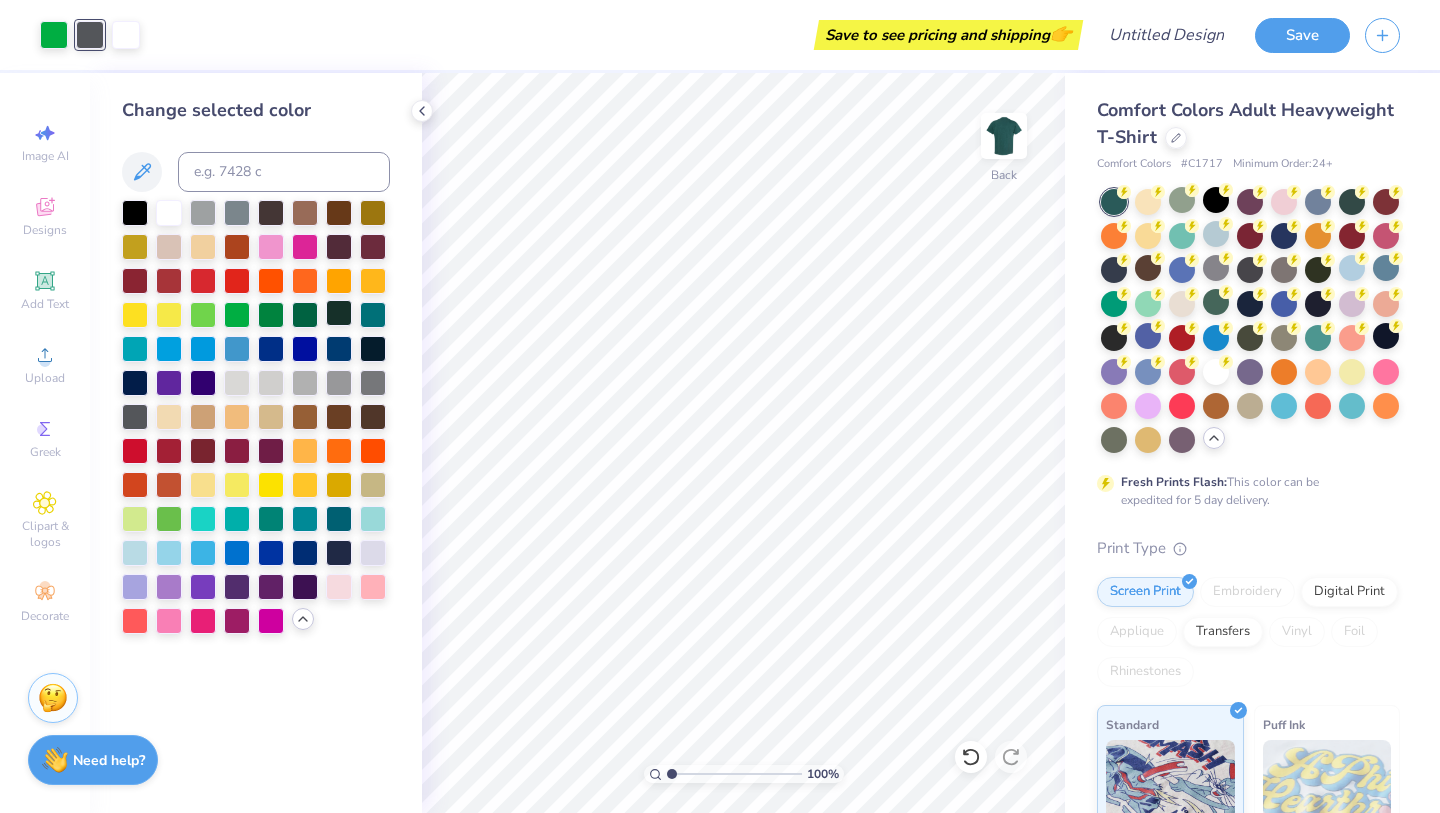 click at bounding box center (339, 313) 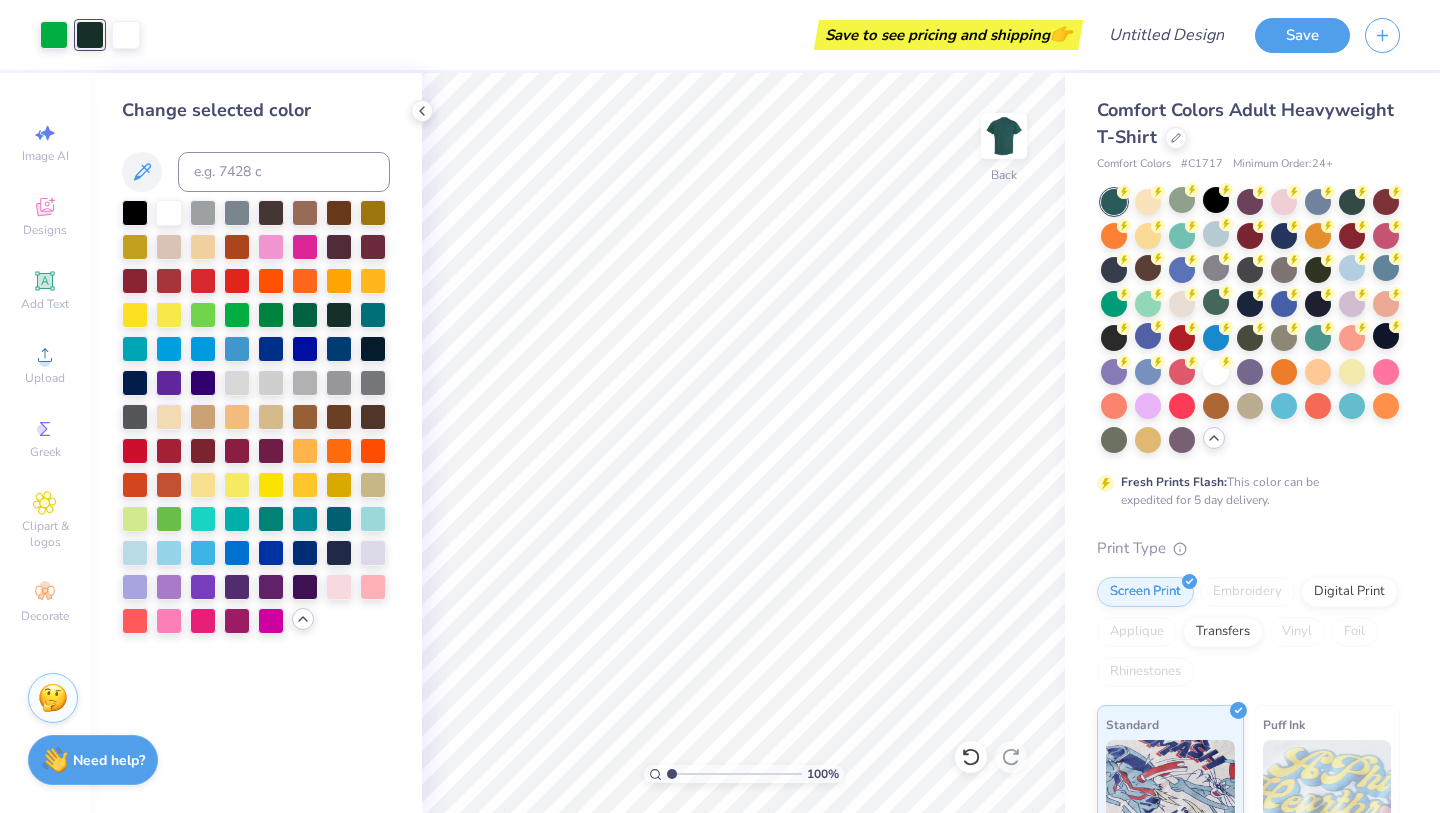 click on "Change selected color" at bounding box center (256, 443) 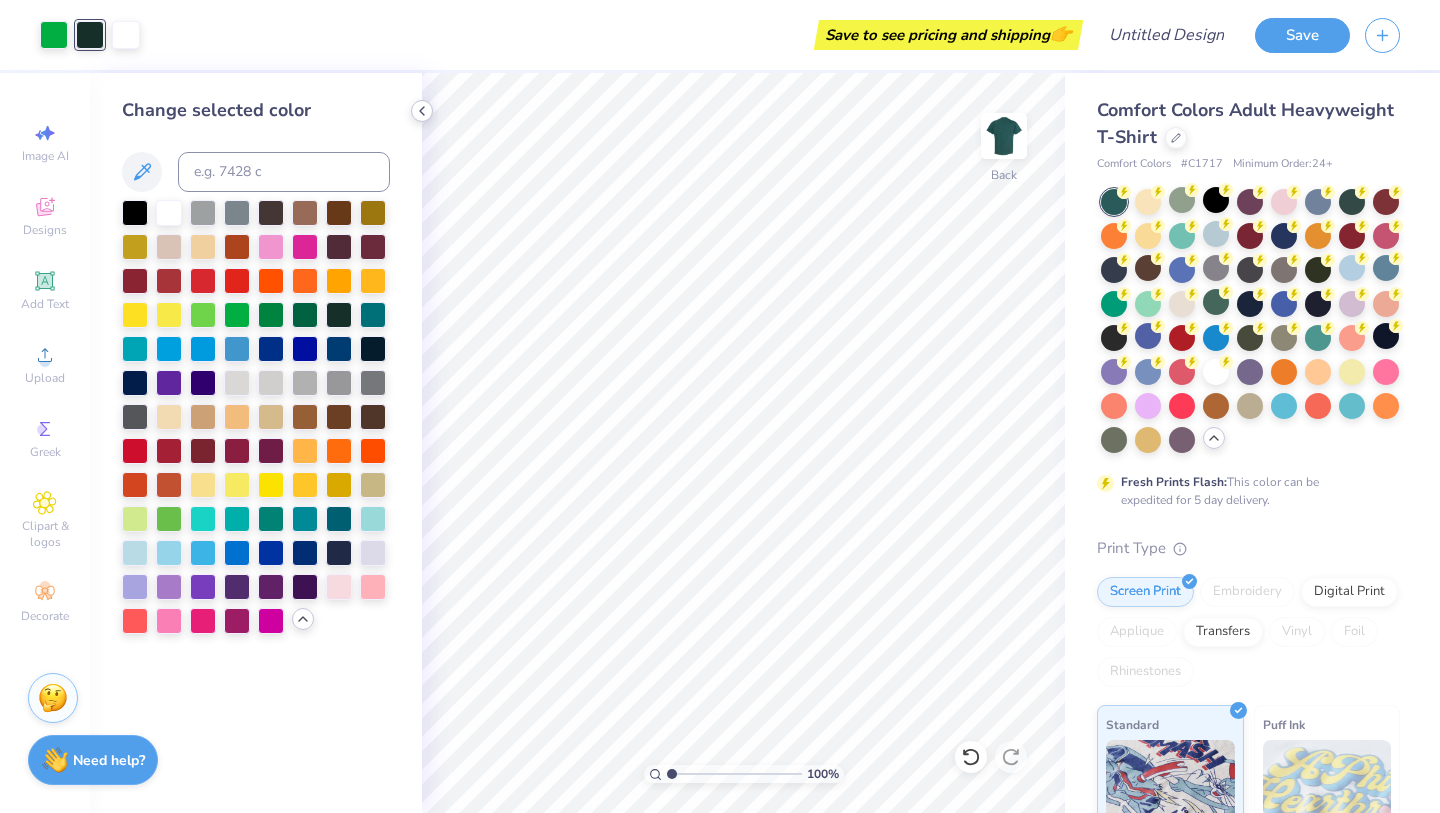 click 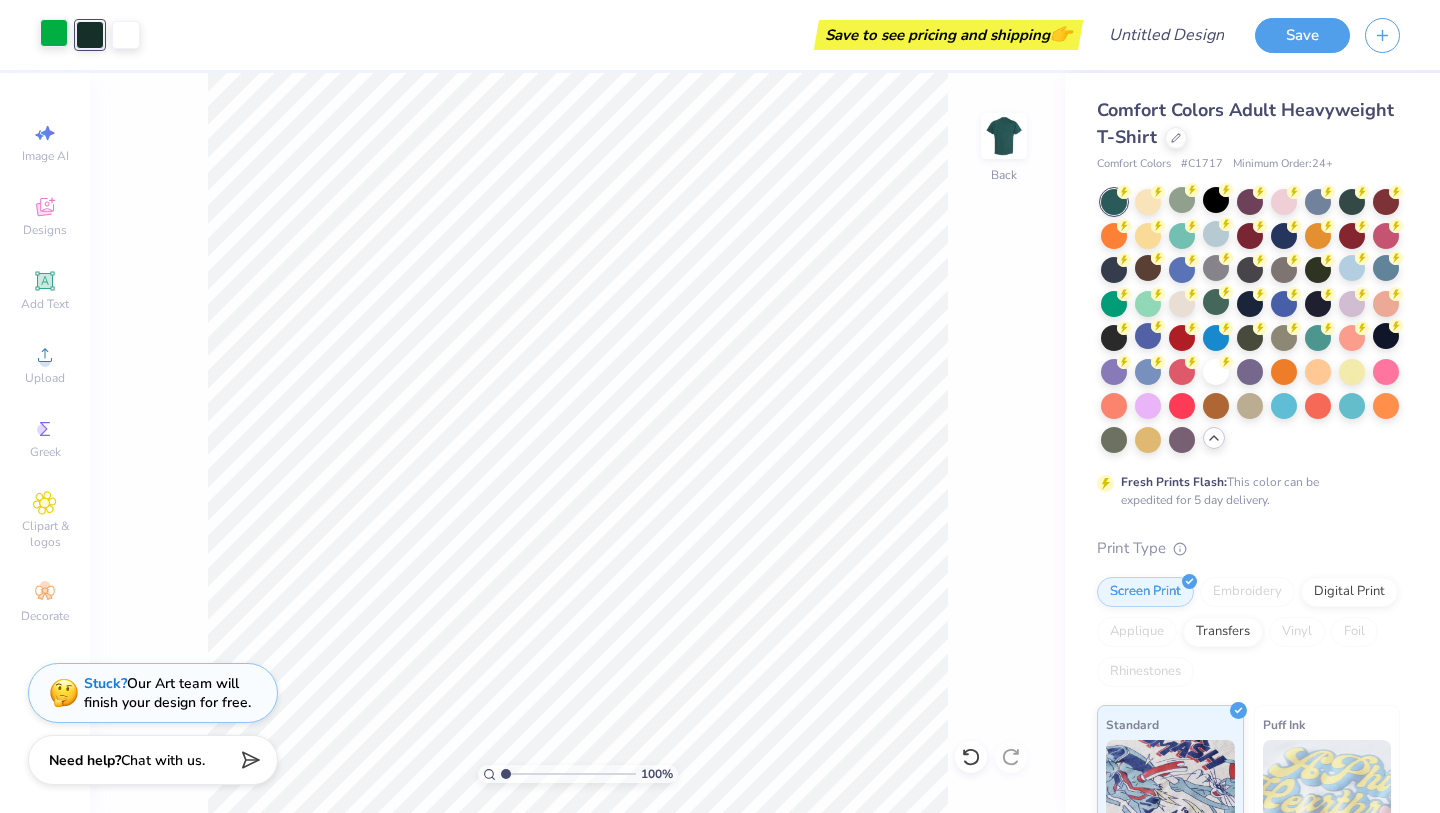 click at bounding box center (54, 33) 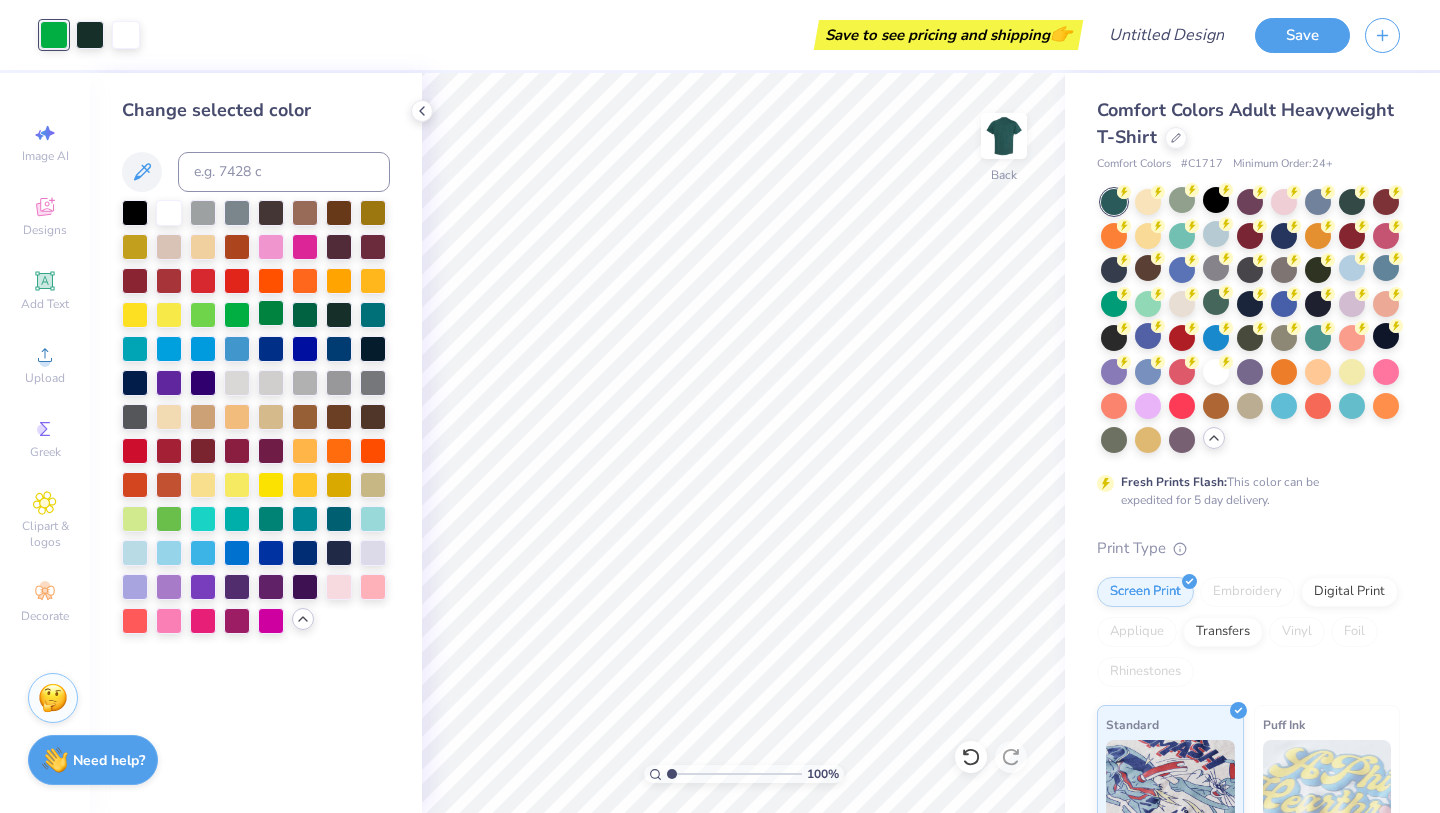 click at bounding box center (271, 313) 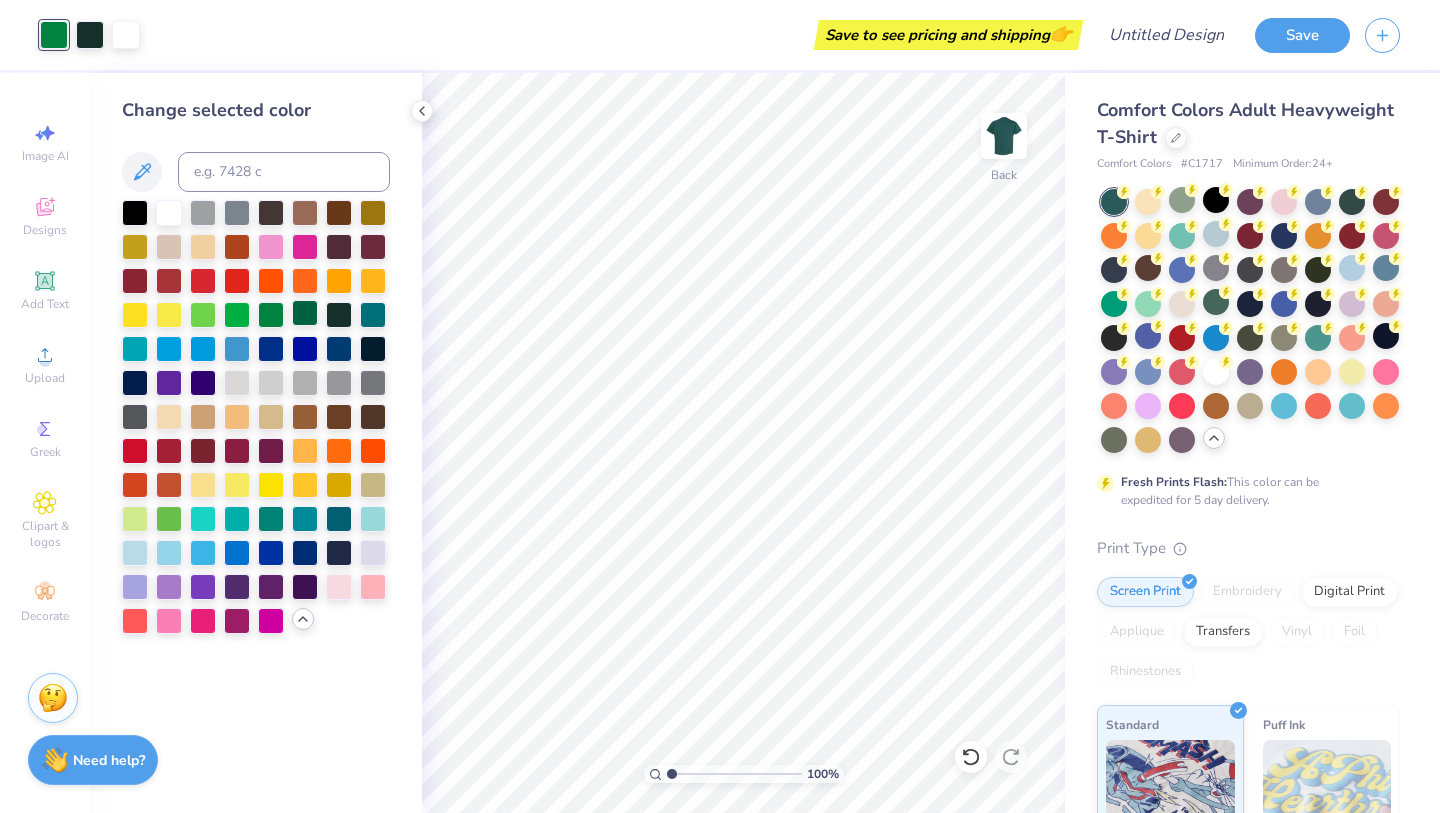 click at bounding box center [305, 313] 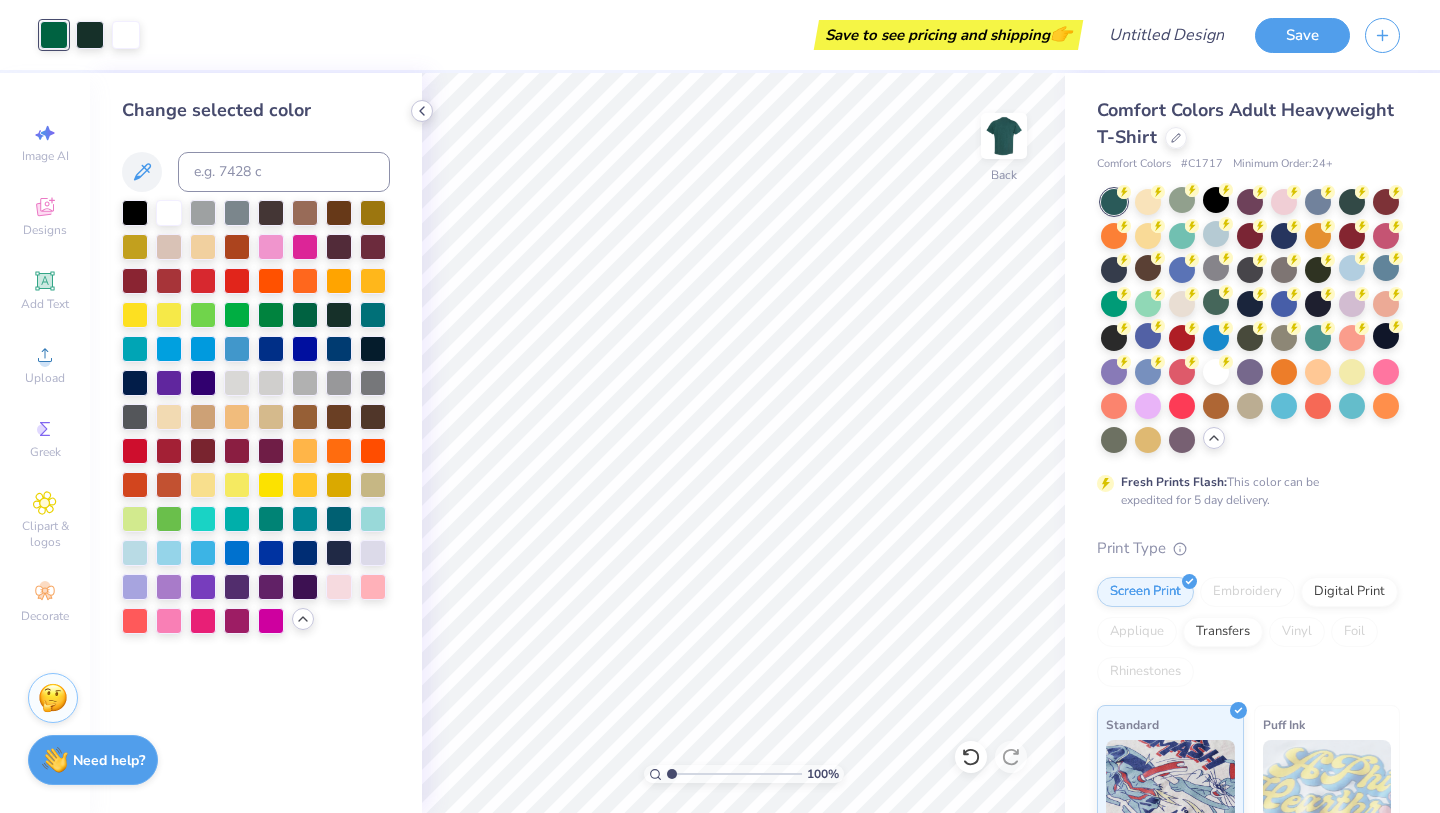 click 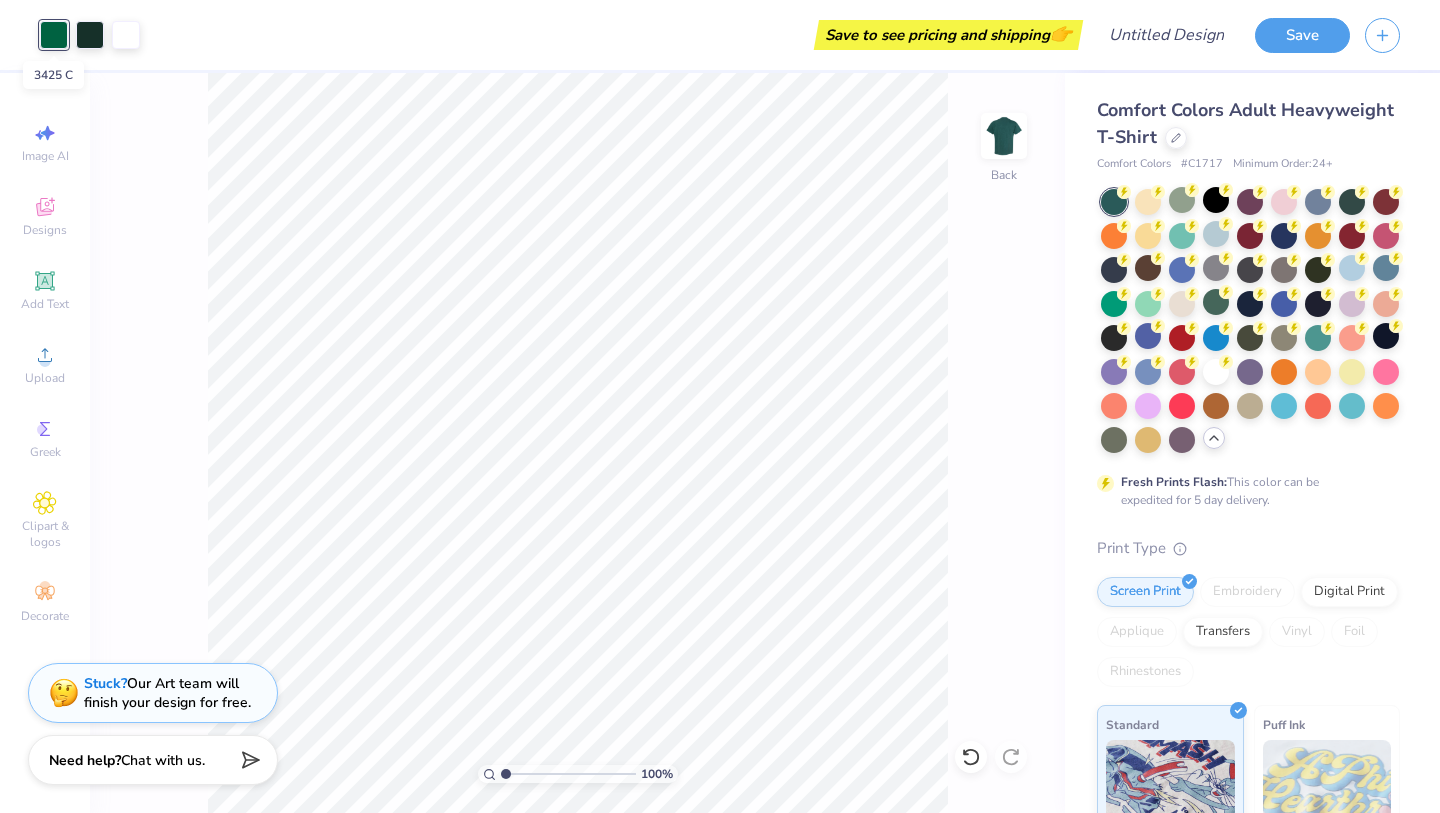 click at bounding box center [54, 35] 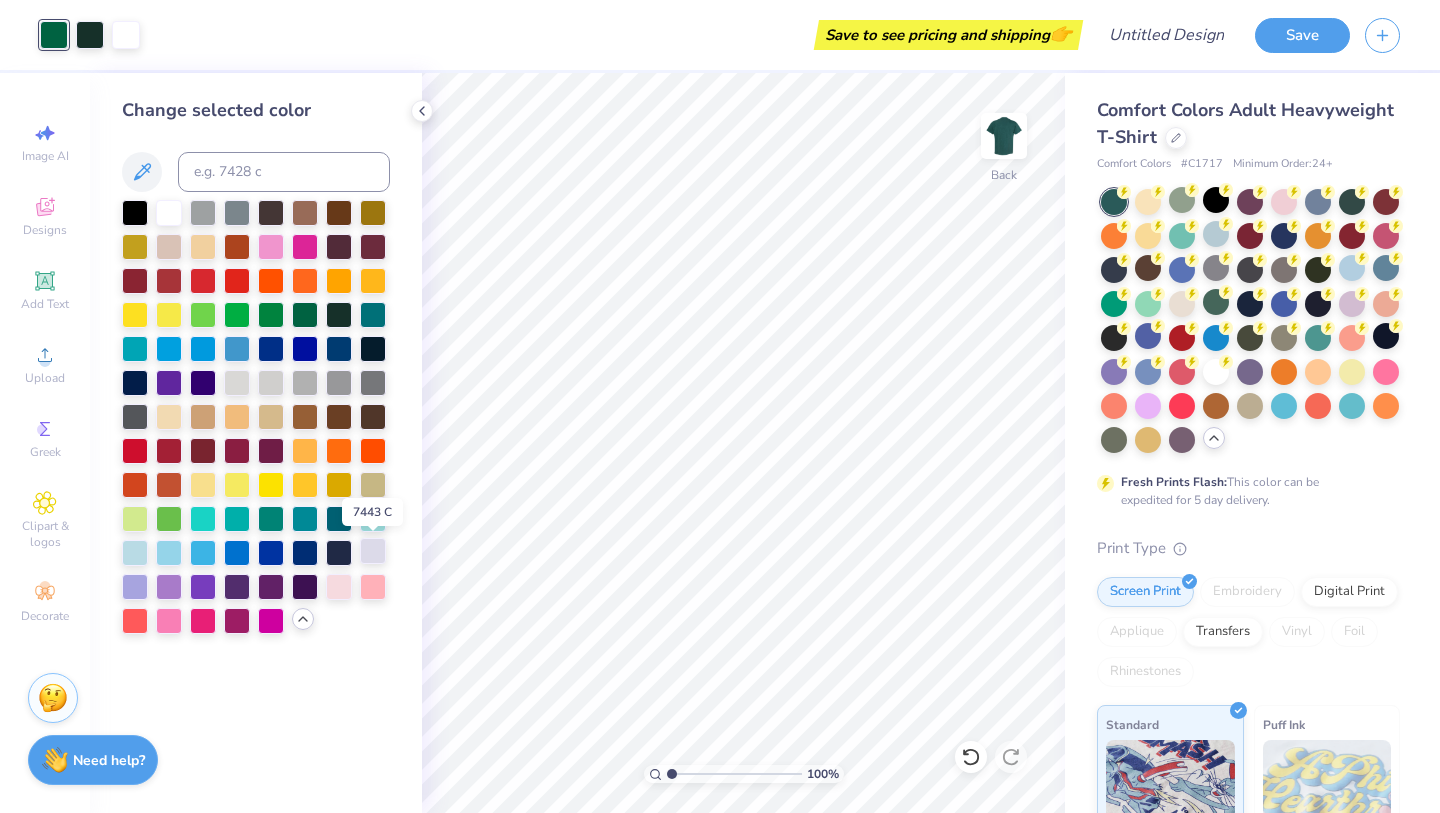 click at bounding box center [373, 551] 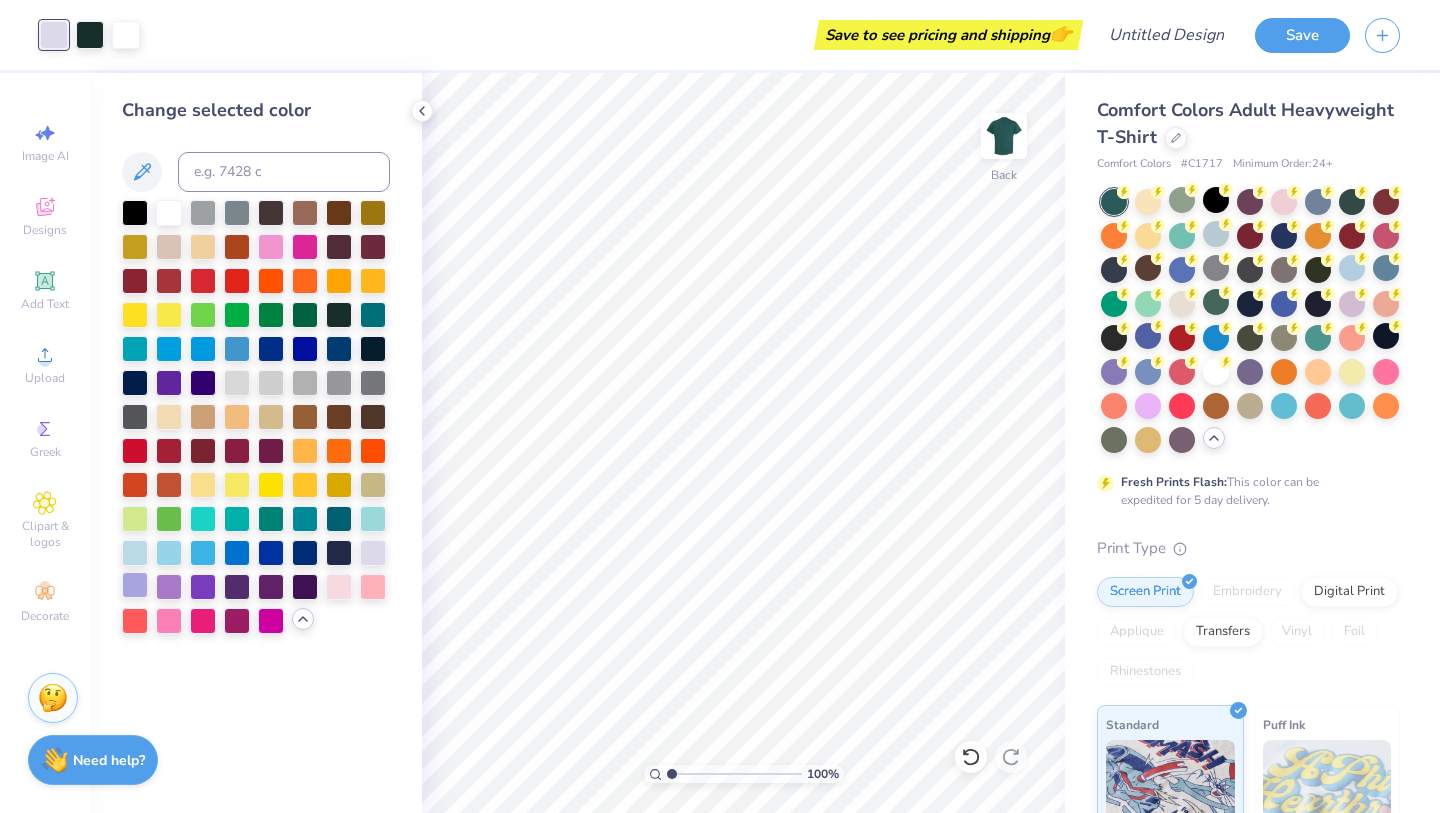 click at bounding box center (135, 585) 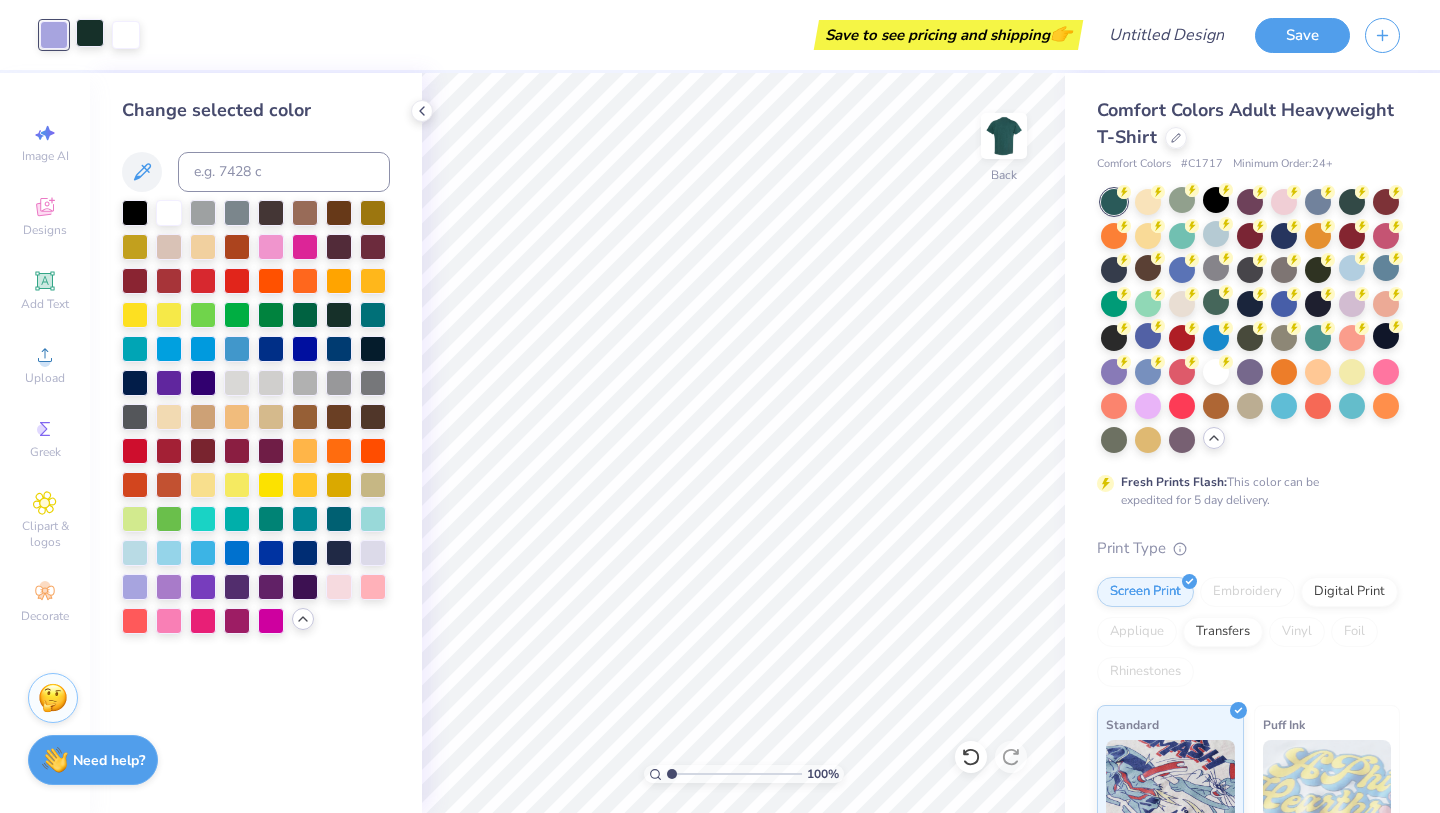 click at bounding box center [90, 33] 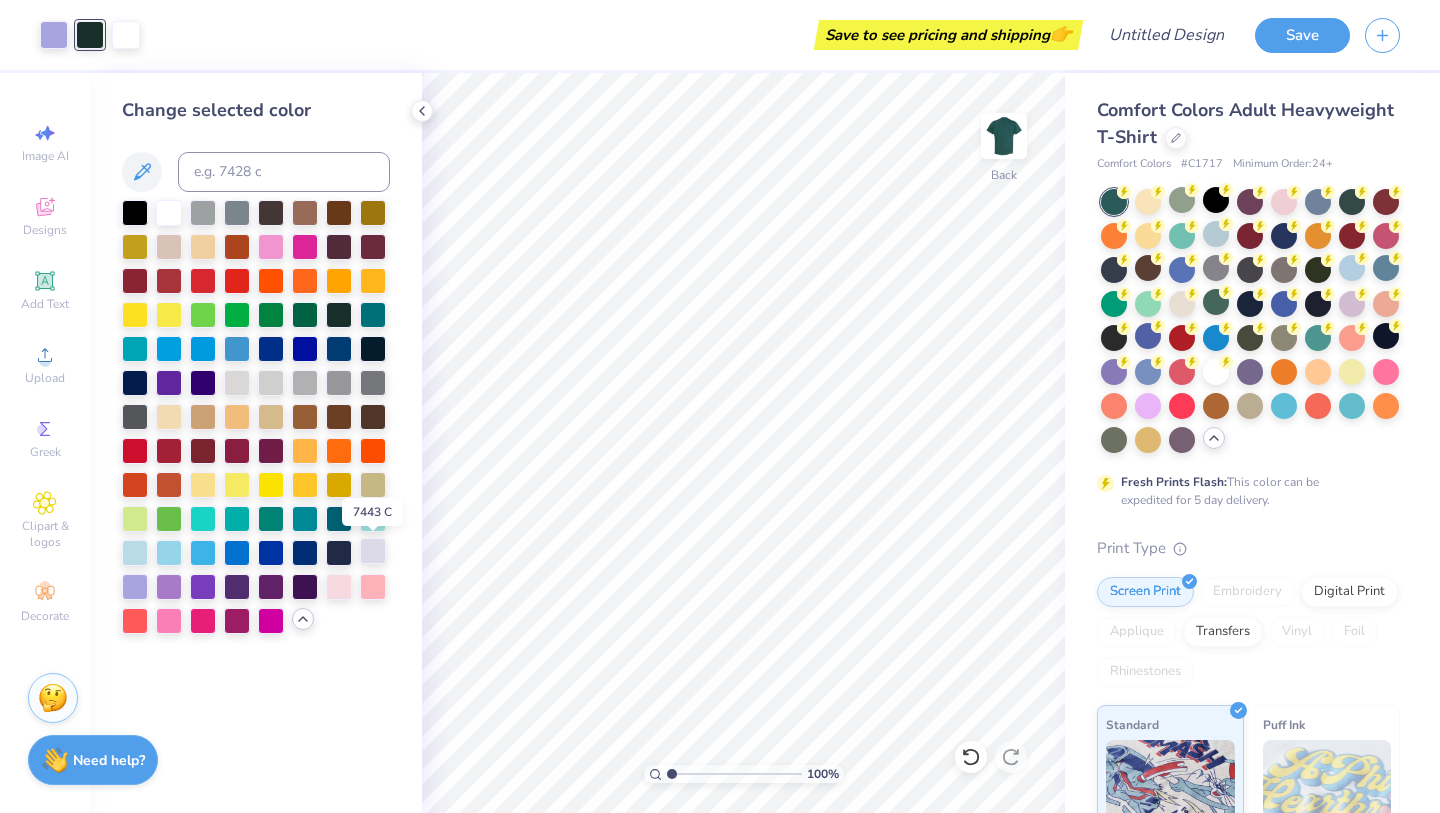 click at bounding box center (373, 551) 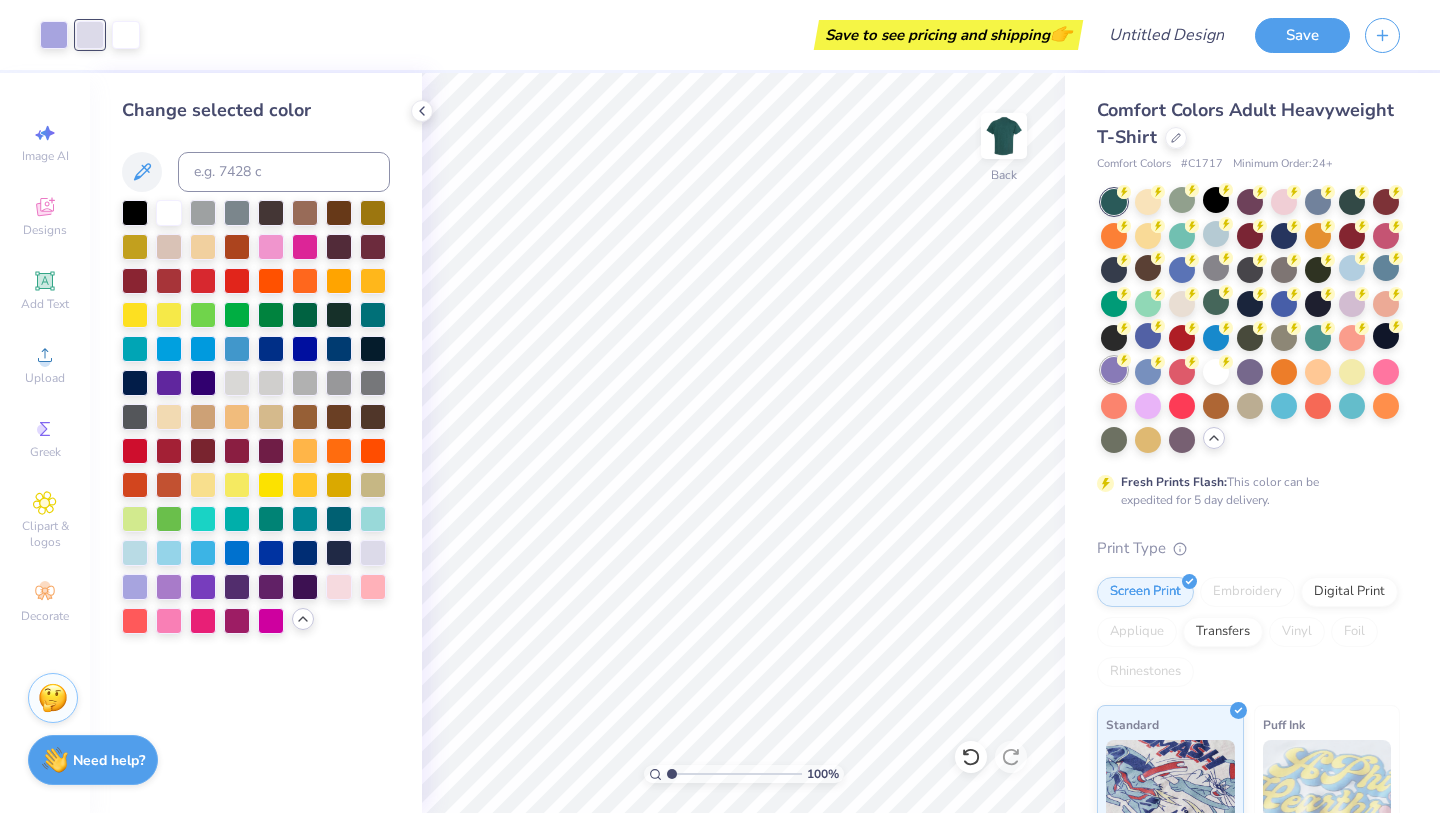 click at bounding box center (1114, 370) 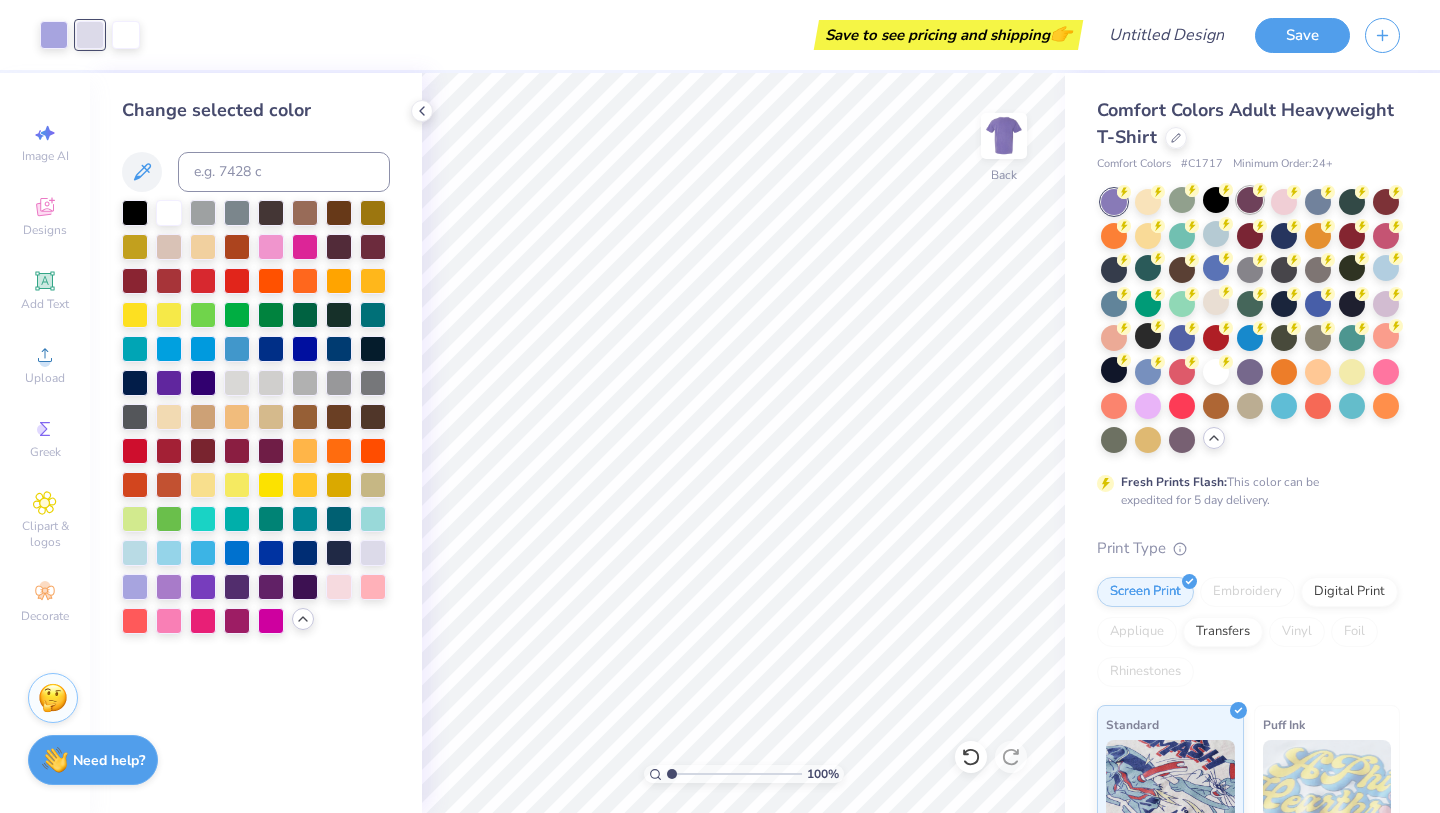 click at bounding box center (1250, 200) 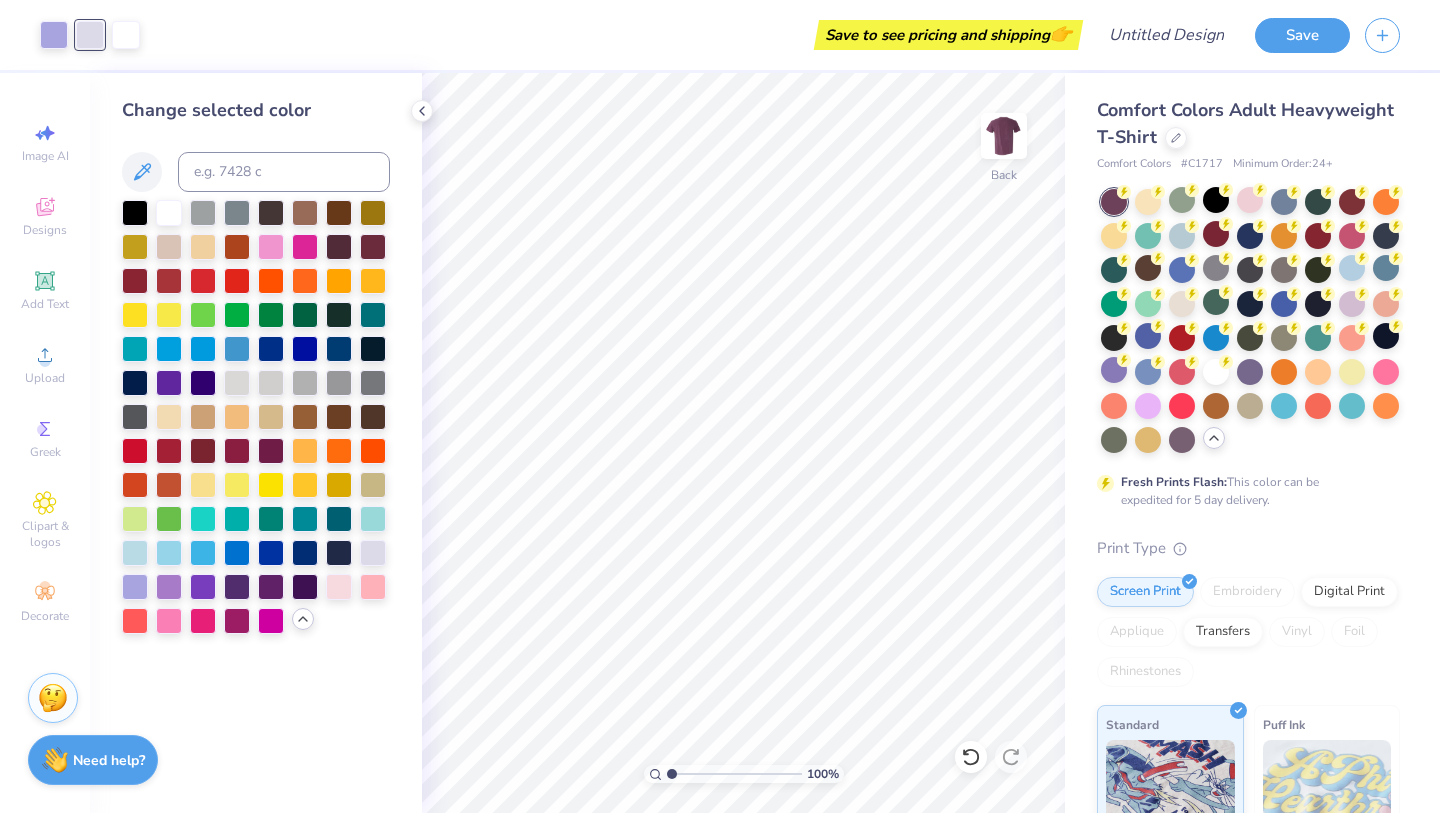 click 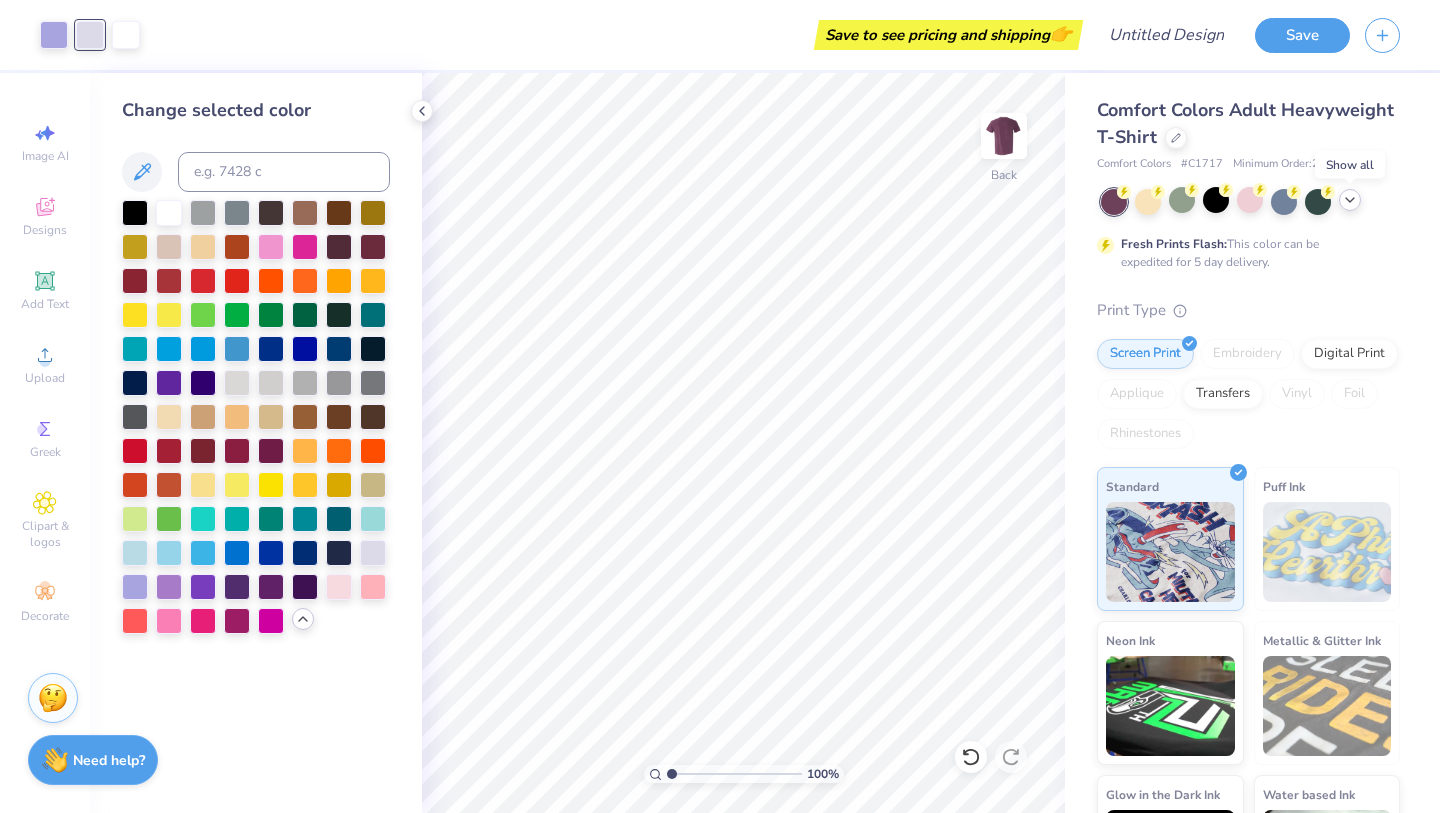 click 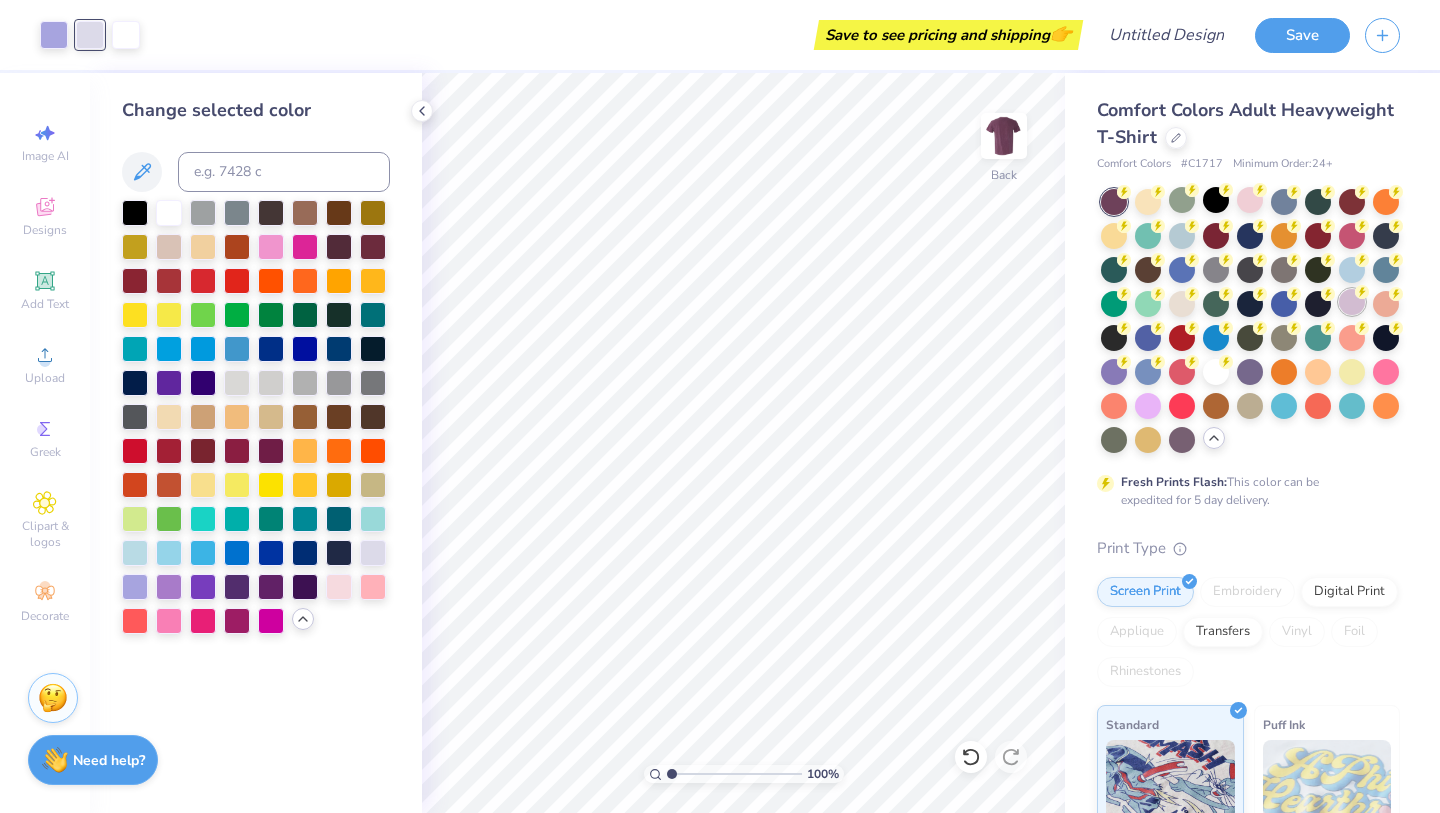 click at bounding box center (1352, 302) 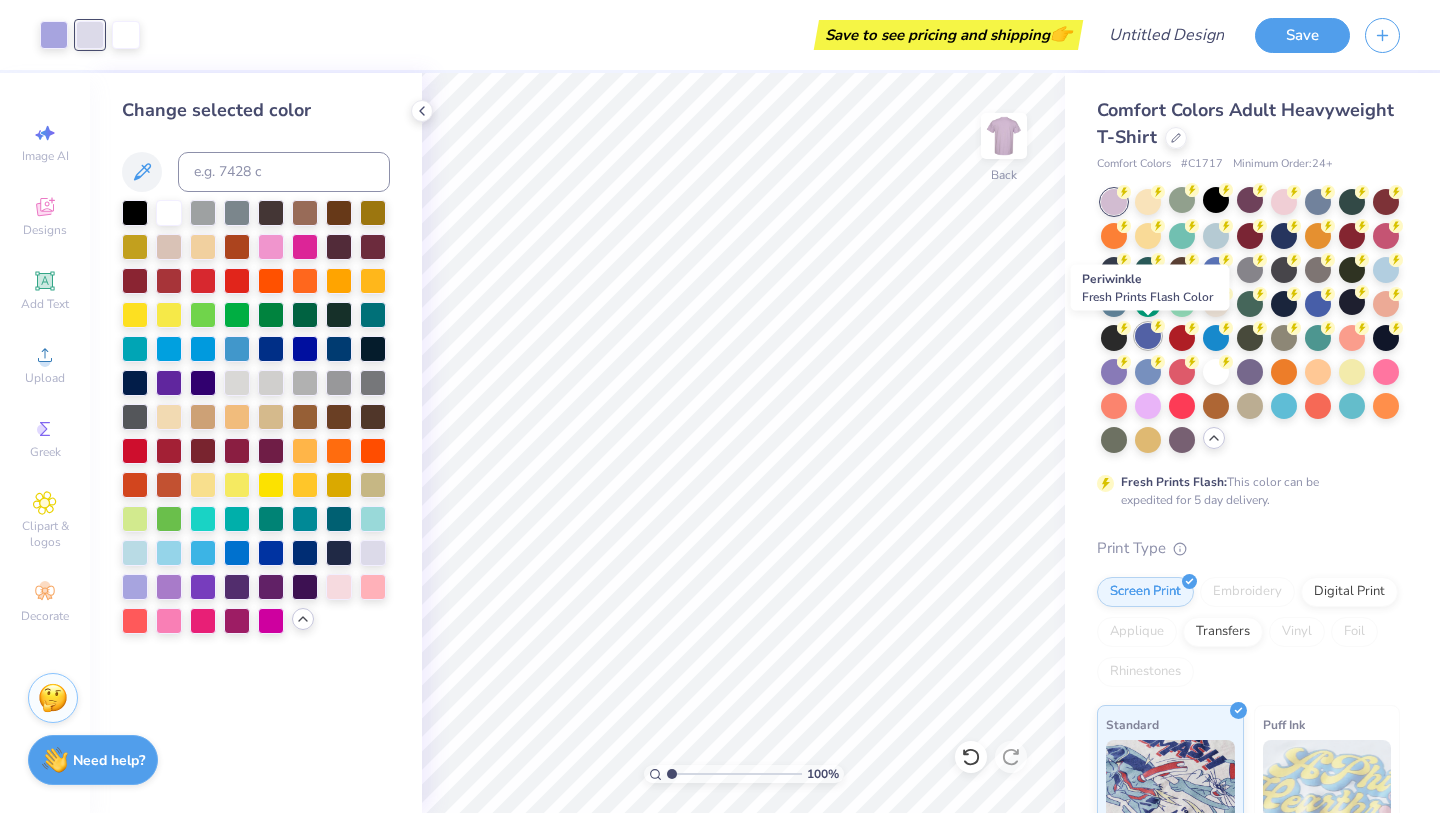 click at bounding box center [1148, 336] 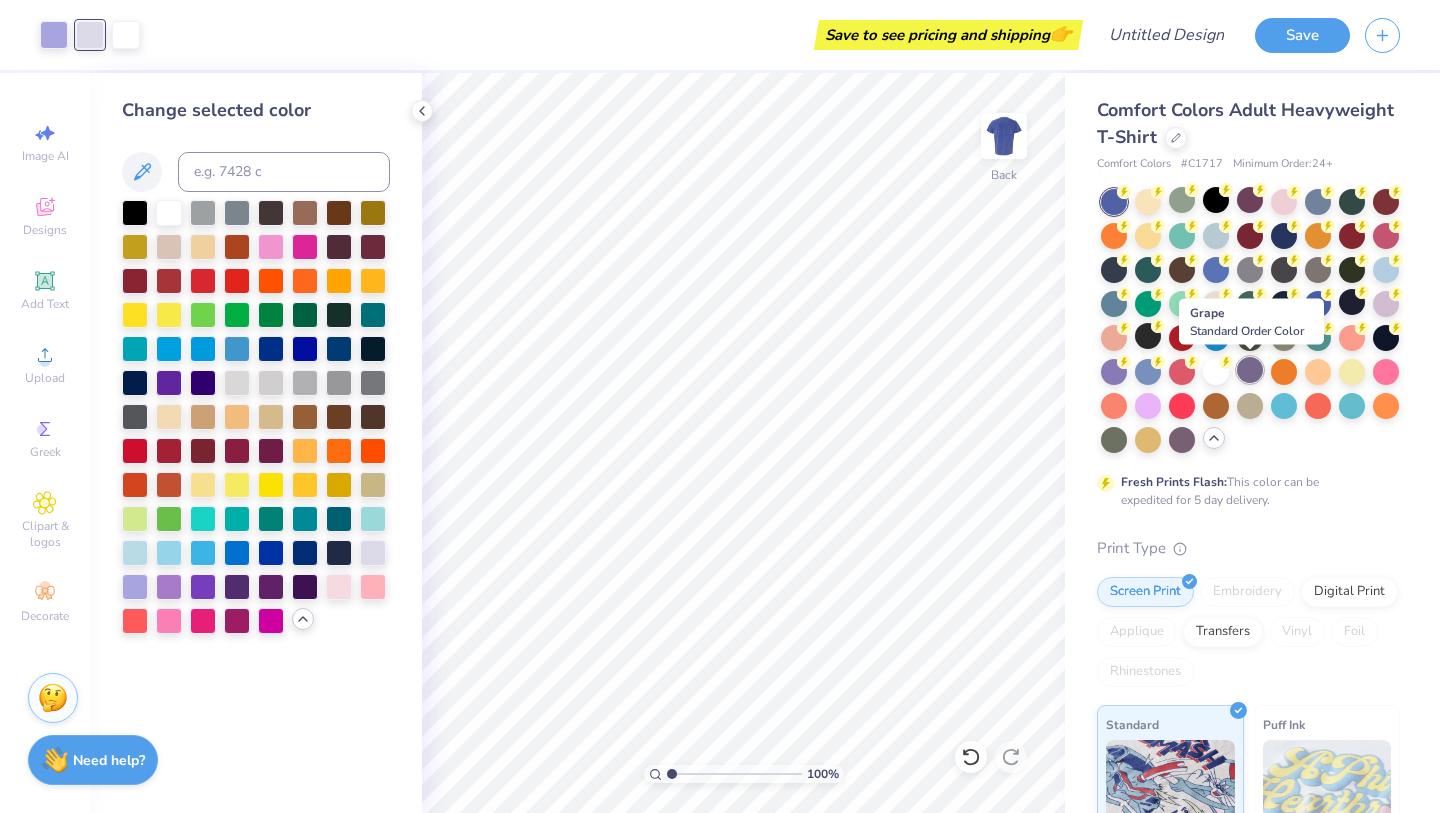 click at bounding box center (1250, 370) 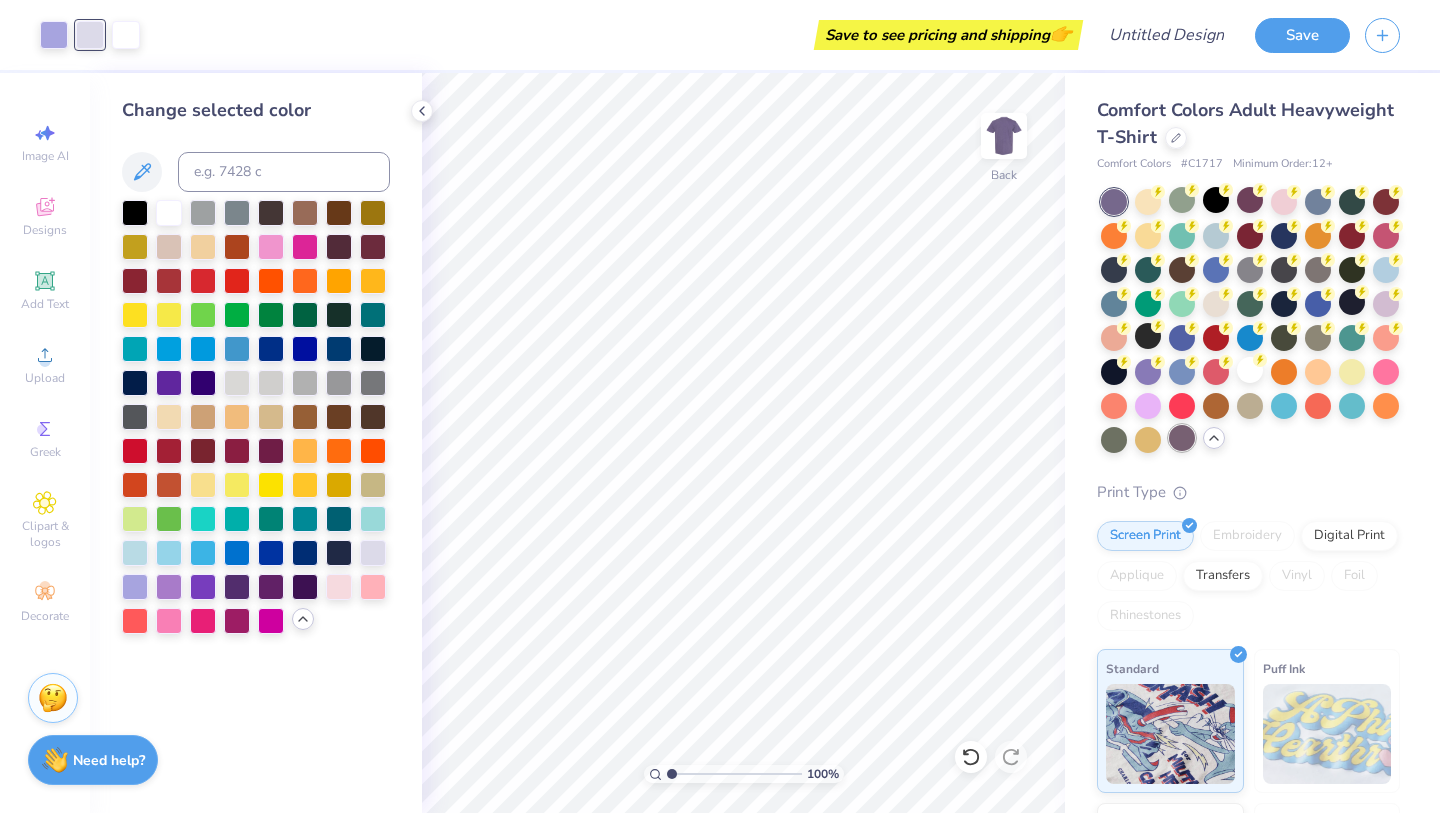 click at bounding box center [1182, 438] 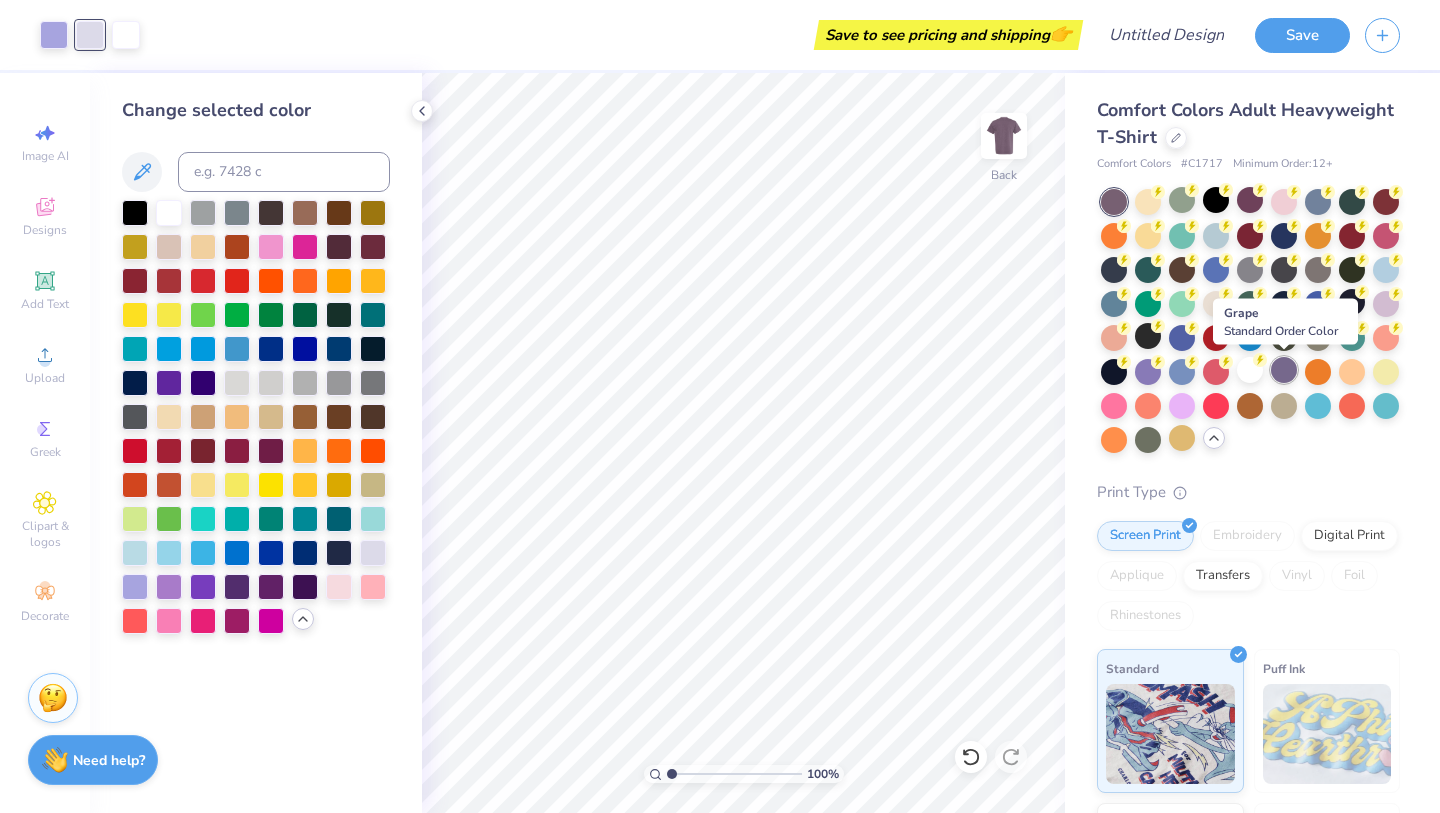 click at bounding box center (1284, 370) 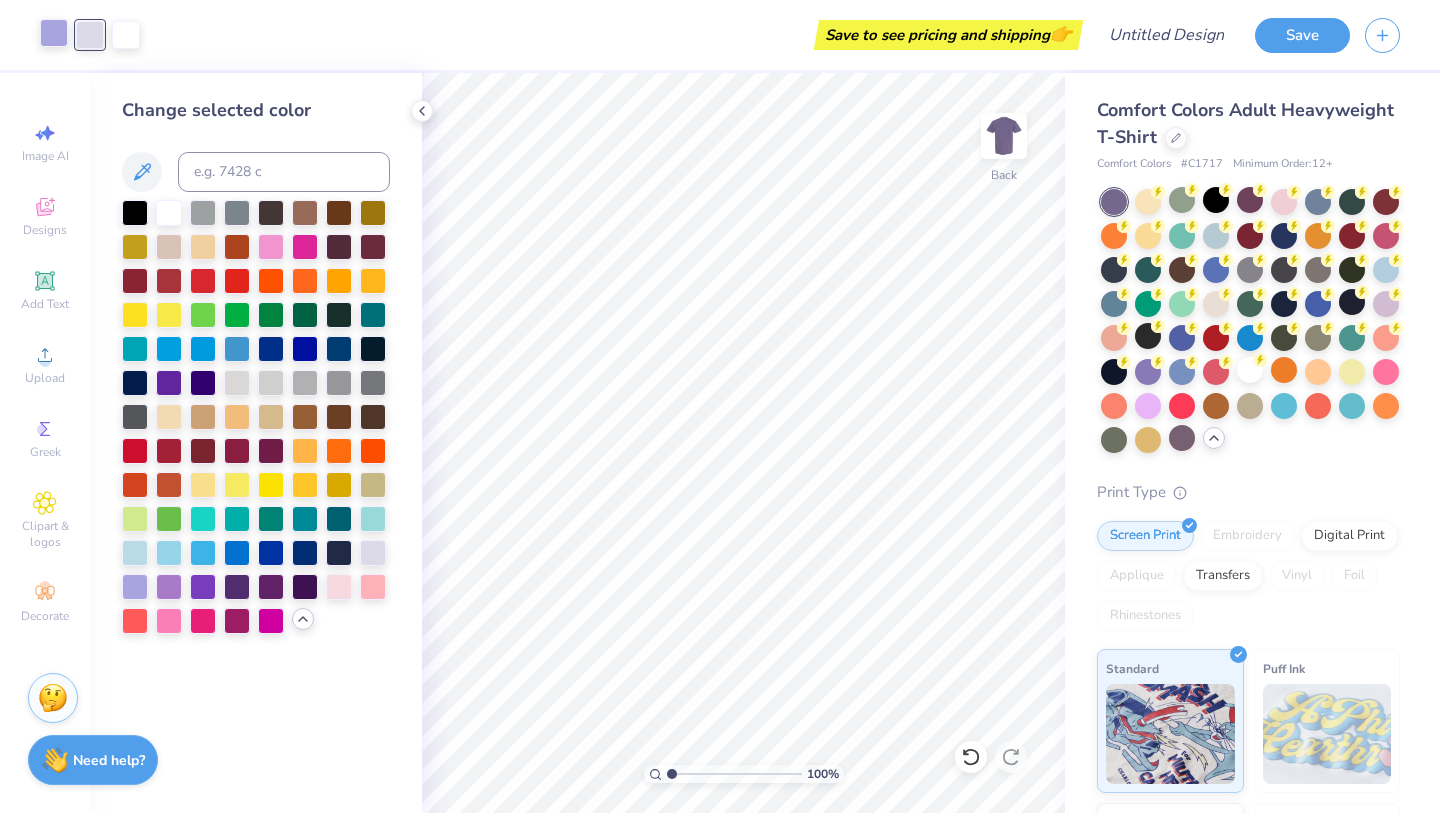 click at bounding box center (54, 33) 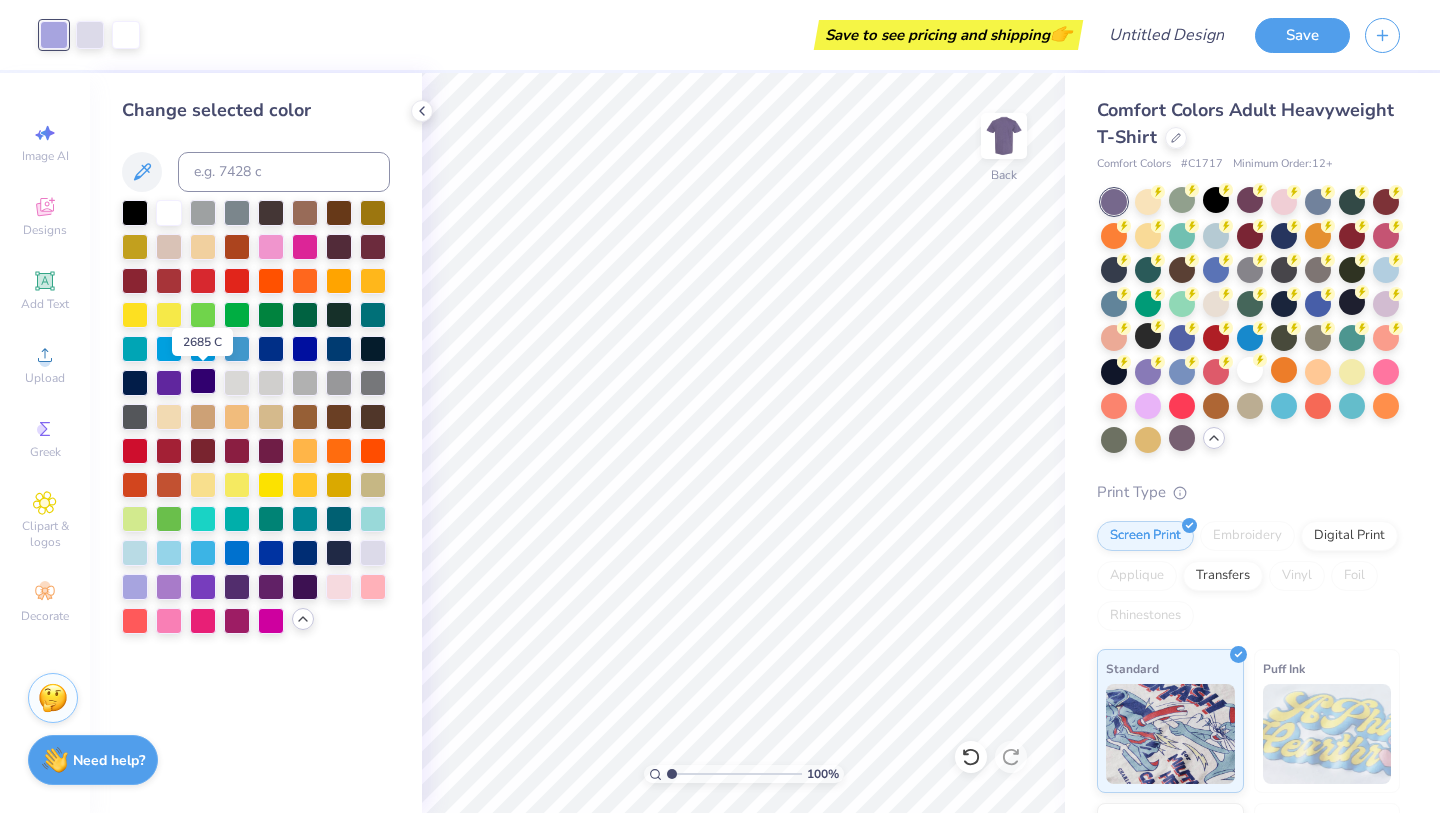 click at bounding box center (203, 381) 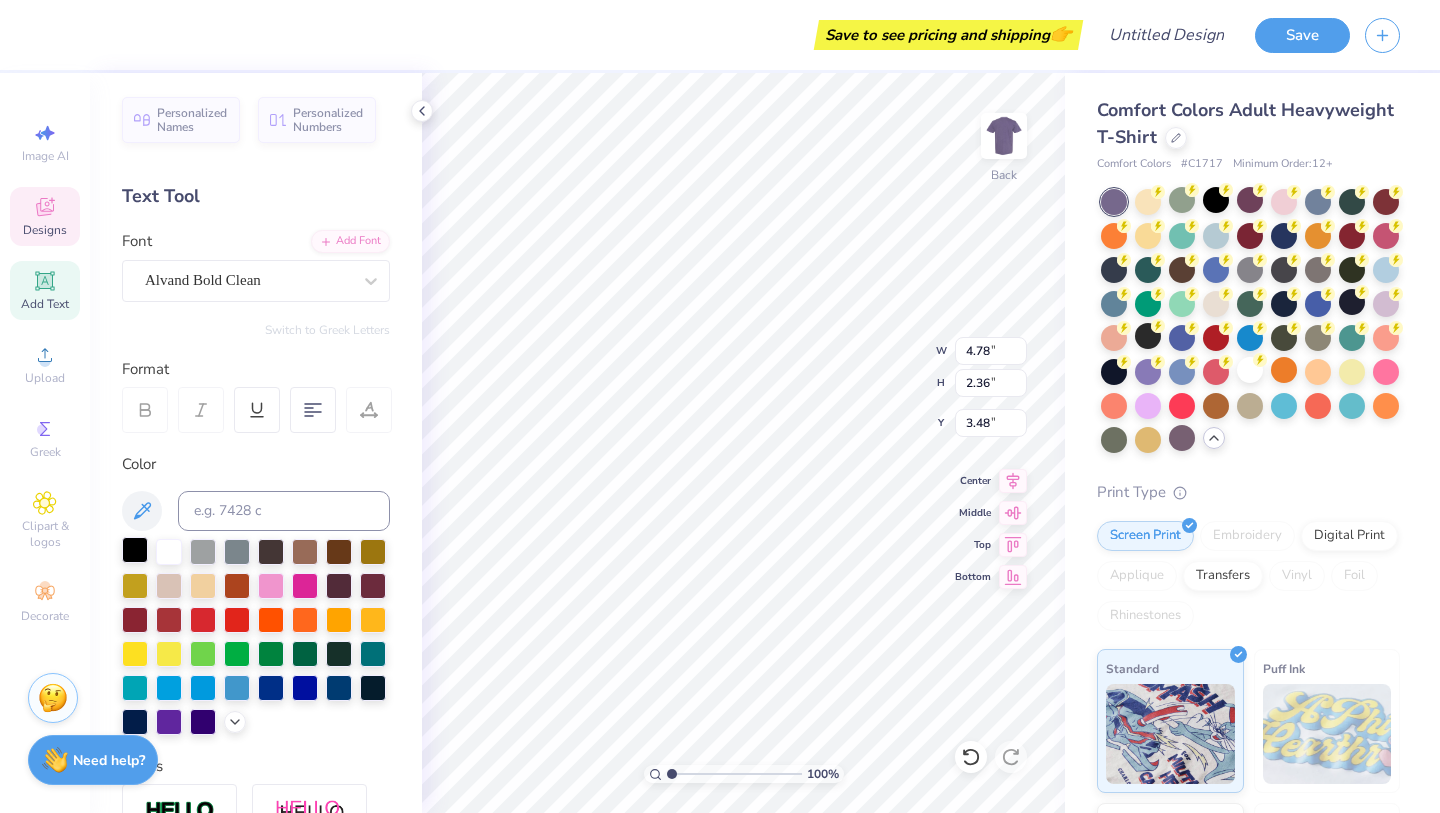 click at bounding box center (135, 550) 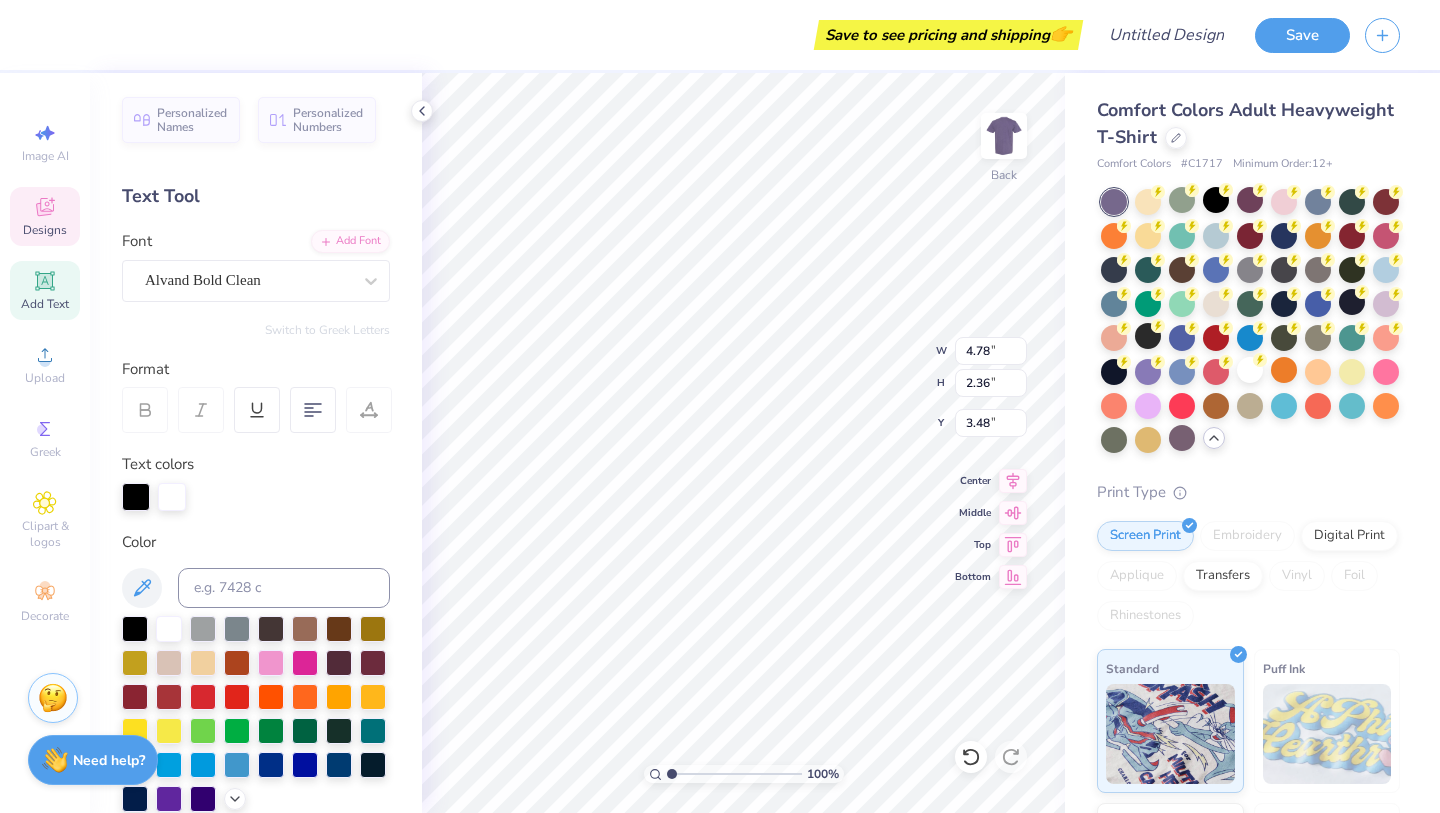 type on "5.69" 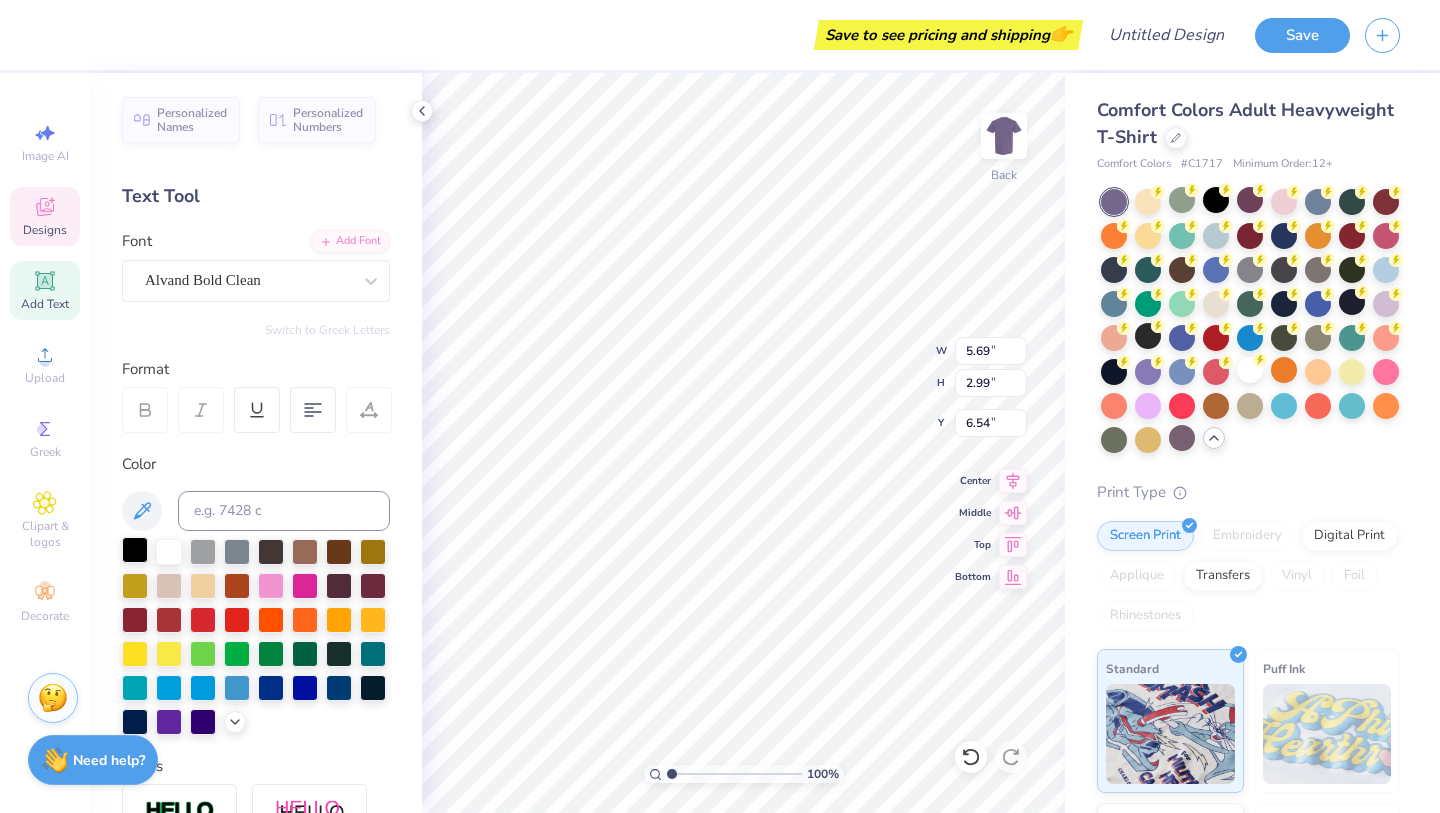 click at bounding box center [135, 550] 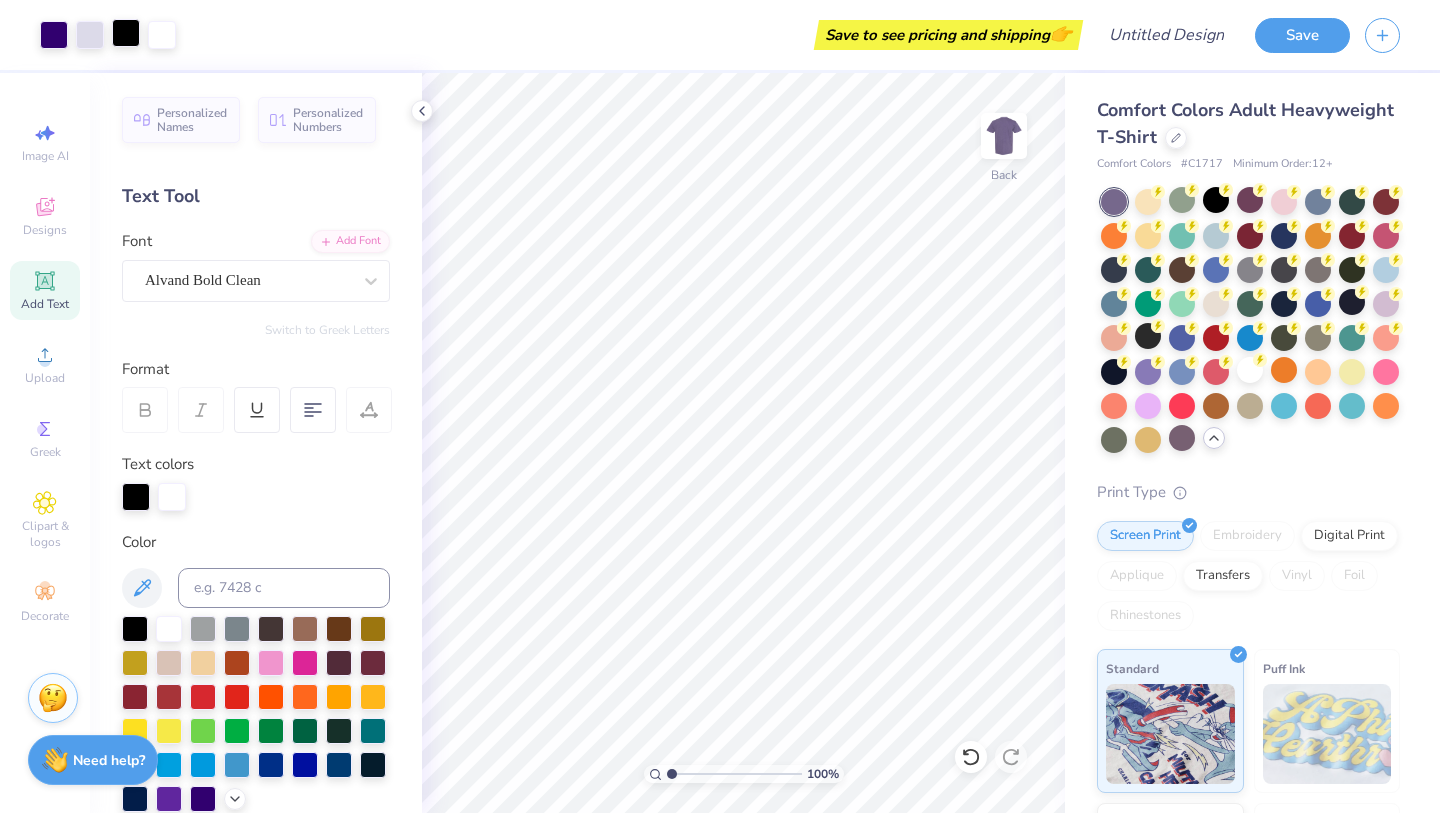click at bounding box center (126, 33) 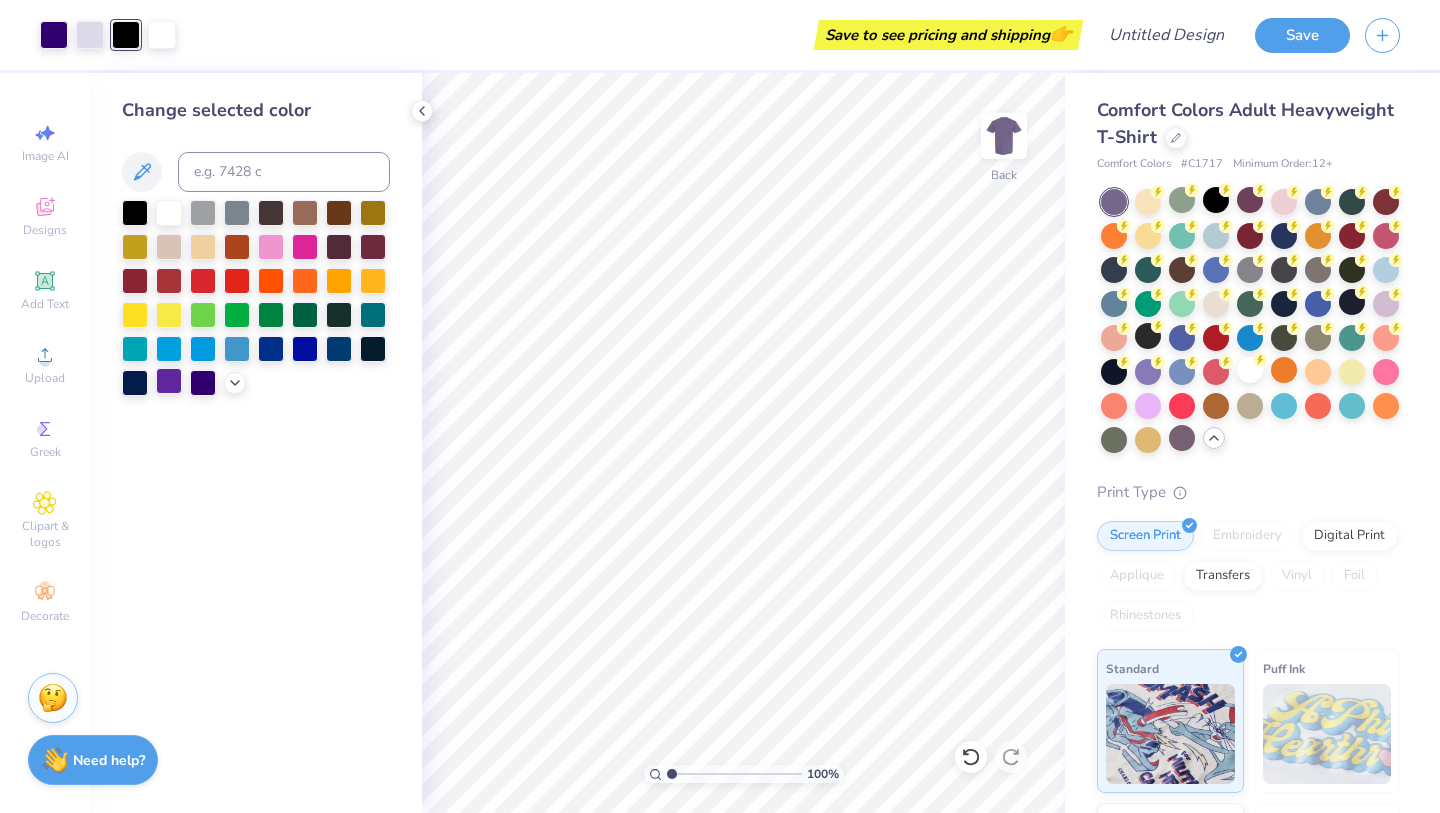 click at bounding box center [169, 381] 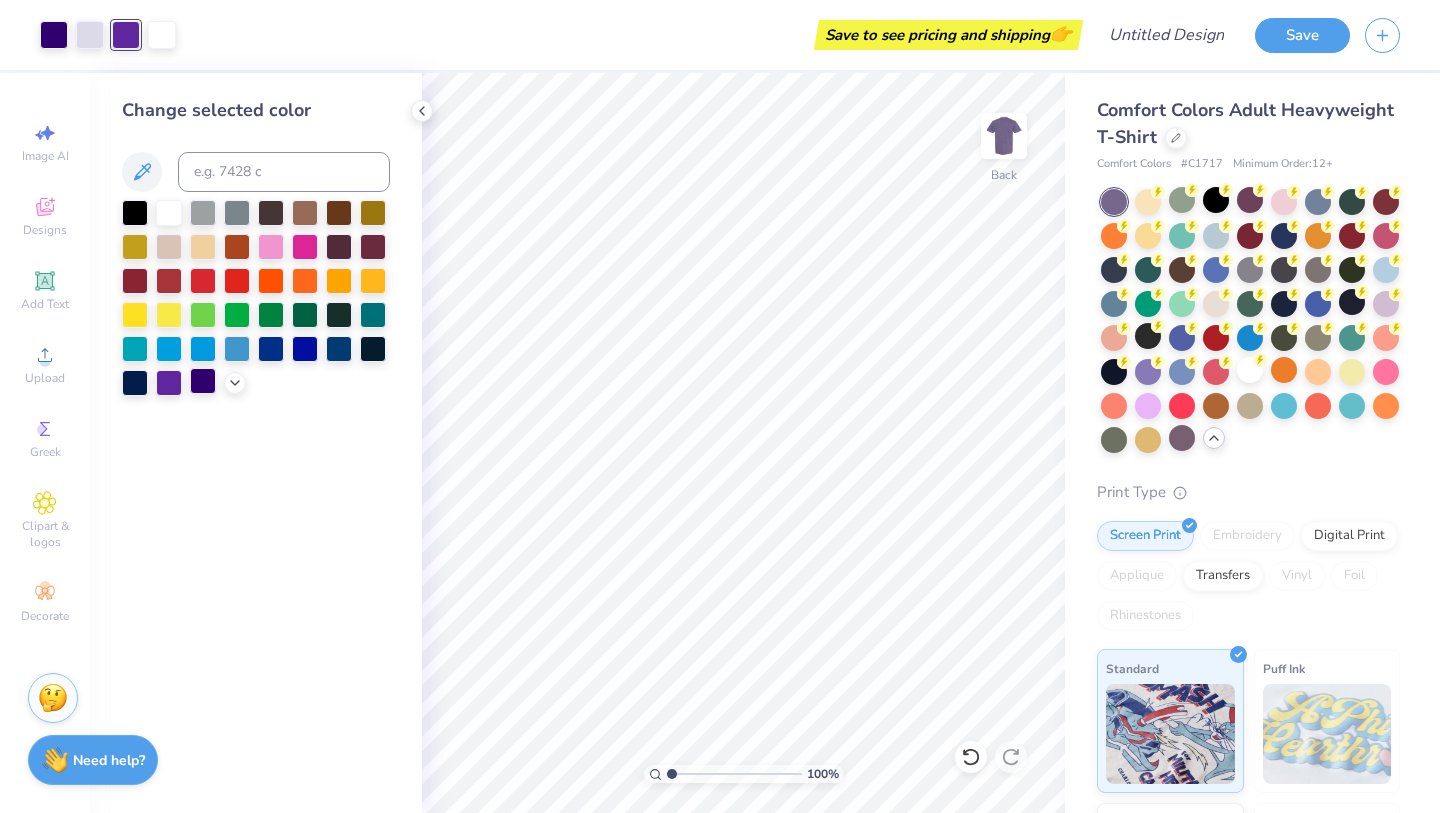 click at bounding box center [203, 381] 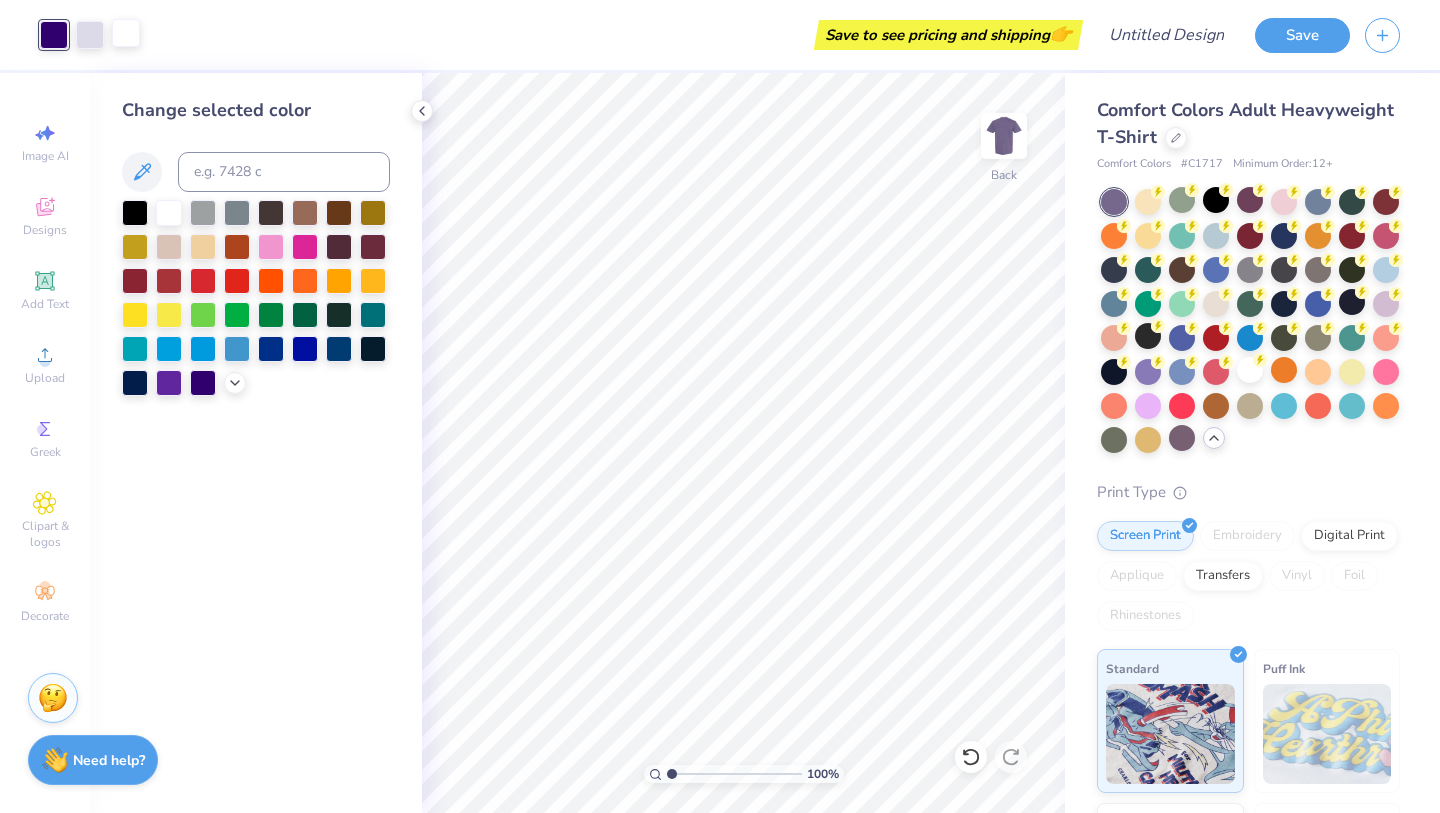 click at bounding box center (126, 33) 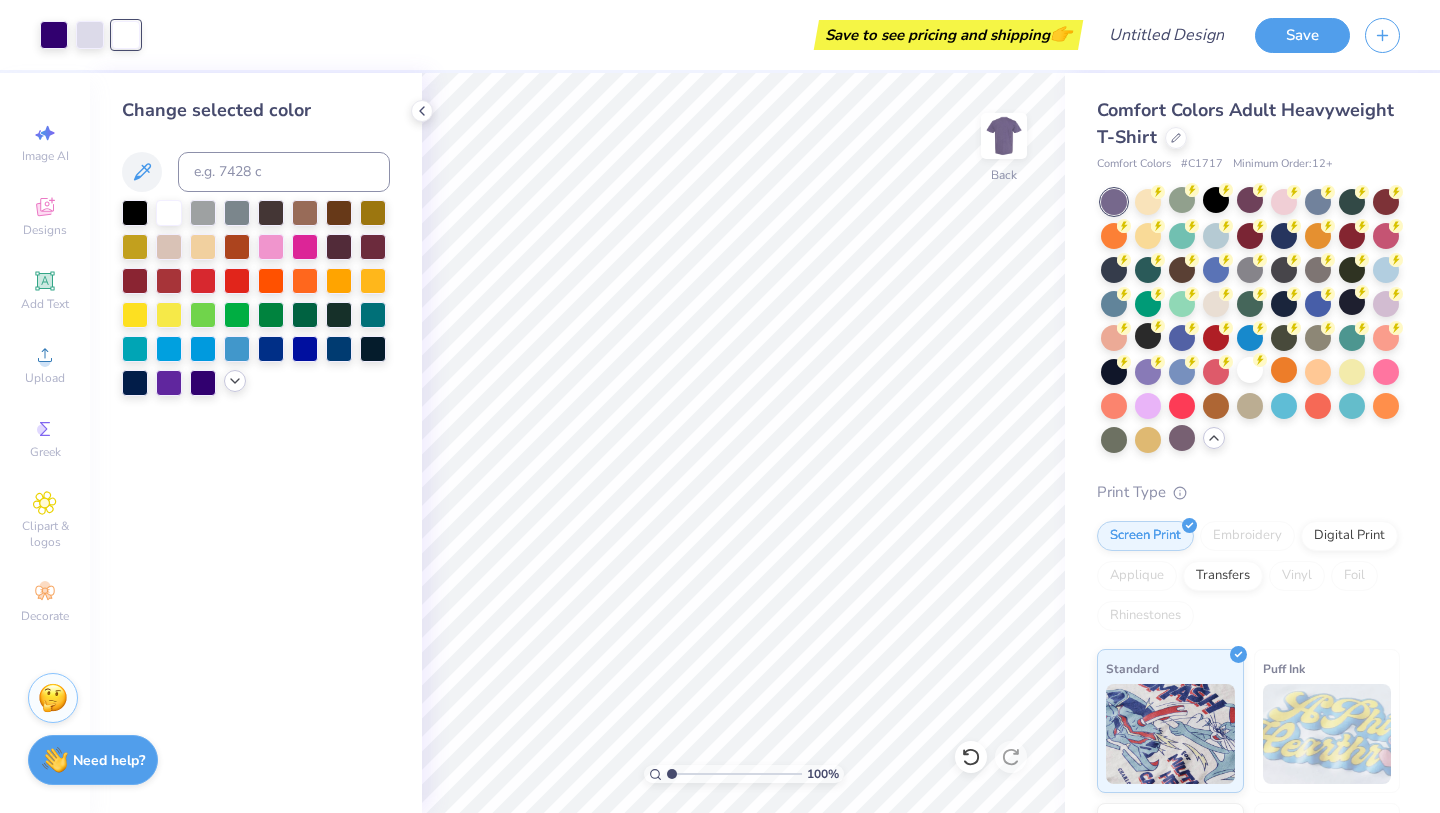click 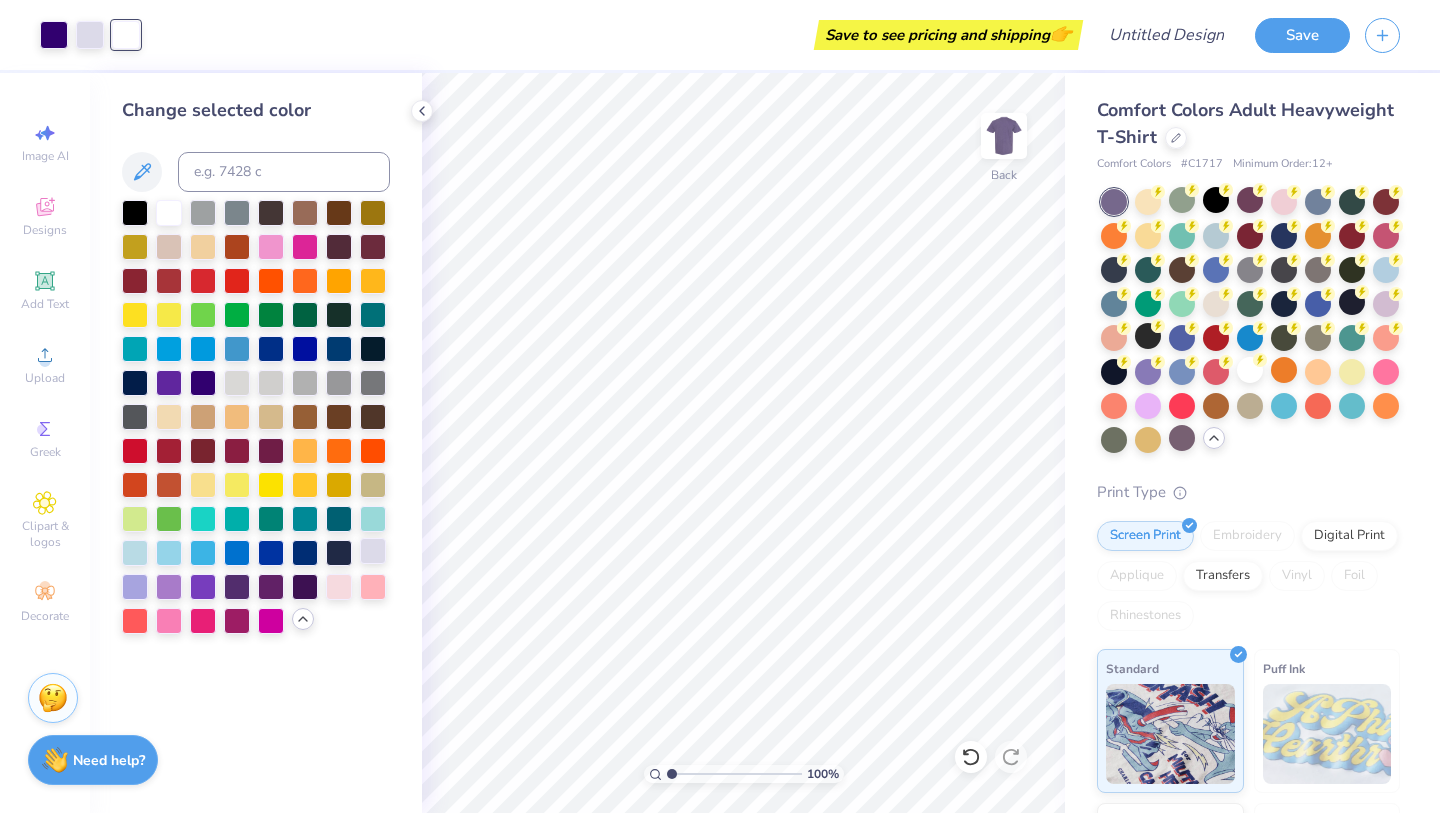 click at bounding box center [373, 551] 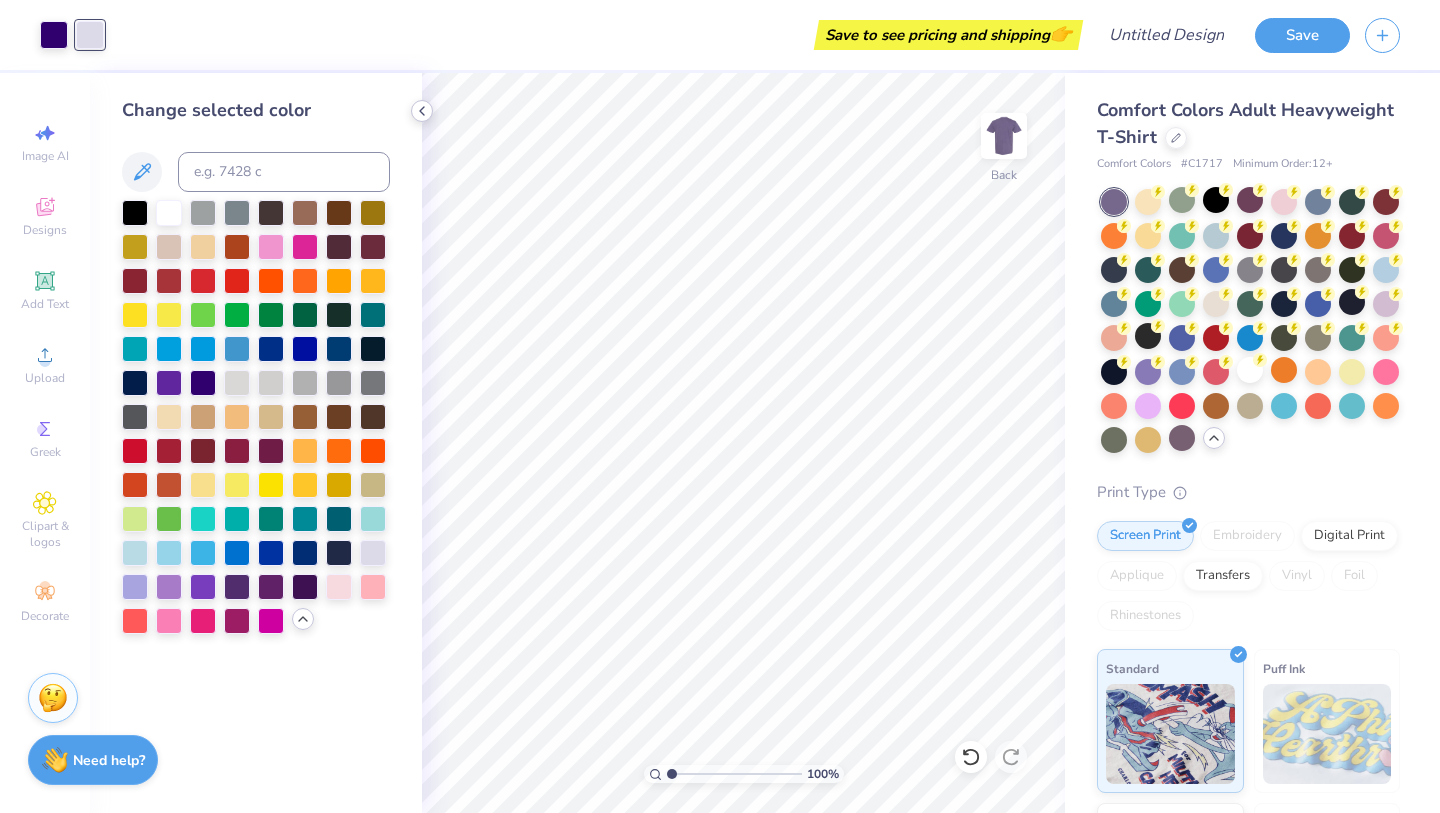 click 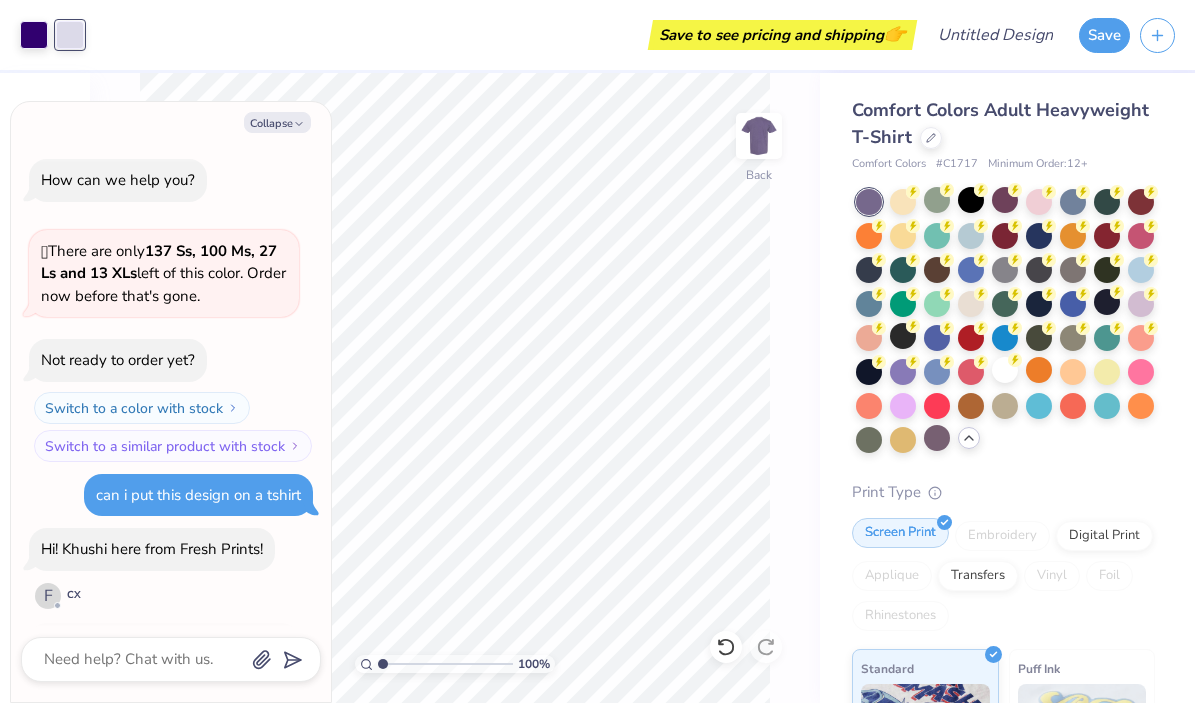 scroll, scrollTop: 571, scrollLeft: 0, axis: vertical 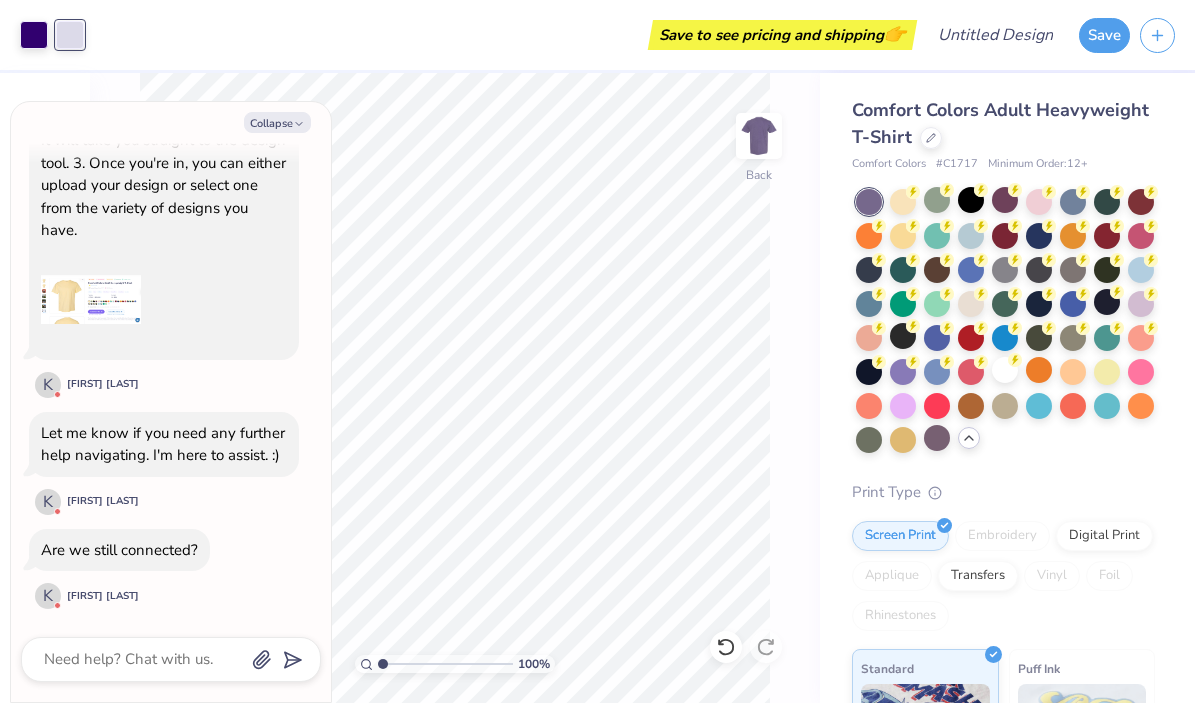 type on "x" 